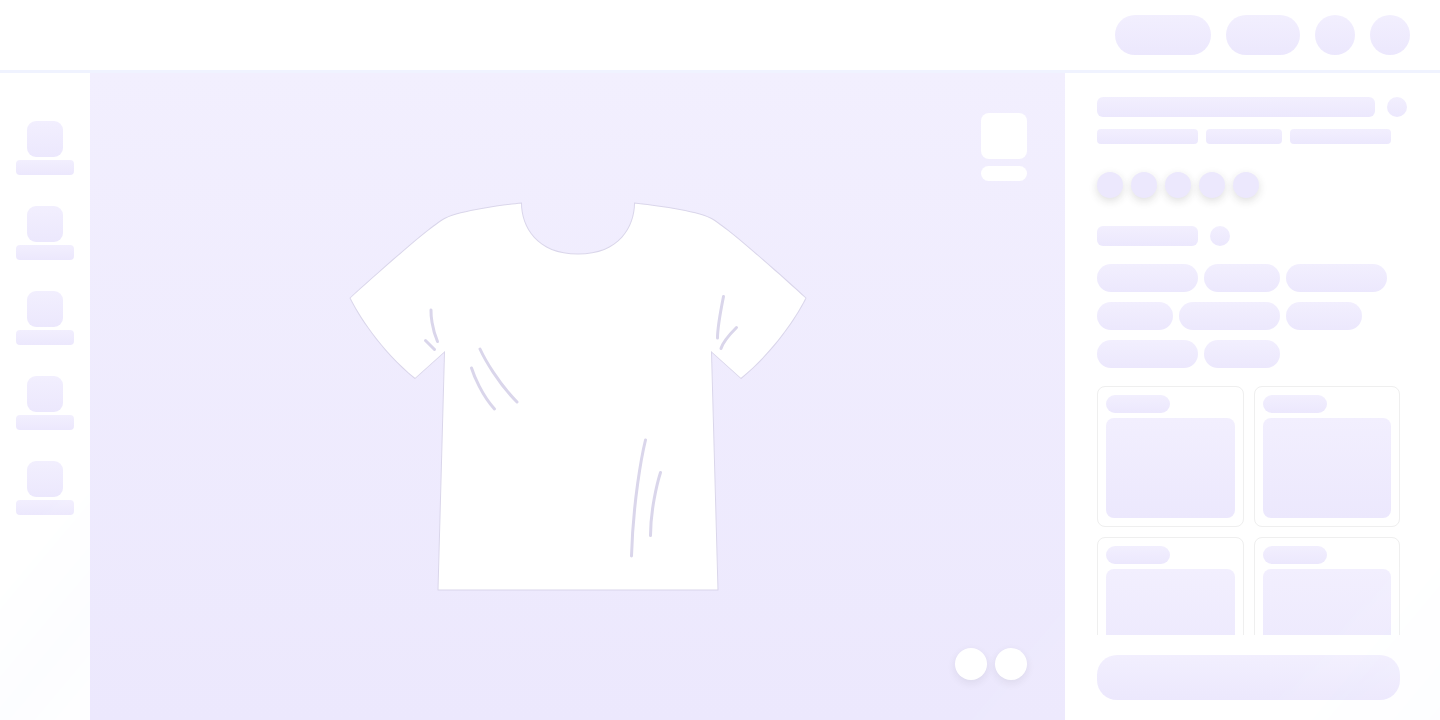 scroll, scrollTop: 0, scrollLeft: 0, axis: both 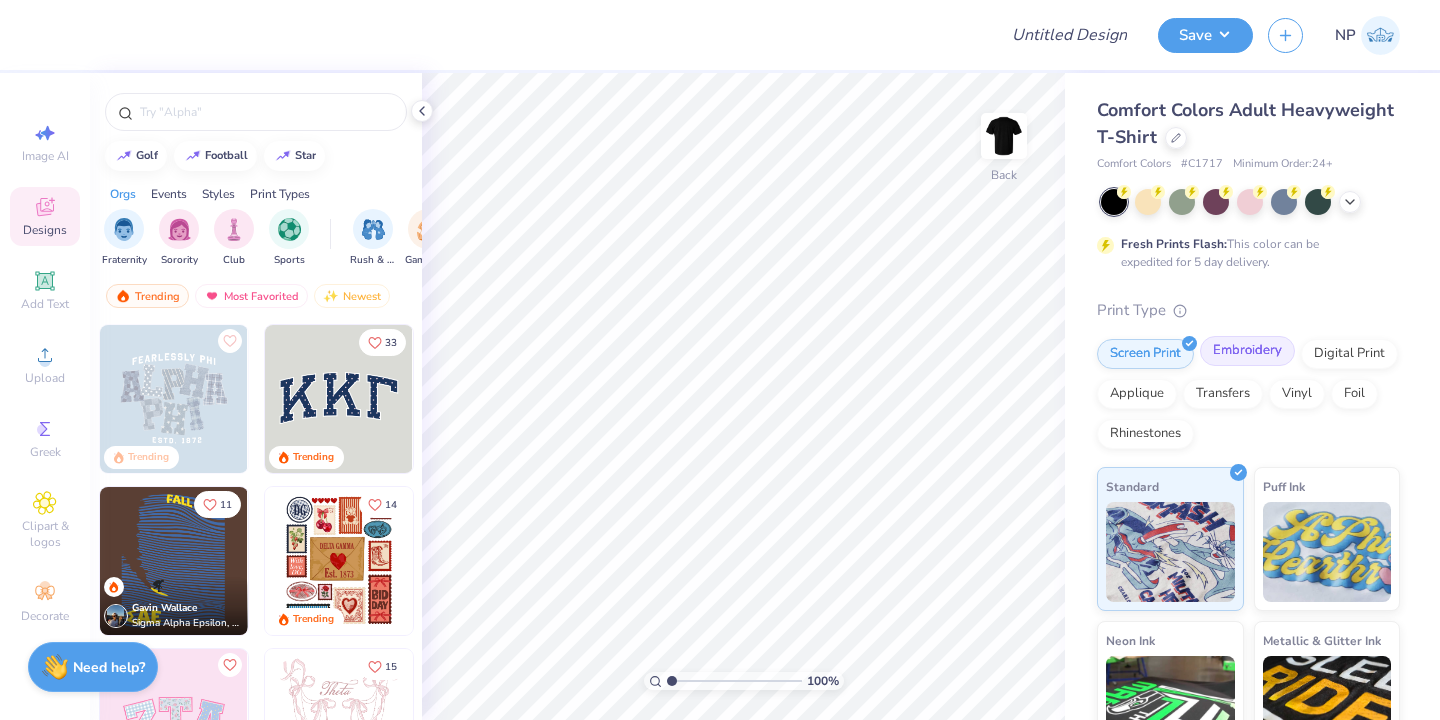 click on "Embroidery" at bounding box center [1247, 351] 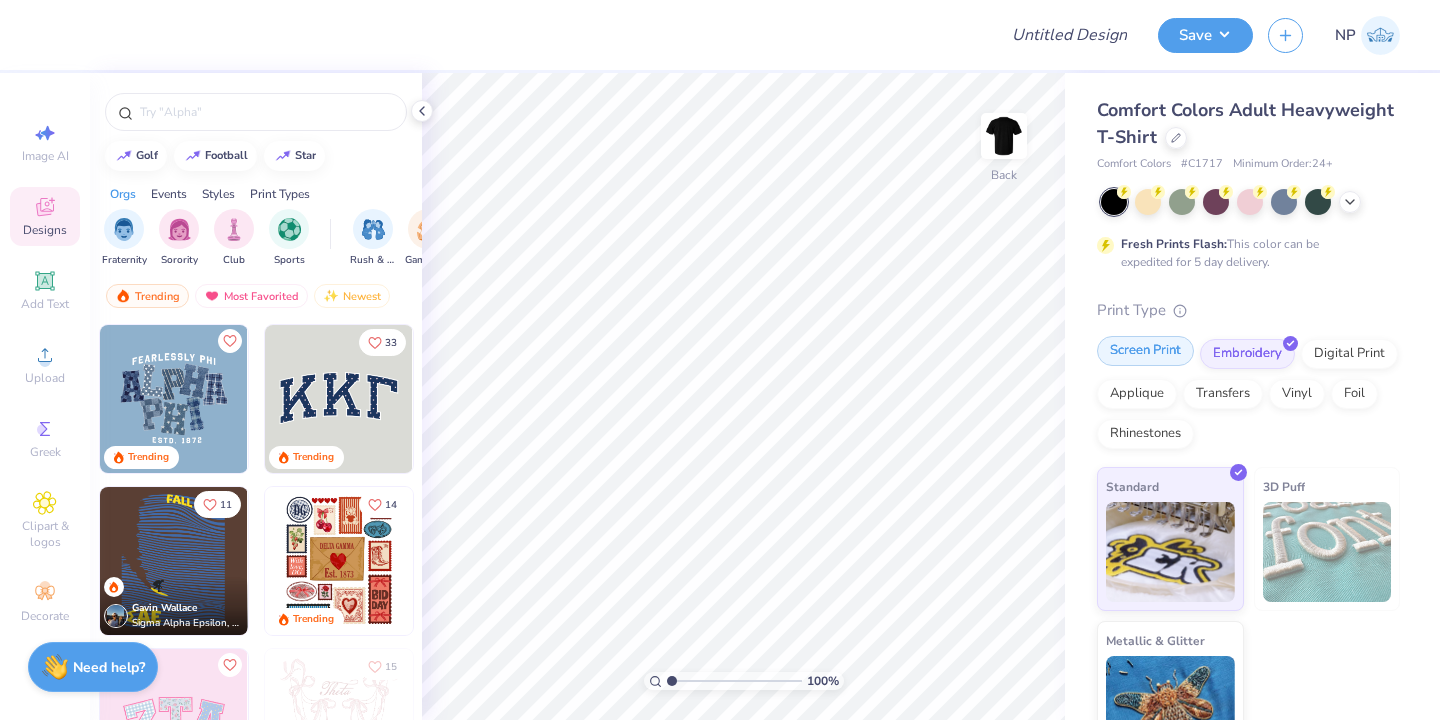 click on "Screen Print" at bounding box center (1145, 351) 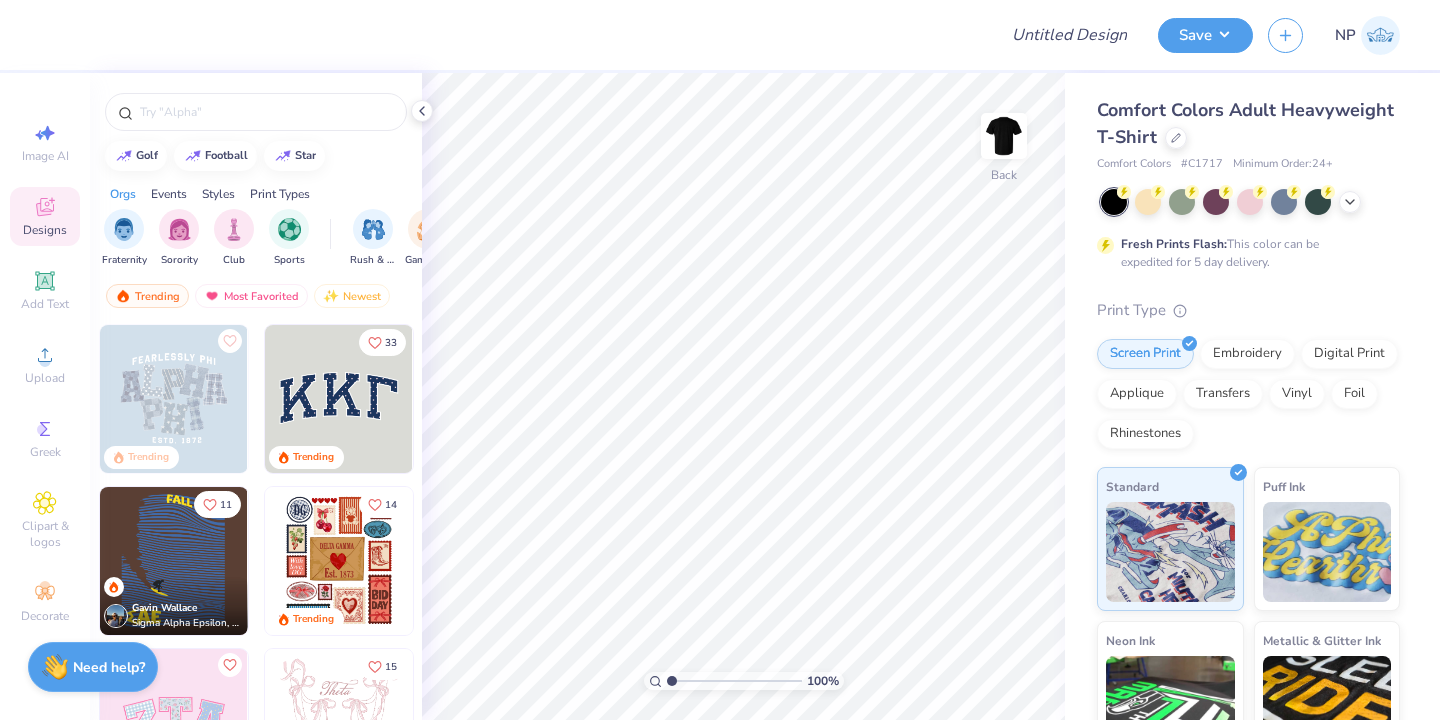 click at bounding box center (339, 399) 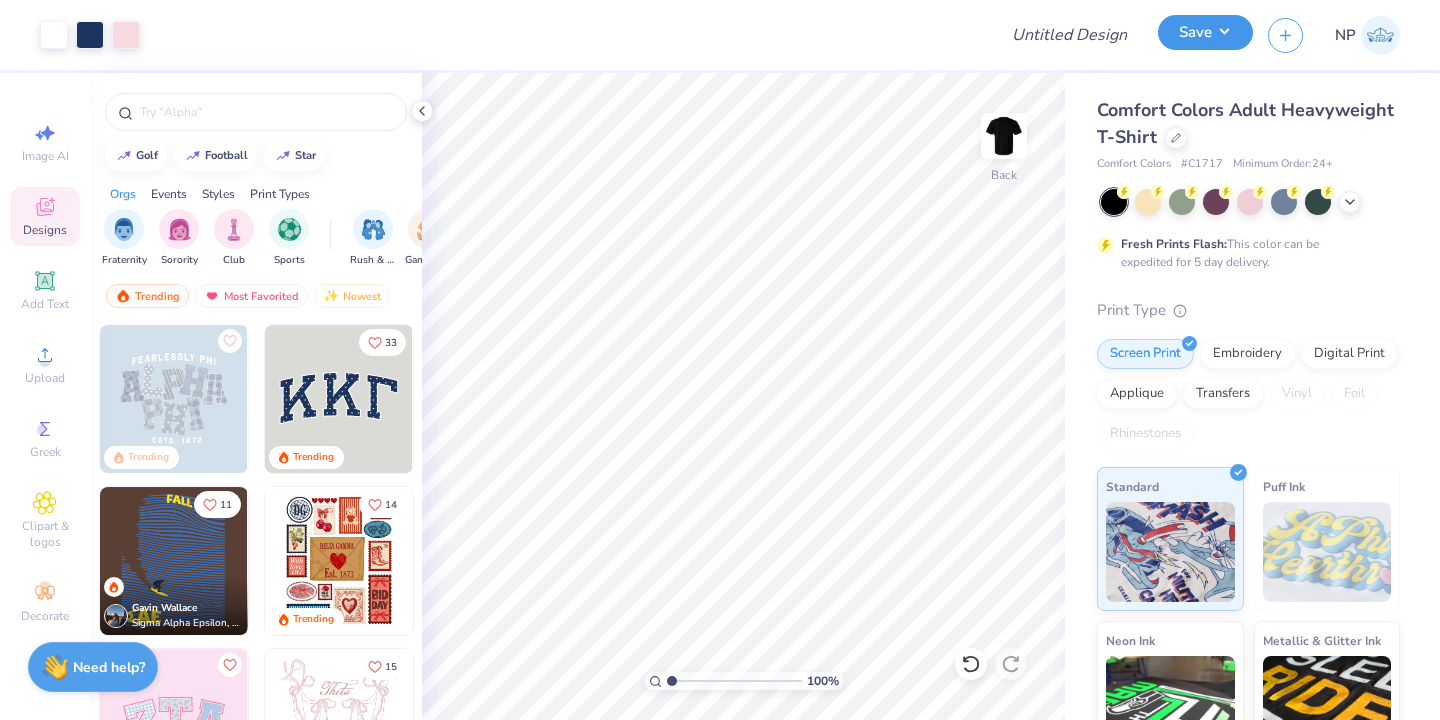 click on "Save" at bounding box center (1205, 32) 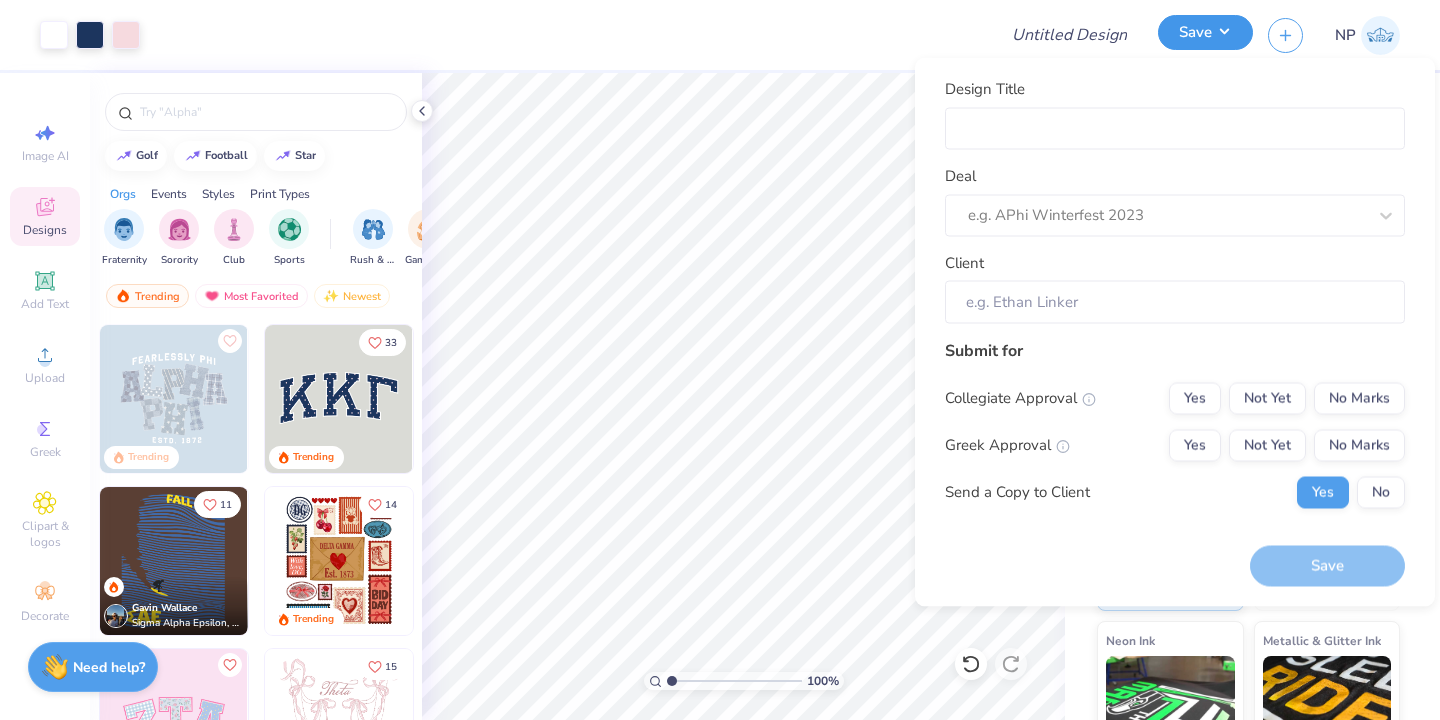 click on "Save" at bounding box center (1205, 32) 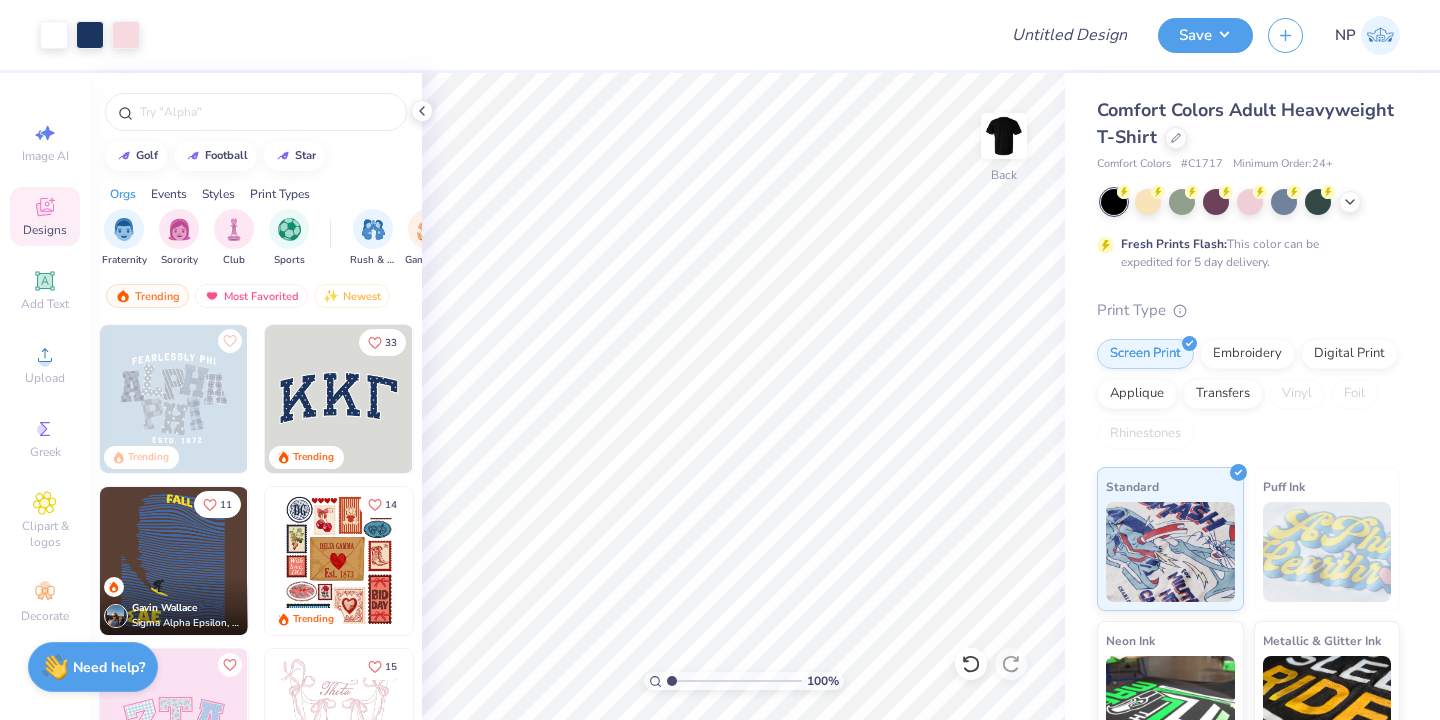 click on "NP" at bounding box center [1334, 35] 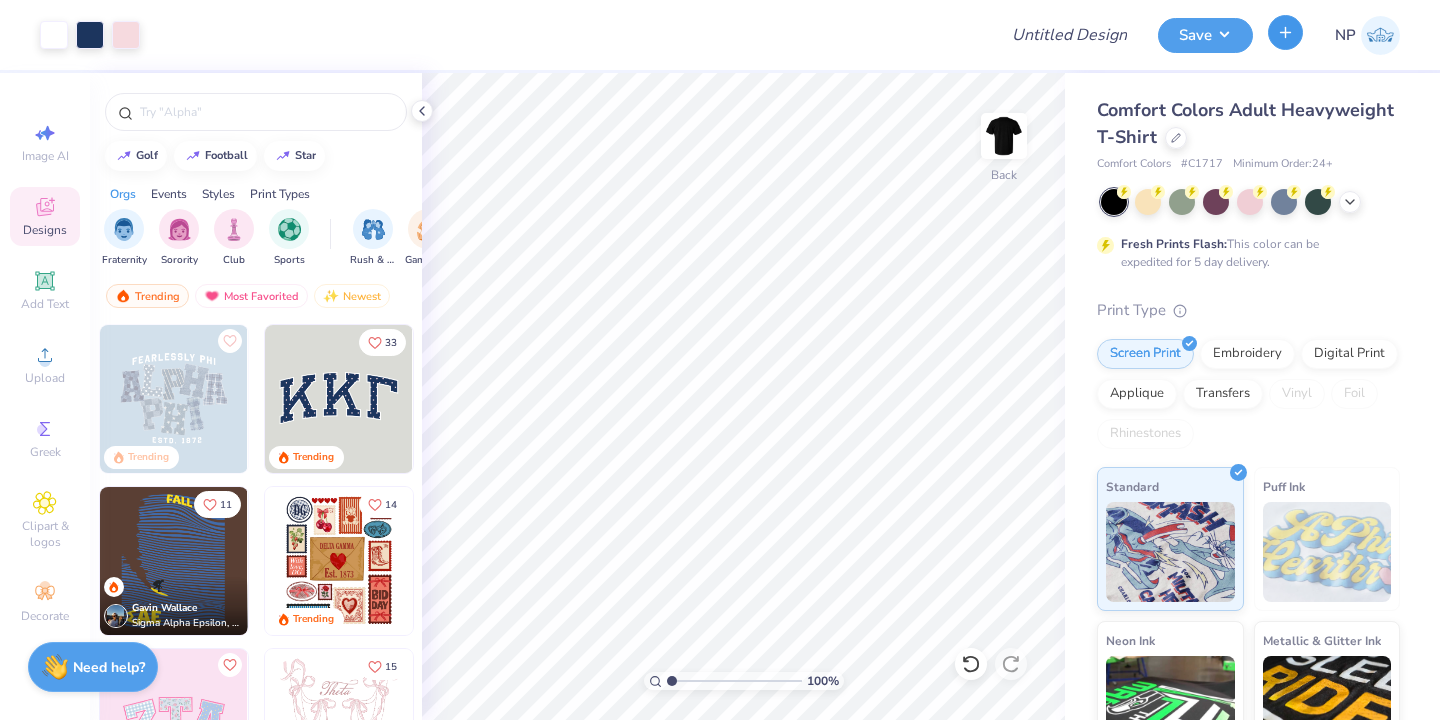click at bounding box center (1285, 32) 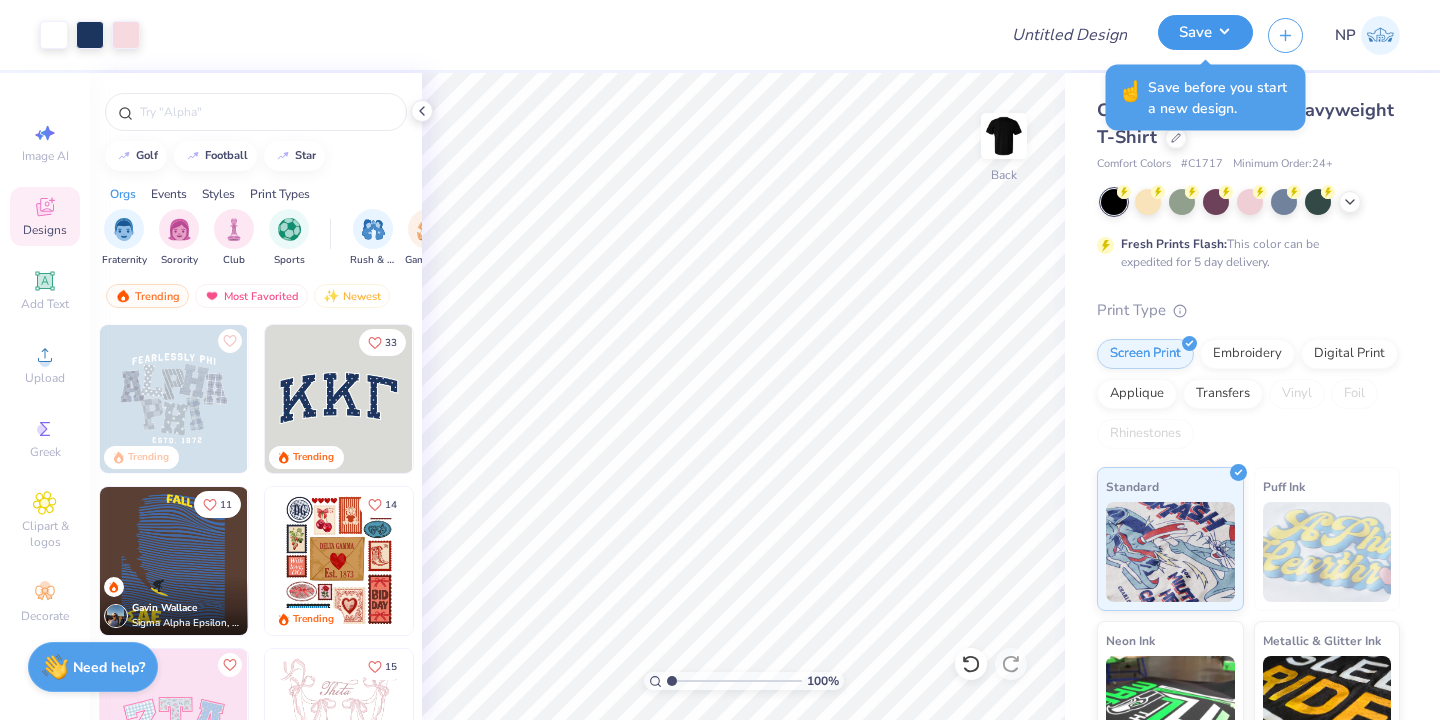 click on "Save" at bounding box center [1205, 32] 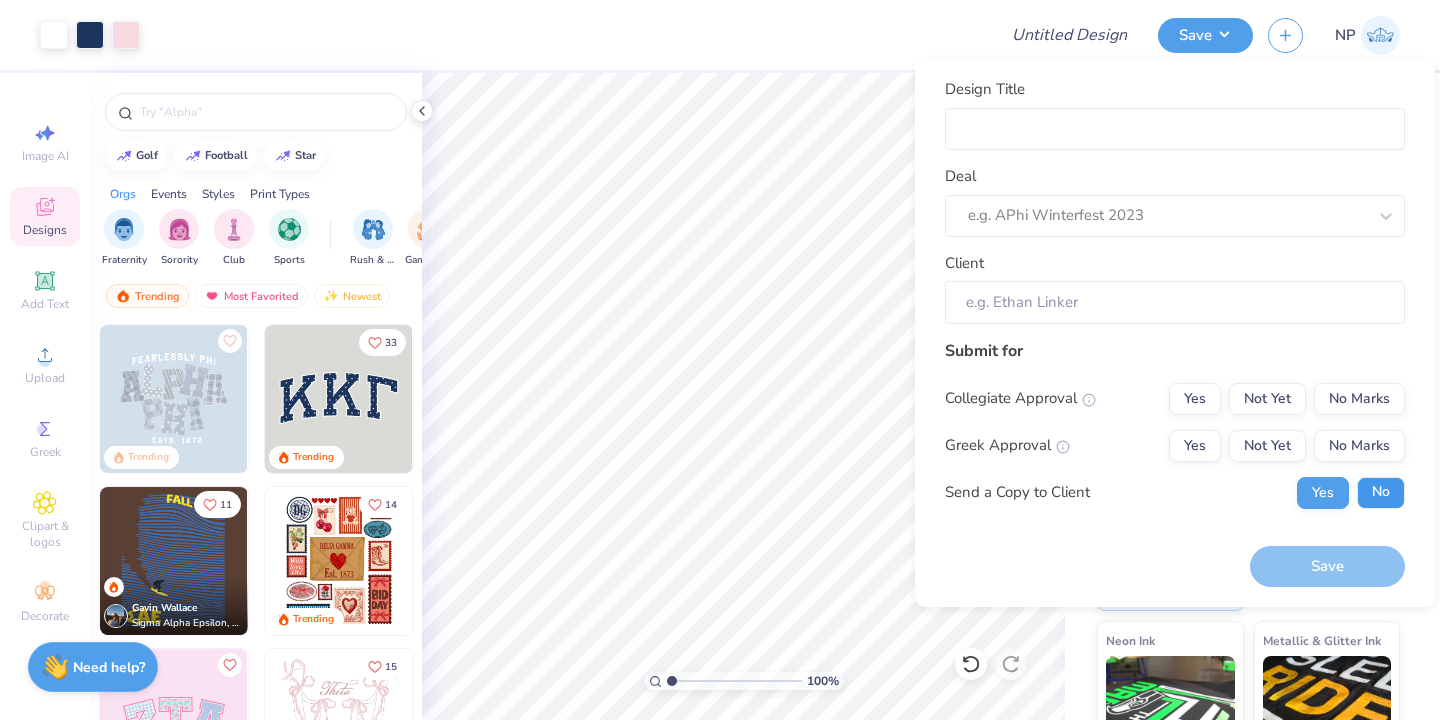 click on "No" at bounding box center [1381, 493] 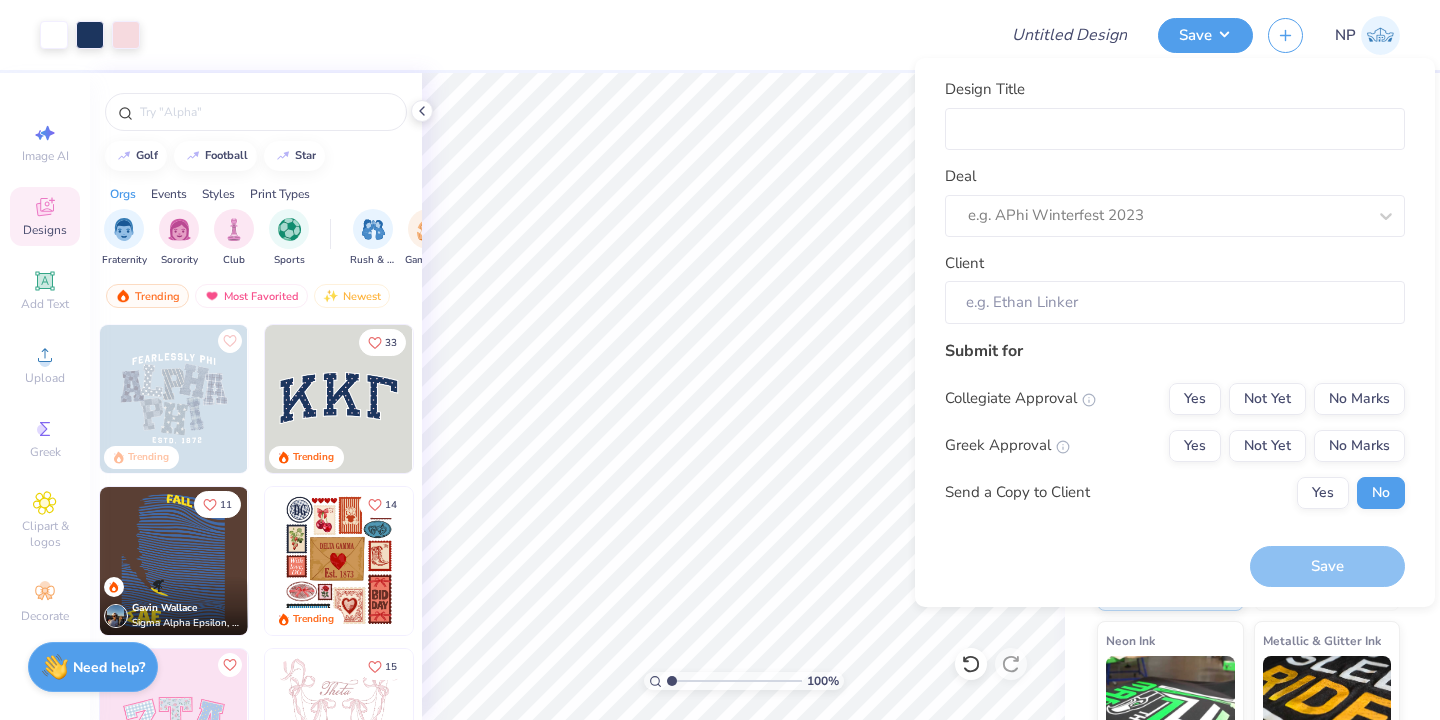 click on "Save" at bounding box center (1327, 566) 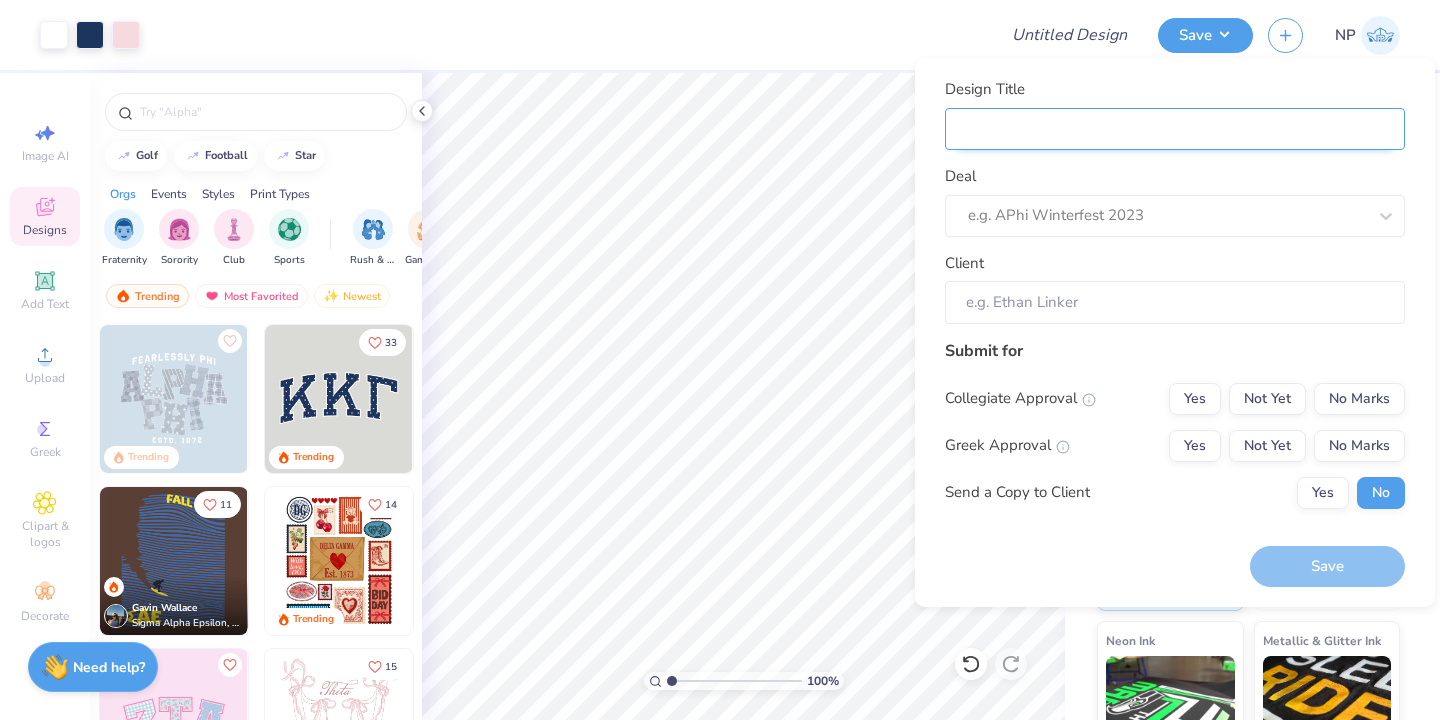 click on "Design Title" at bounding box center (1175, 129) 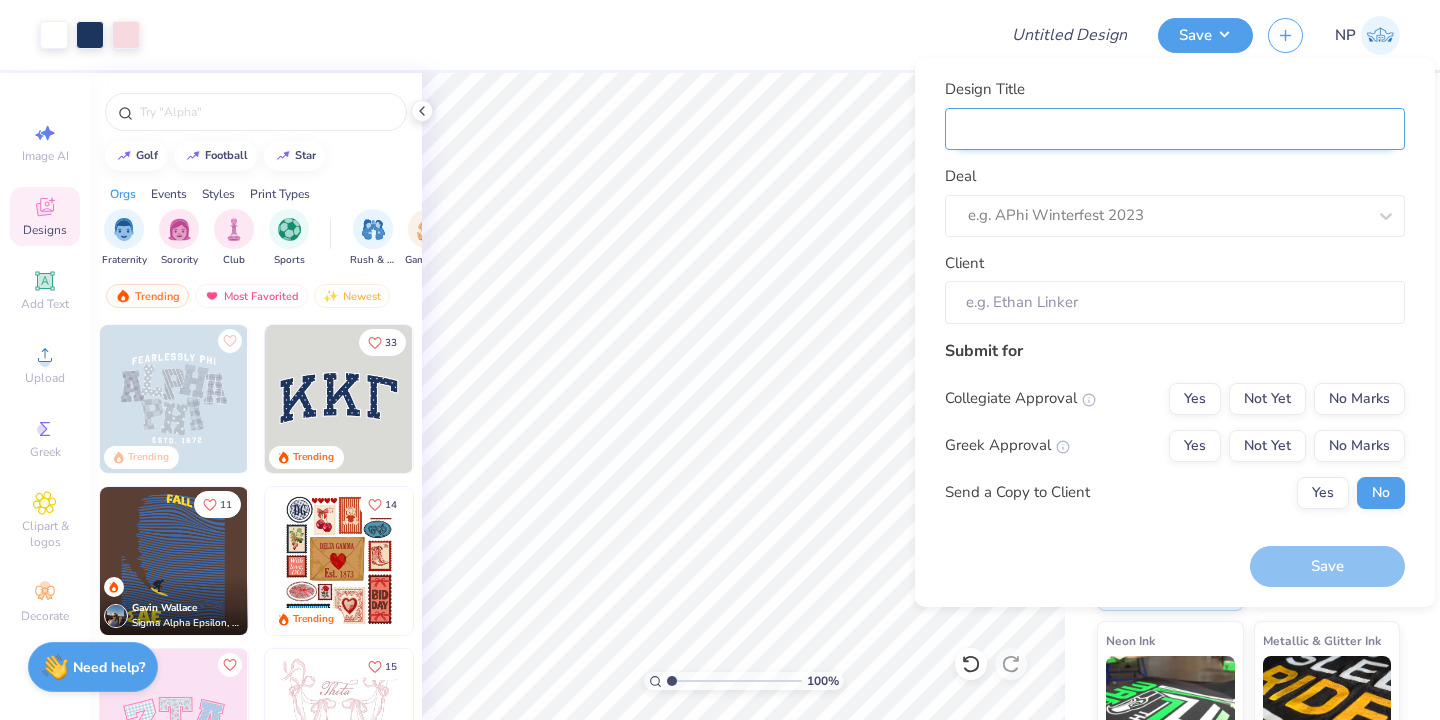 type on "e" 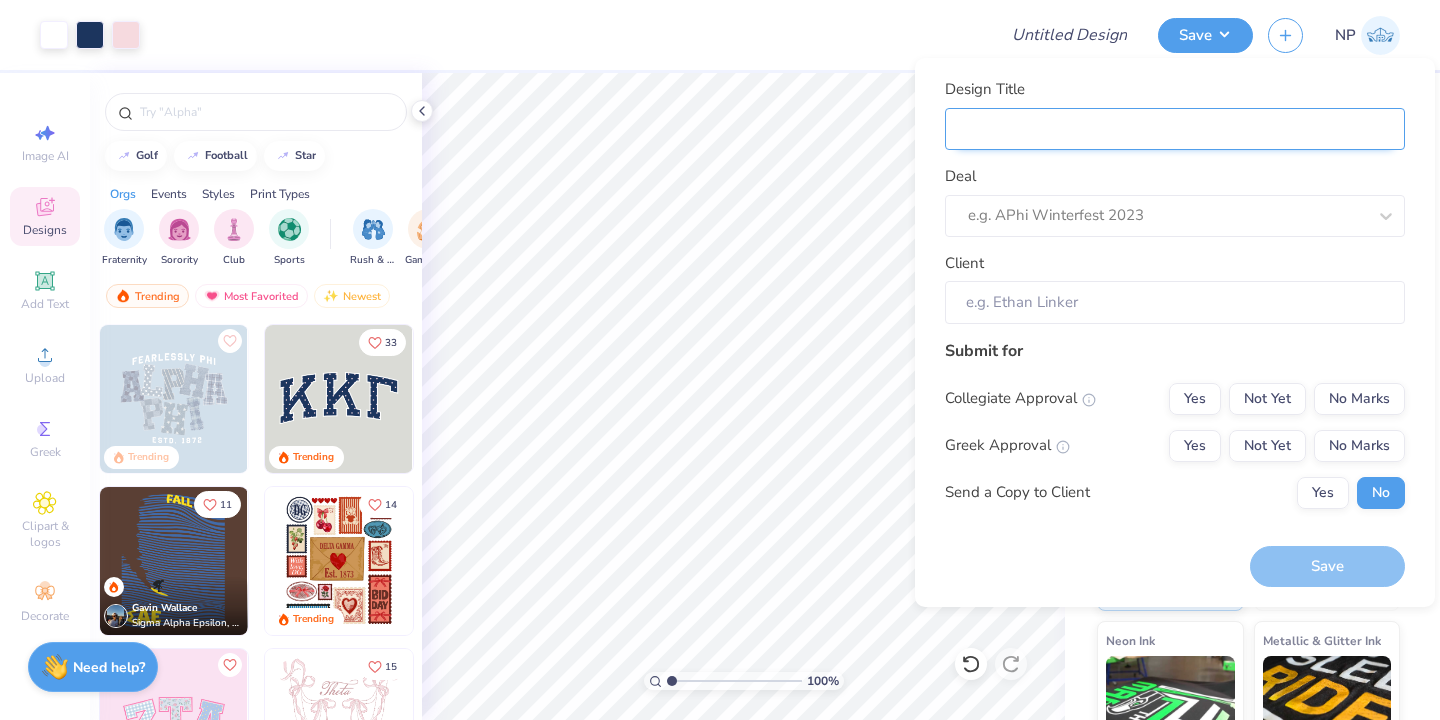 type on "e" 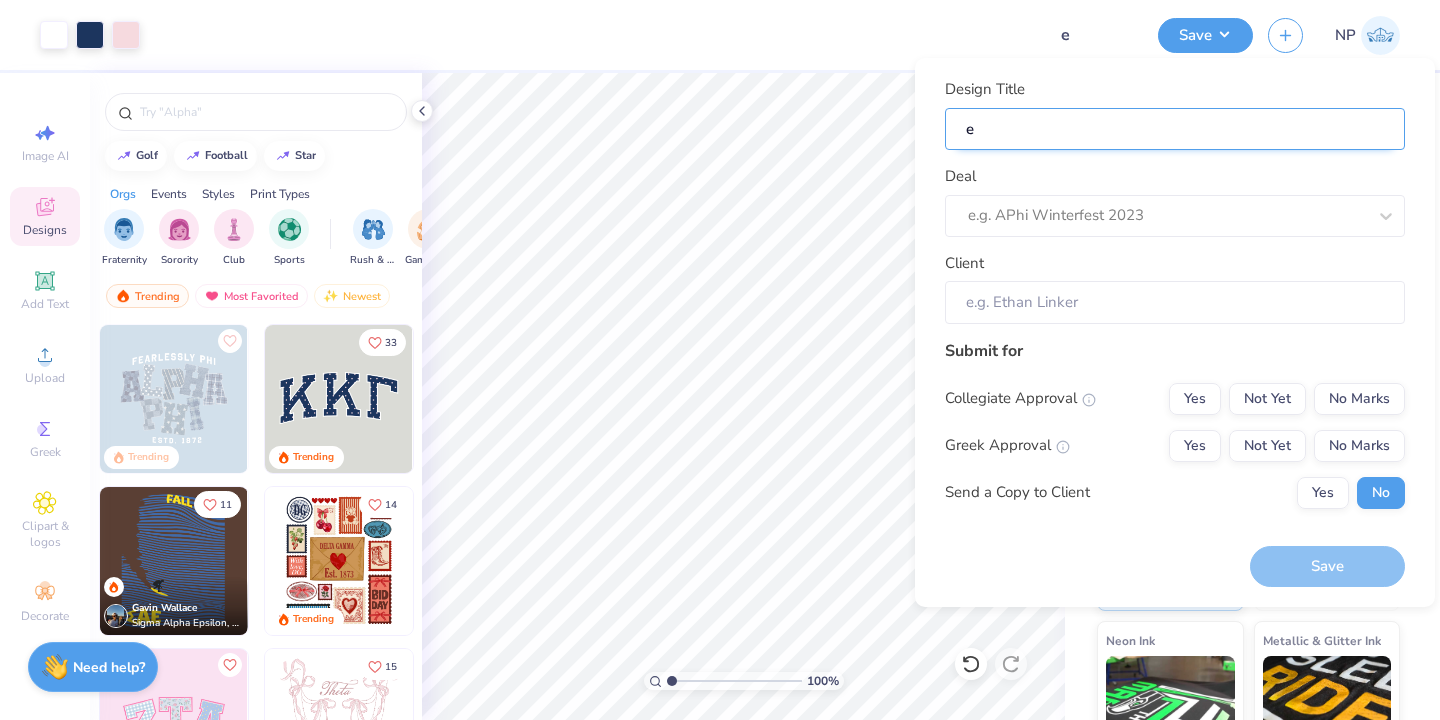 type on "ex" 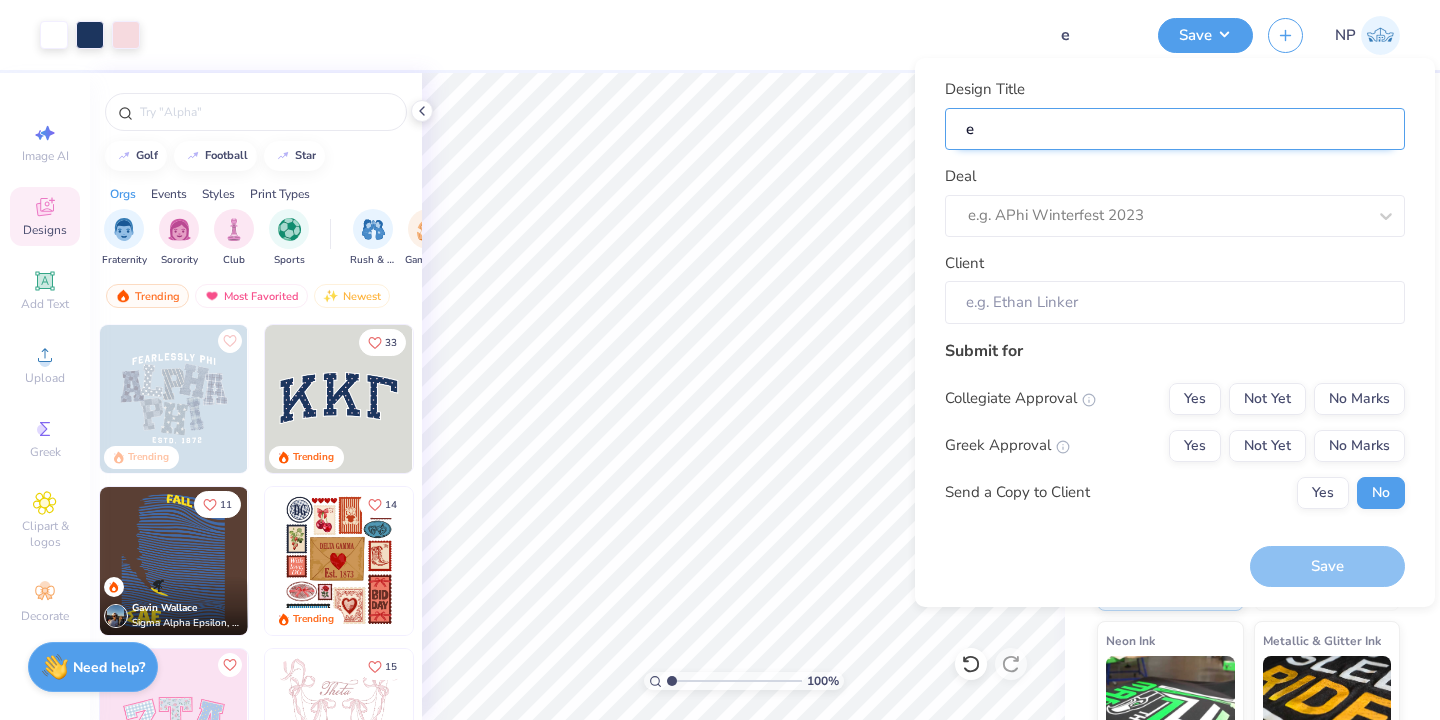 type on "ex" 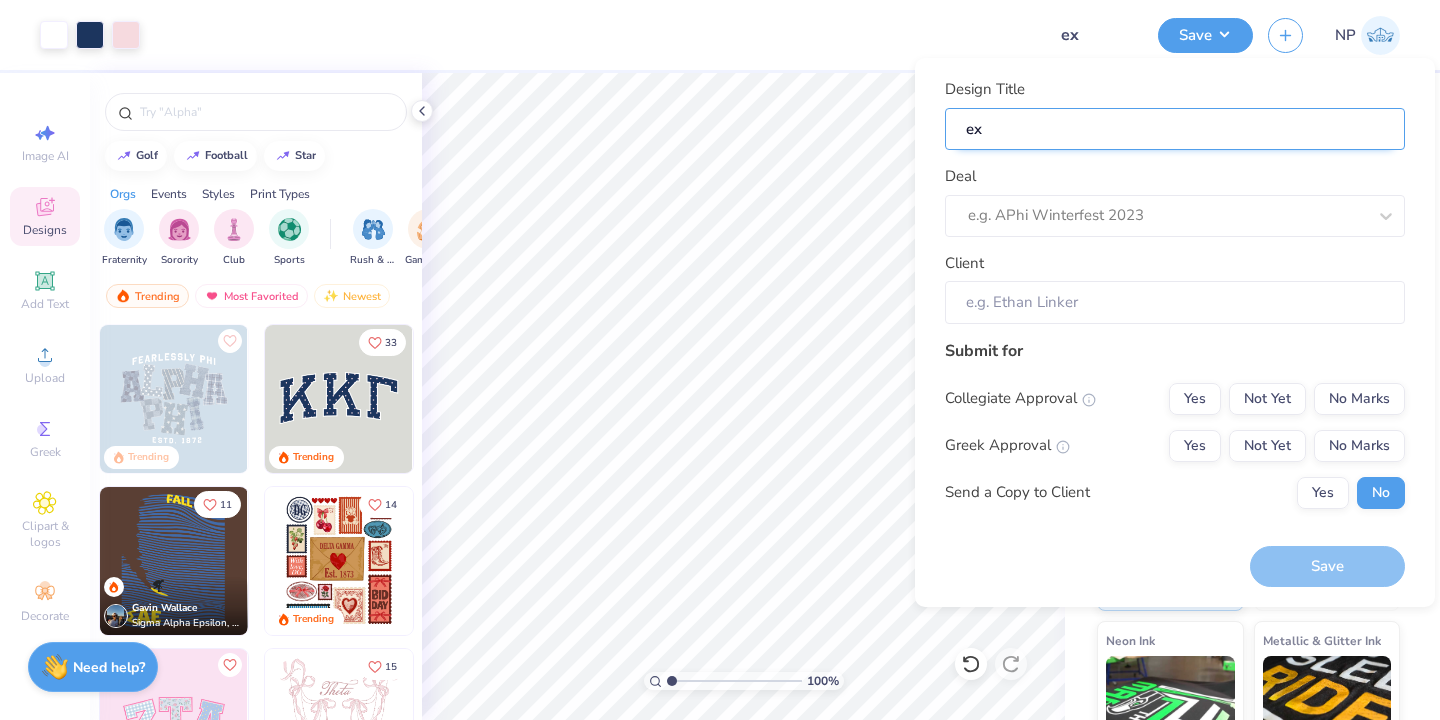 type on "exa" 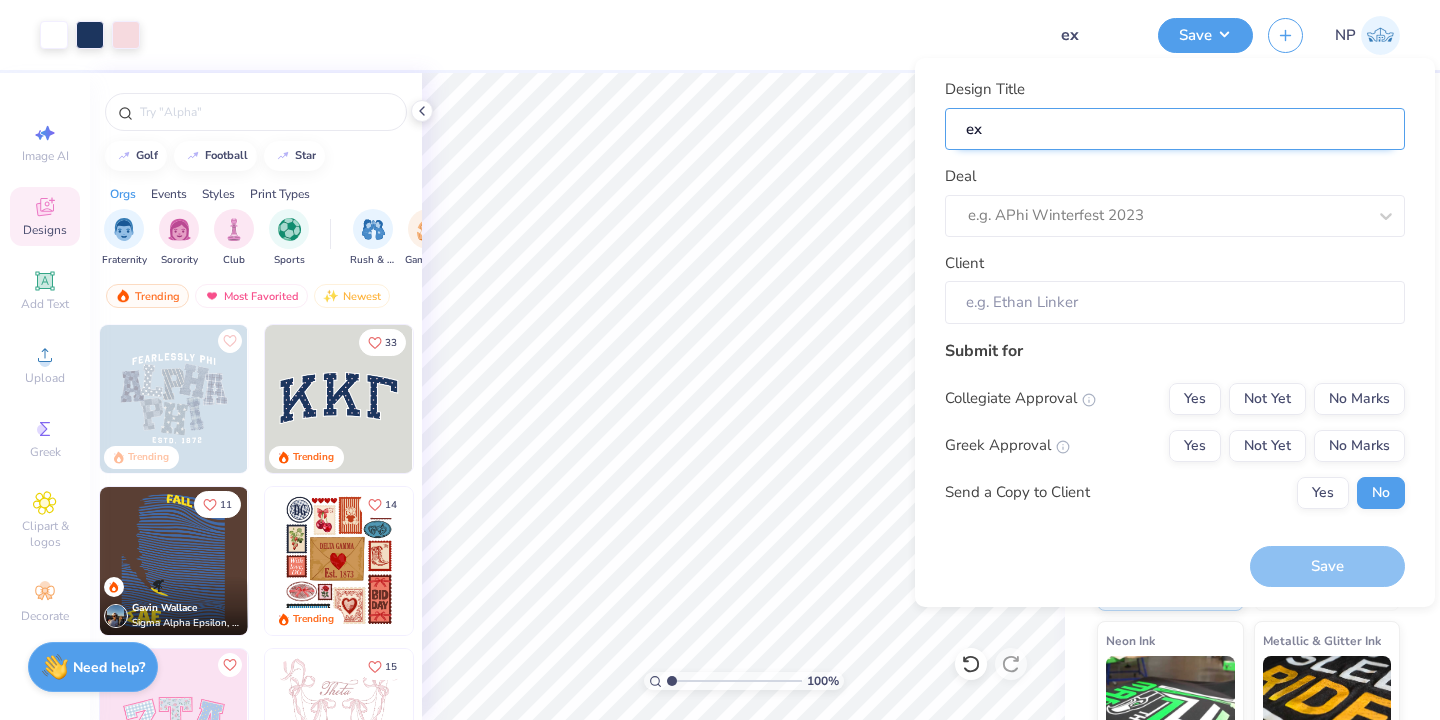 type on "exa" 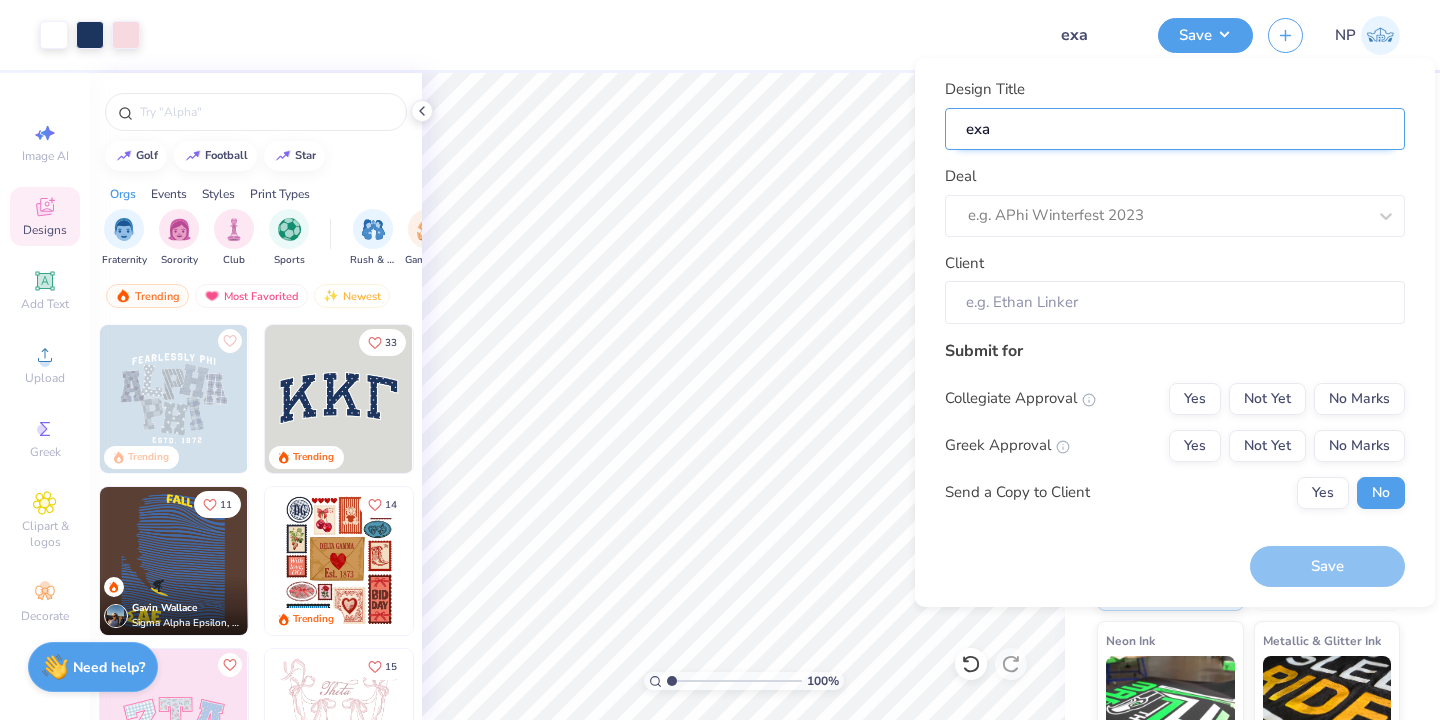 type on "exam" 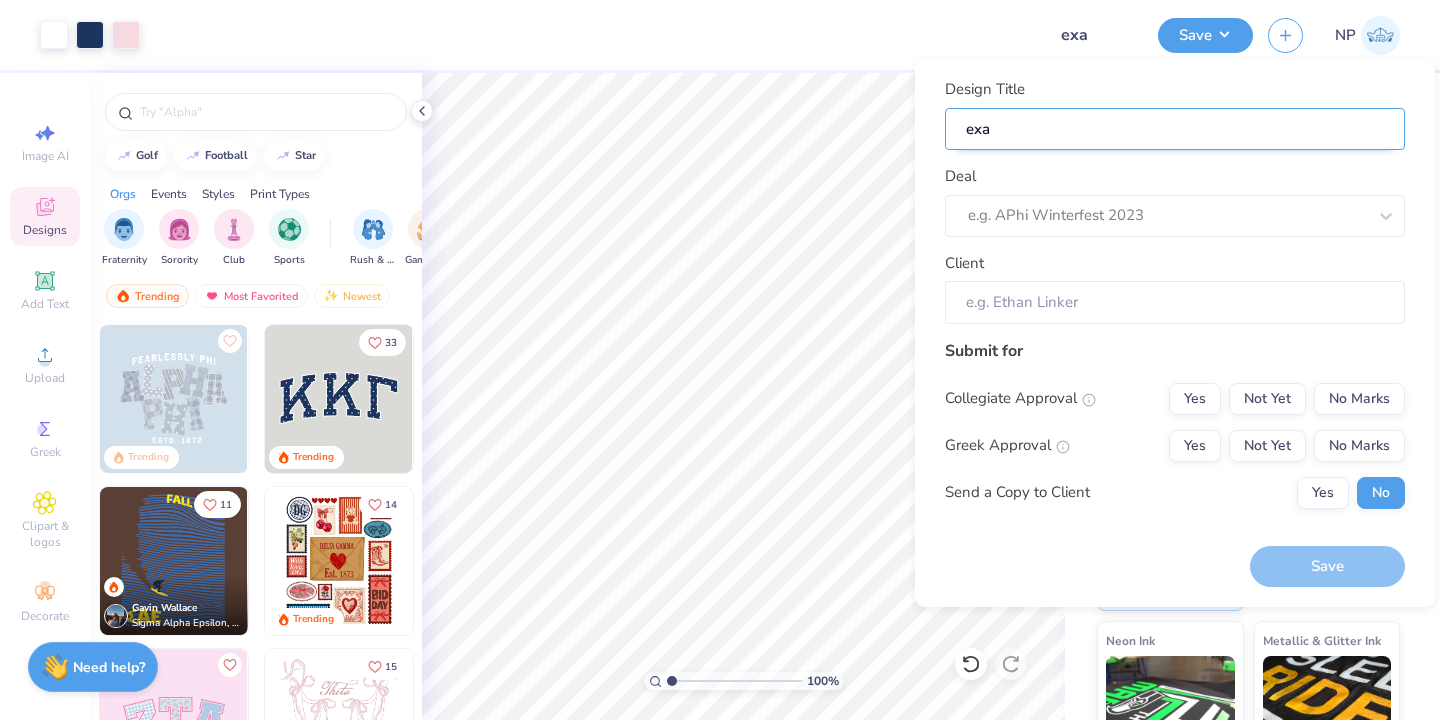 type on "exam" 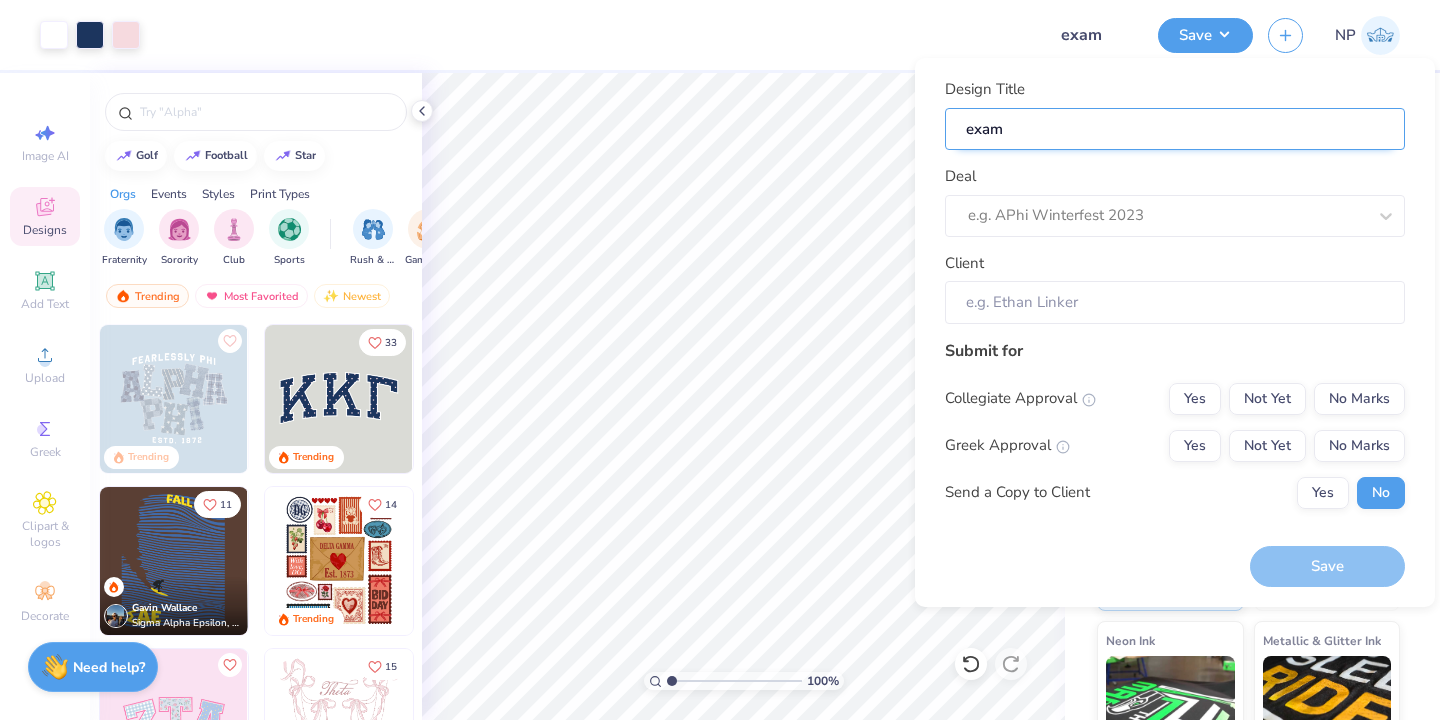 type on "exa" 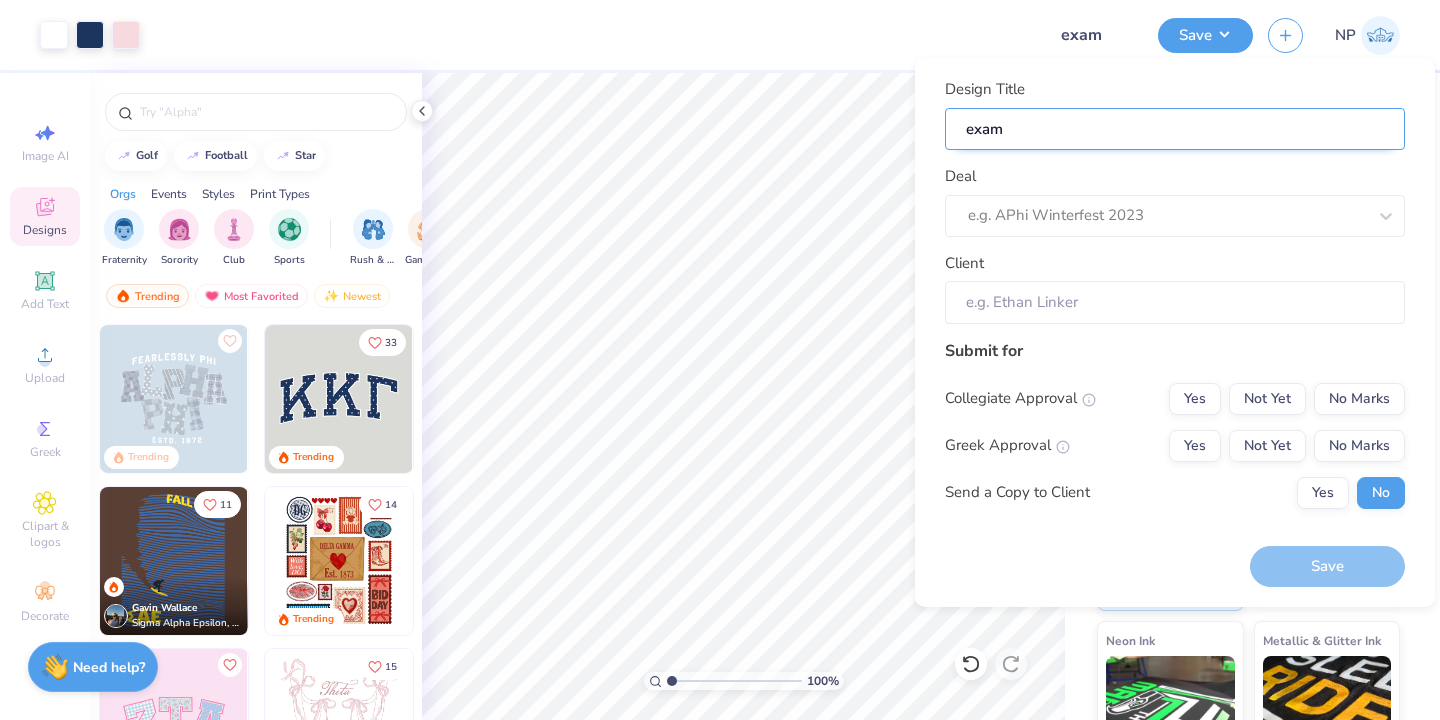 type on "exa" 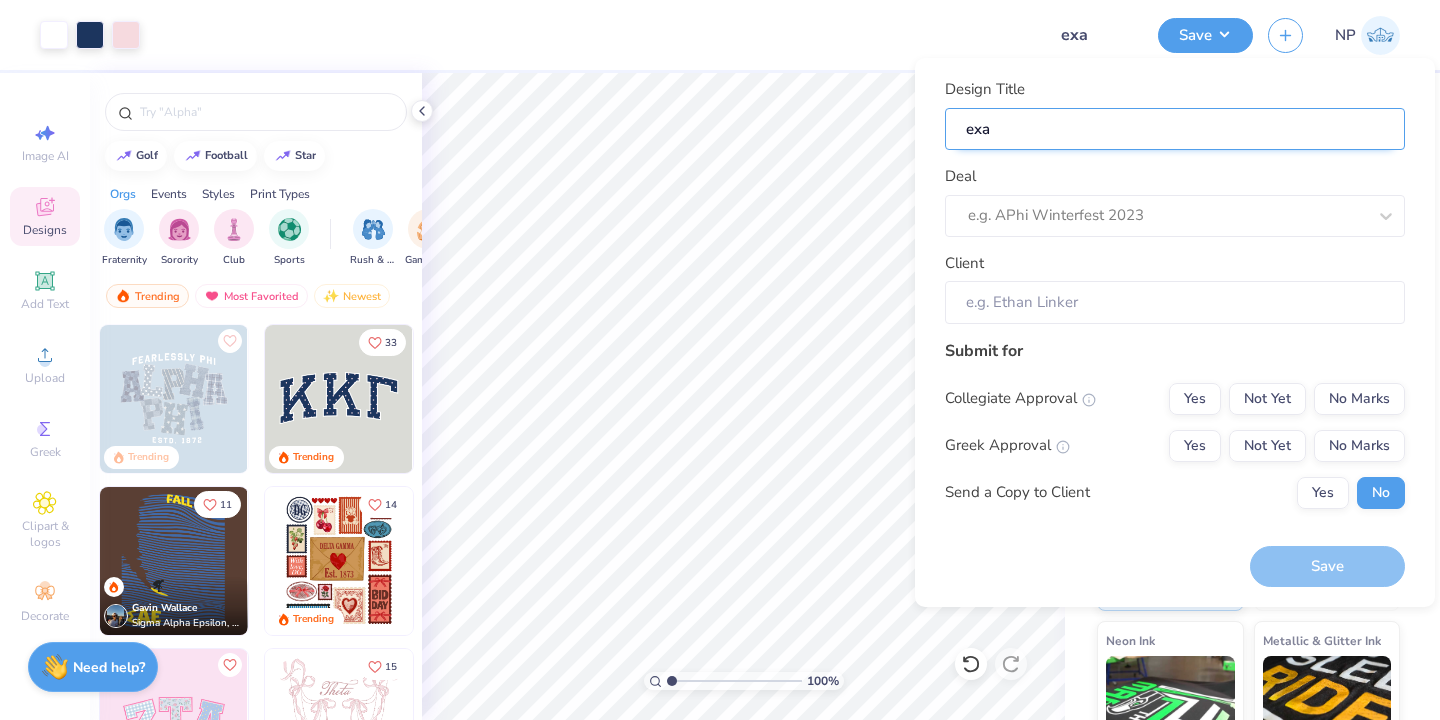 type on "ex" 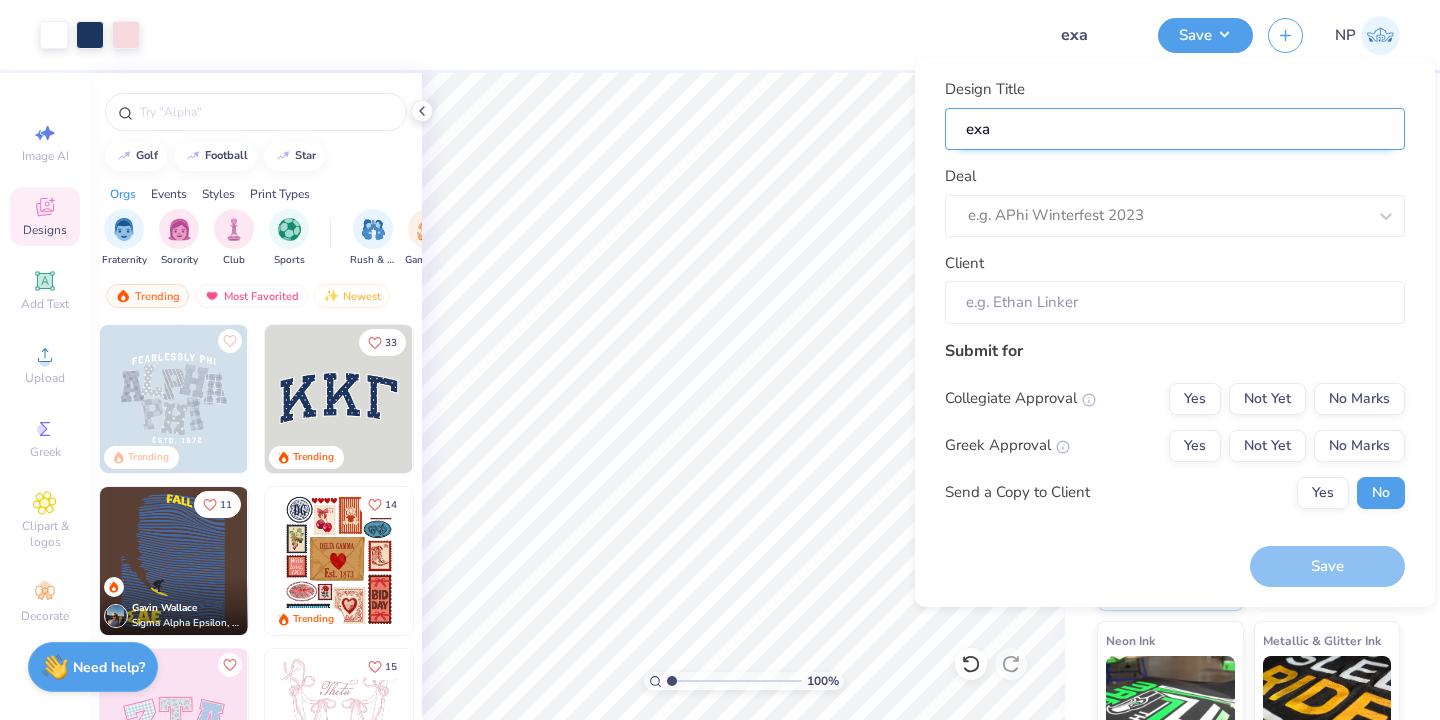 type on "ex" 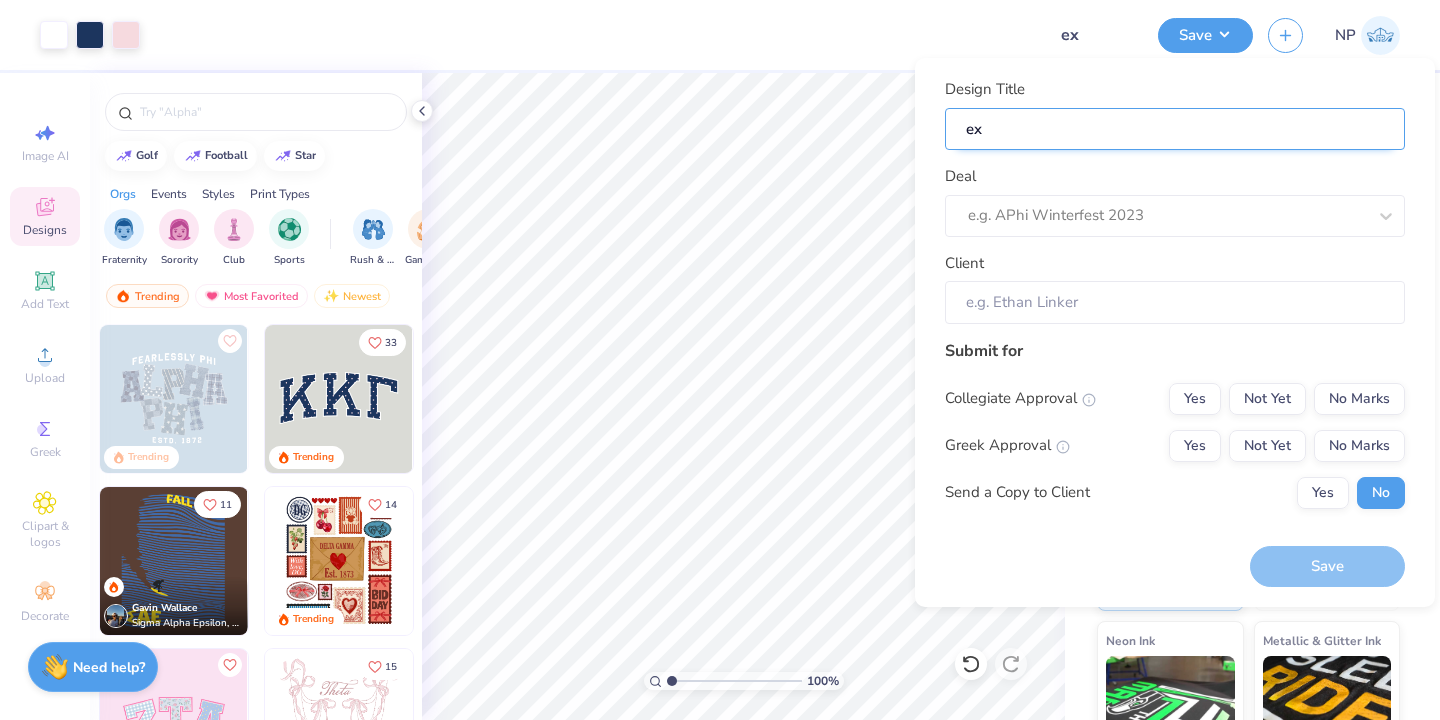 type on "e" 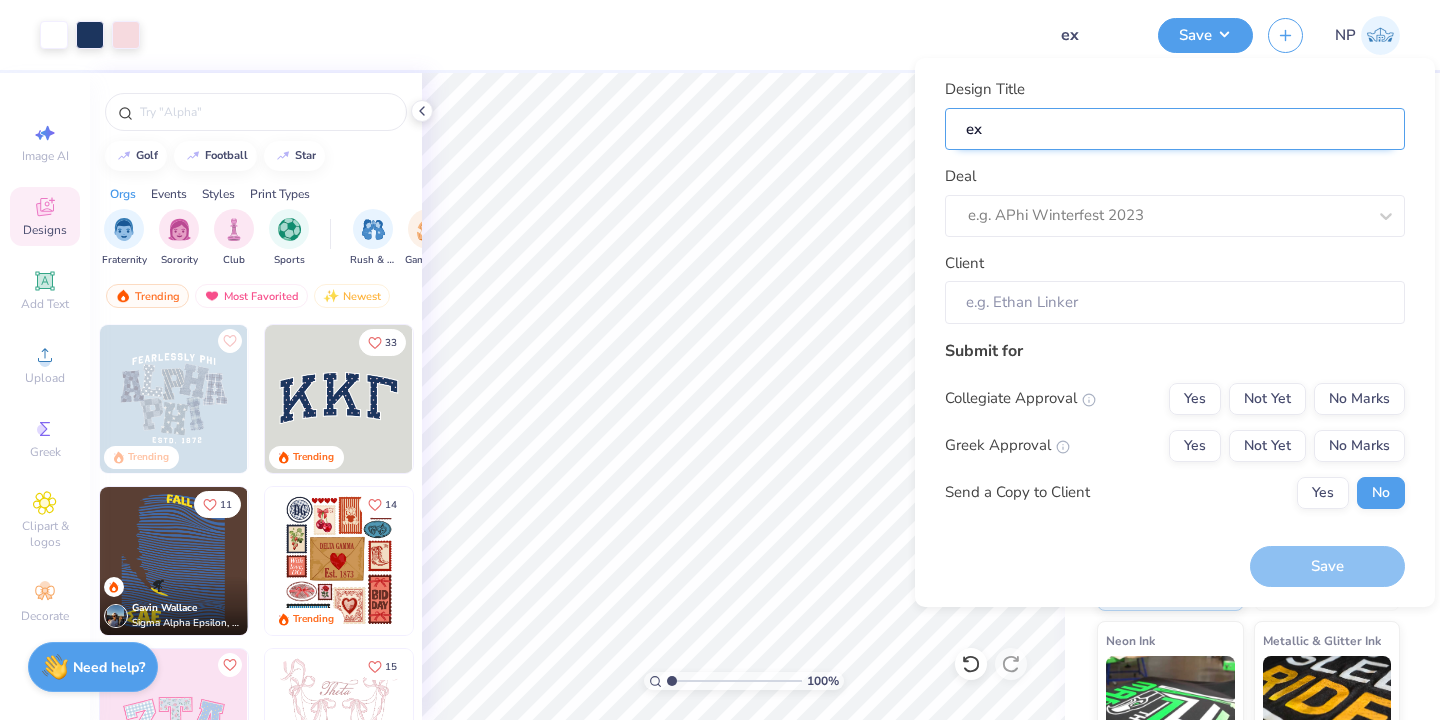 type on "e" 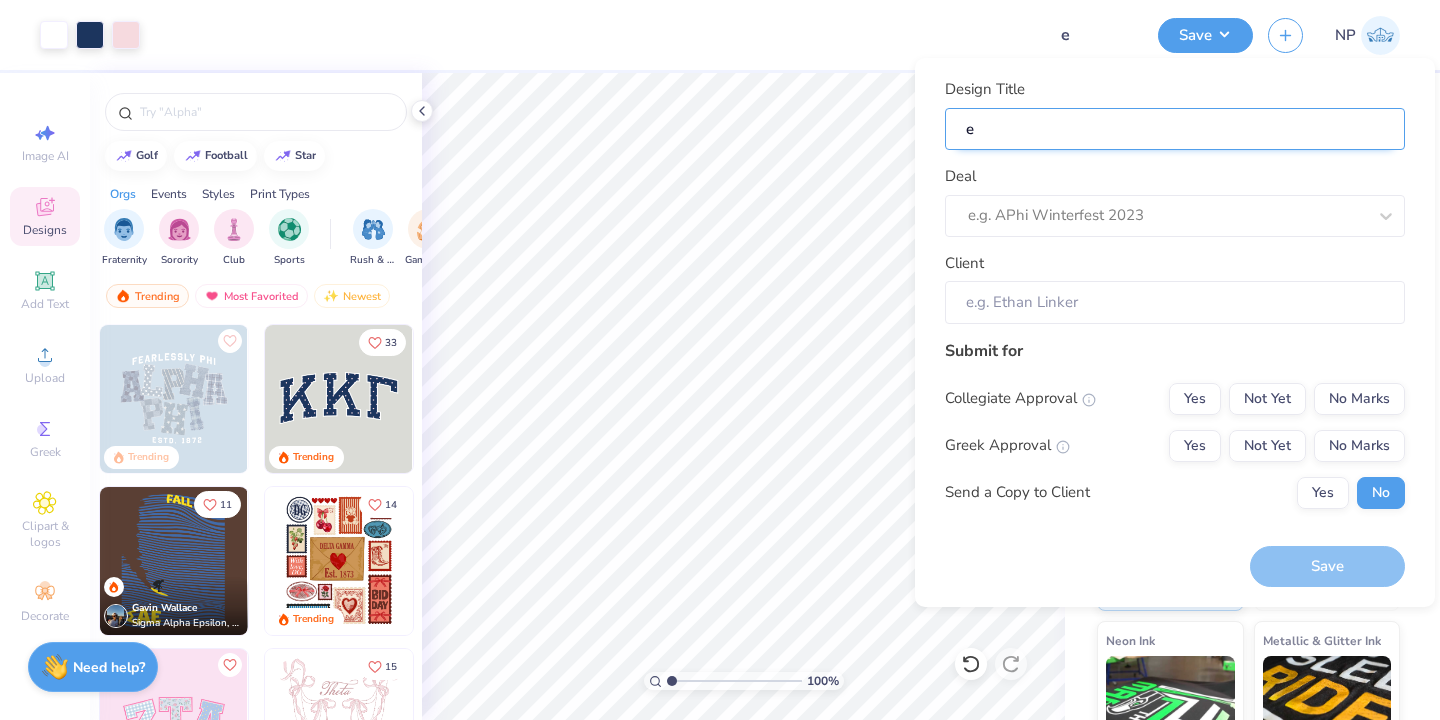 type 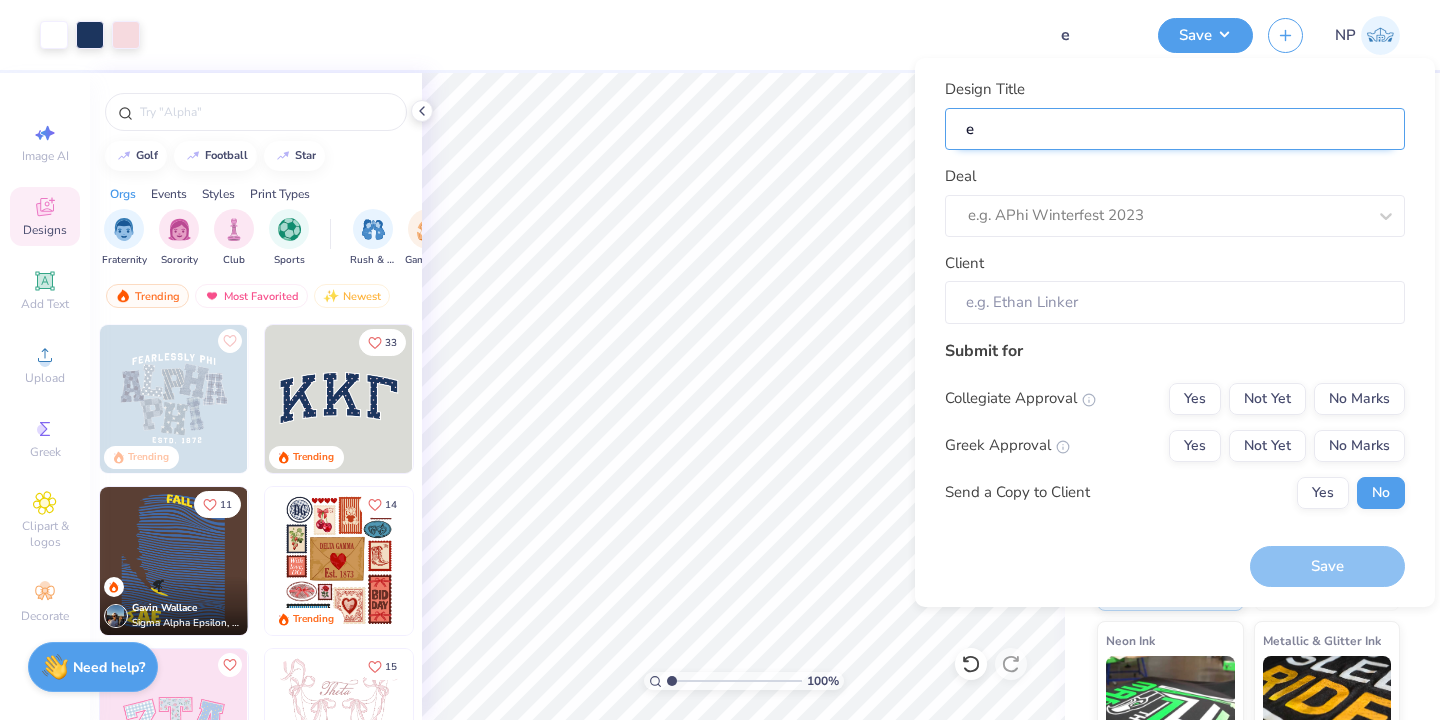 type 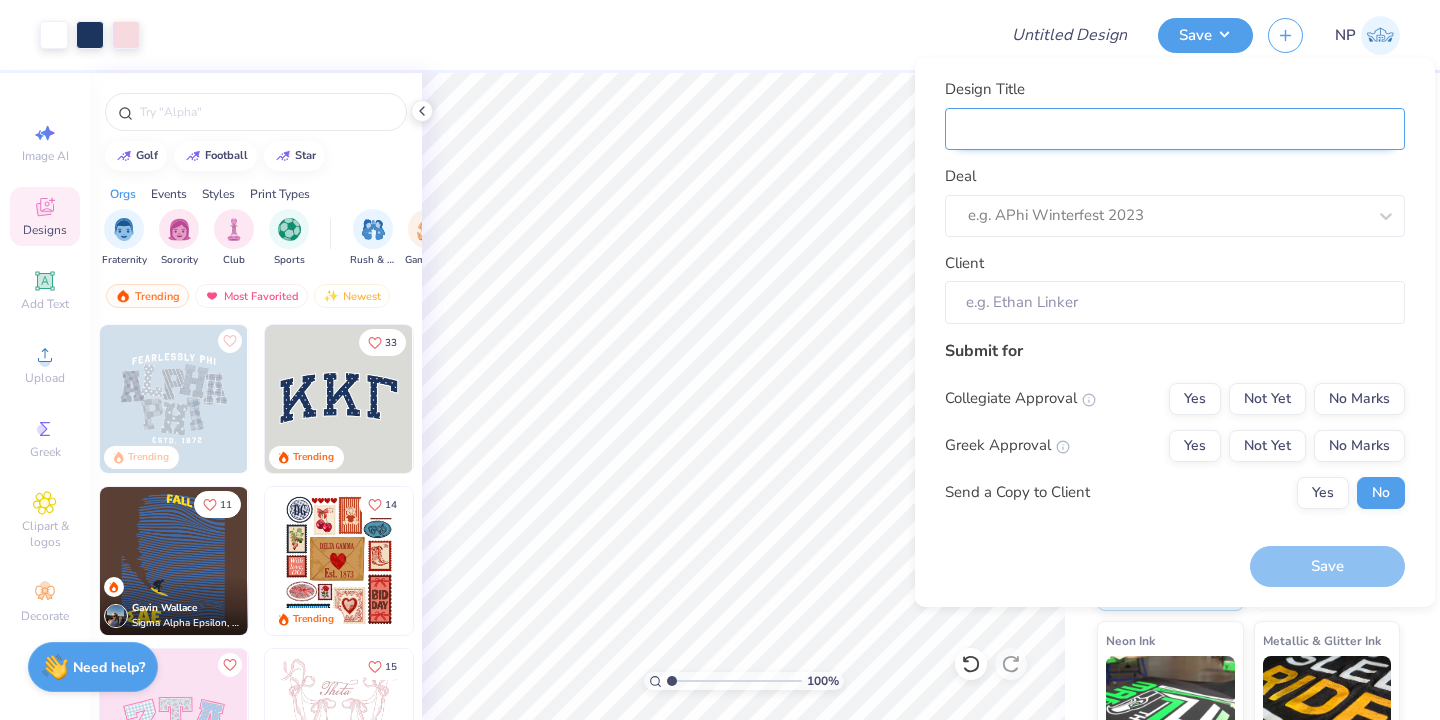 type on "s" 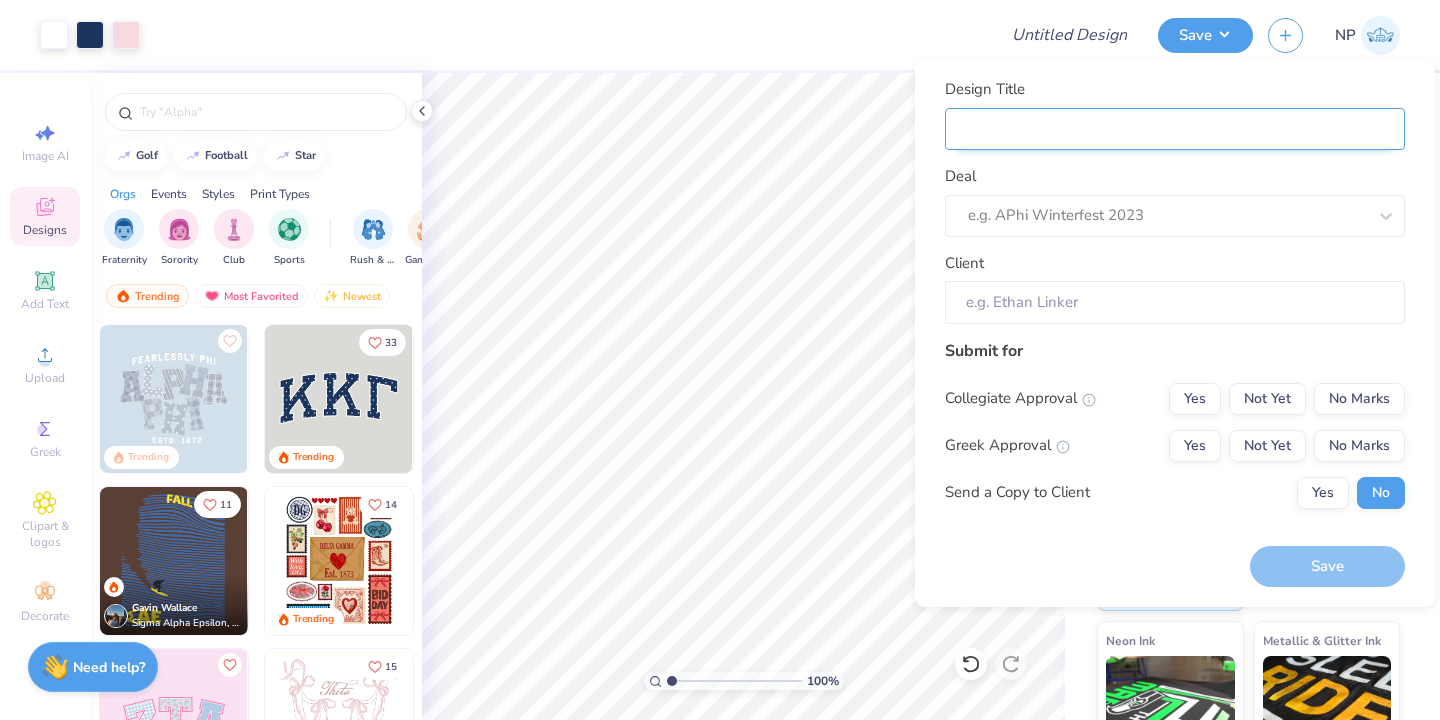 type on "s" 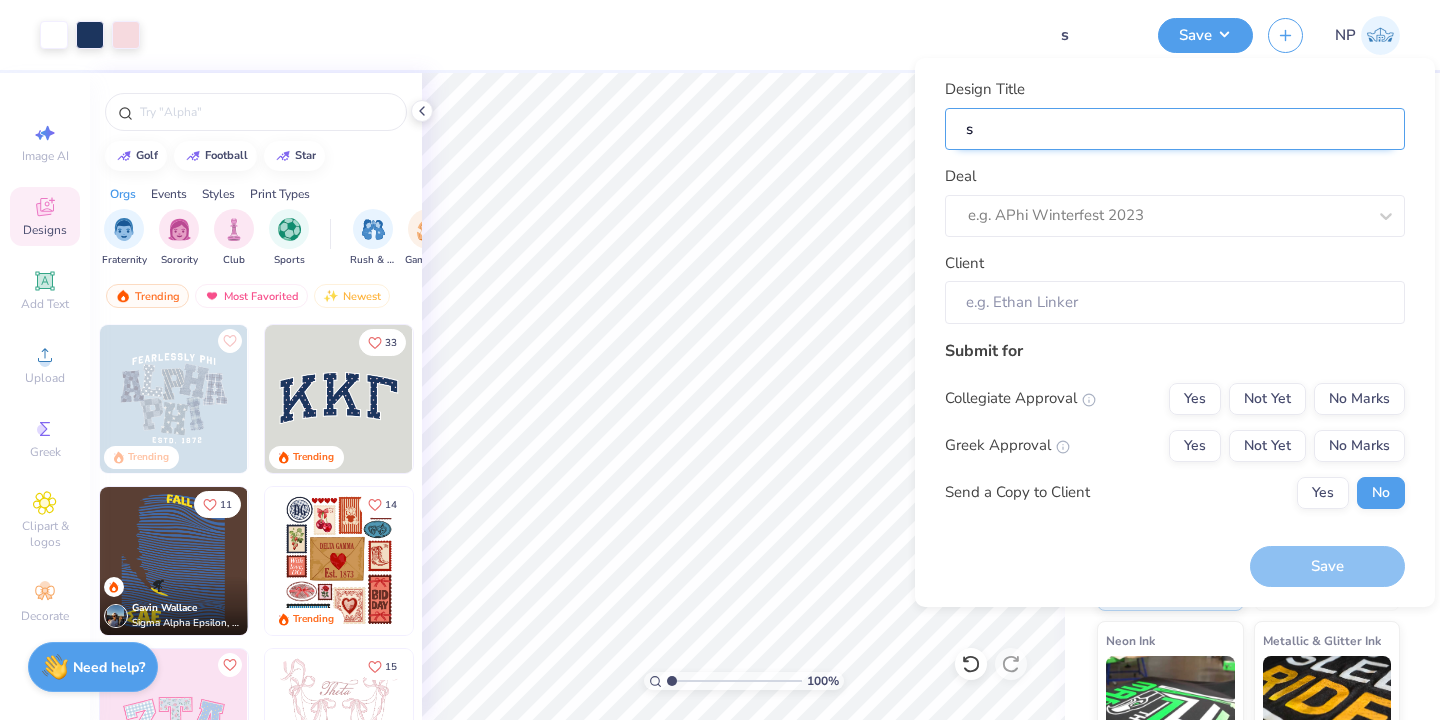 type on "sa" 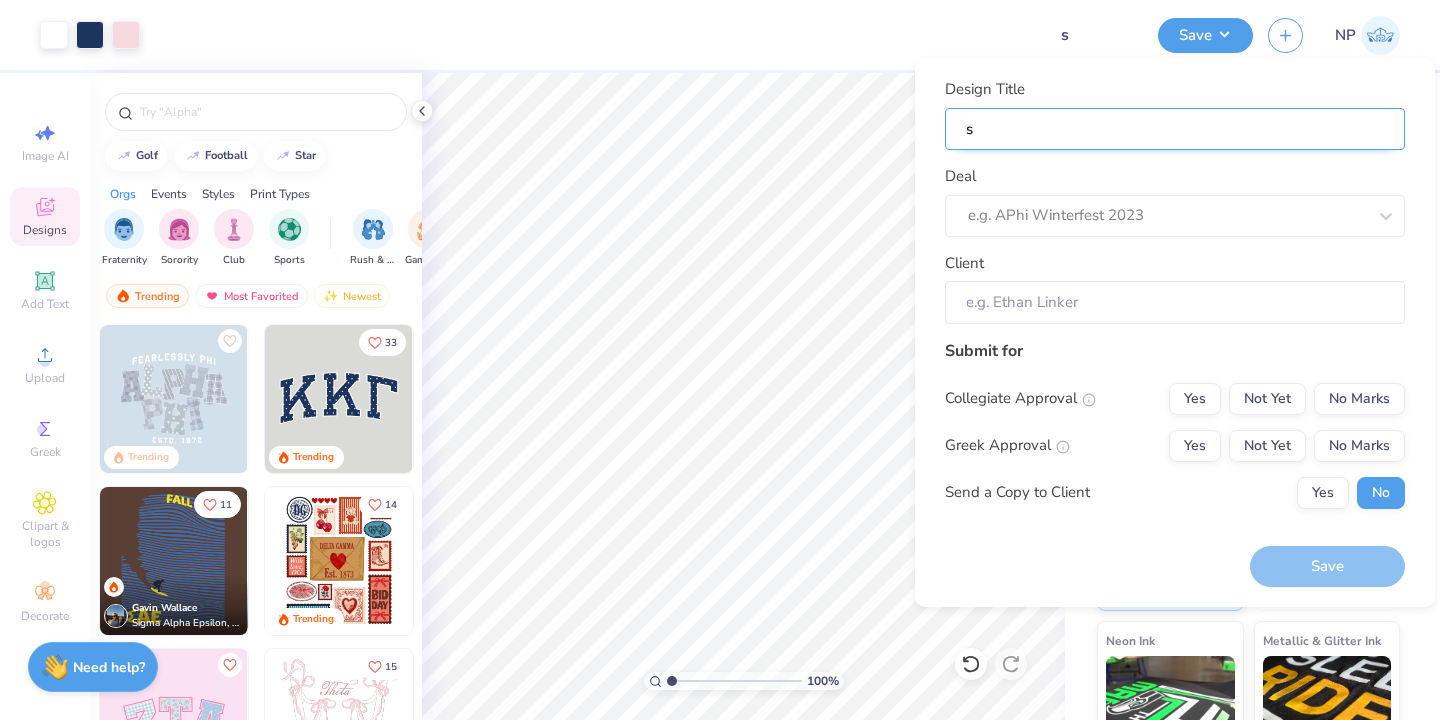 type on "sa" 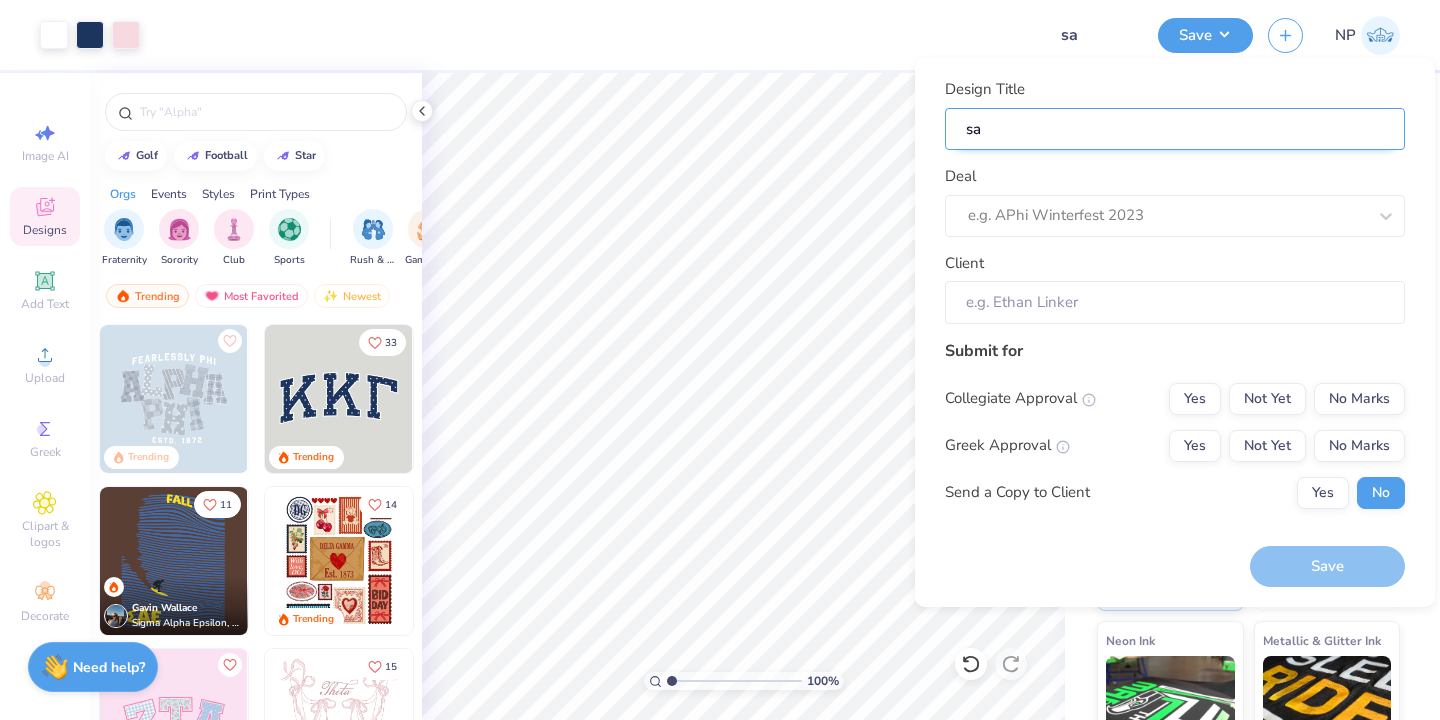 type on "sam" 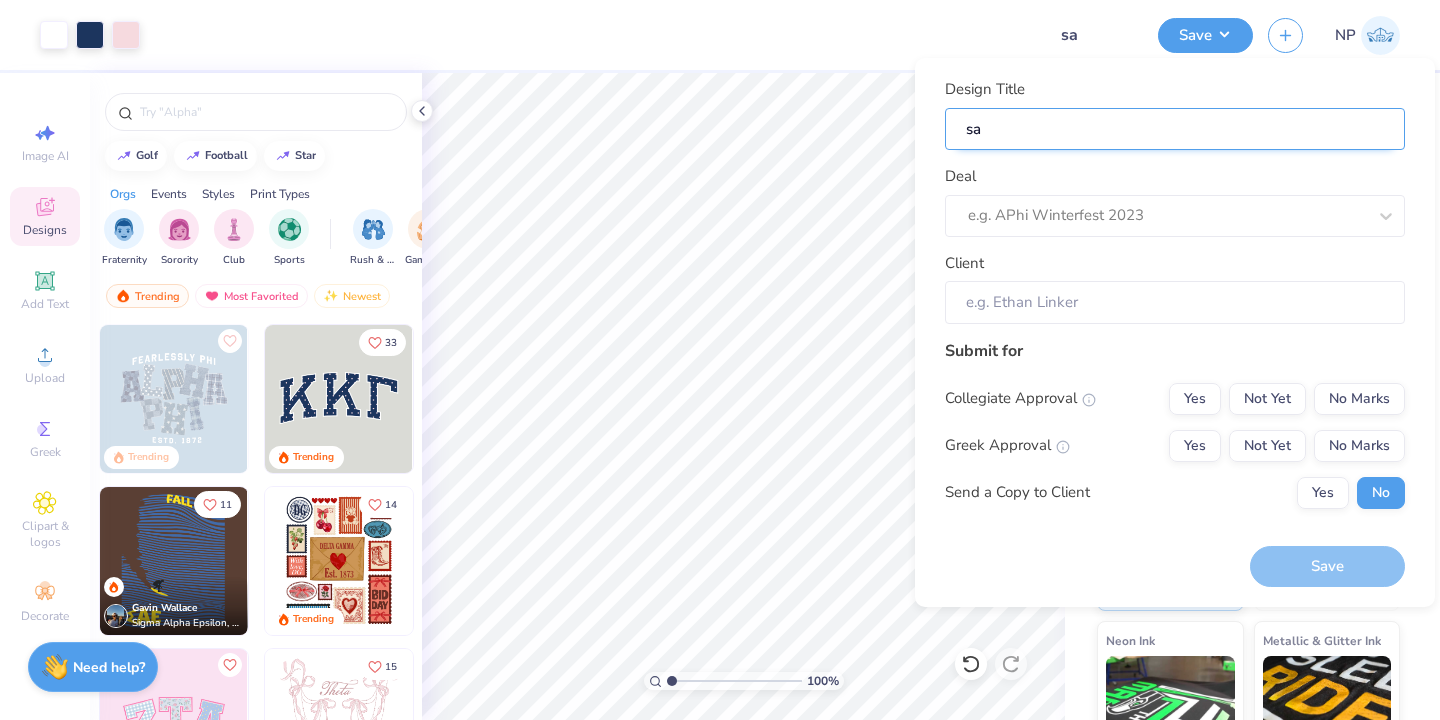 type on "sam" 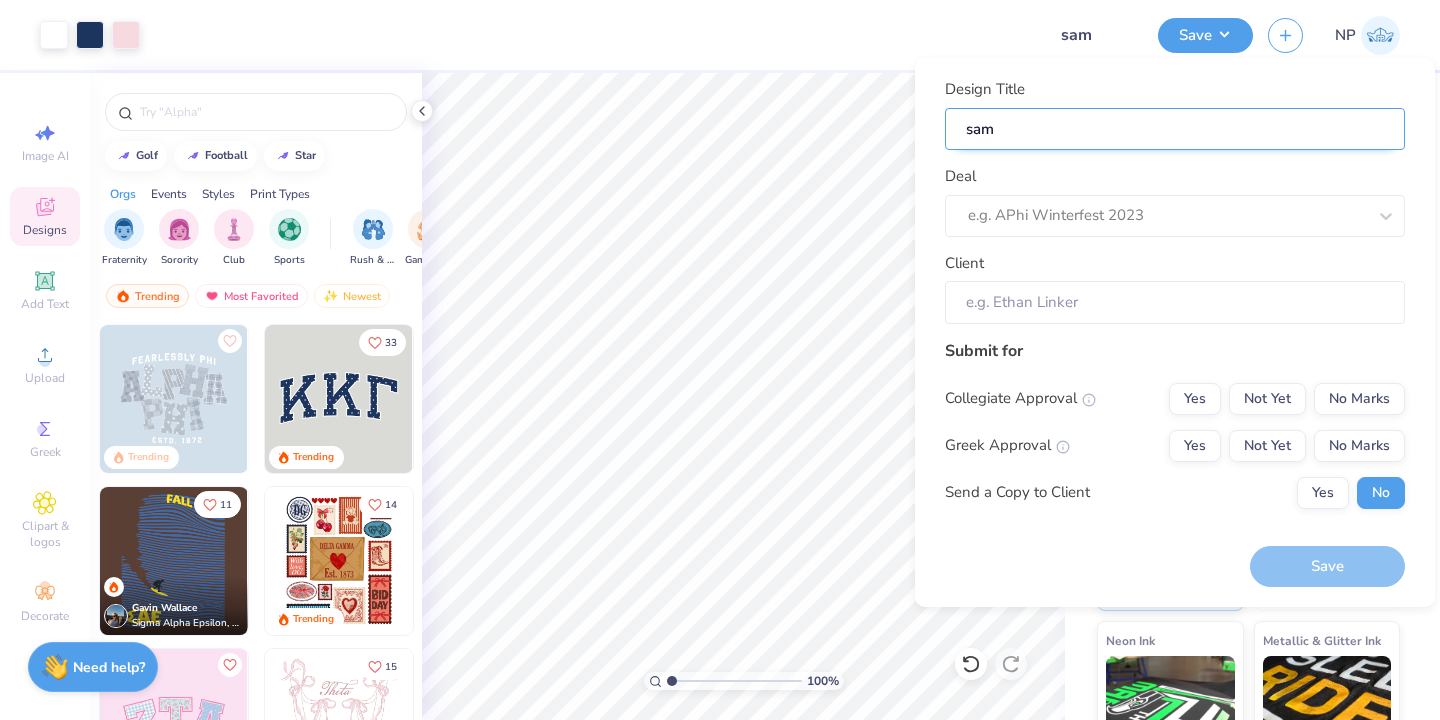 type on "samp" 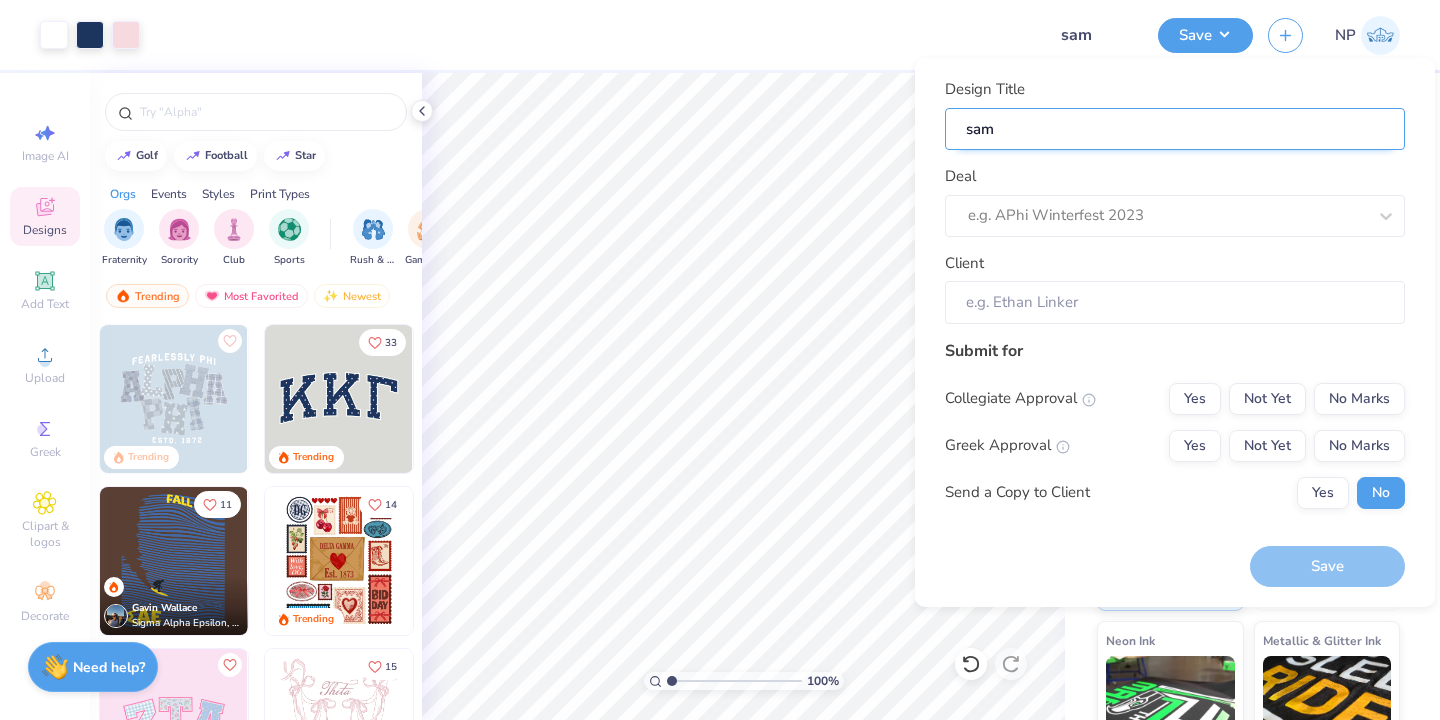 type on "samp" 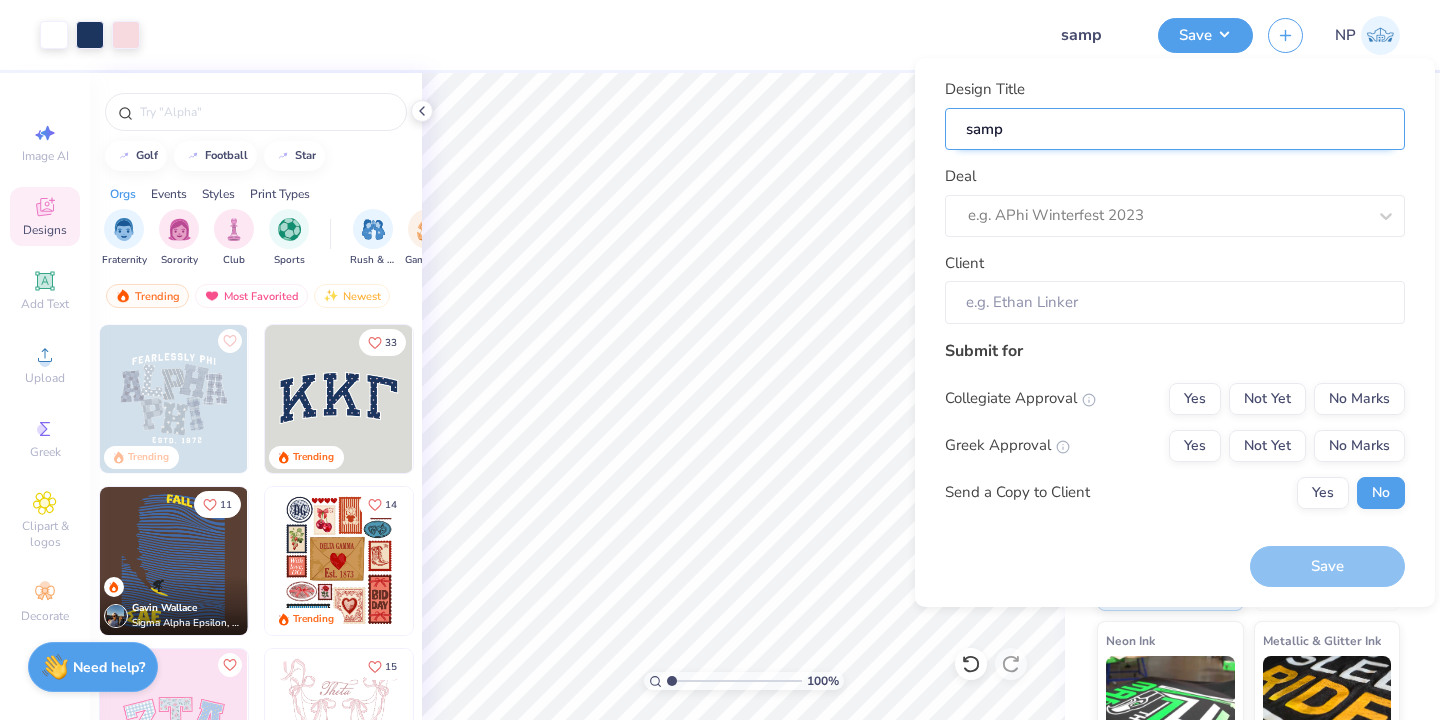 type on "sampl" 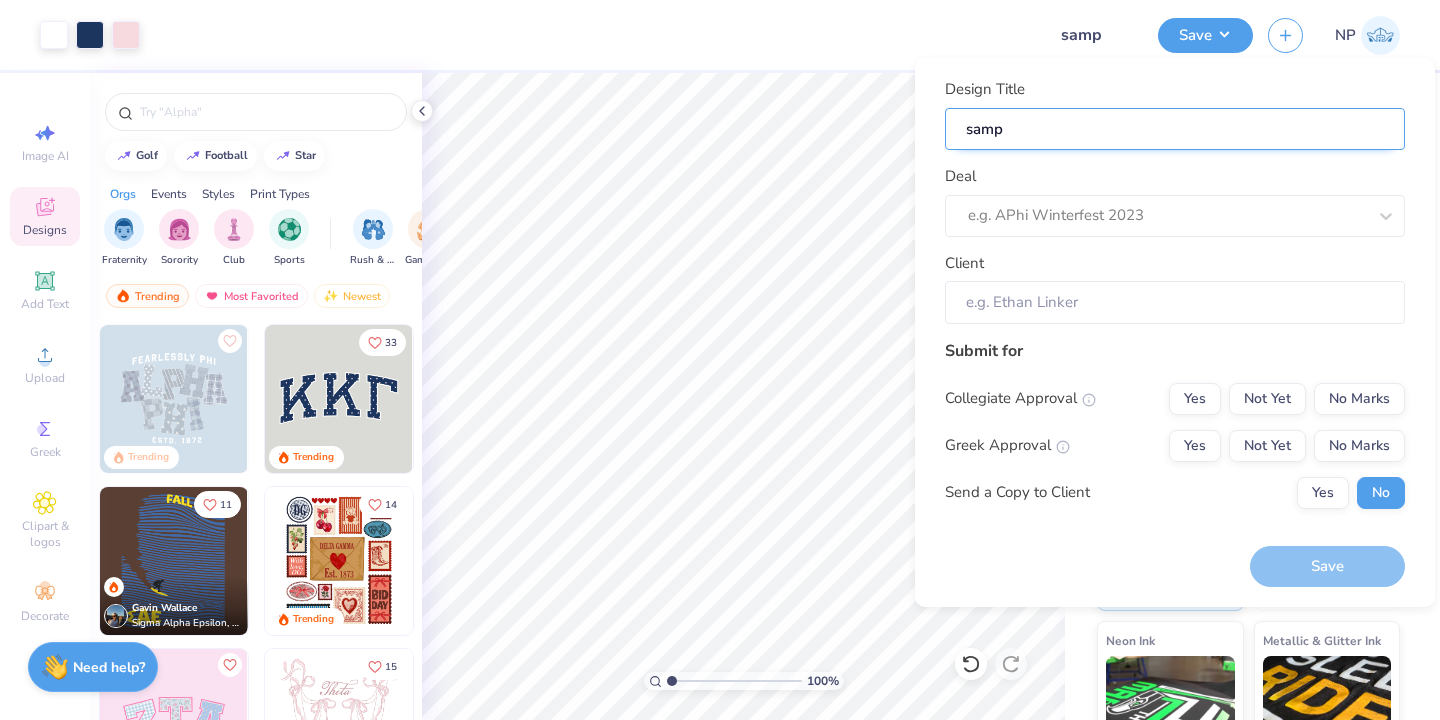 type on "sampl" 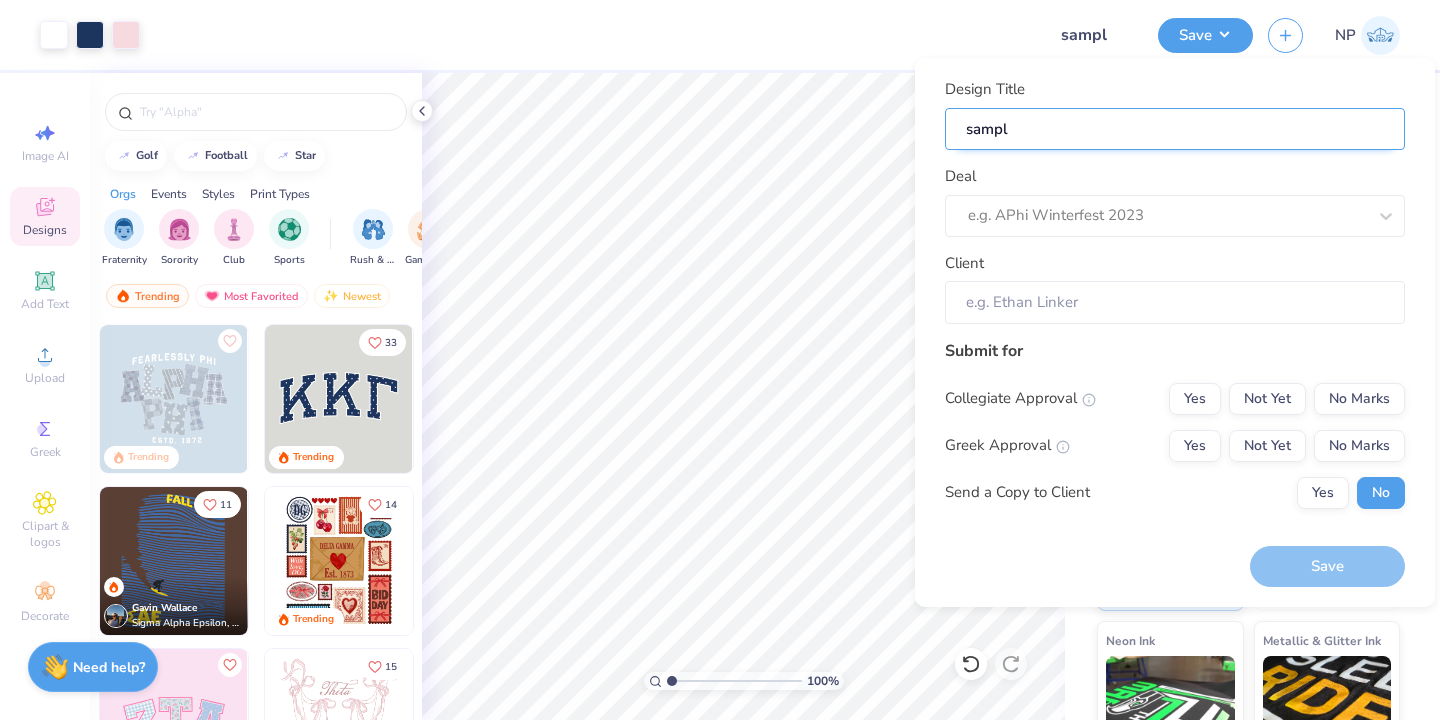 type on "sample" 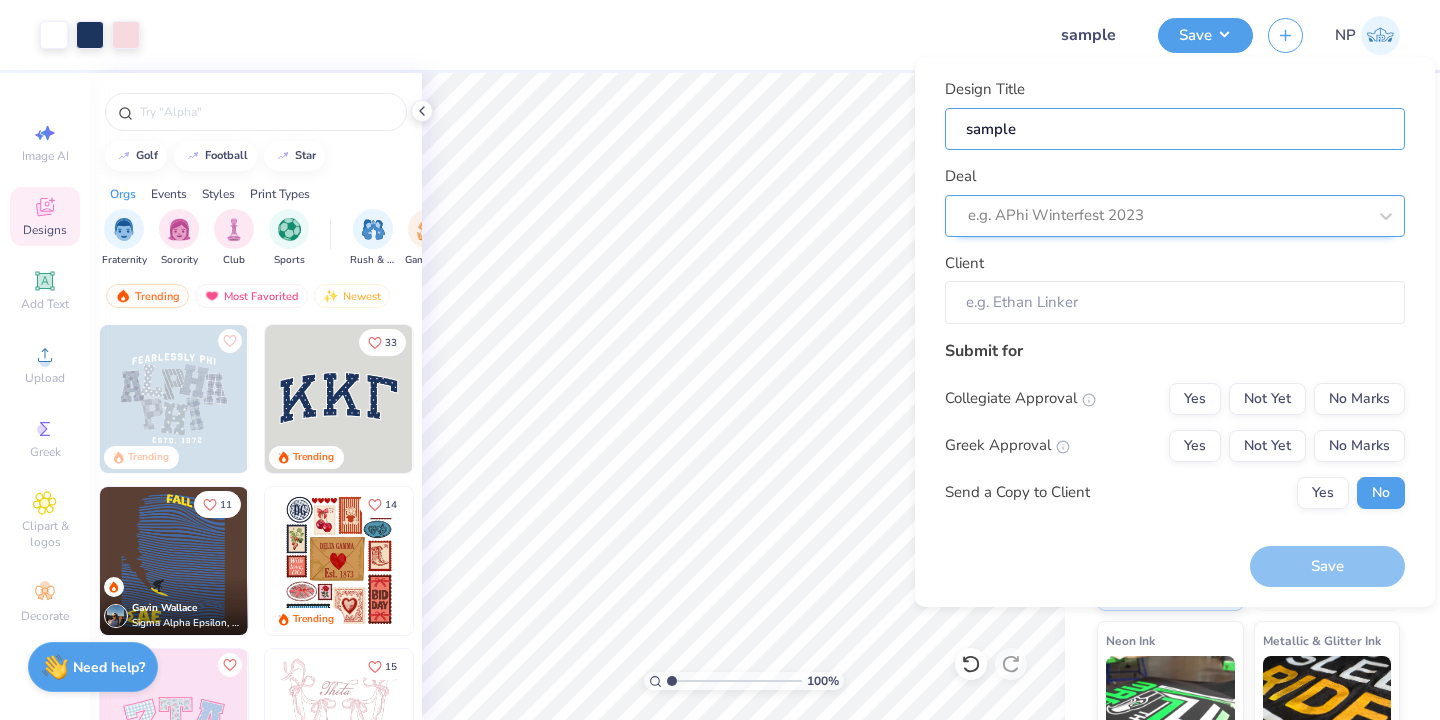 type on "sample" 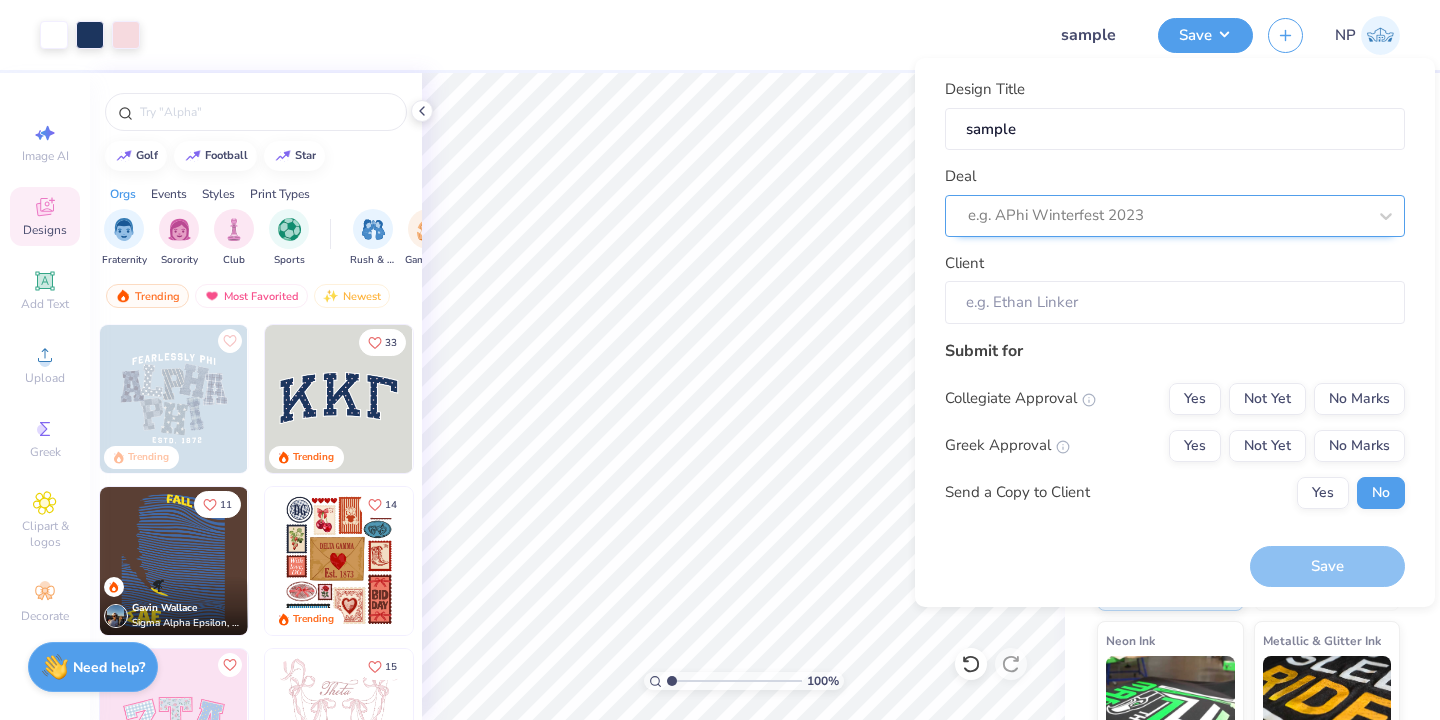 click at bounding box center [1167, 215] 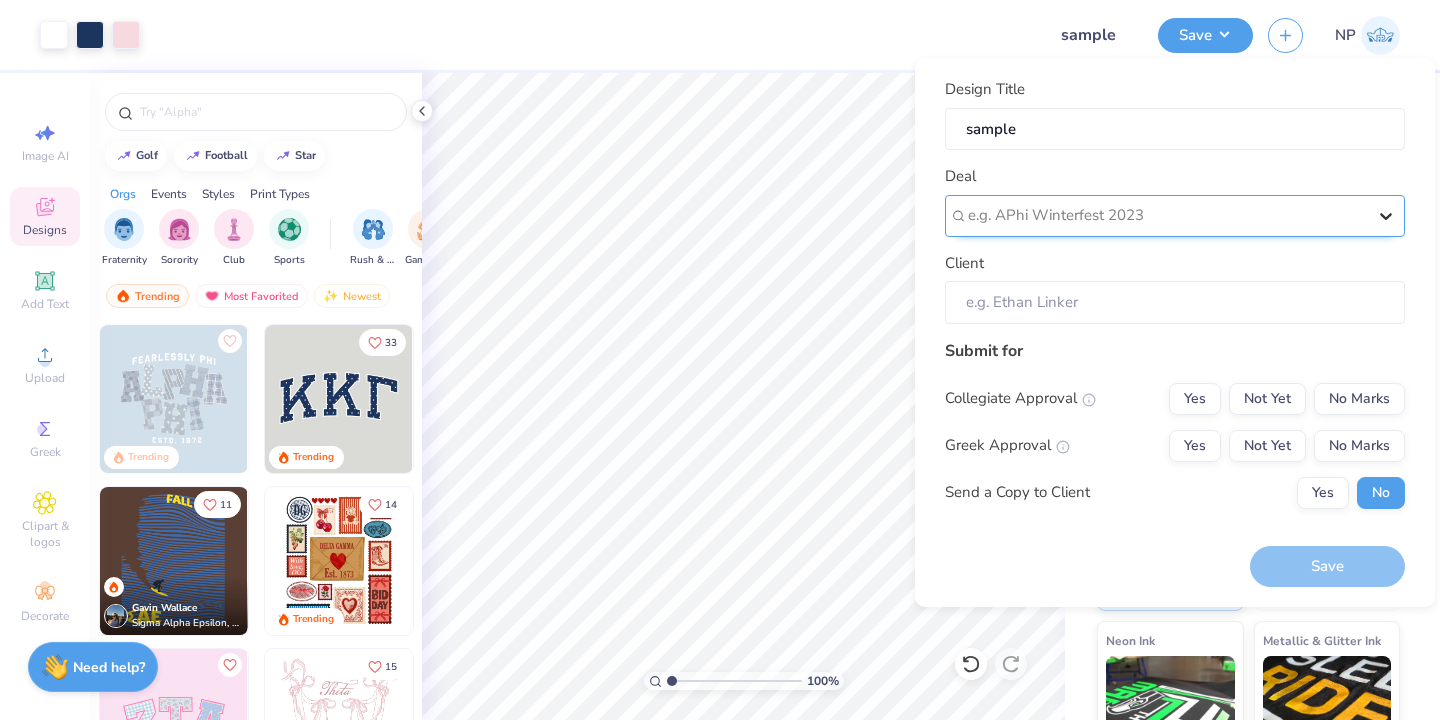 click at bounding box center [1386, 216] 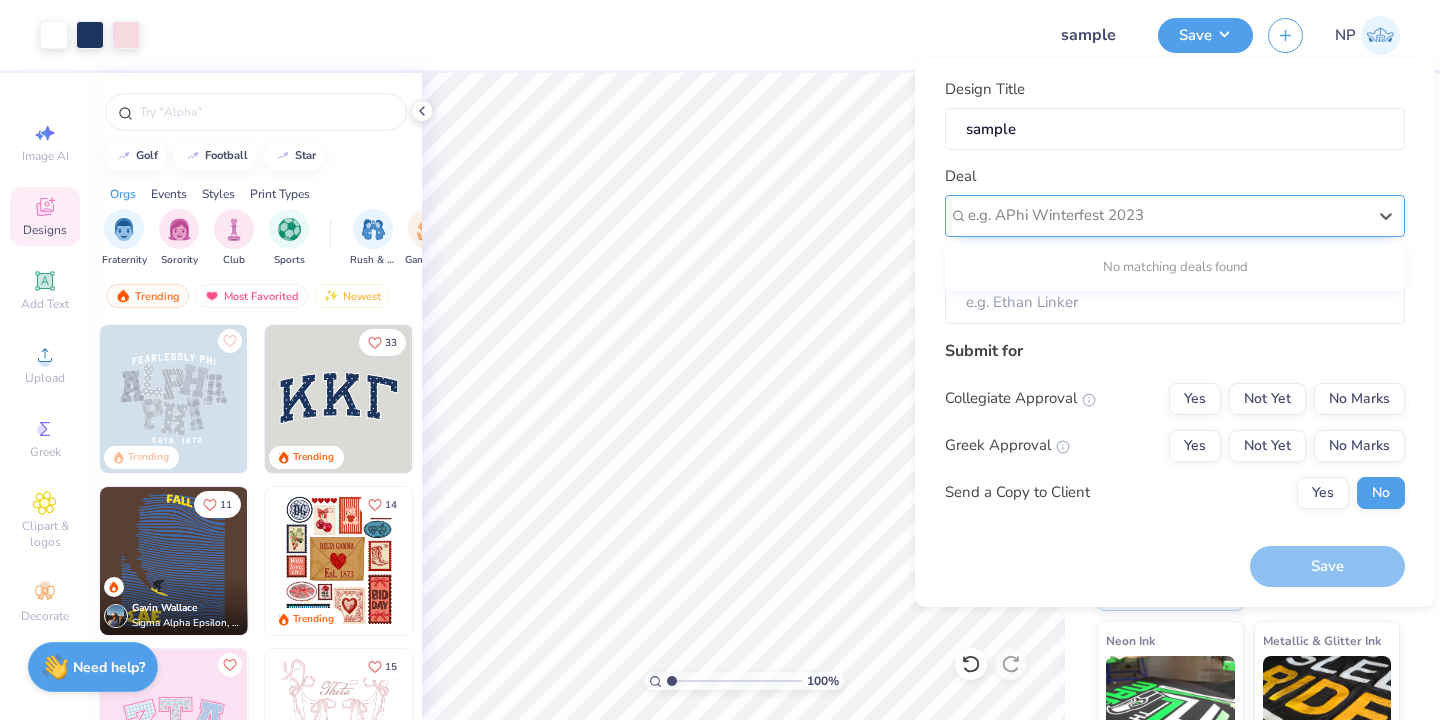 click at bounding box center [1167, 215] 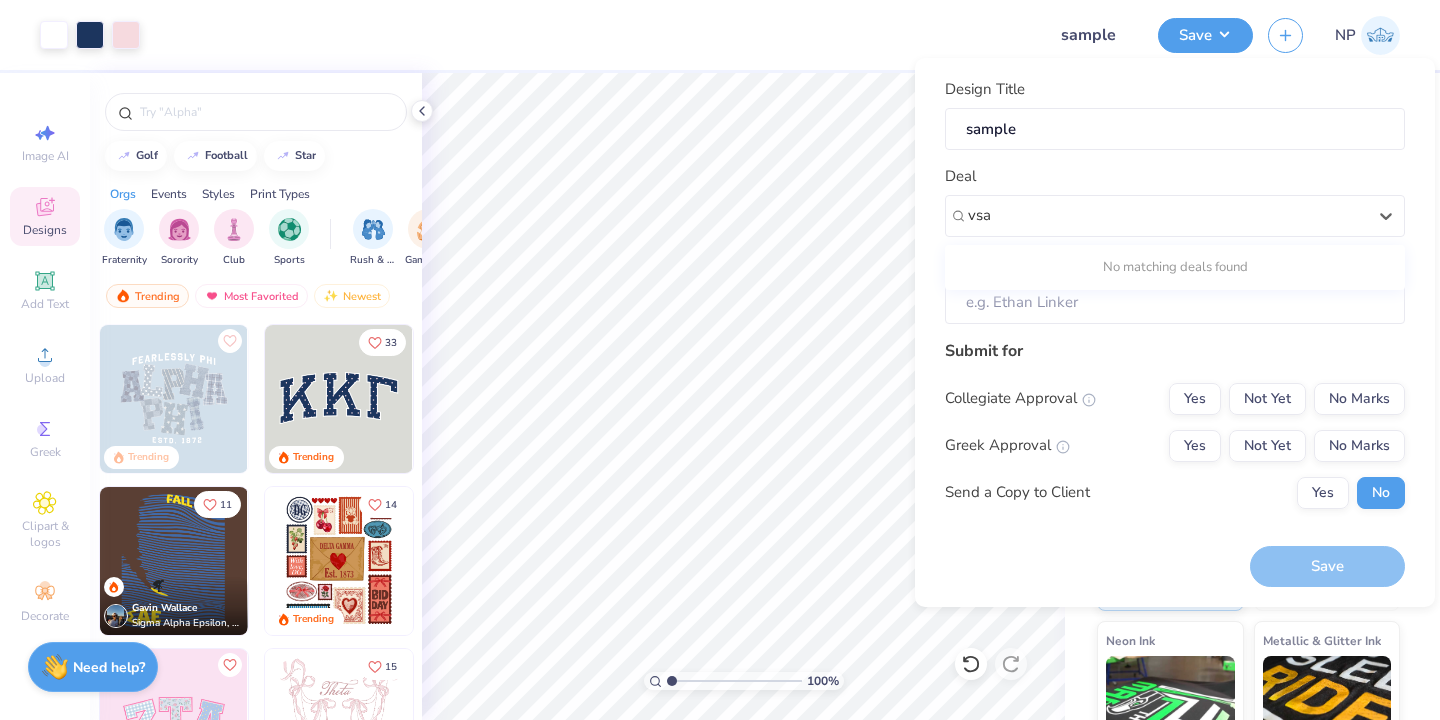 type on "vsa" 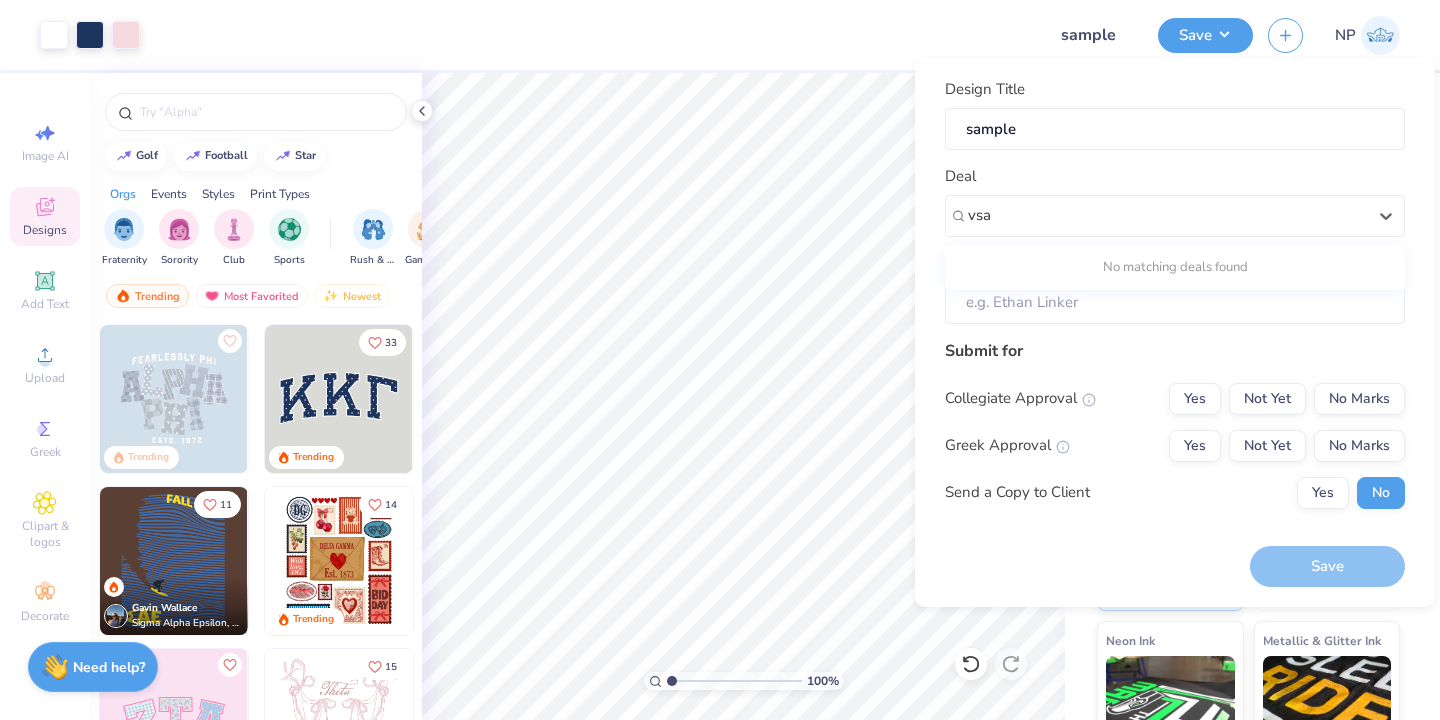 type 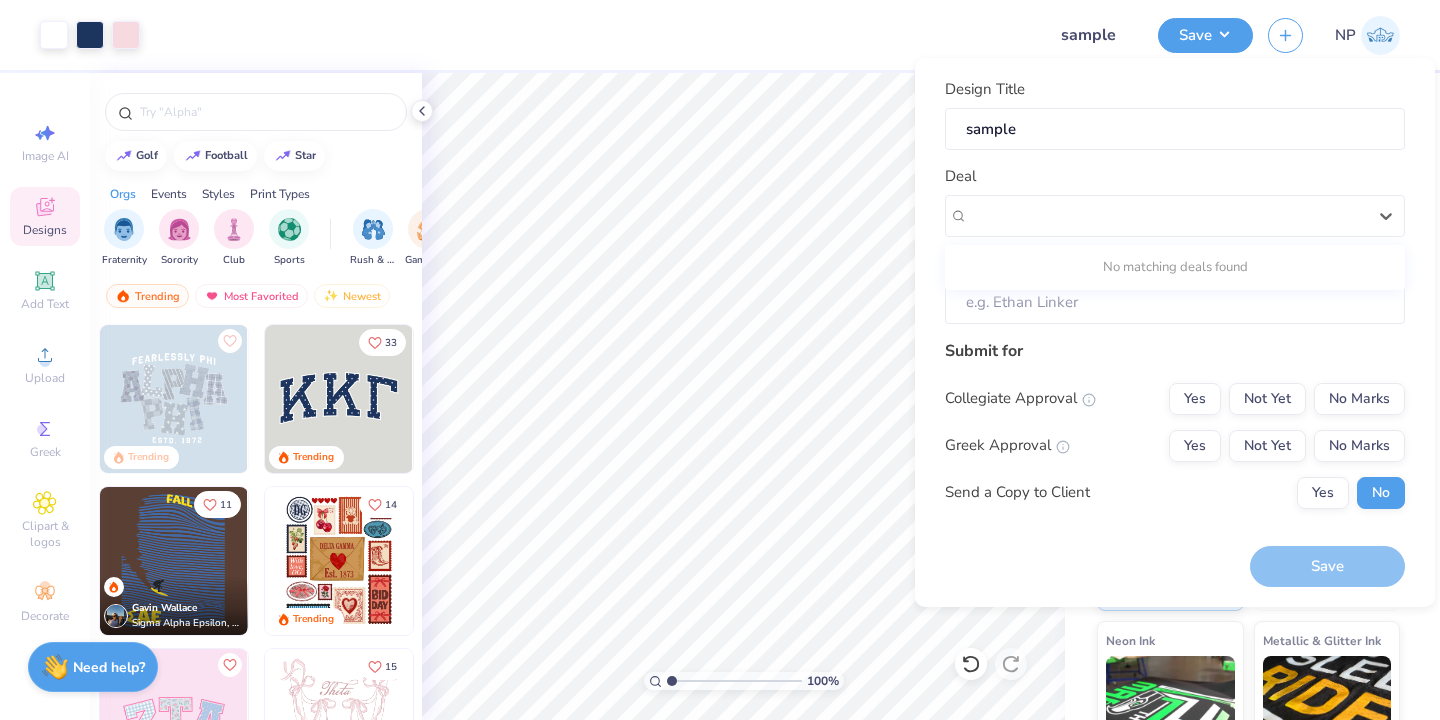click on "Design Title sample Deal Use Up and Down to choose options, press Enter to select the currently focused option, press Escape to exit the menu, press Tab to select the option and exit the menu. No matching deals found Client Submit for Collegiate Approval Yes Not Yet No Marks Greek Approval Yes Not Yet No Marks Send a Copy to Client Yes No" at bounding box center (1175, 301) 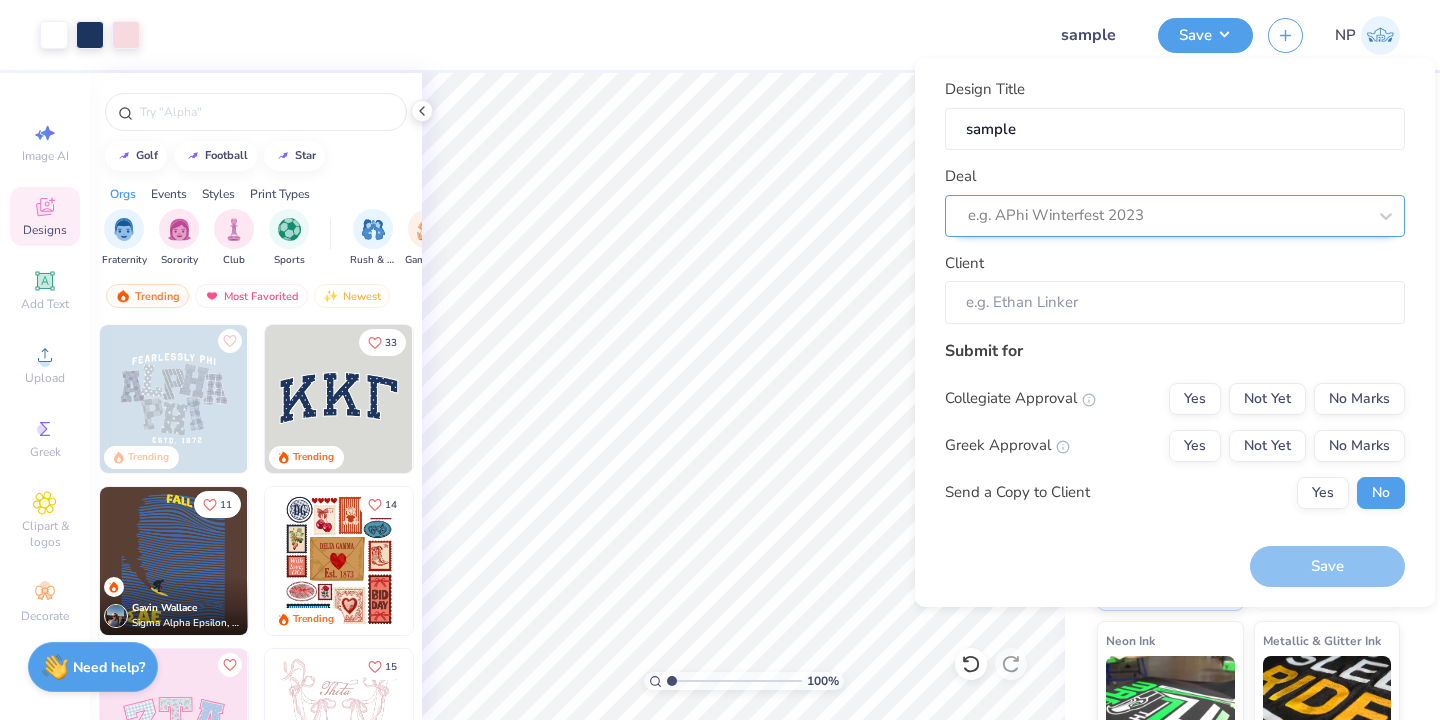 click at bounding box center (1167, 215) 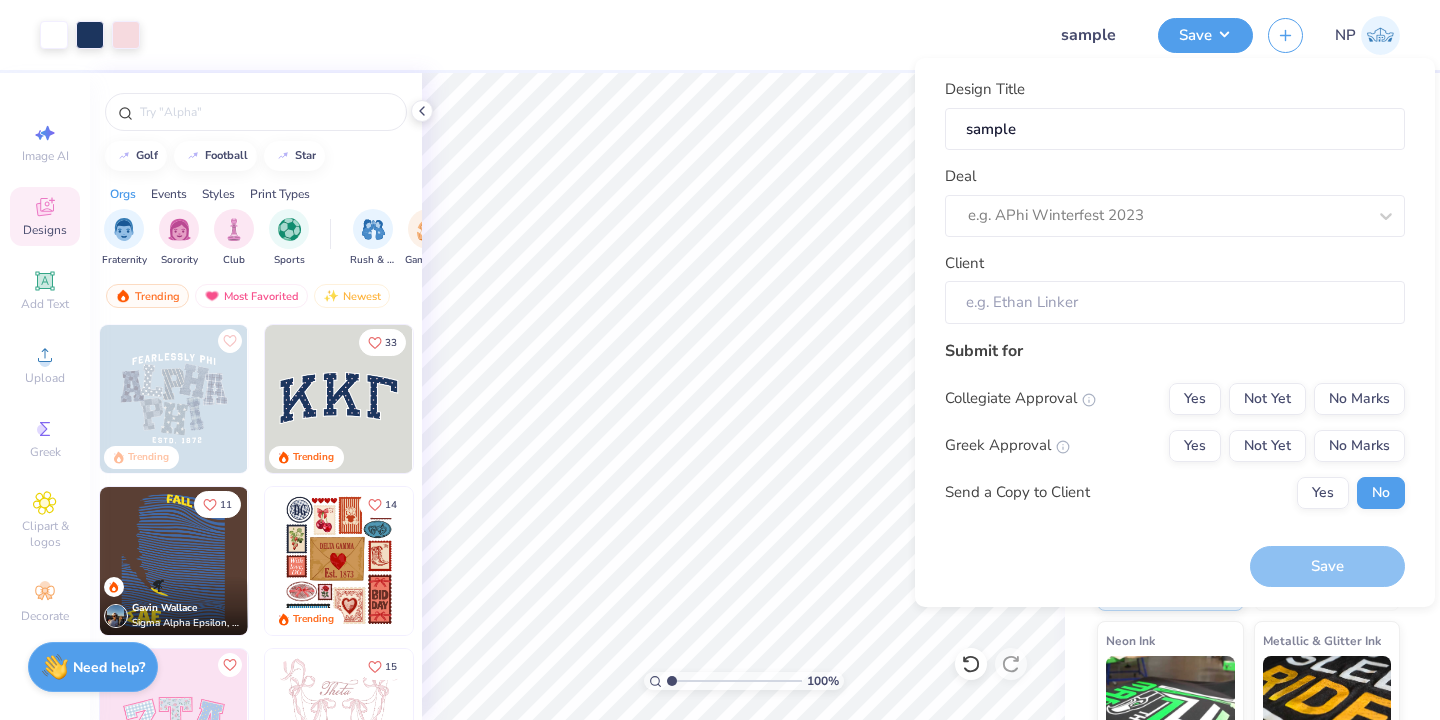 click on "Client" at bounding box center [1175, 302] 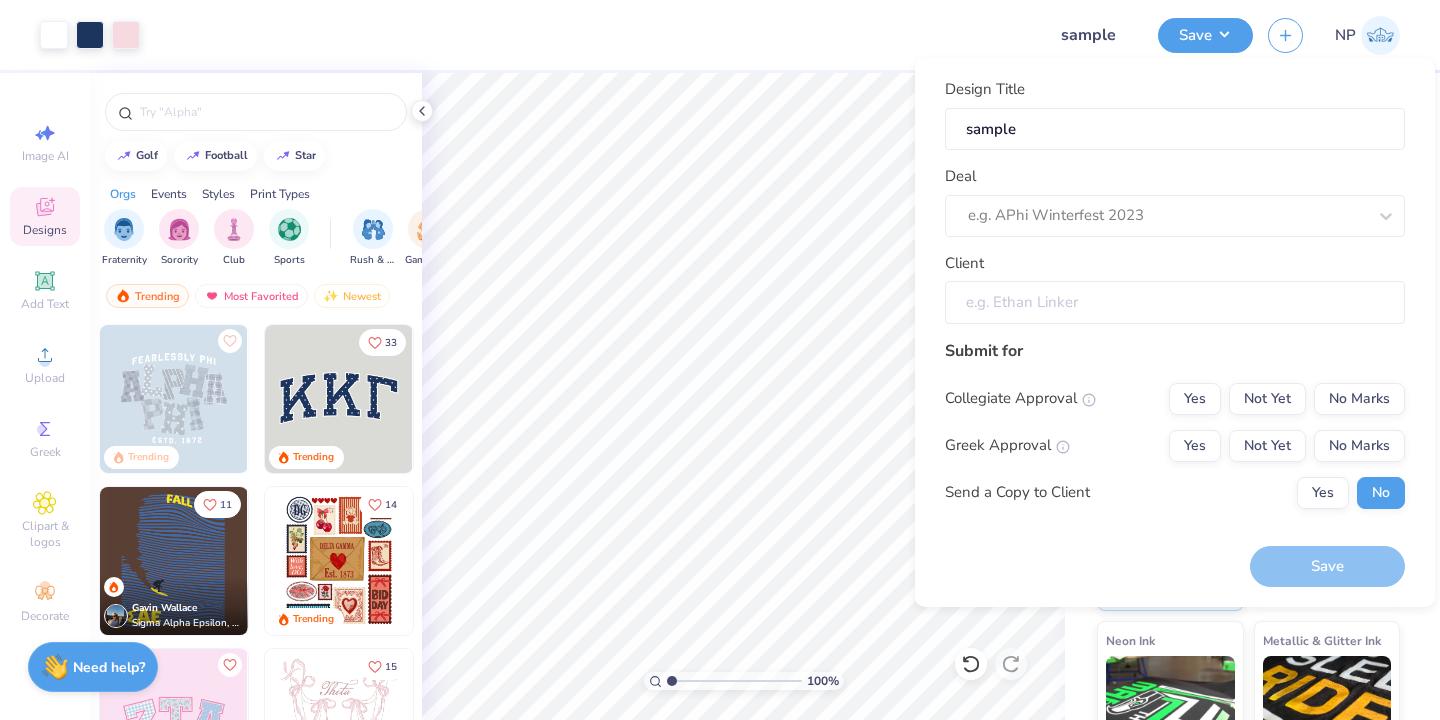 click on "Client" at bounding box center (1175, 302) 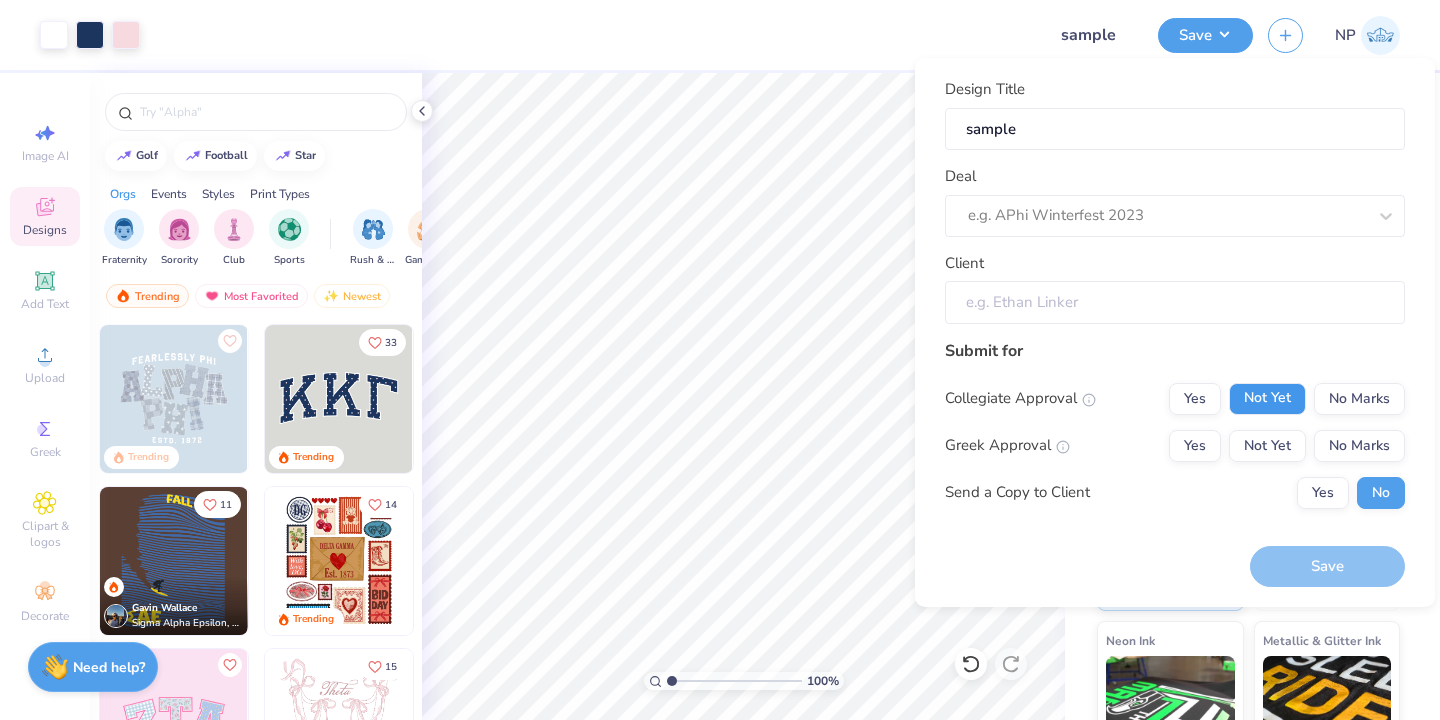 click on "Not Yet" at bounding box center (1267, 399) 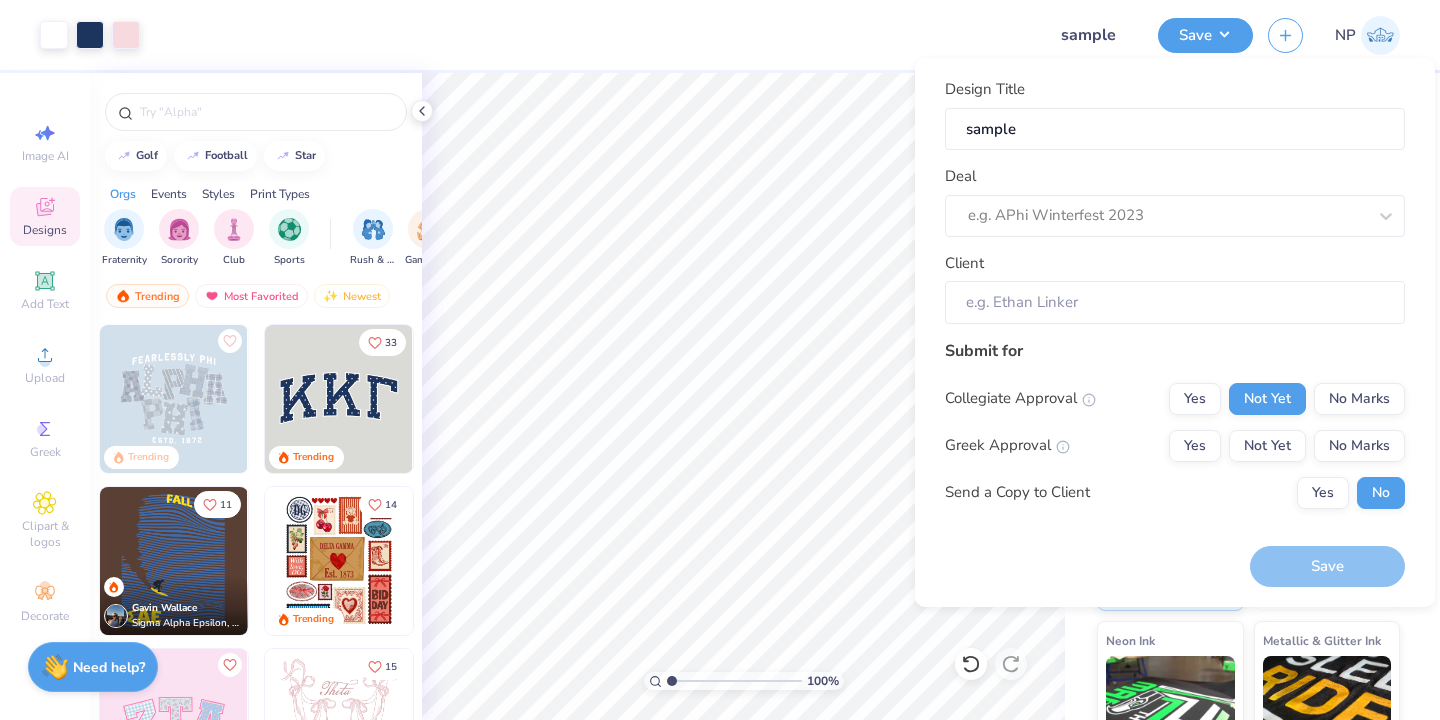 click on "Not Yet" at bounding box center [1267, 446] 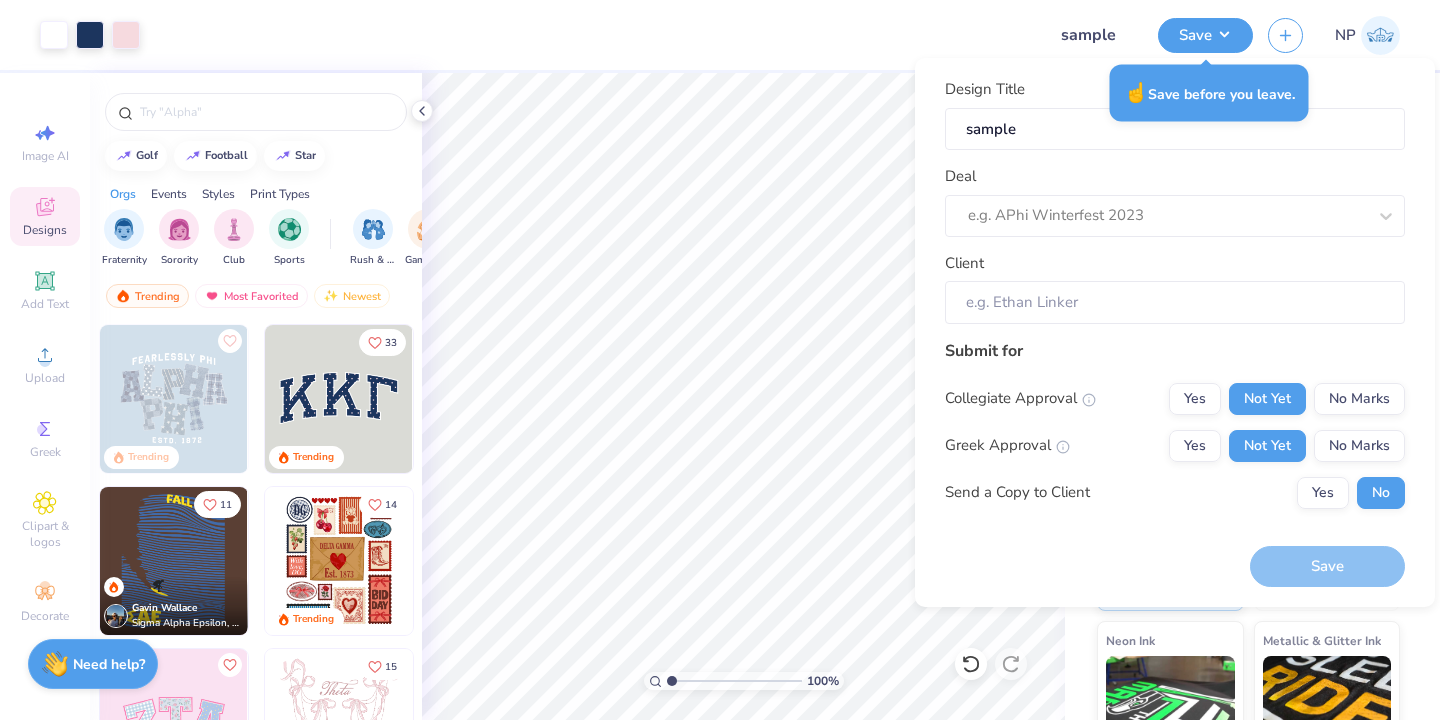 click on "Need help?" at bounding box center [109, 664] 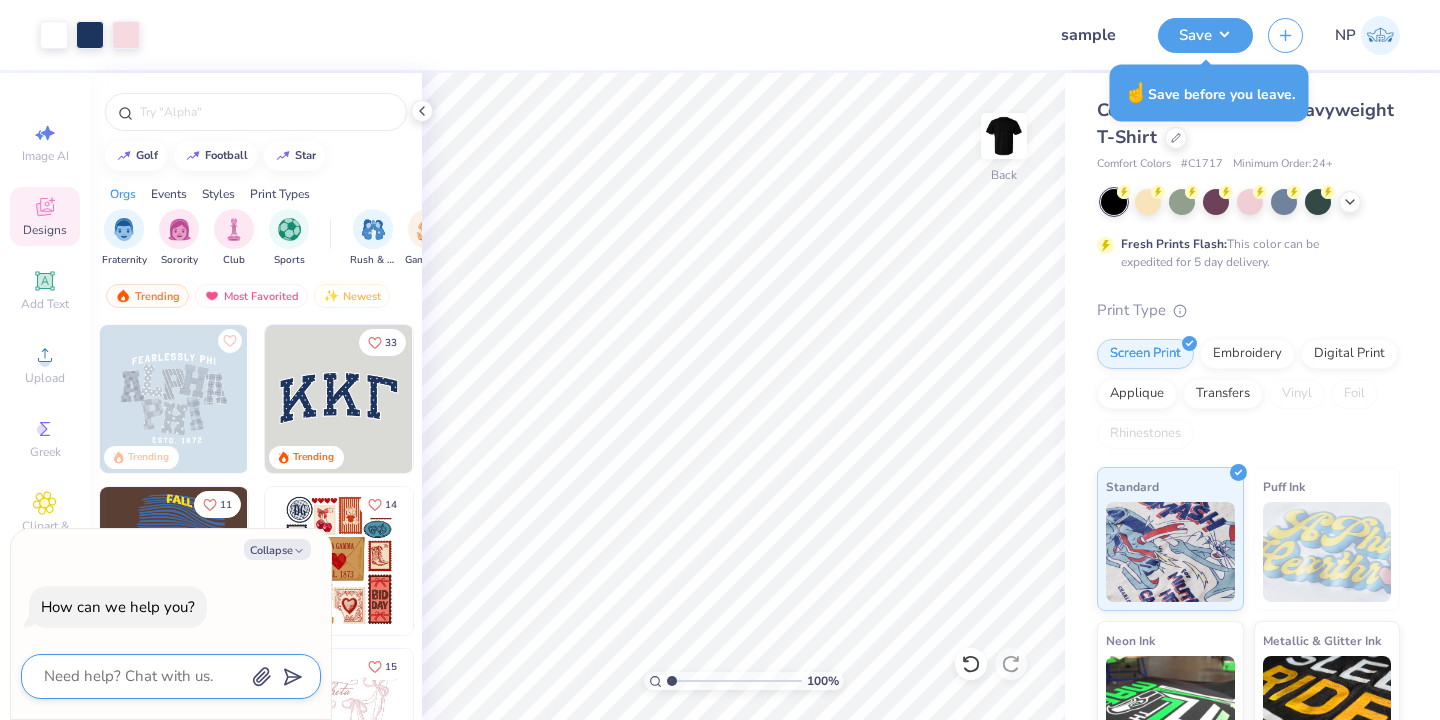 click at bounding box center [143, 676] 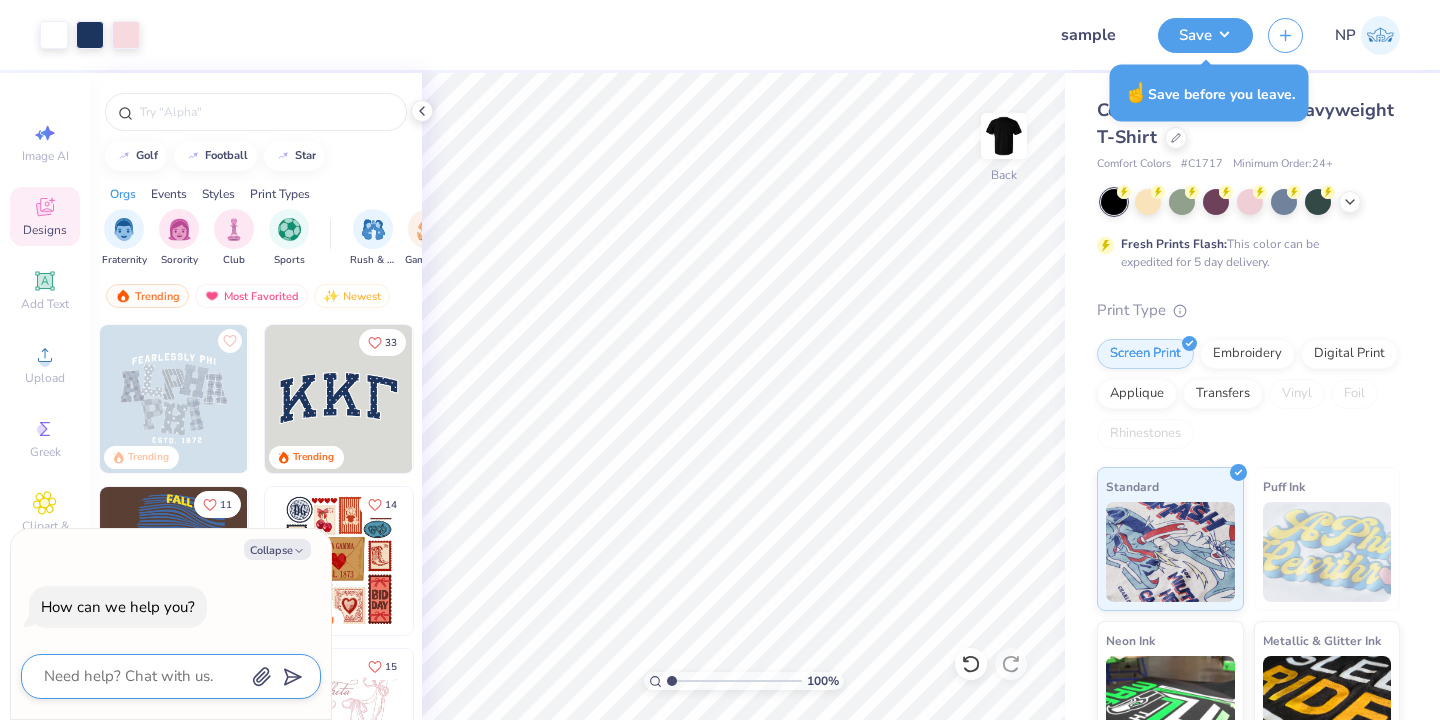 type on "p" 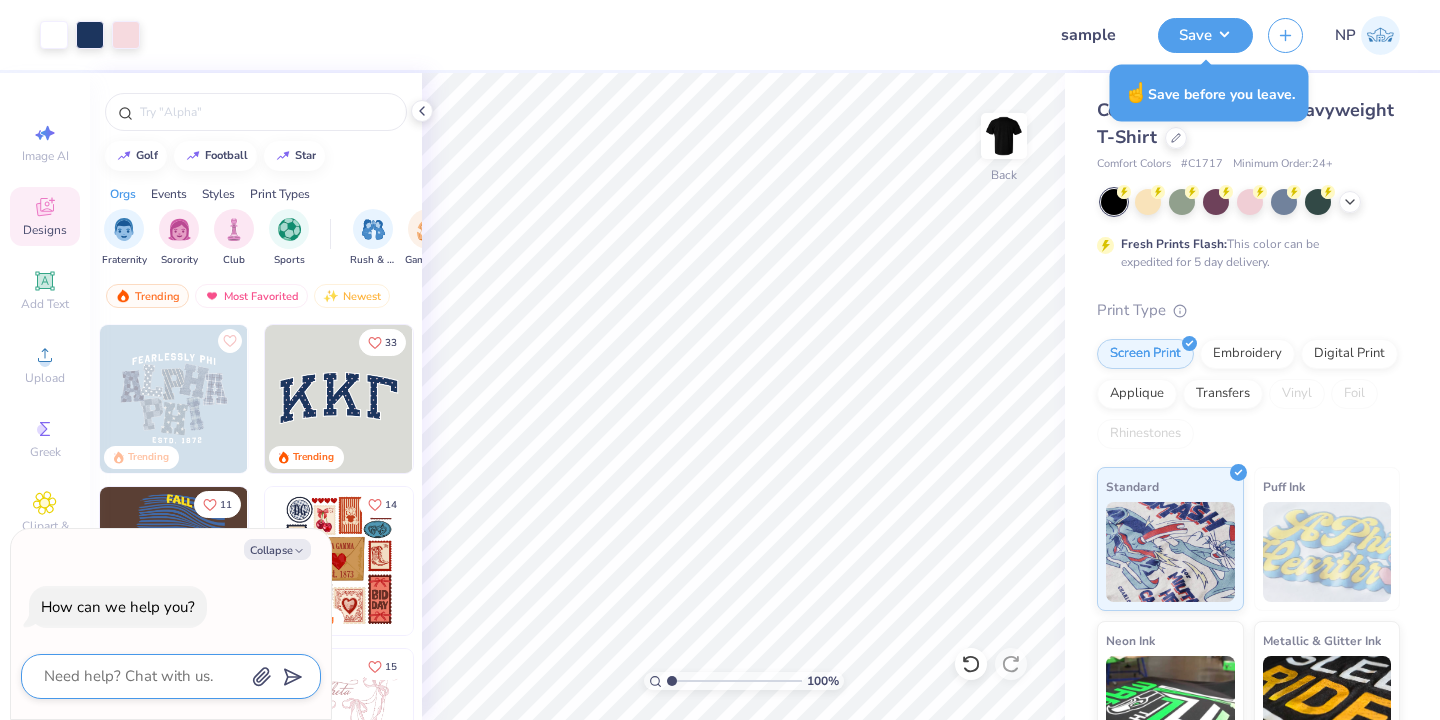 type on "x" 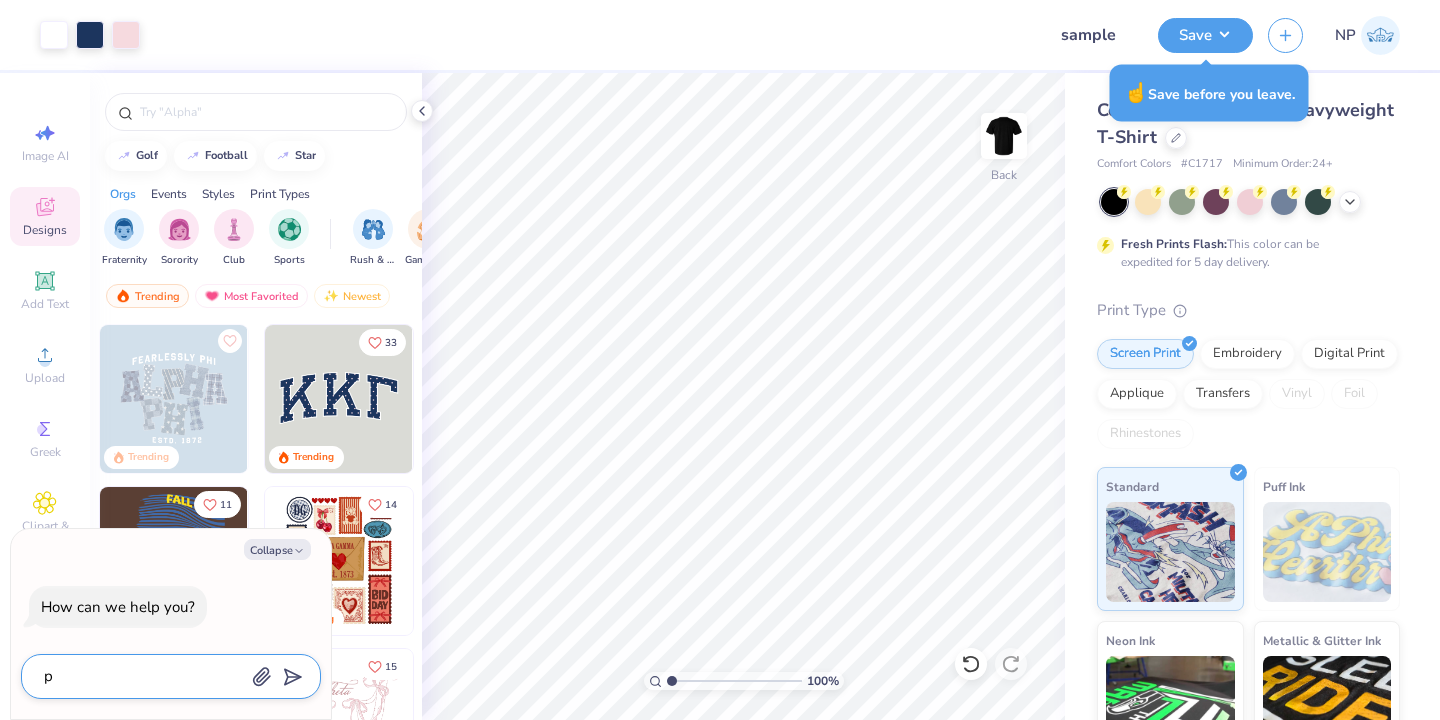 type on "pr" 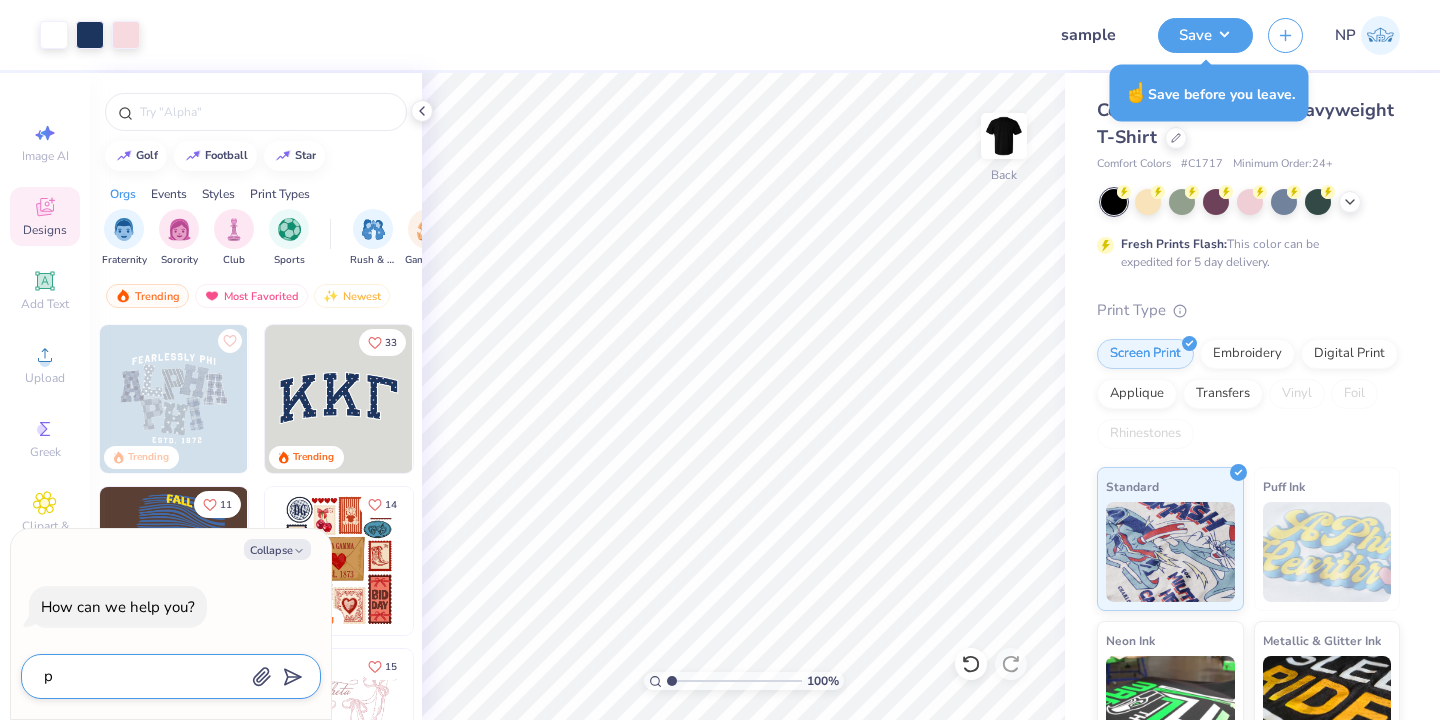 type on "x" 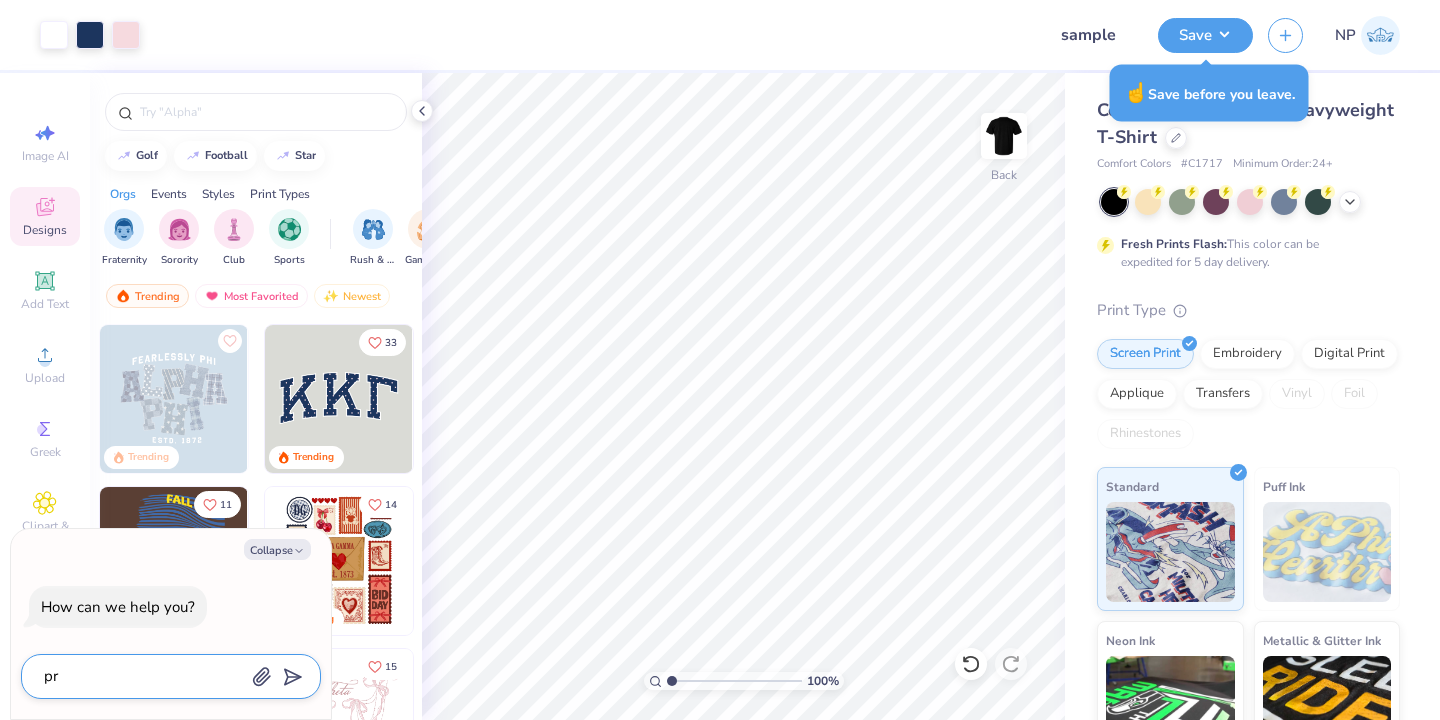 type on "pri" 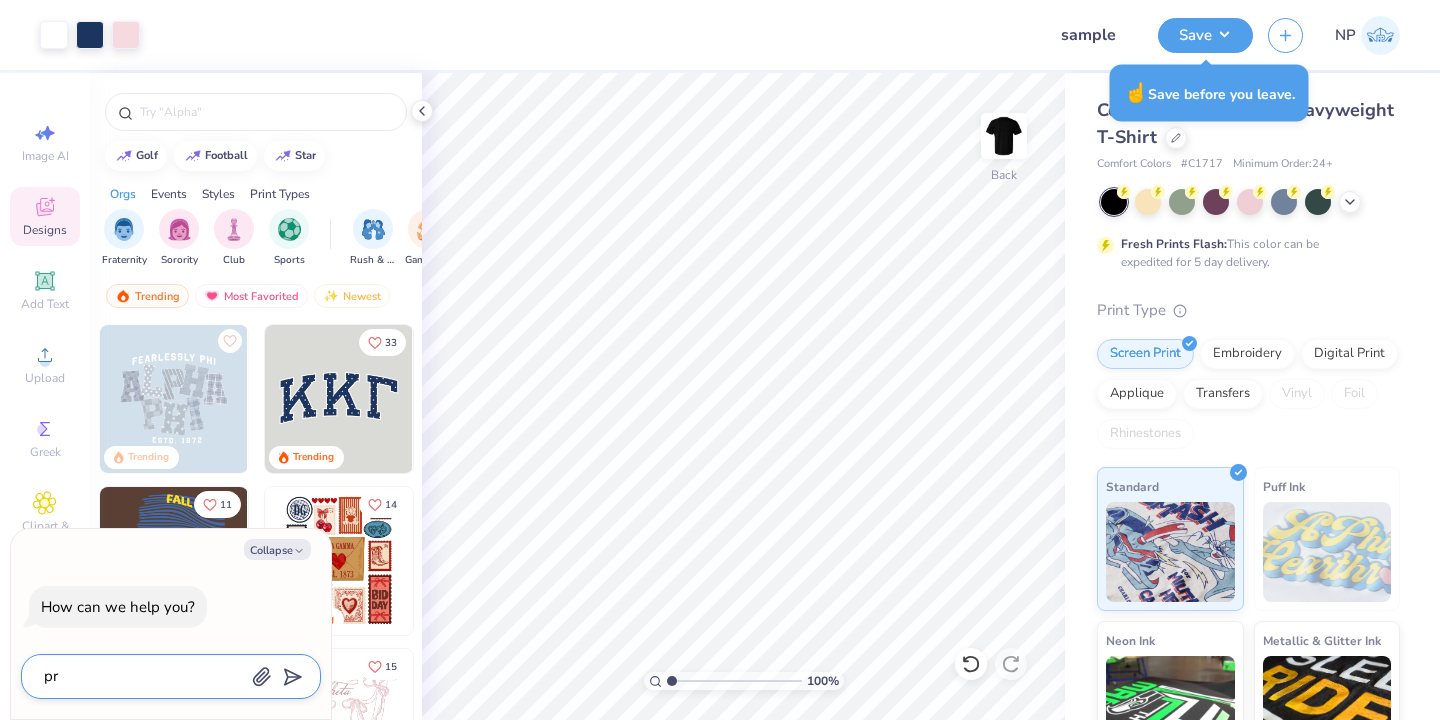 type on "x" 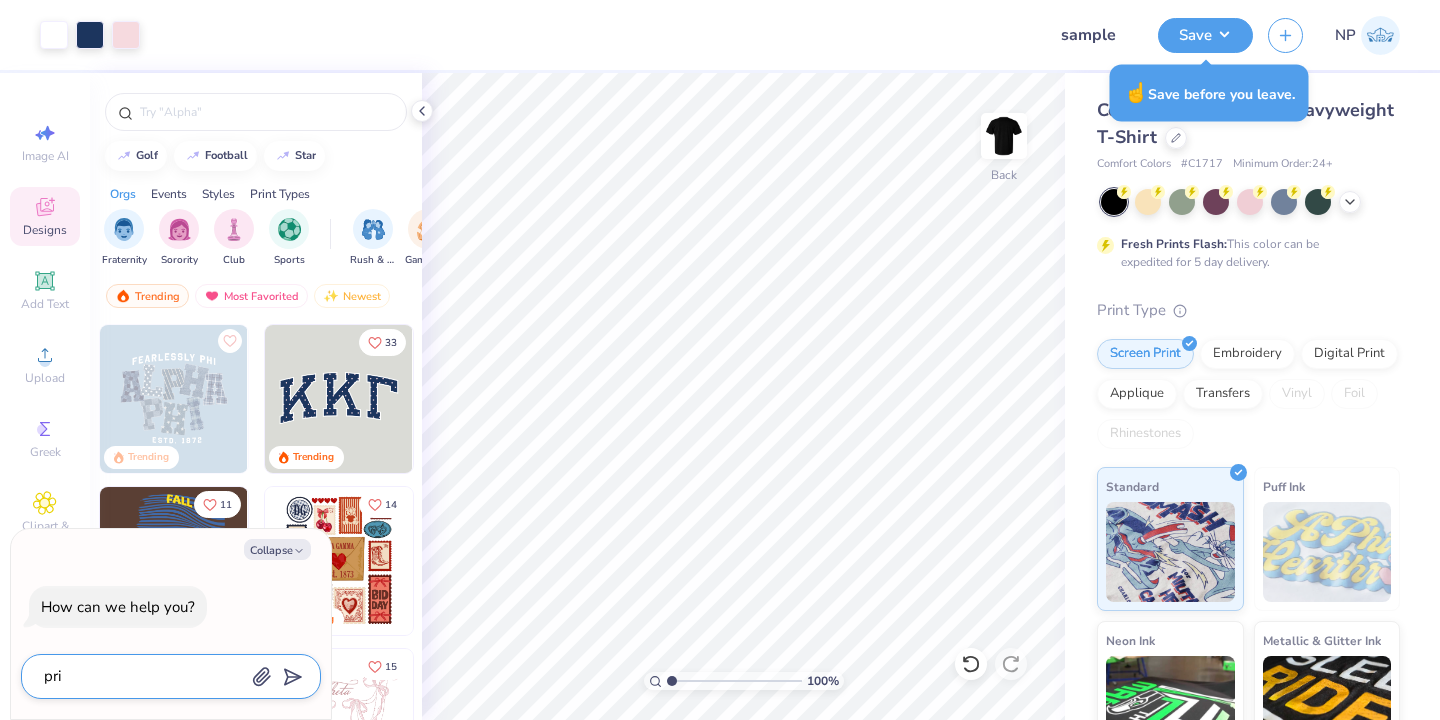 type on "pric" 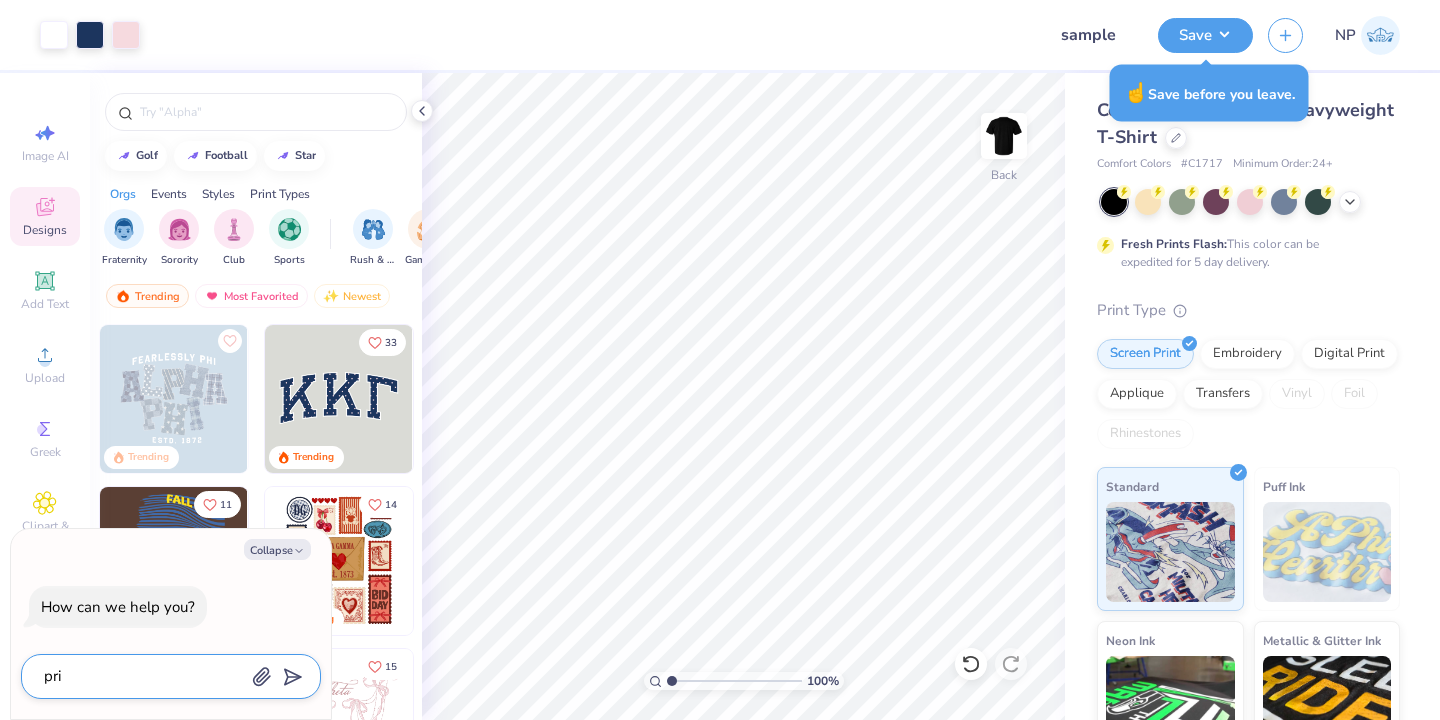 type on "x" 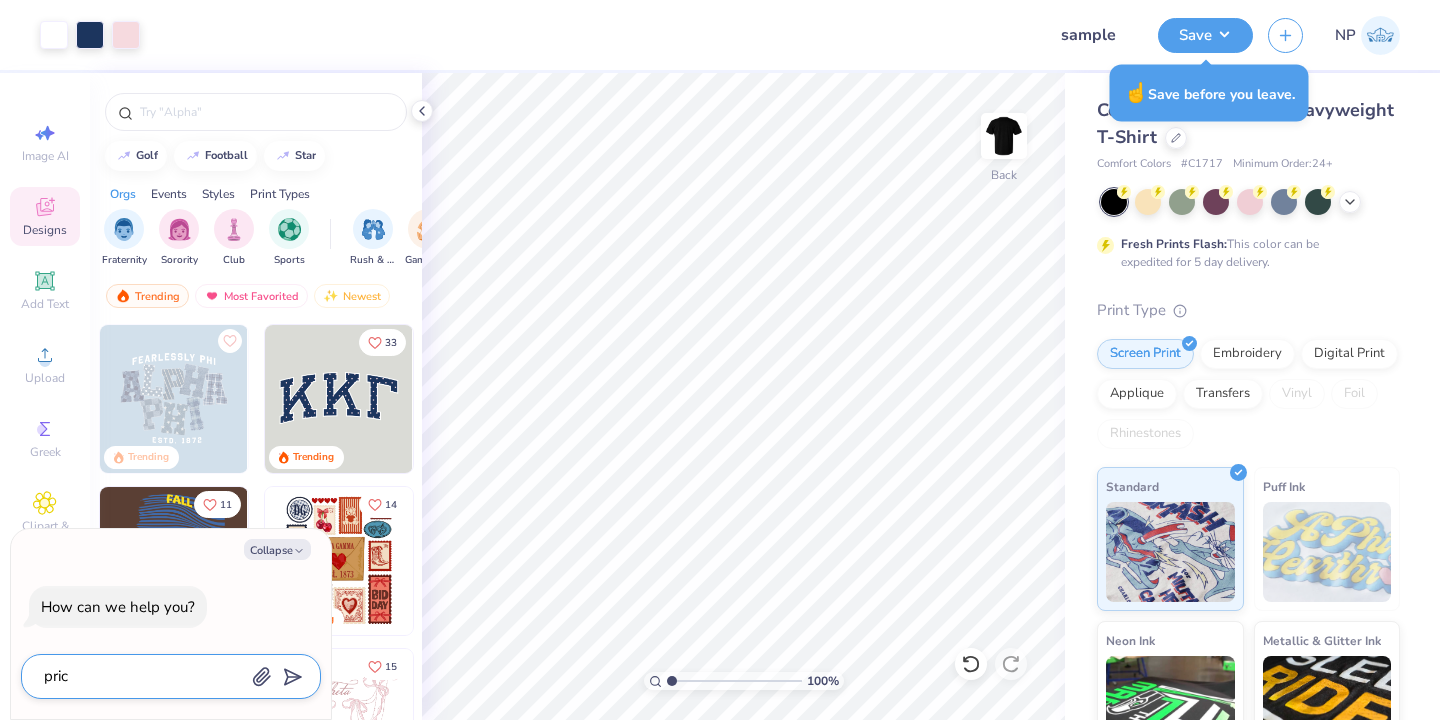 type on "prici" 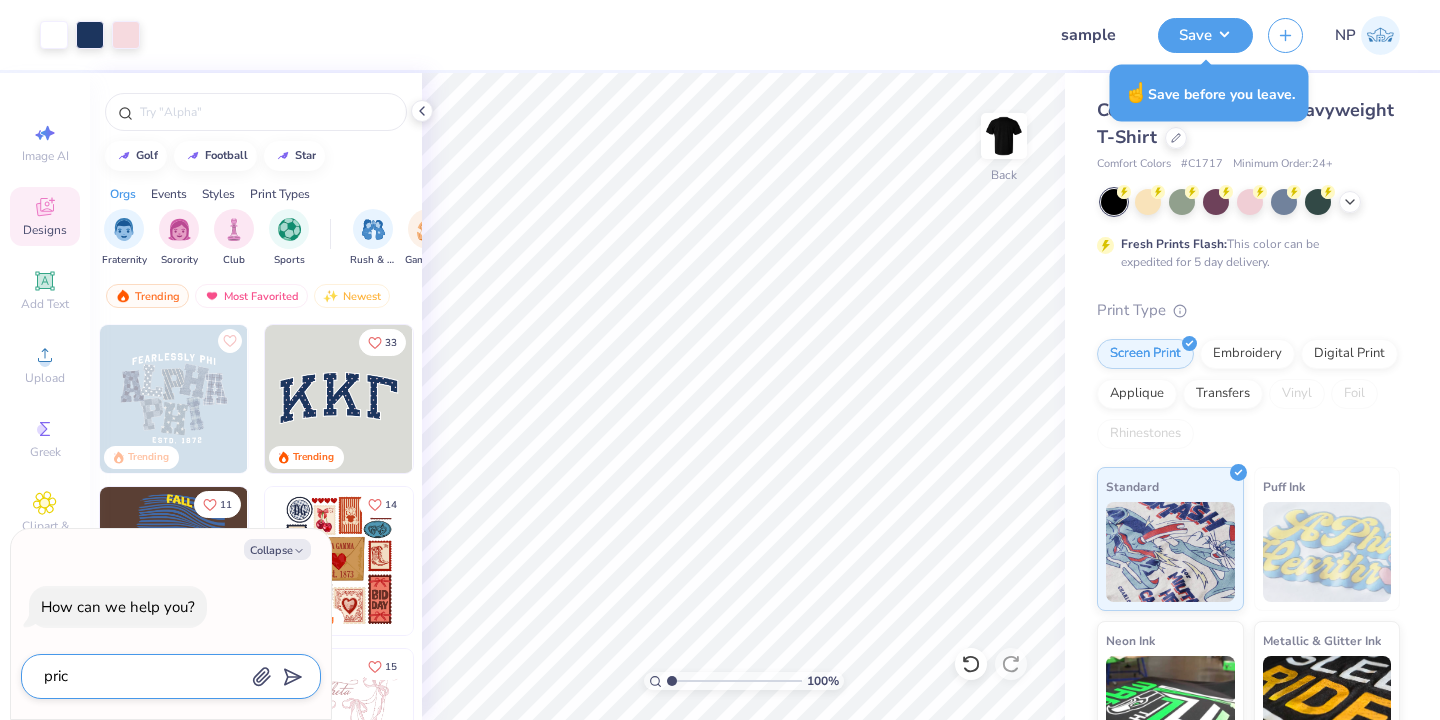 type on "x" 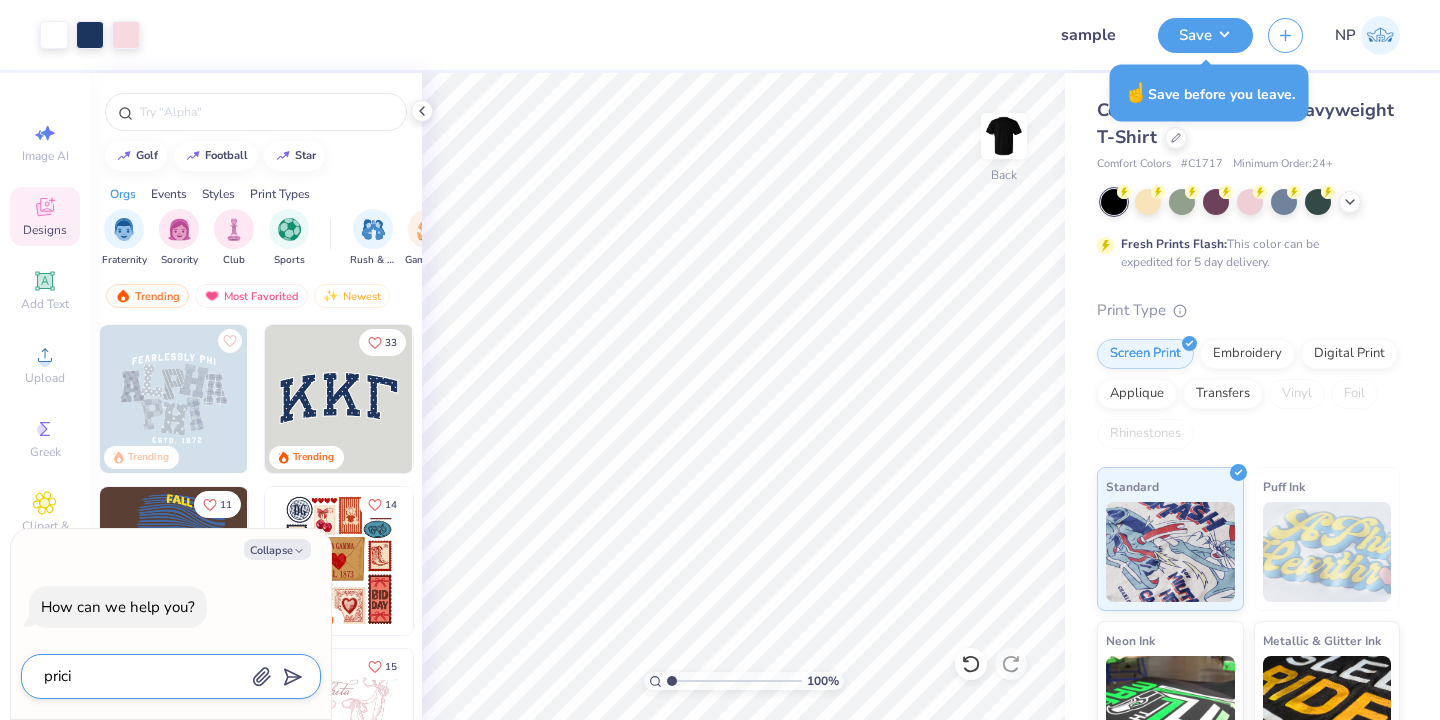 type on "pricin" 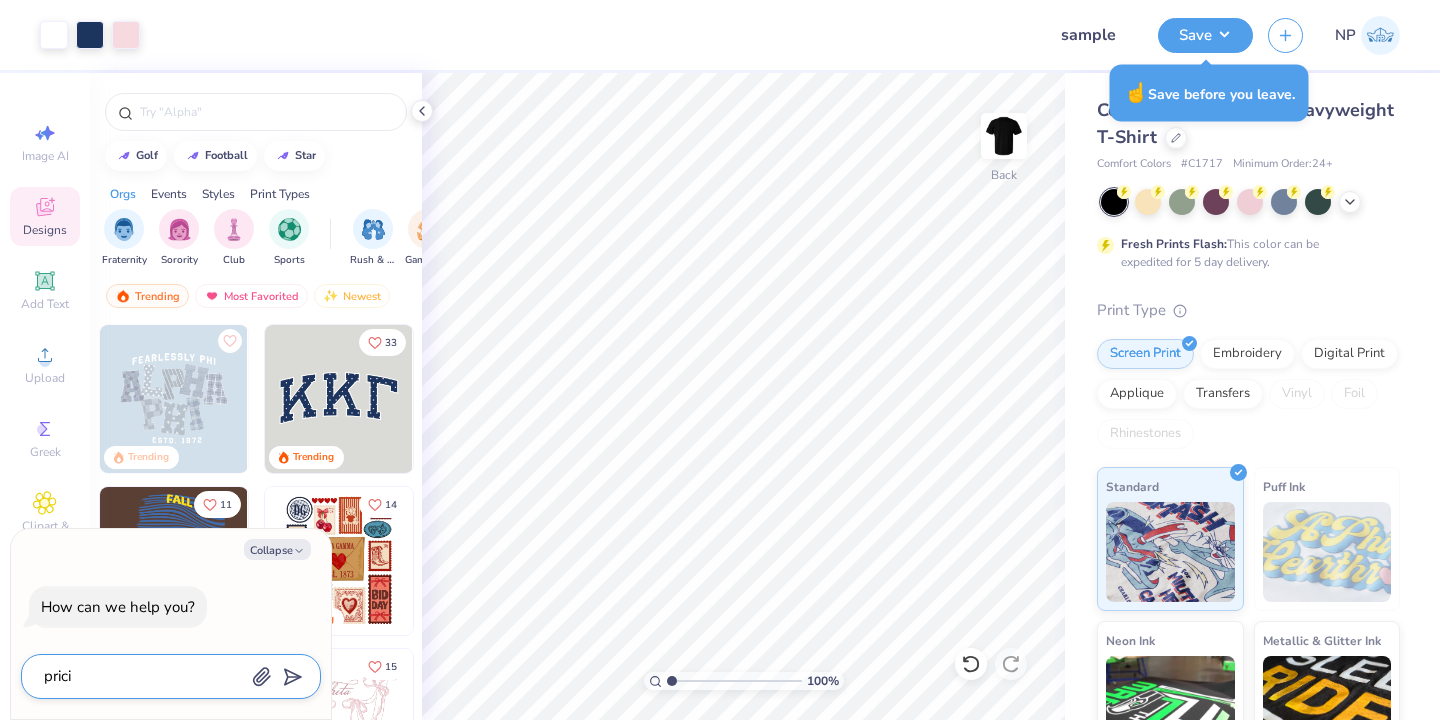 type on "x" 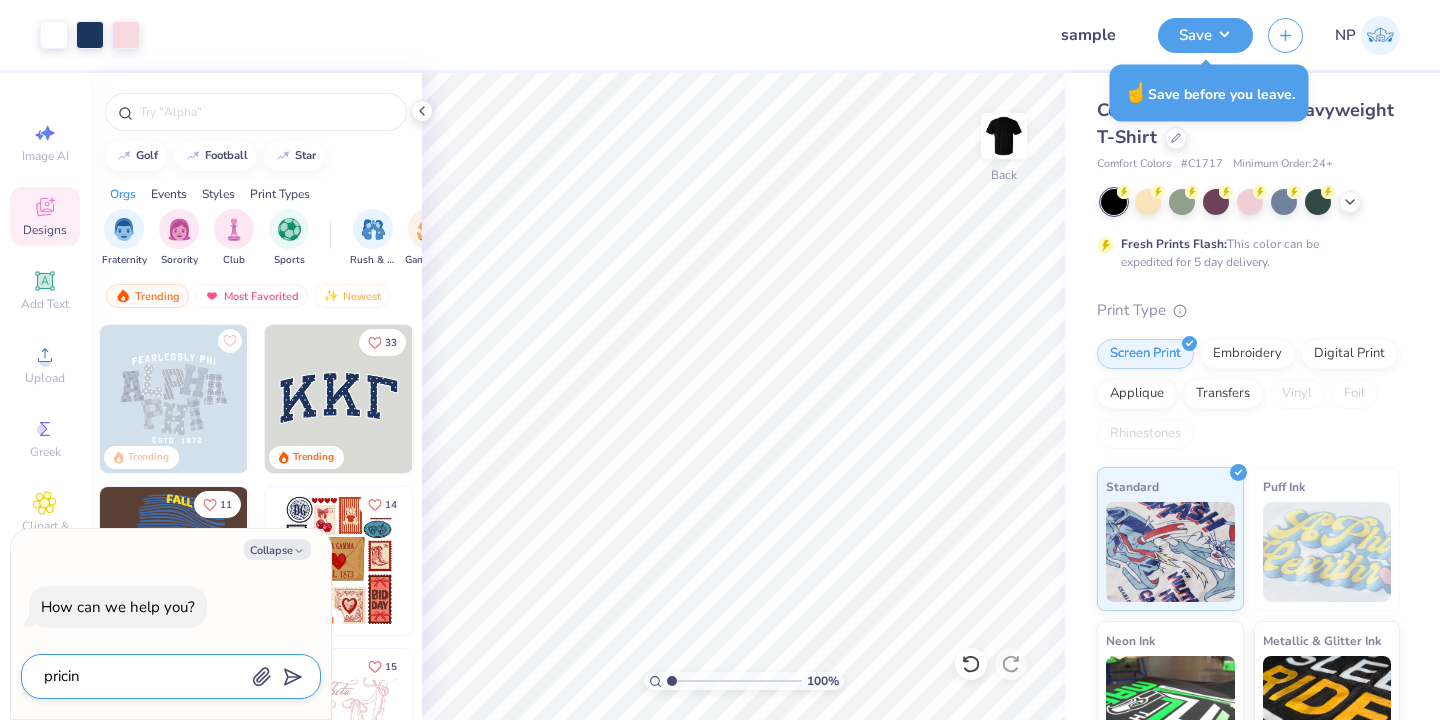 type on "pricing" 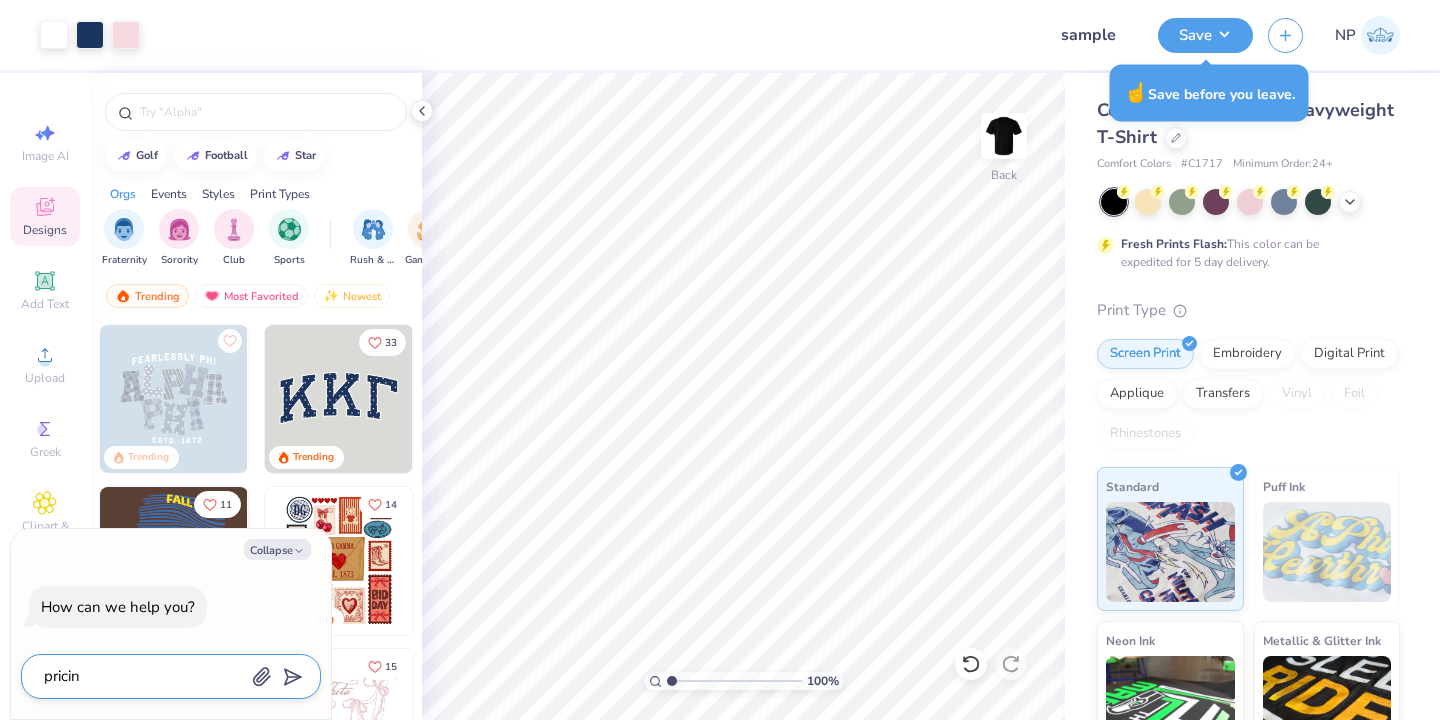 type on "x" 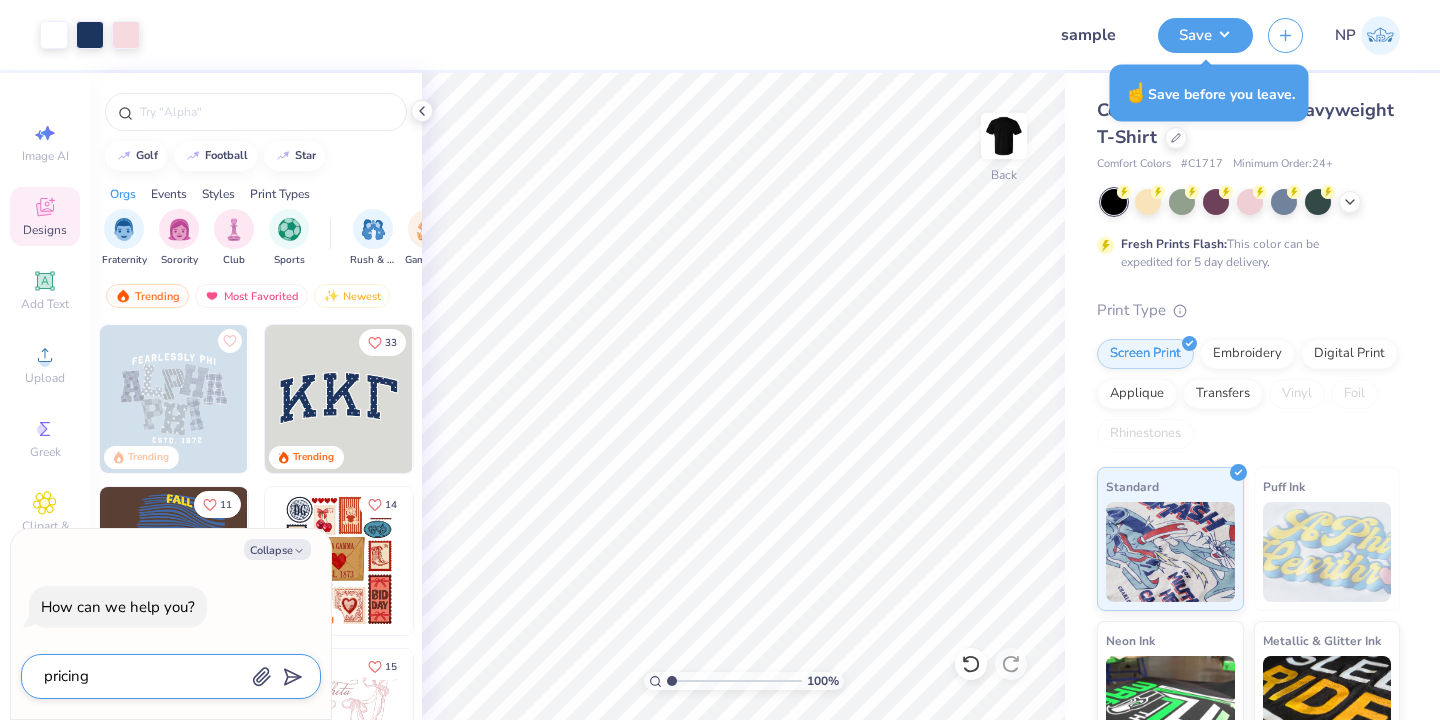 type on "pricing" 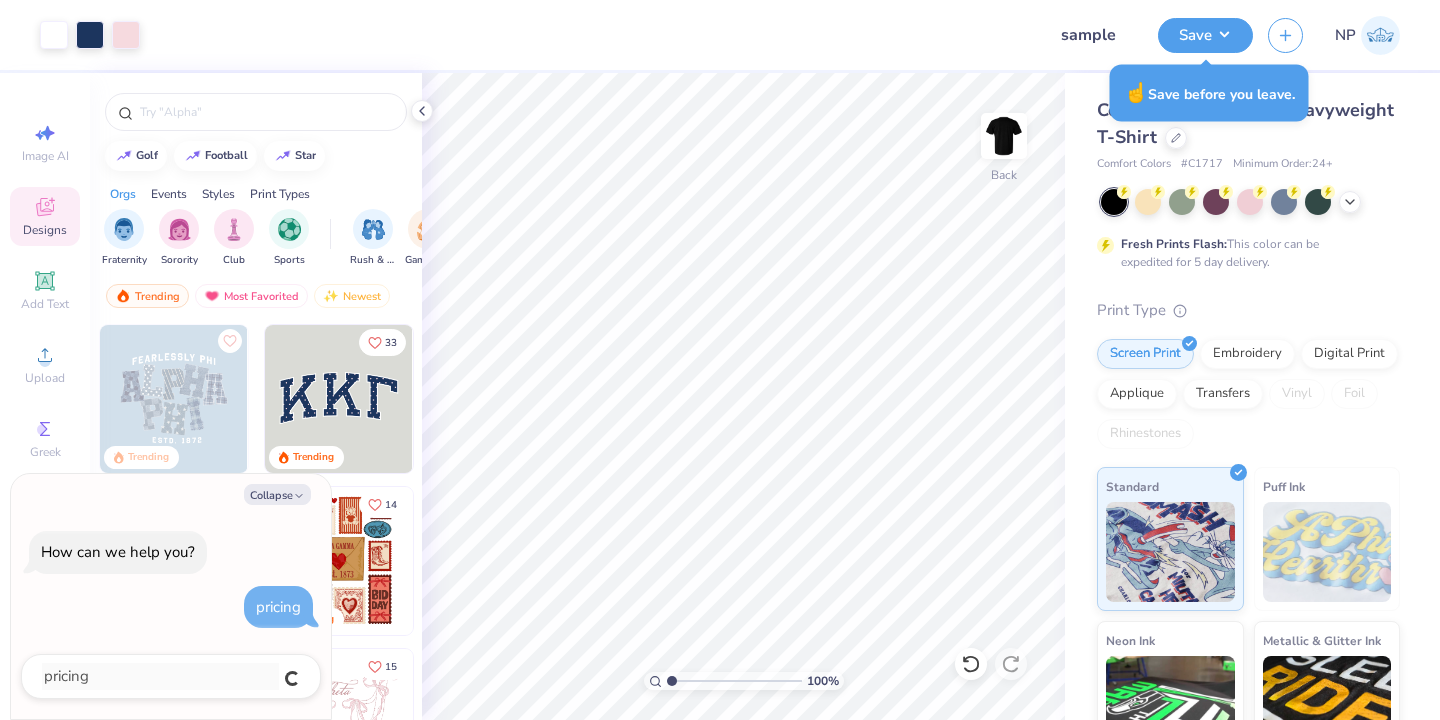 type on "x" 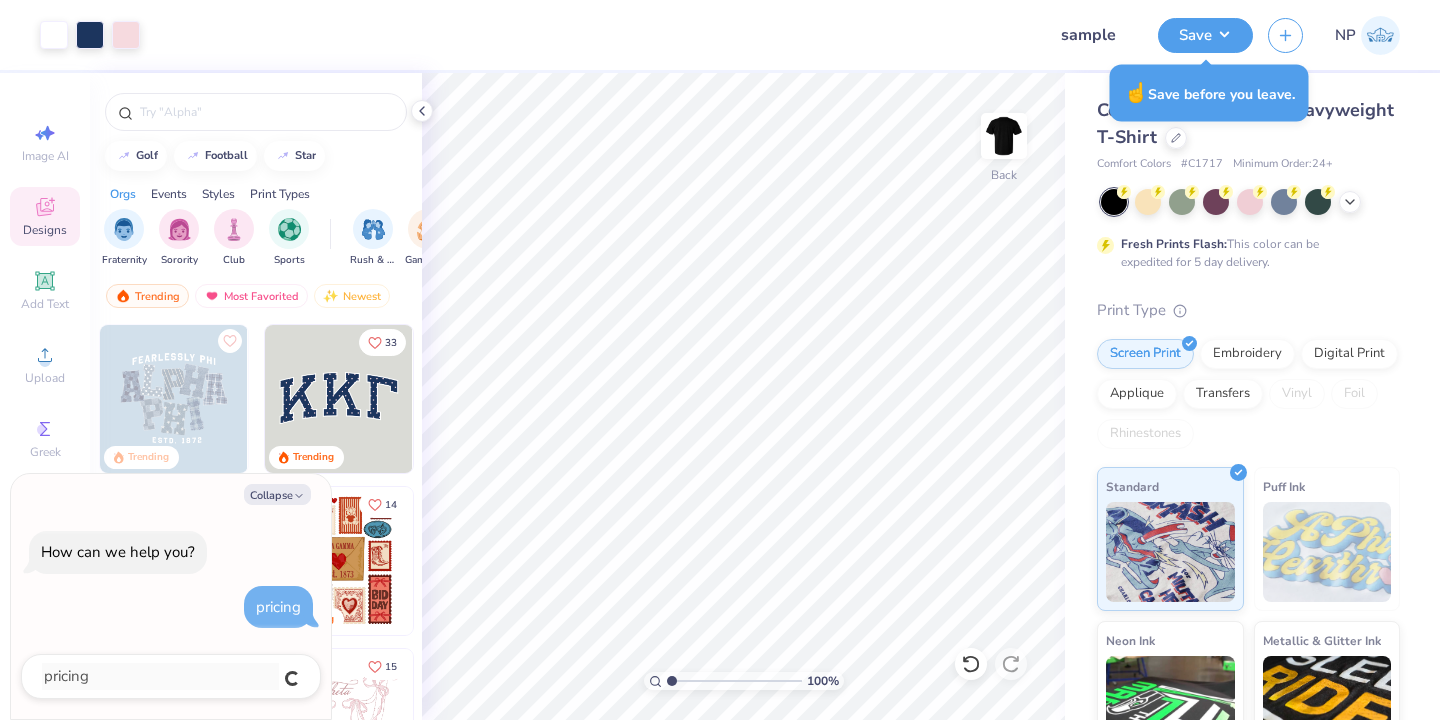type 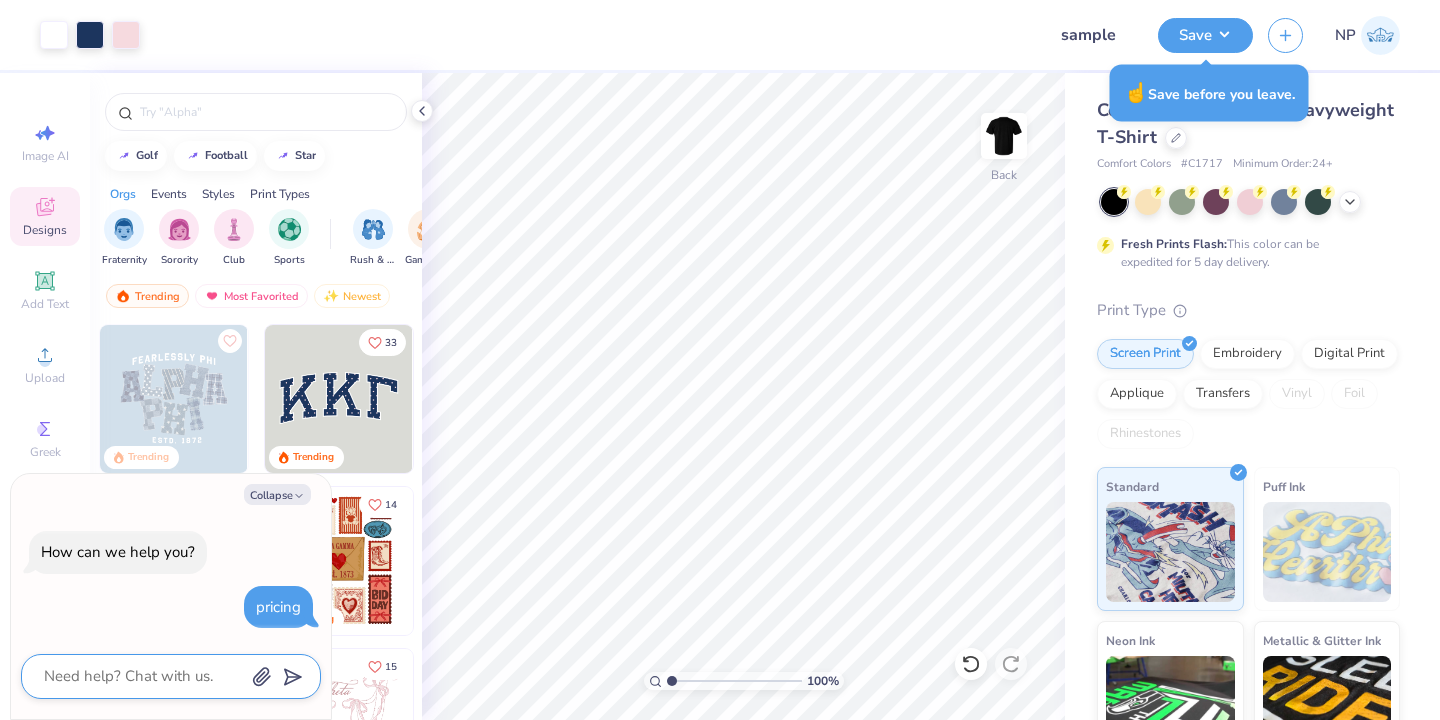 click at bounding box center (143, 676) 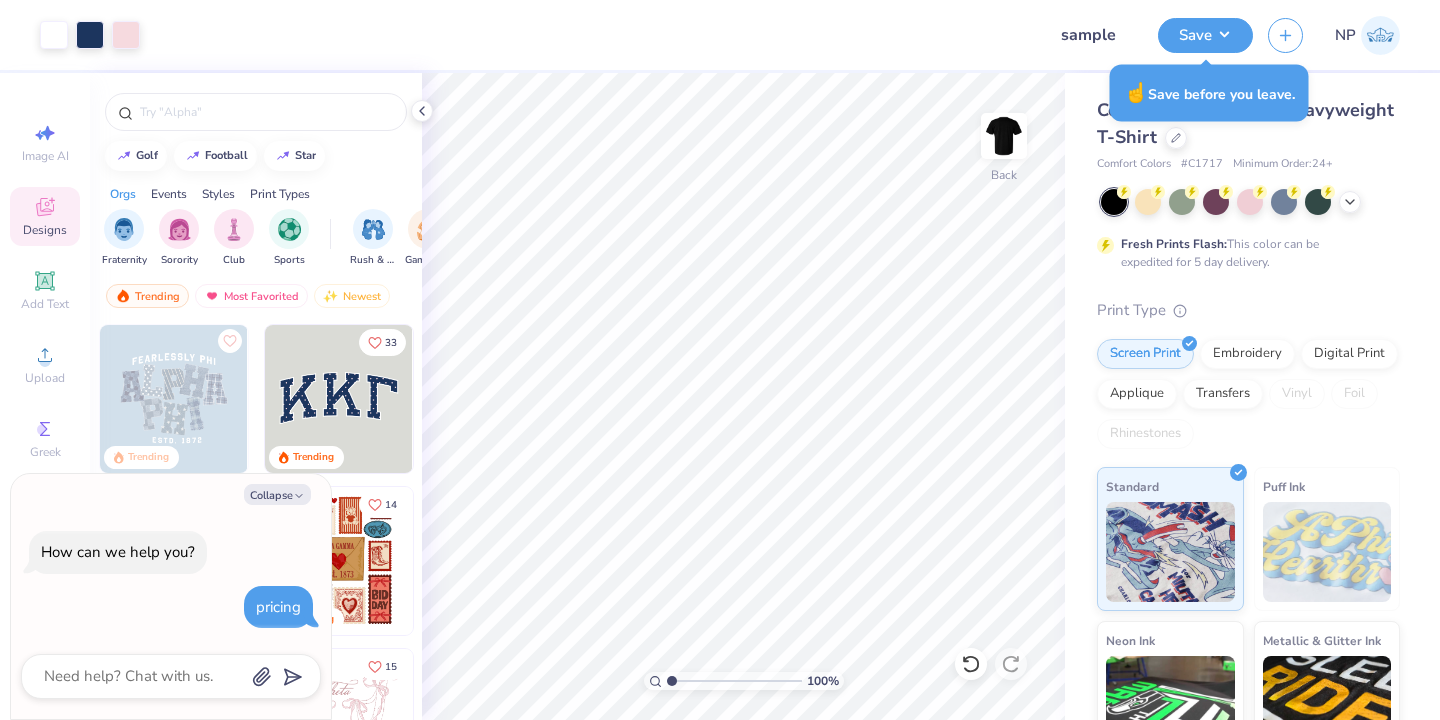 click on "Collapse How can we help you? pricing" at bounding box center (171, 596) 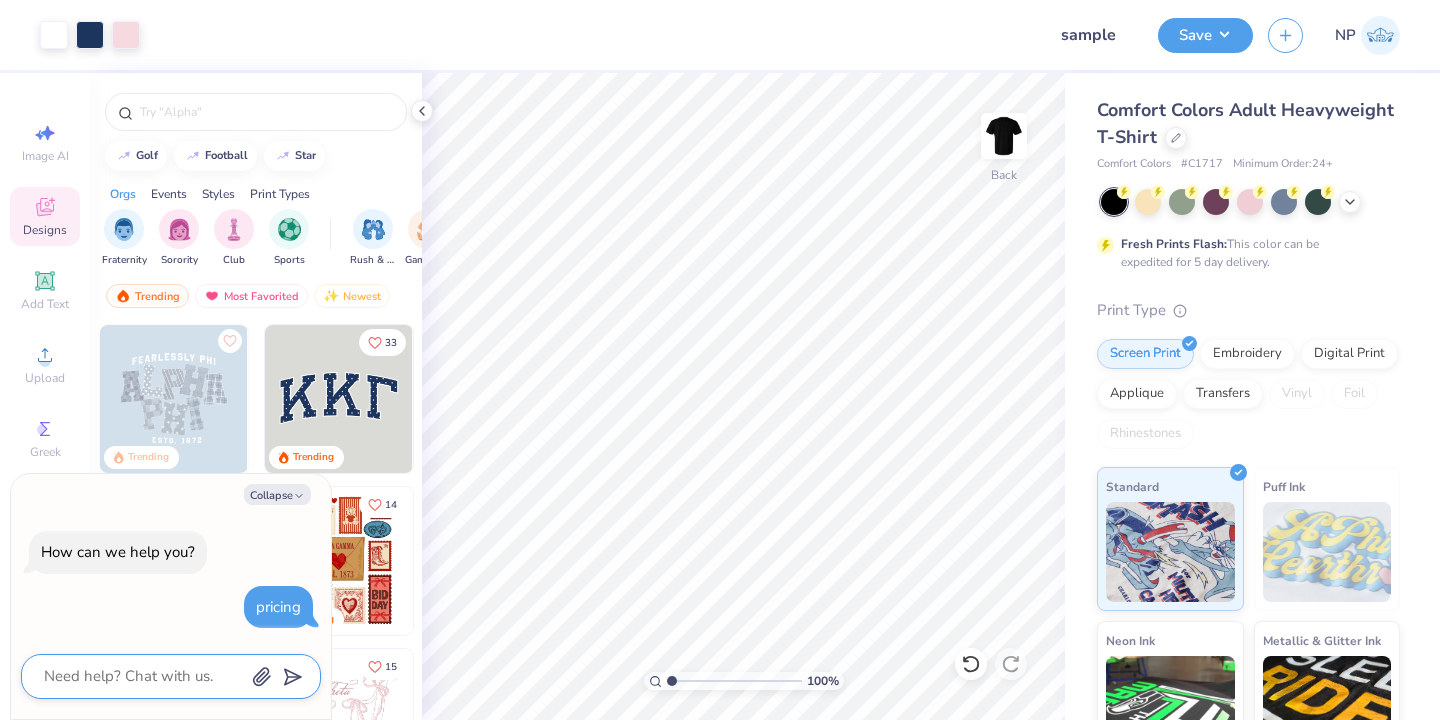 click at bounding box center [143, 676] 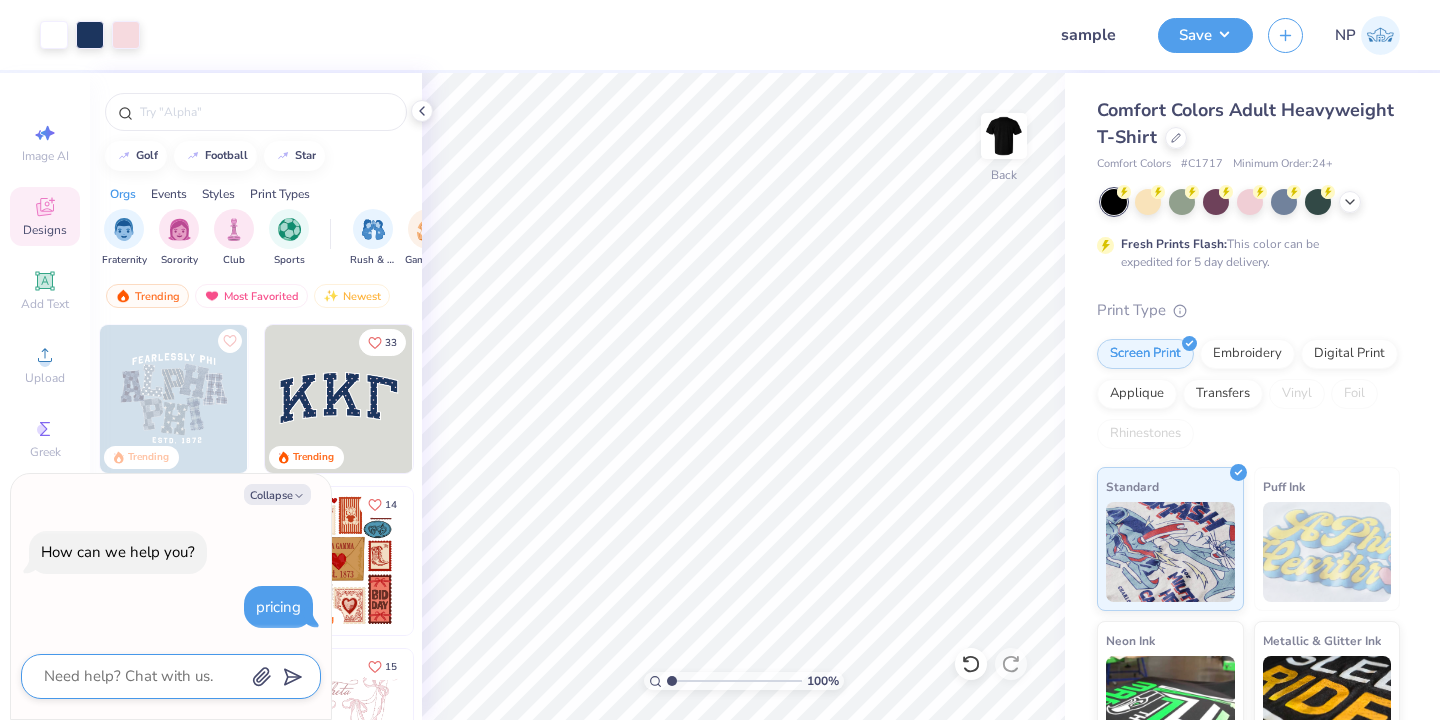 click at bounding box center [262, 675] 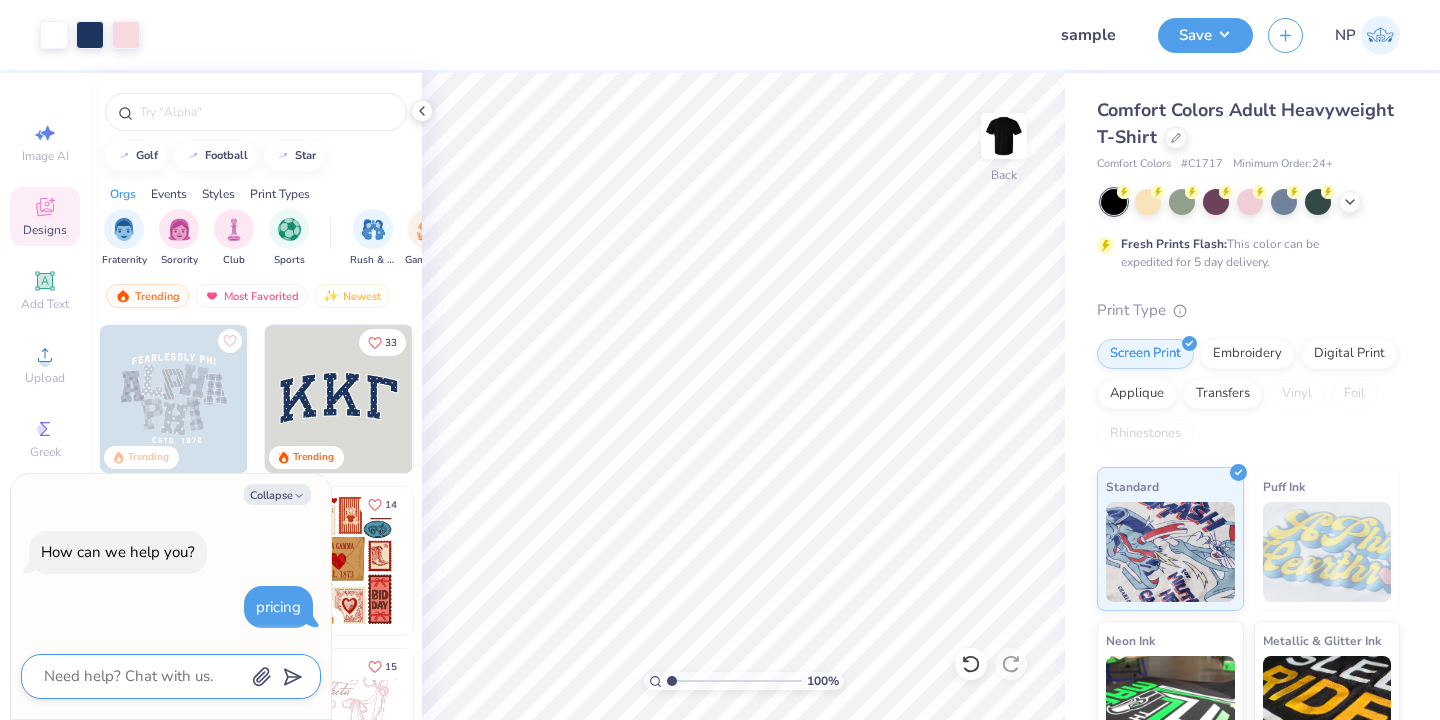 type on "x" 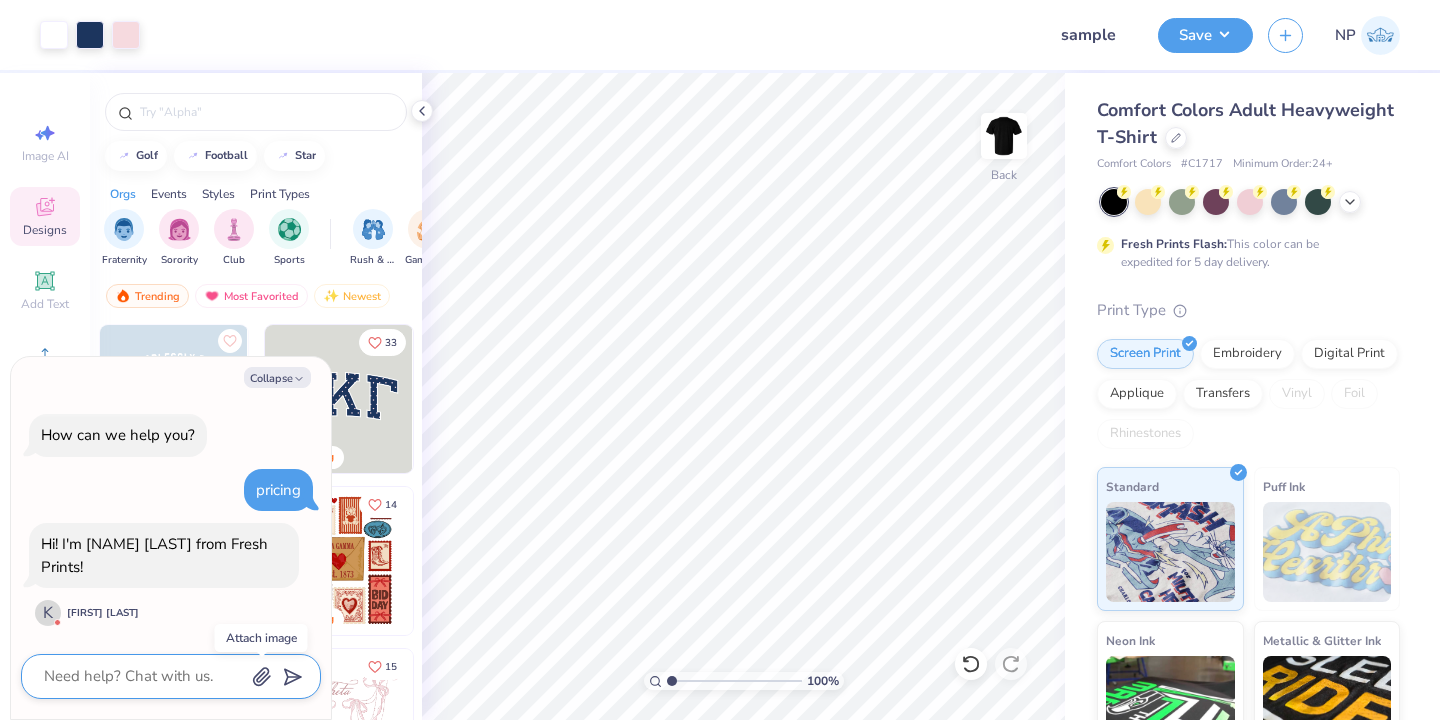 click at bounding box center (143, 676) 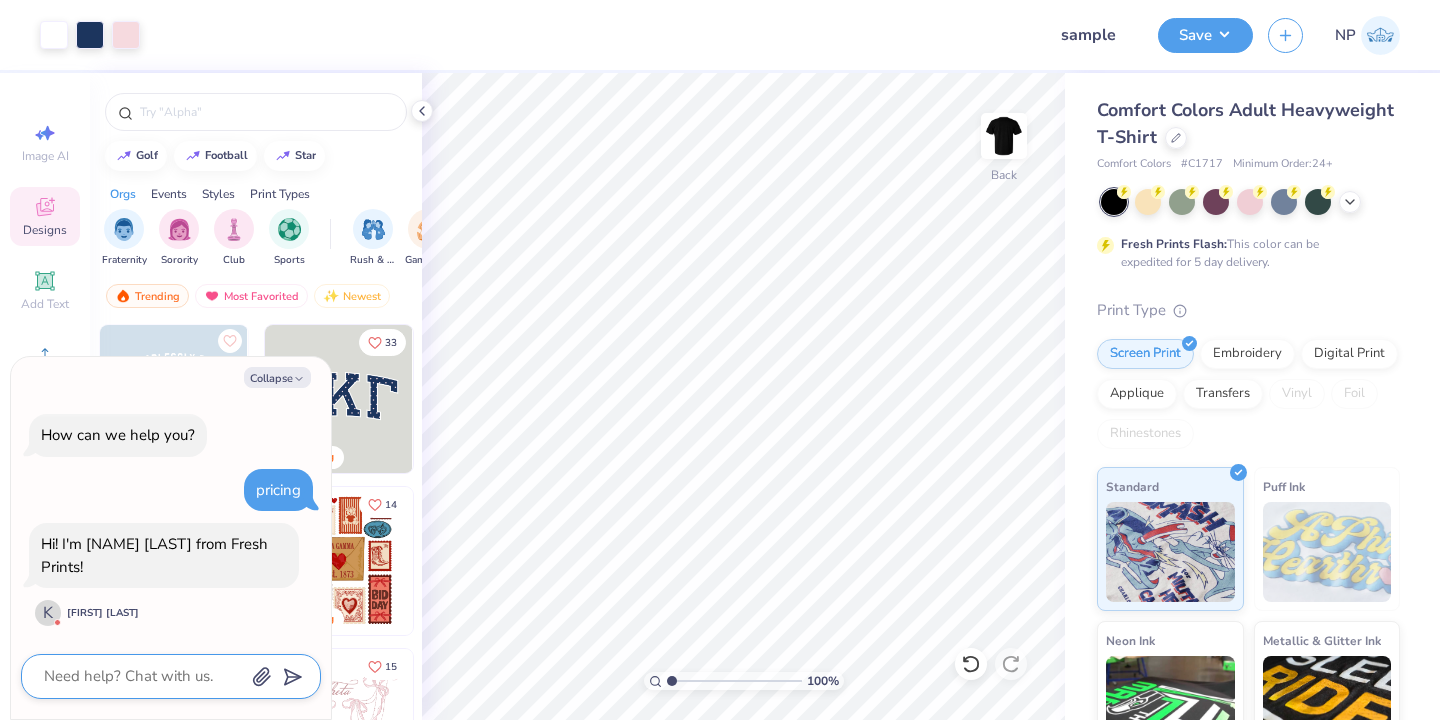 type on "H" 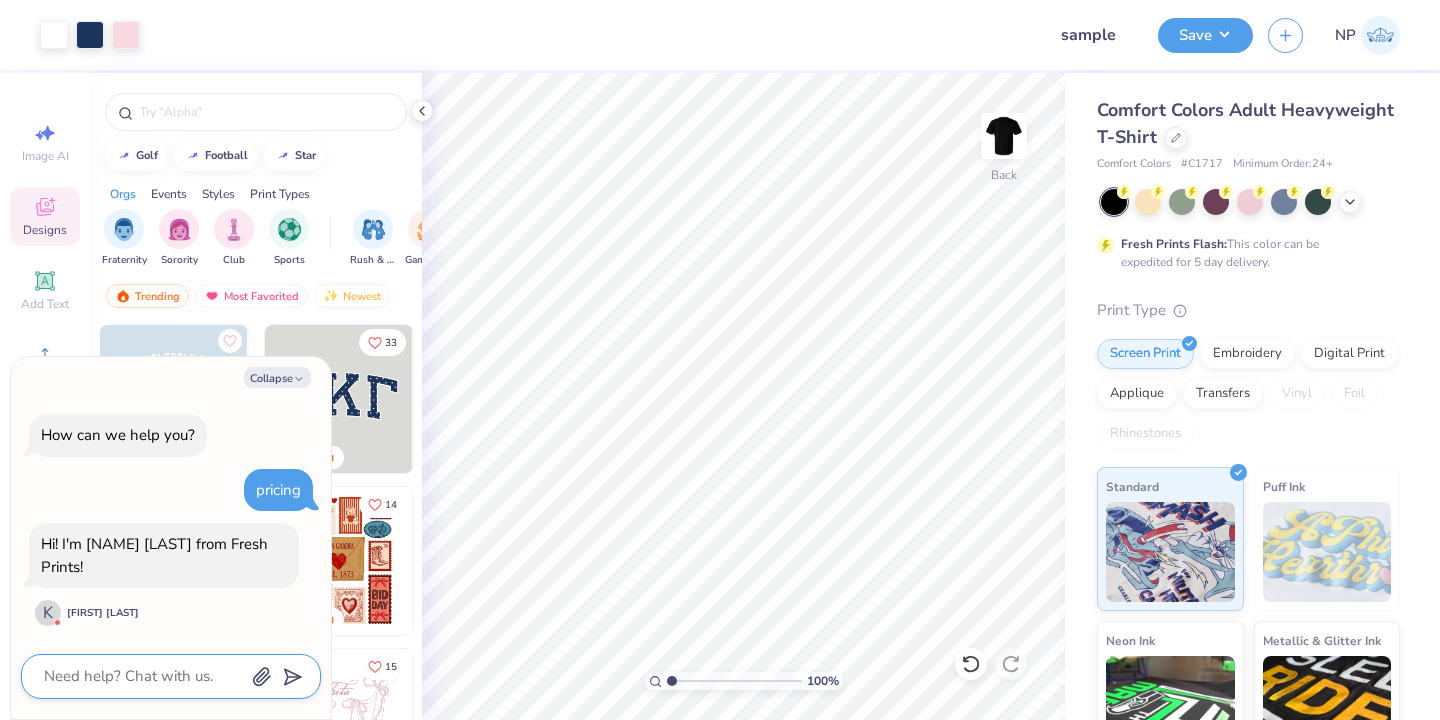 type on "x" 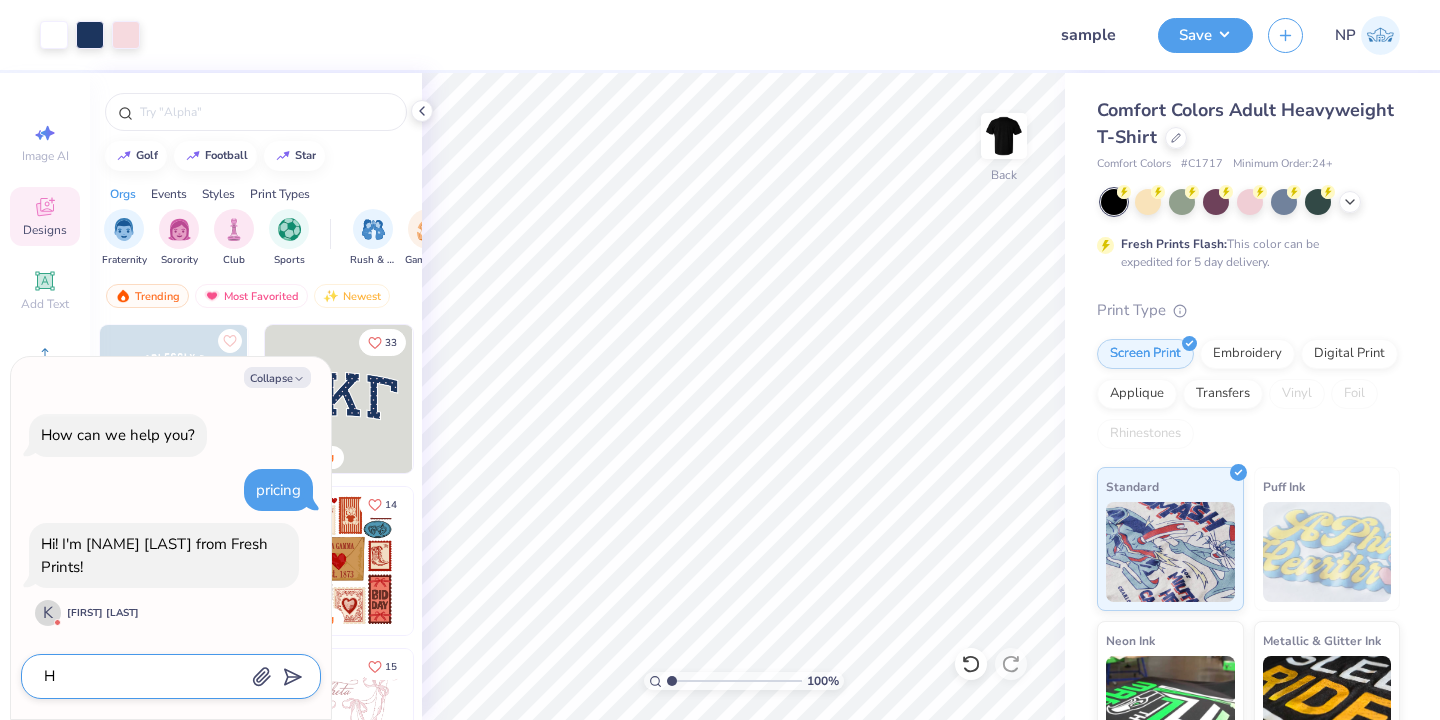 type on "He" 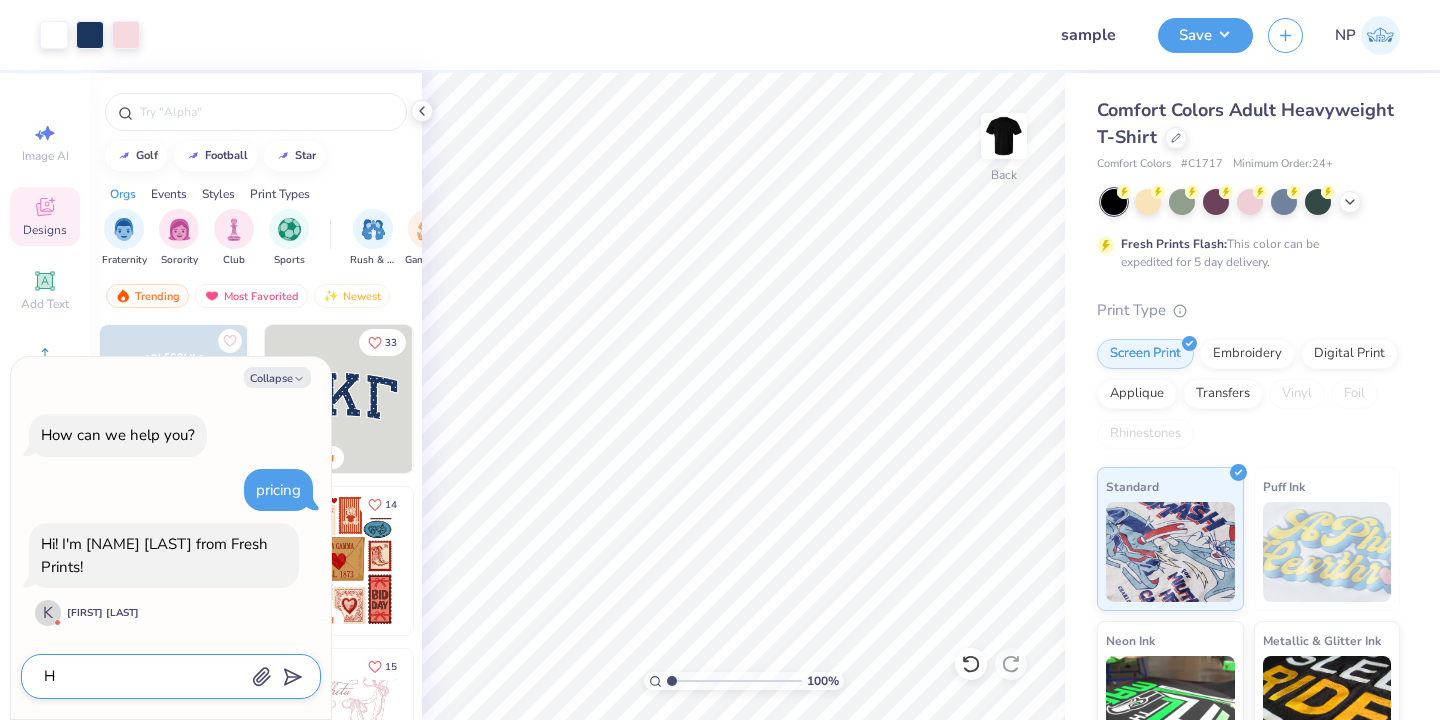 type on "x" 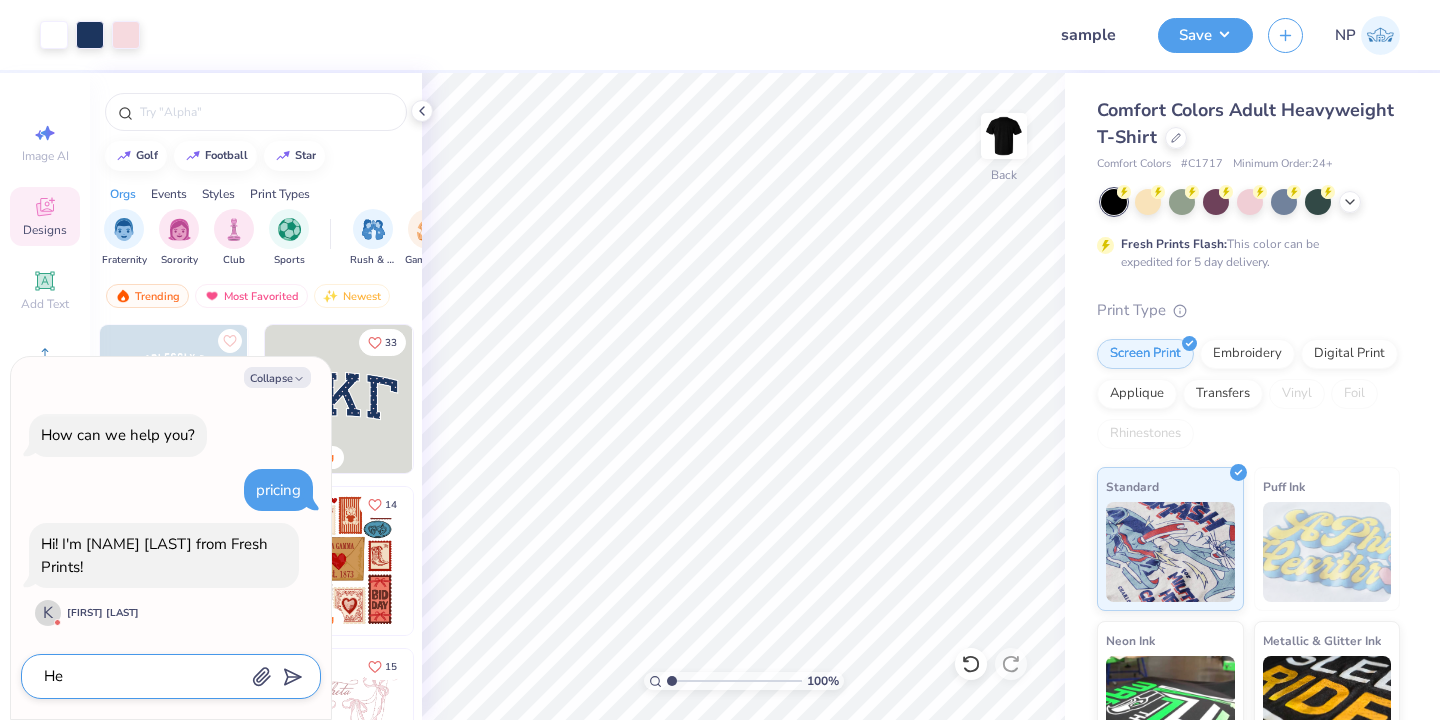 type on "Hel" 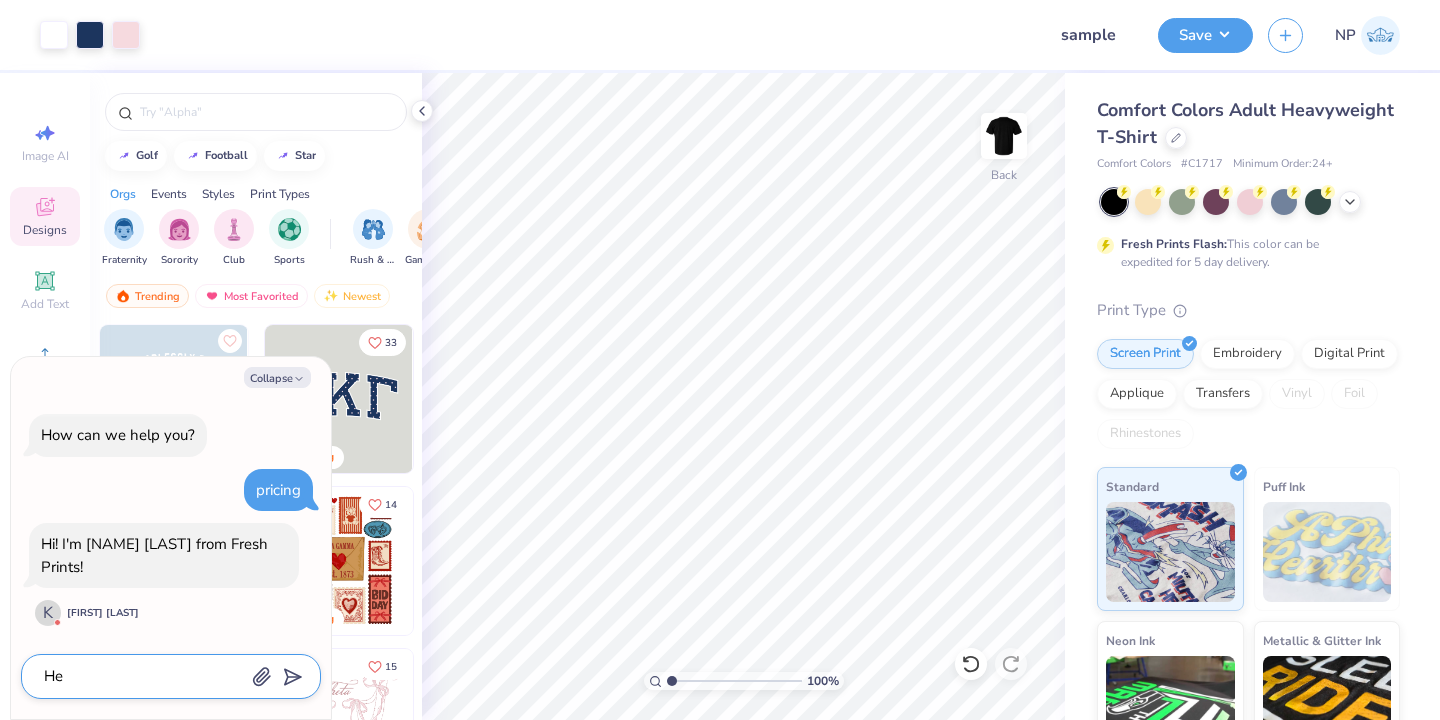 type on "x" 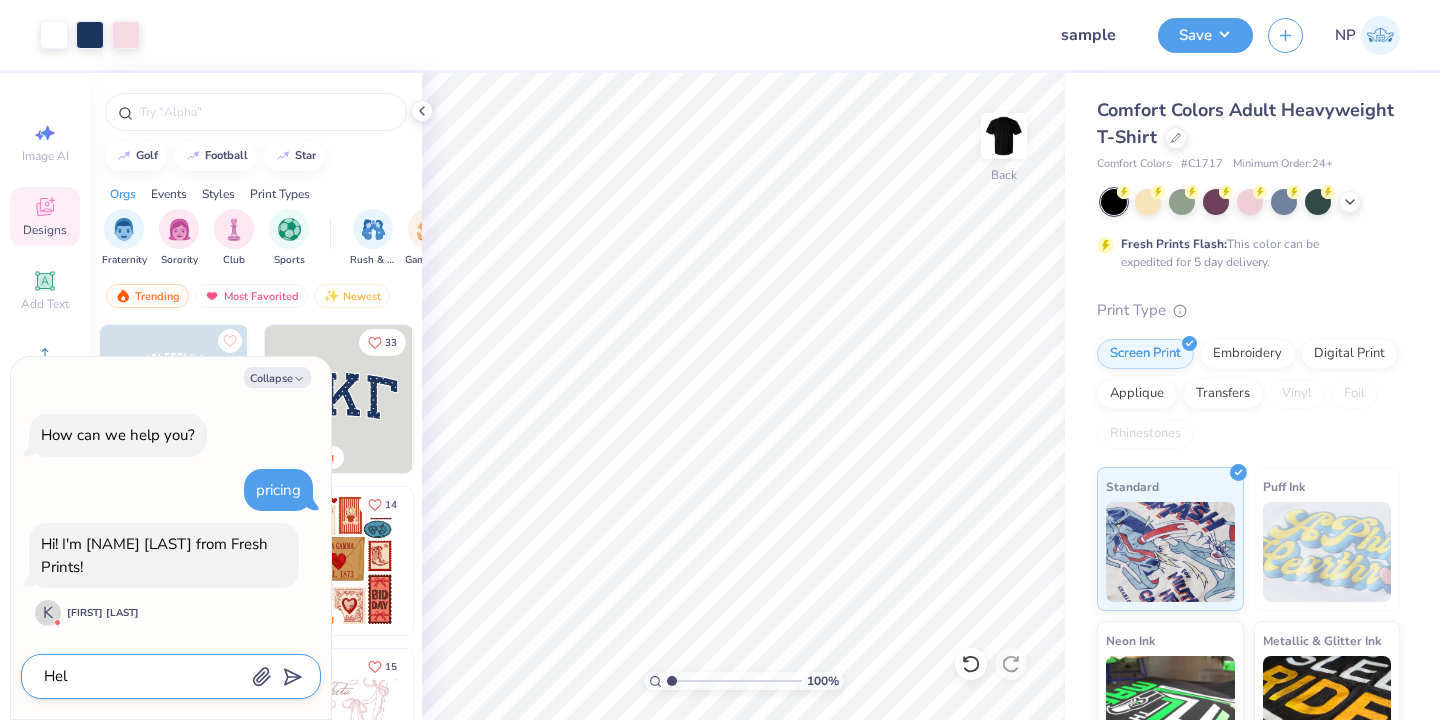 type on "Hell" 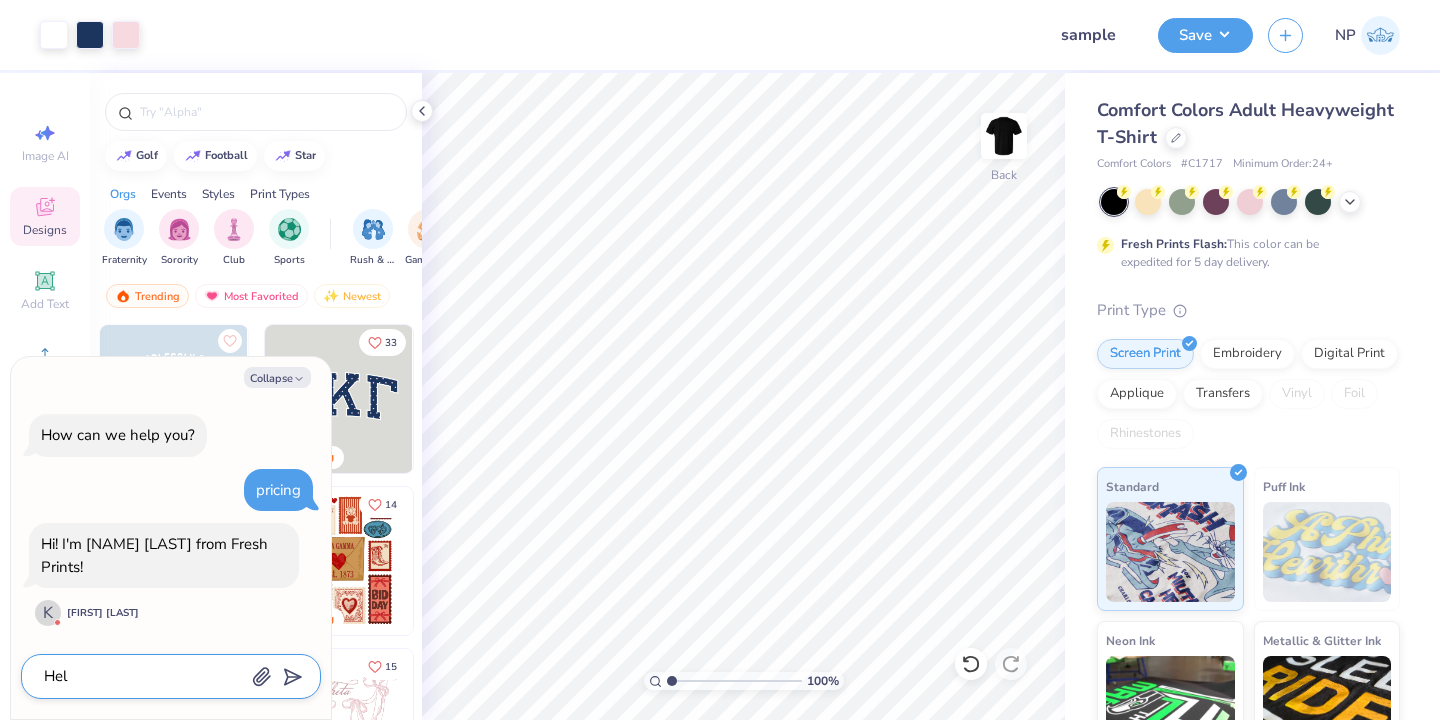 type on "x" 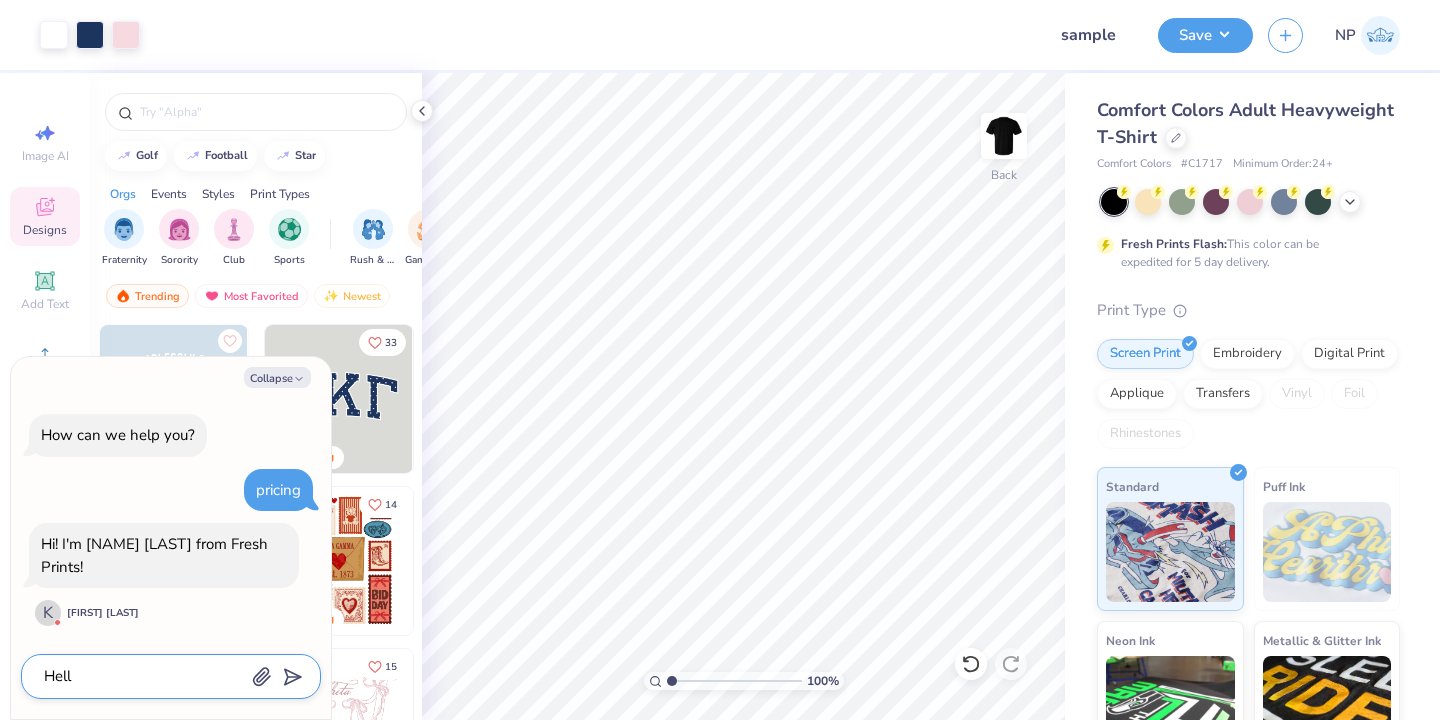 type on "Hello" 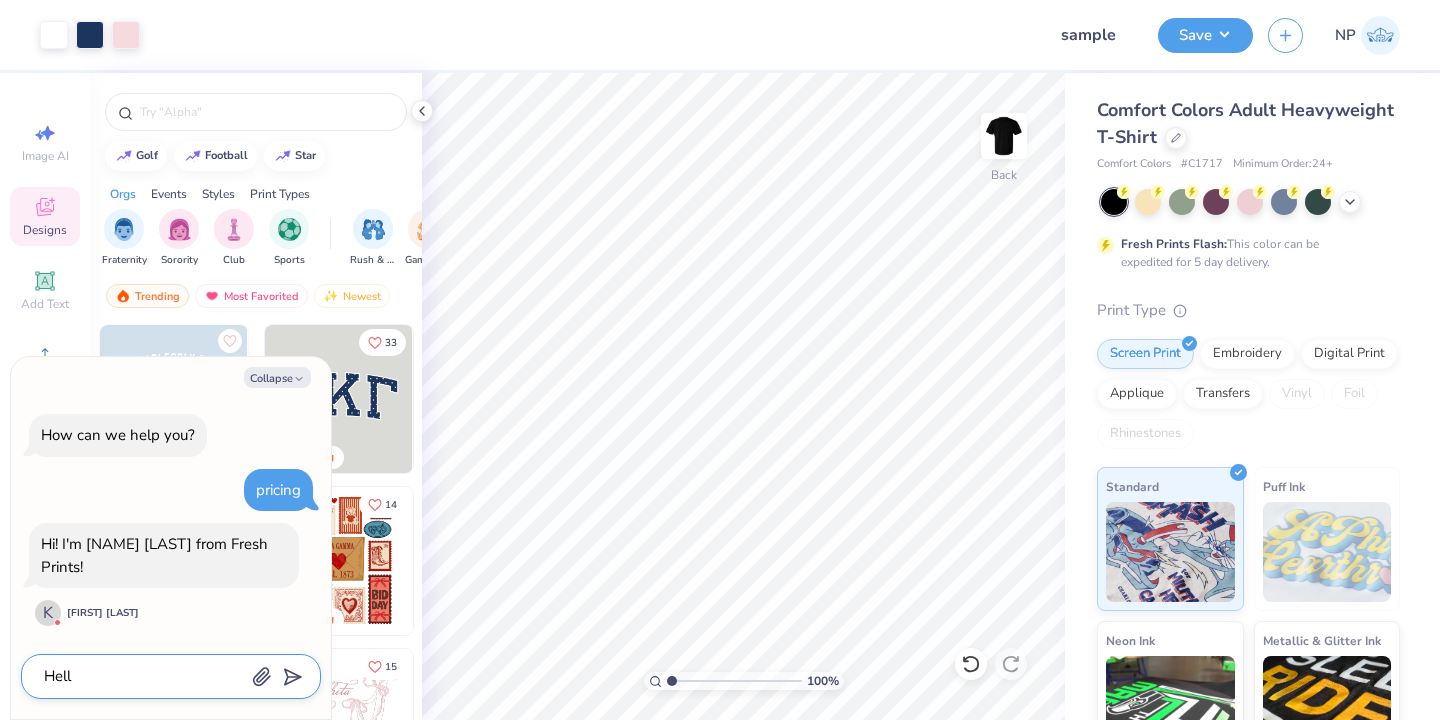 type on "x" 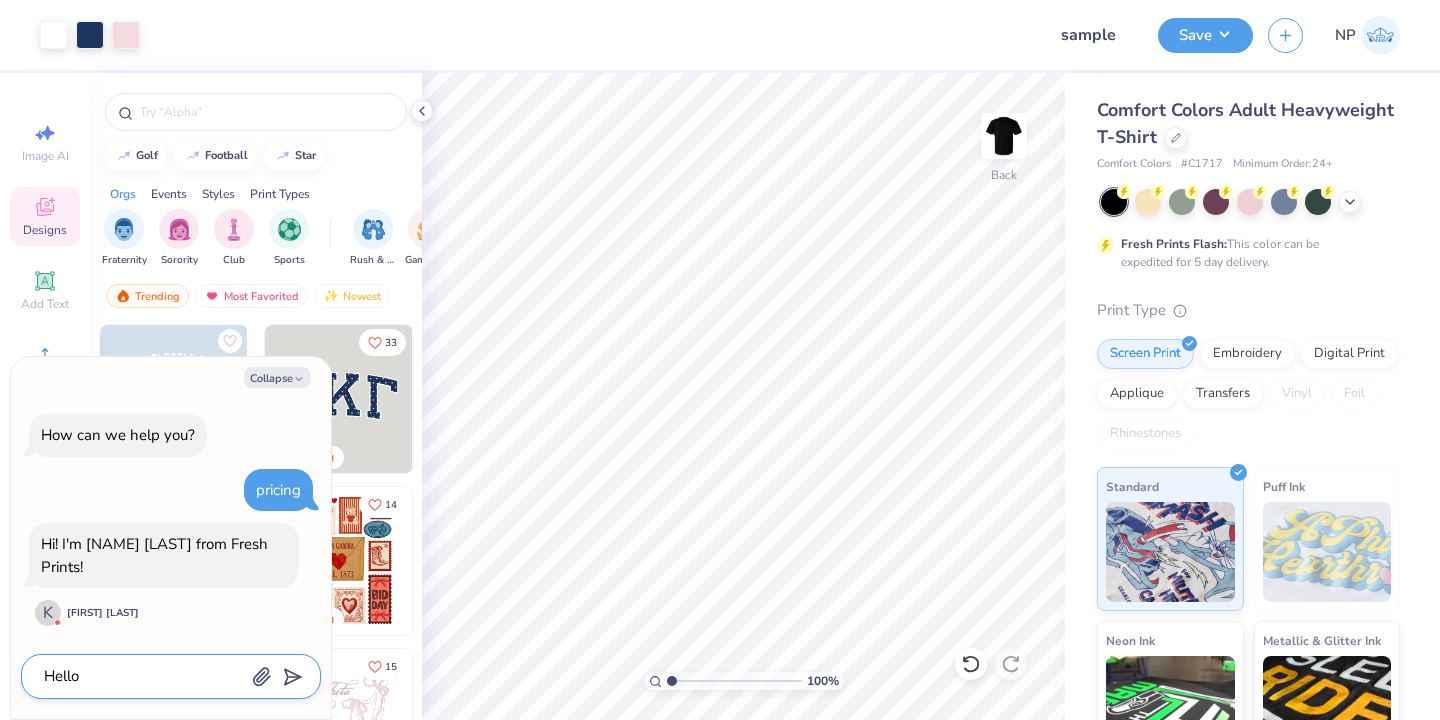 type on "Hello!" 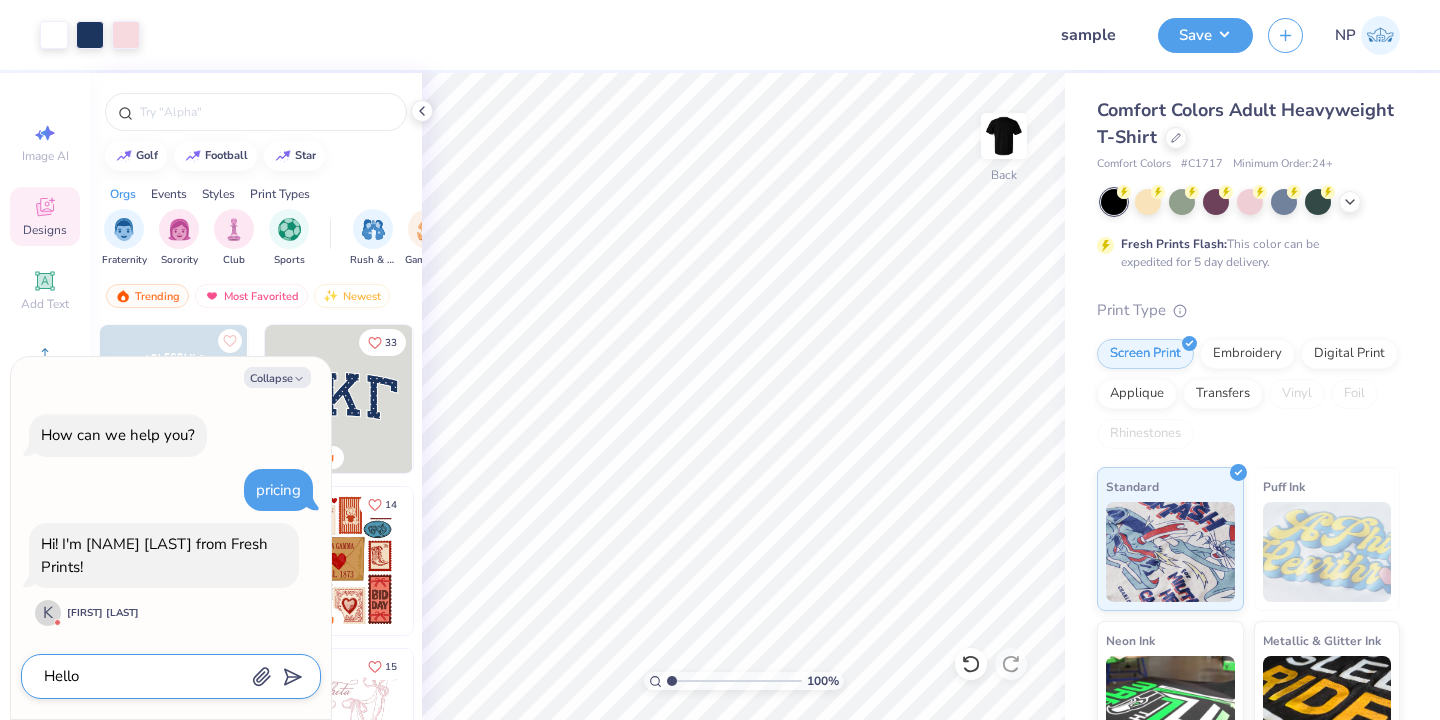 type on "x" 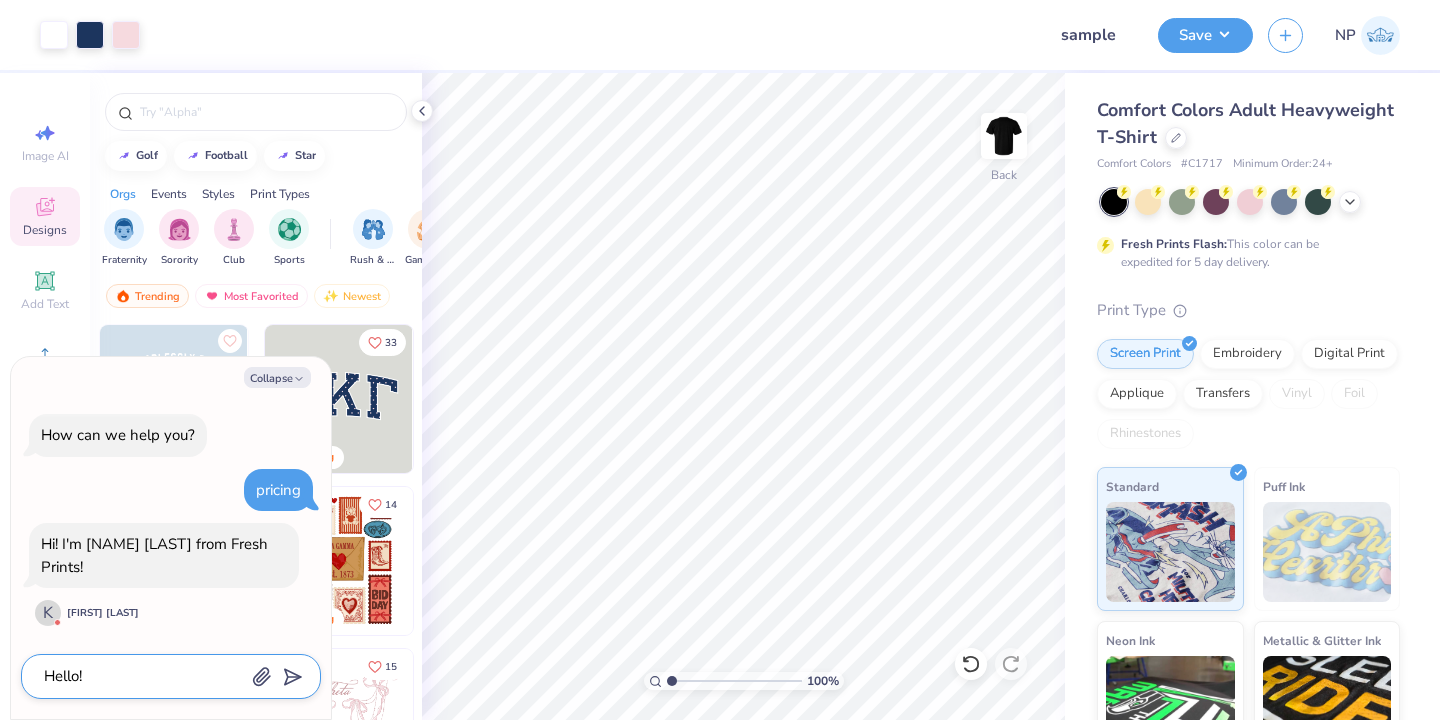 type on "Hello!" 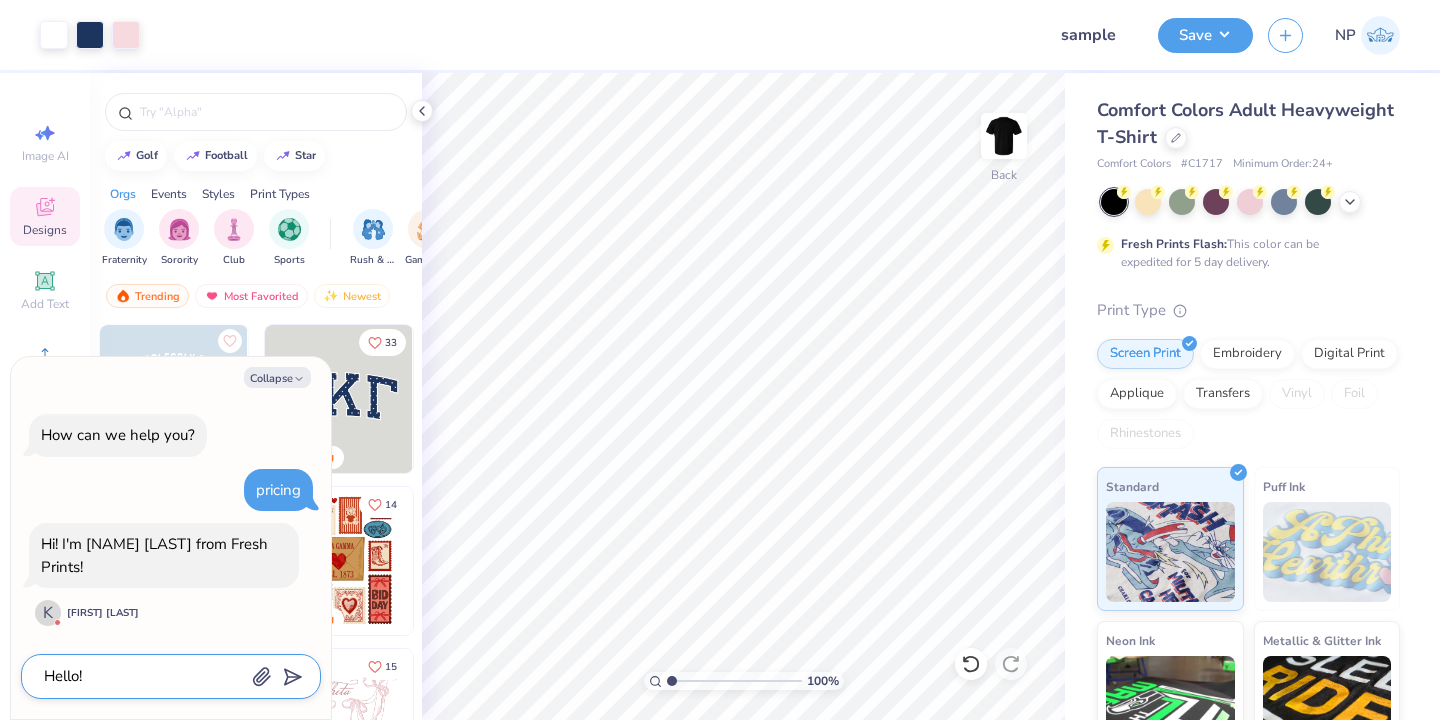 type on "x" 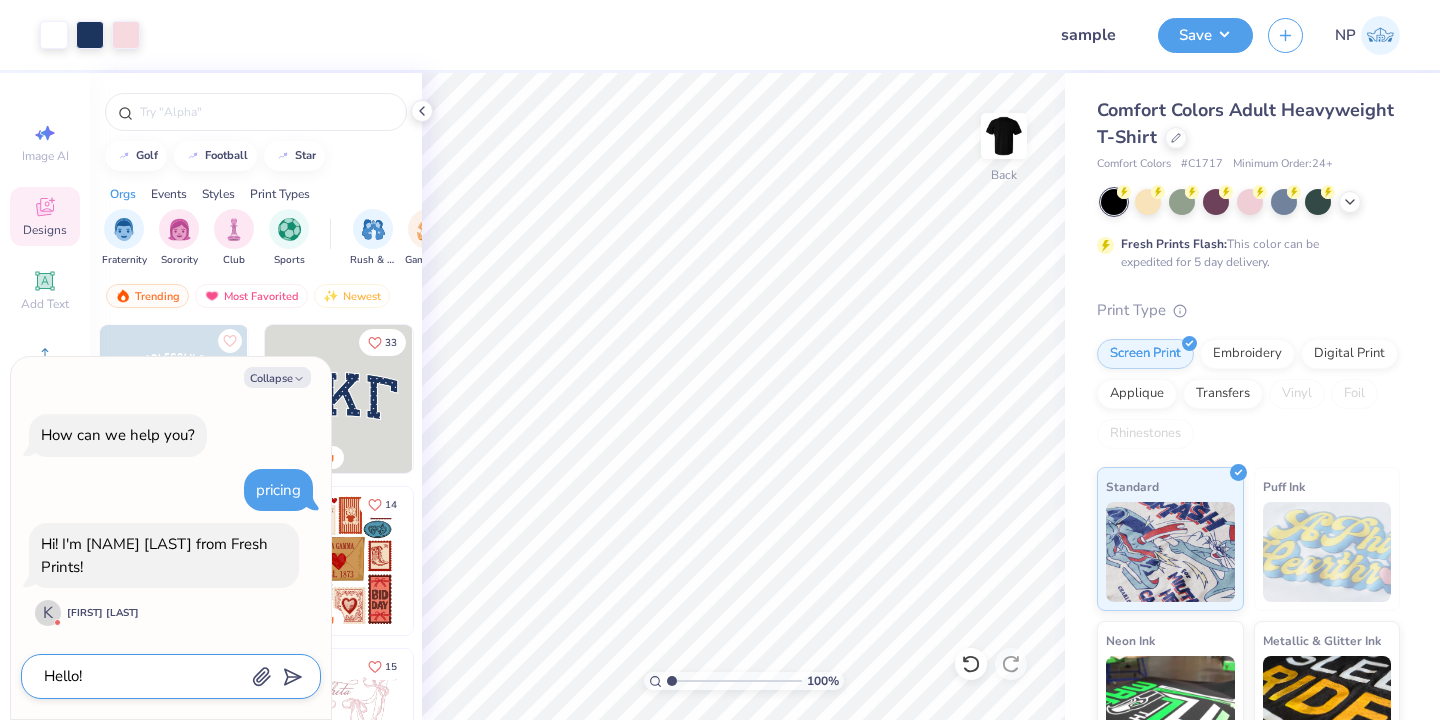 type on "Hello! I" 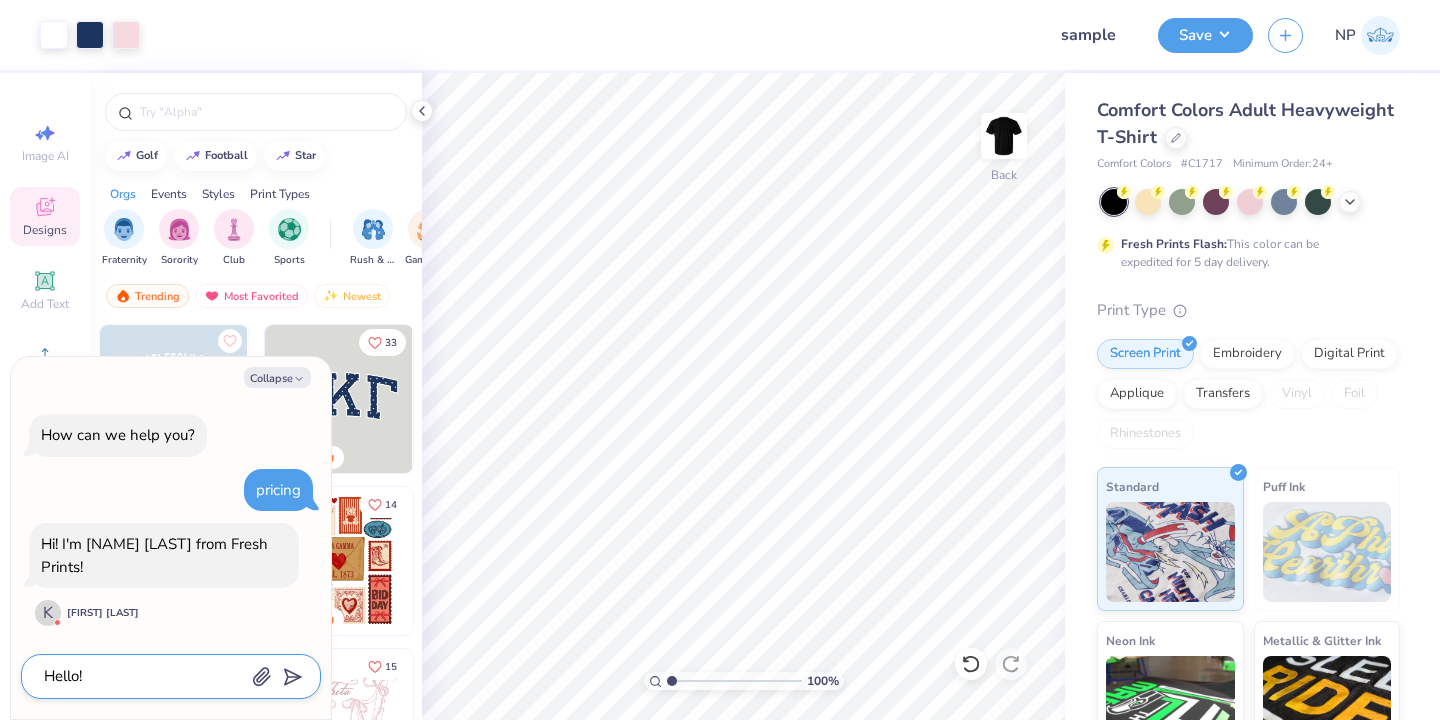 type on "x" 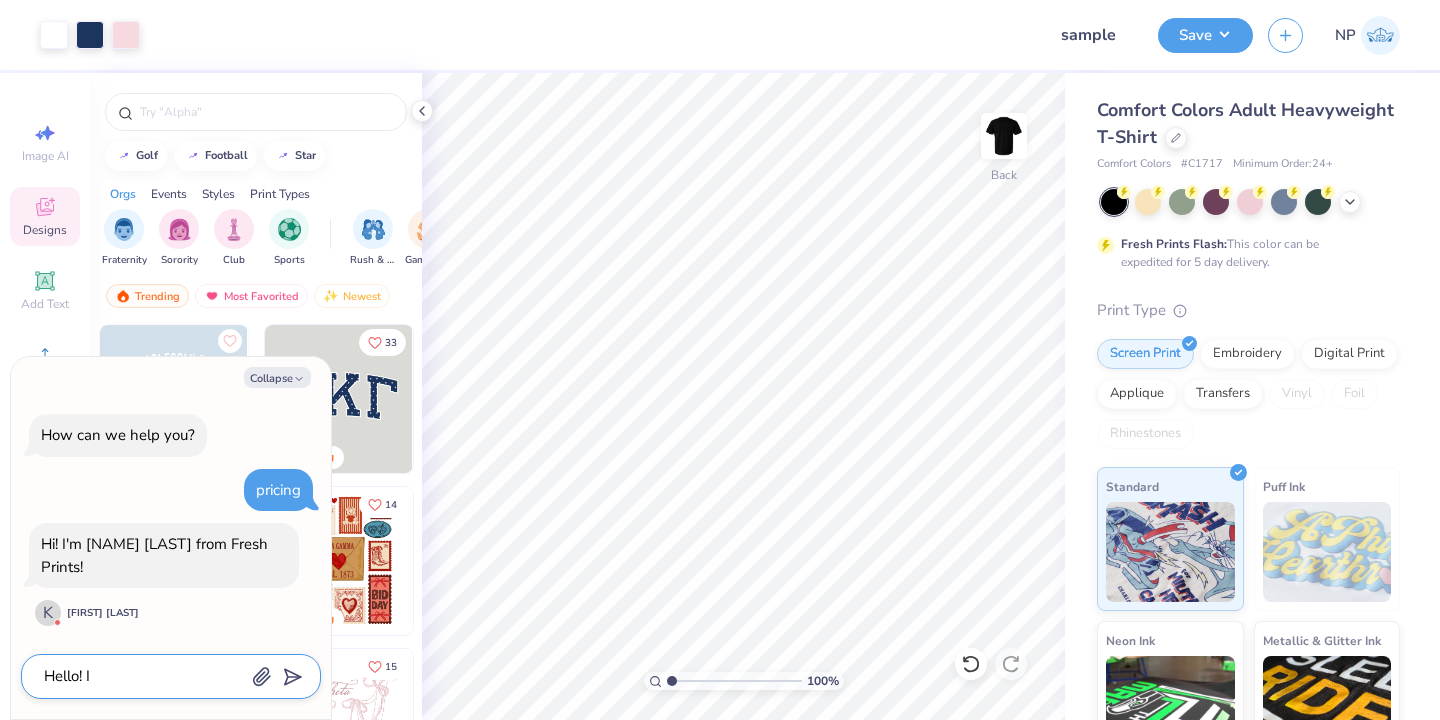 type on "Hello! I" 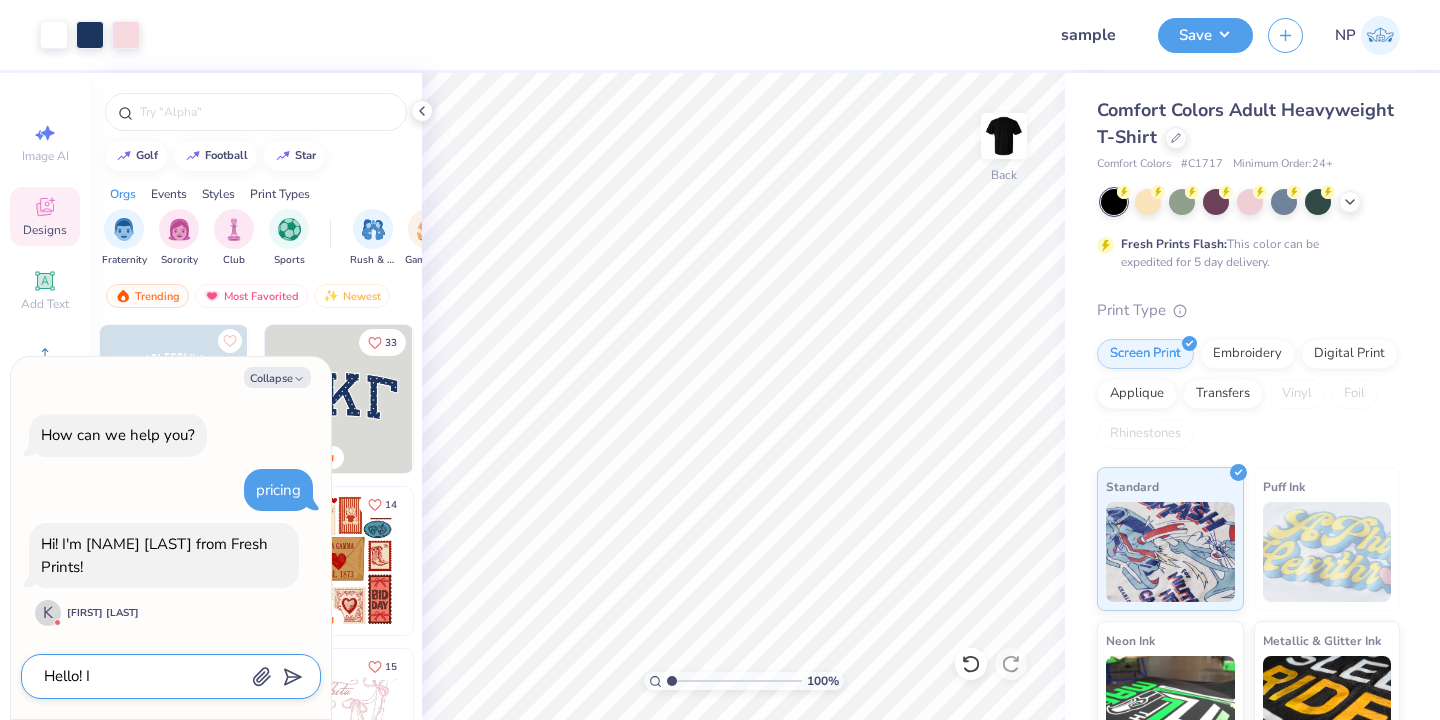 type on "x" 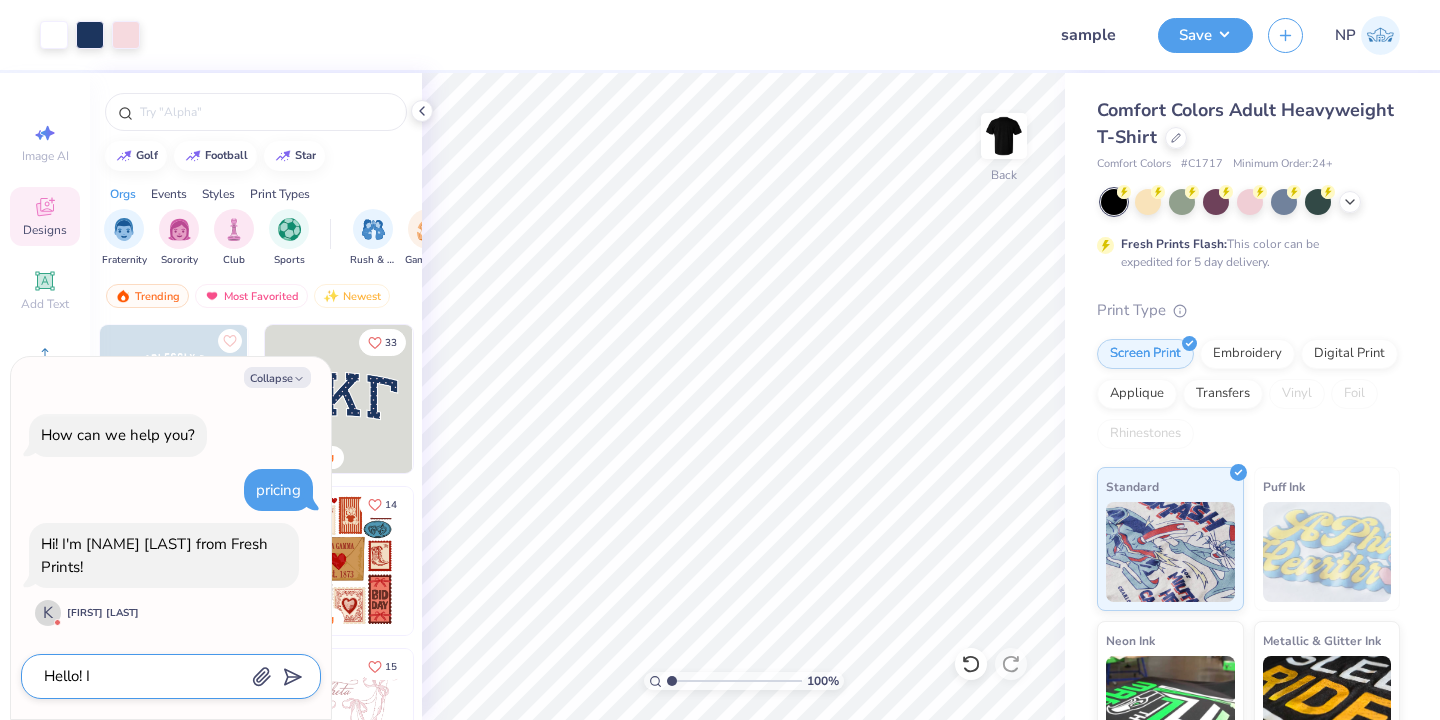 type on "Hello! I a" 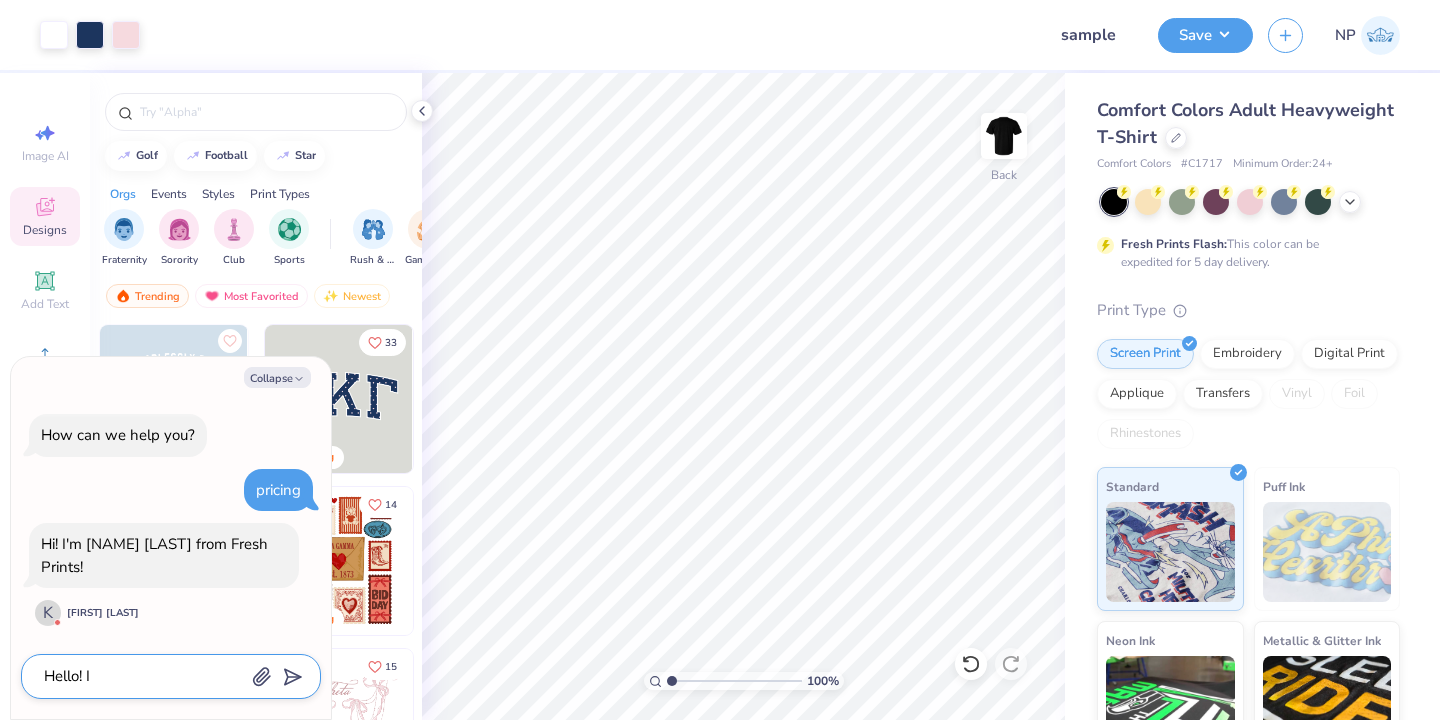 type on "x" 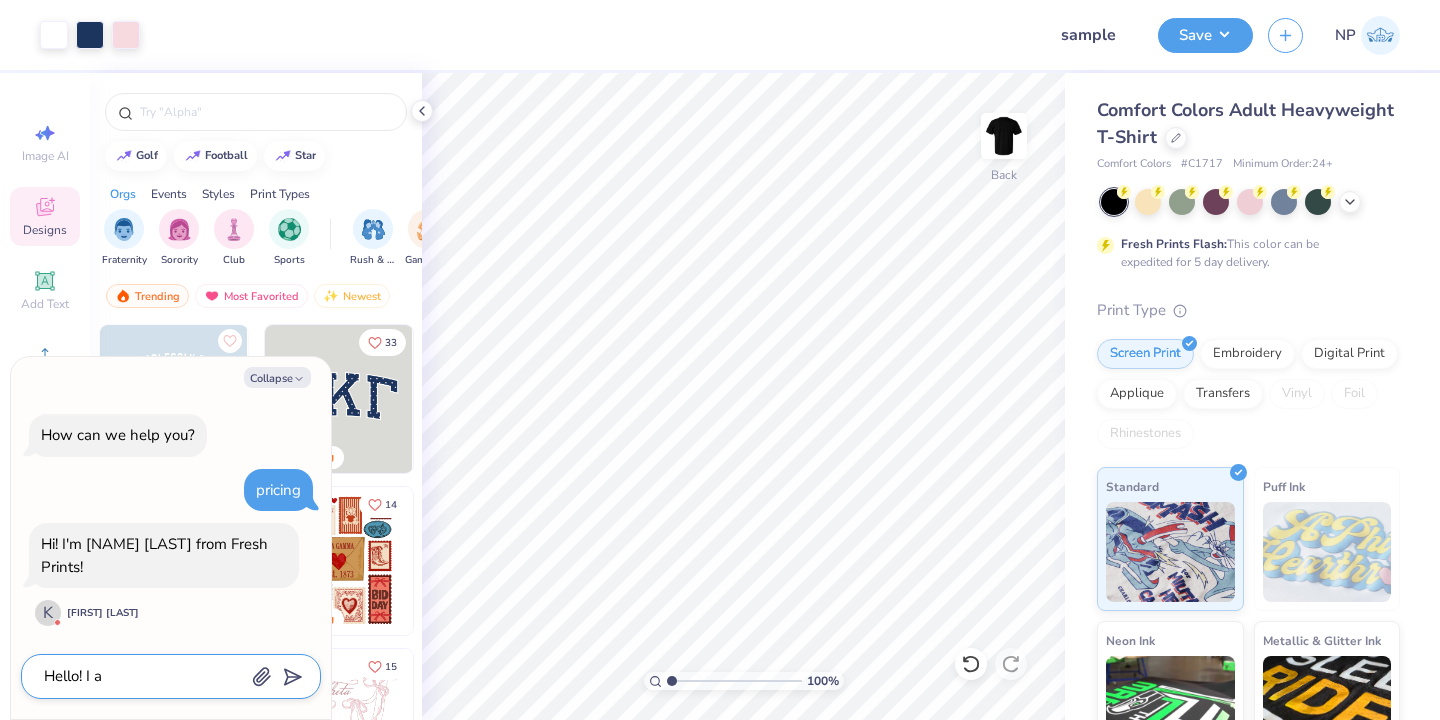 type on "Hello! I am" 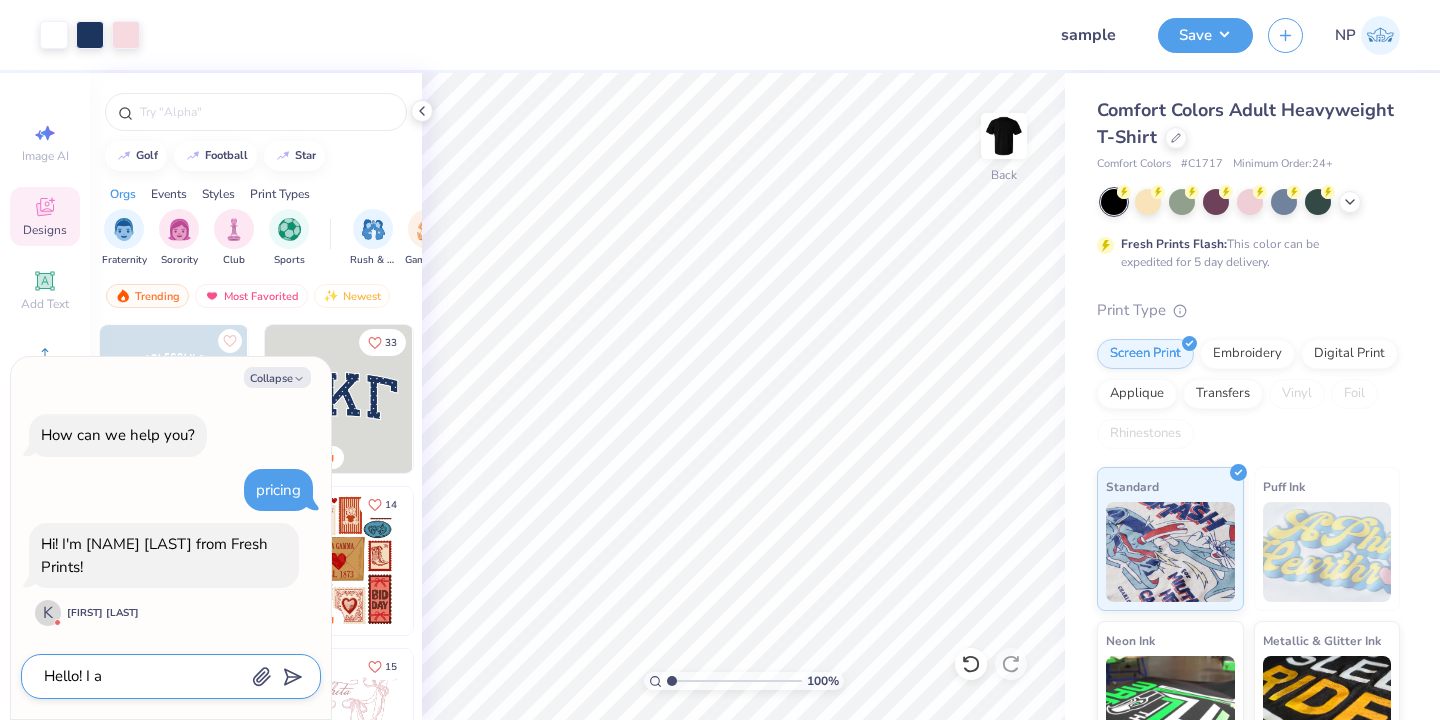 type on "x" 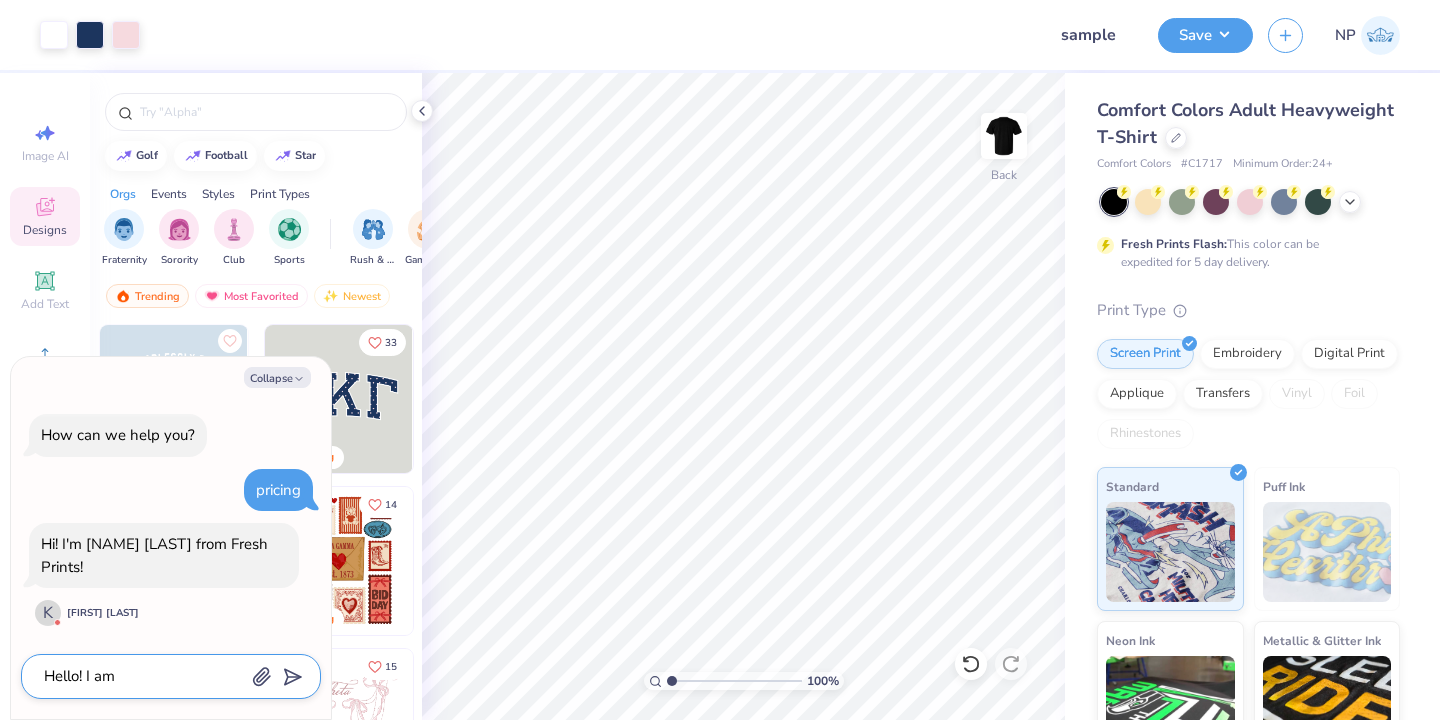 type on "Hello! I am" 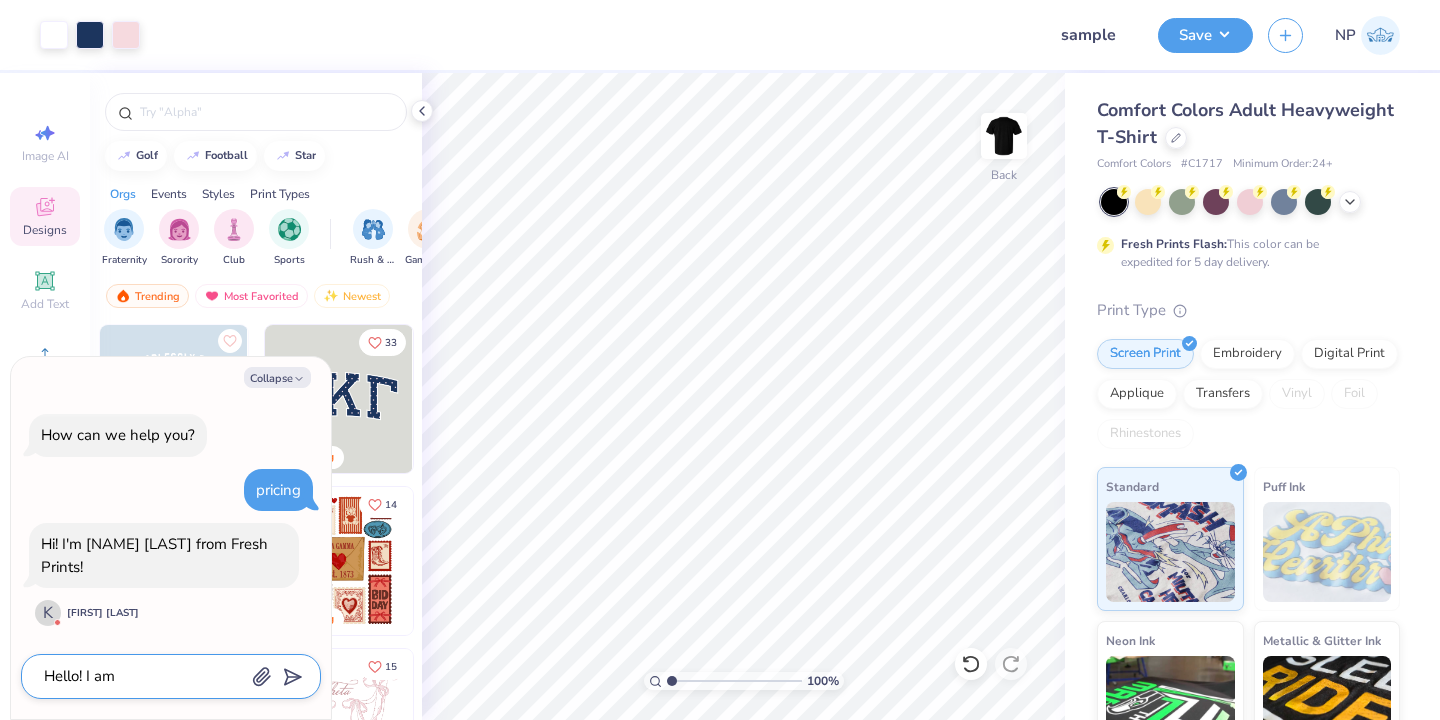 type on "x" 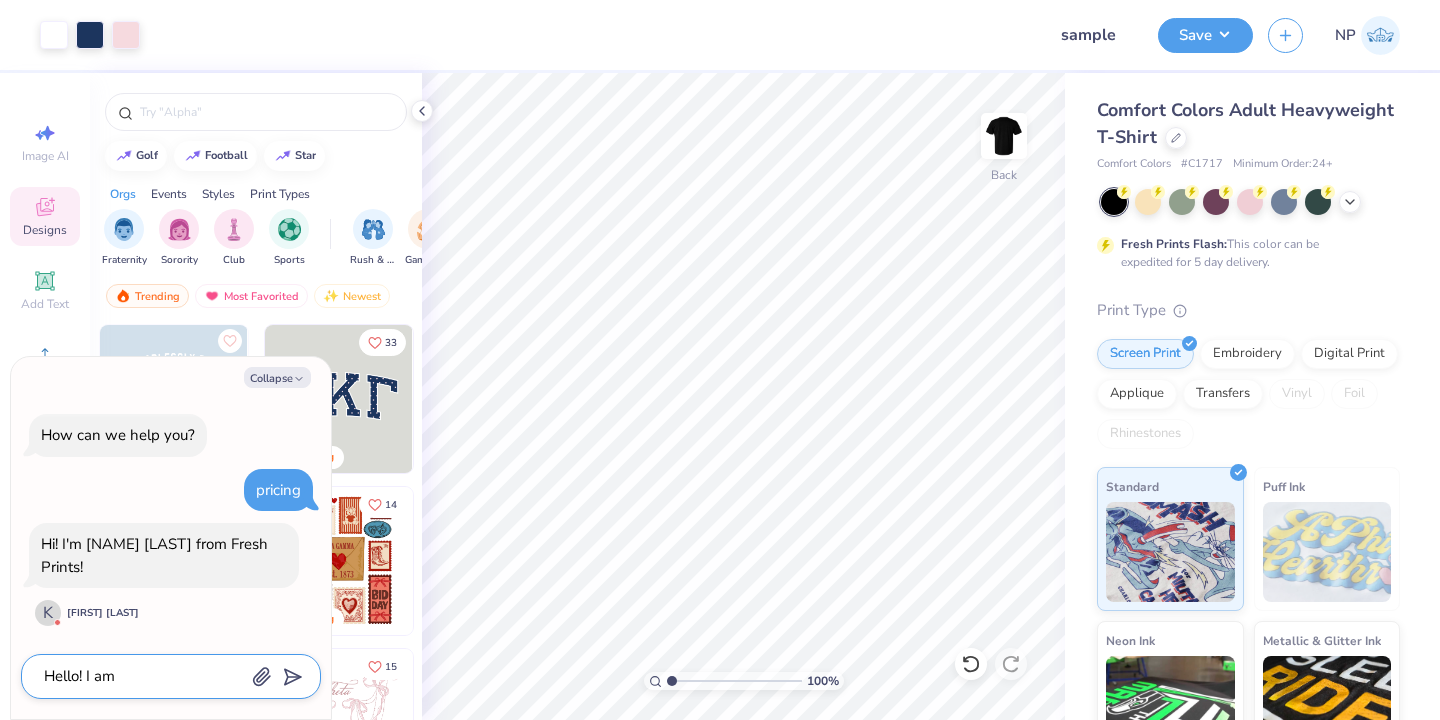 type on "Hello! I am a" 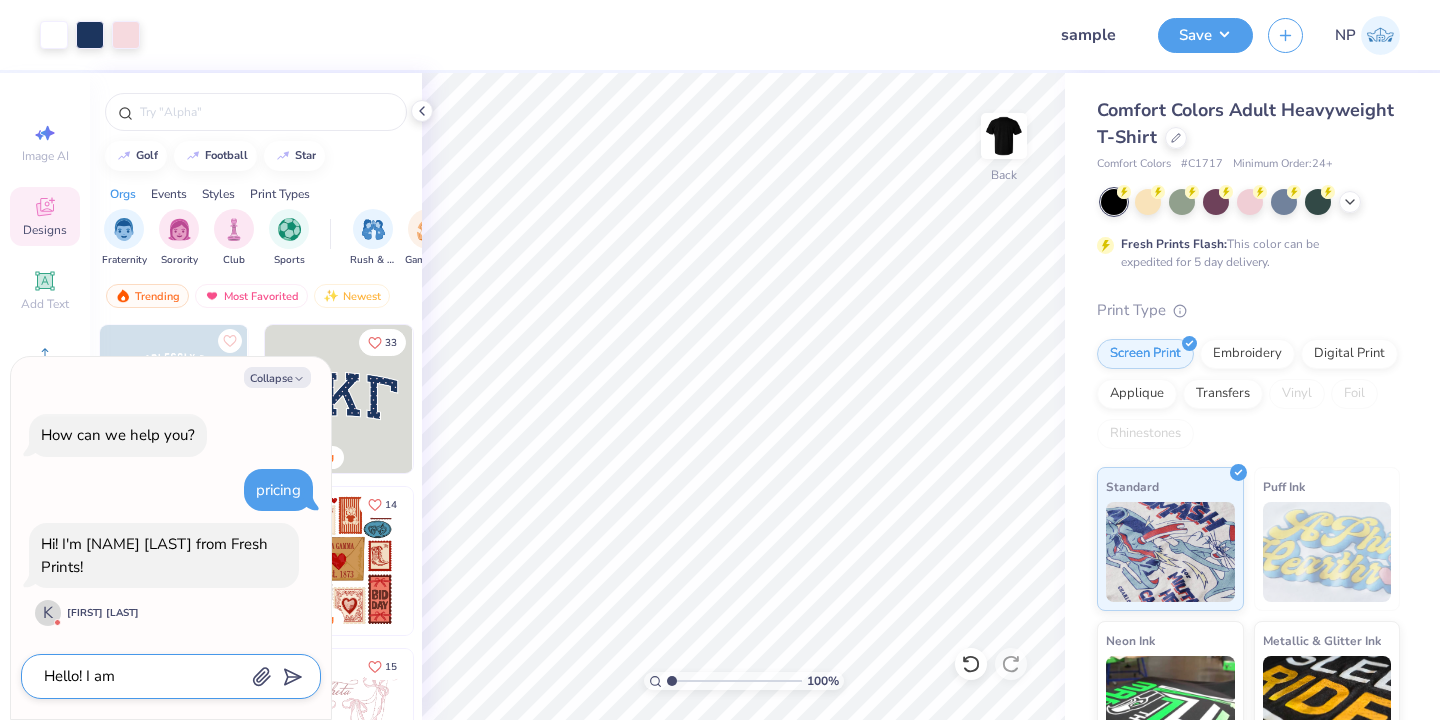 type on "x" 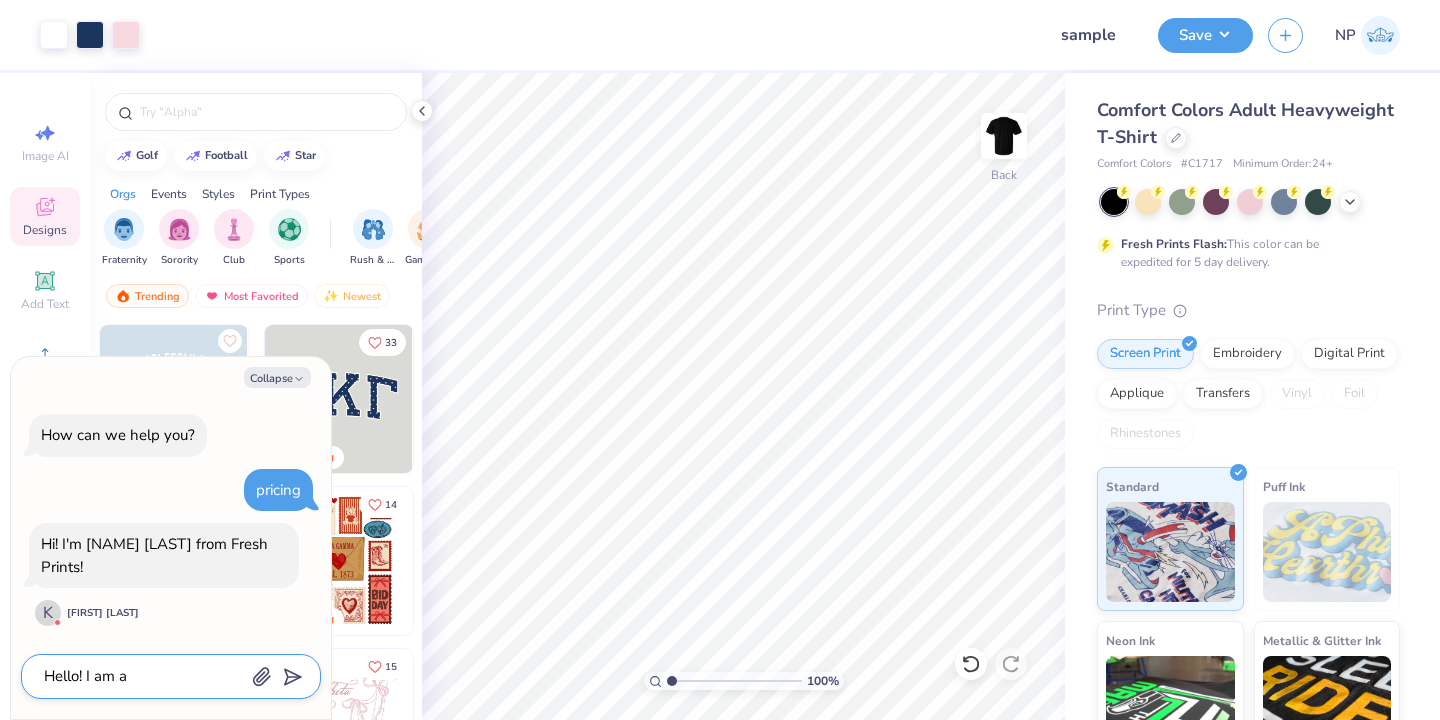 type on "Hello! I am a" 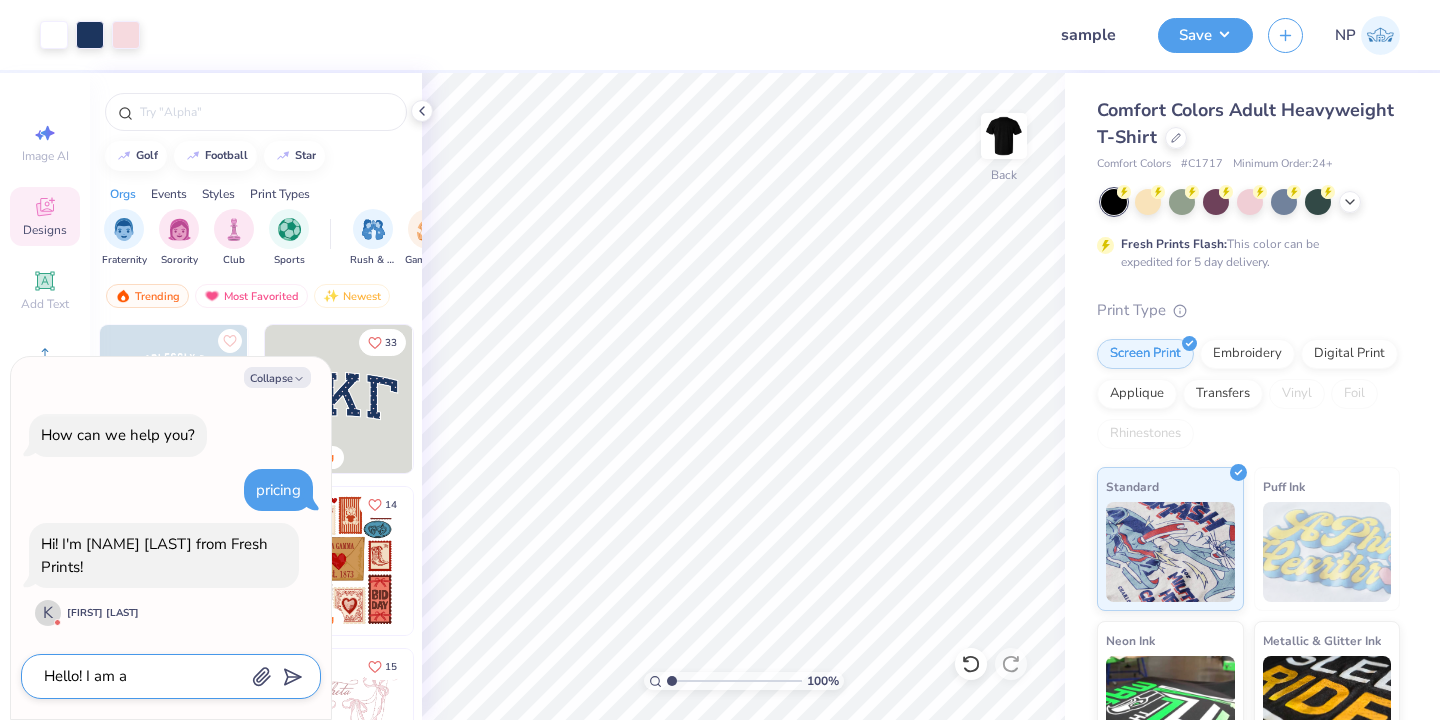 type on "x" 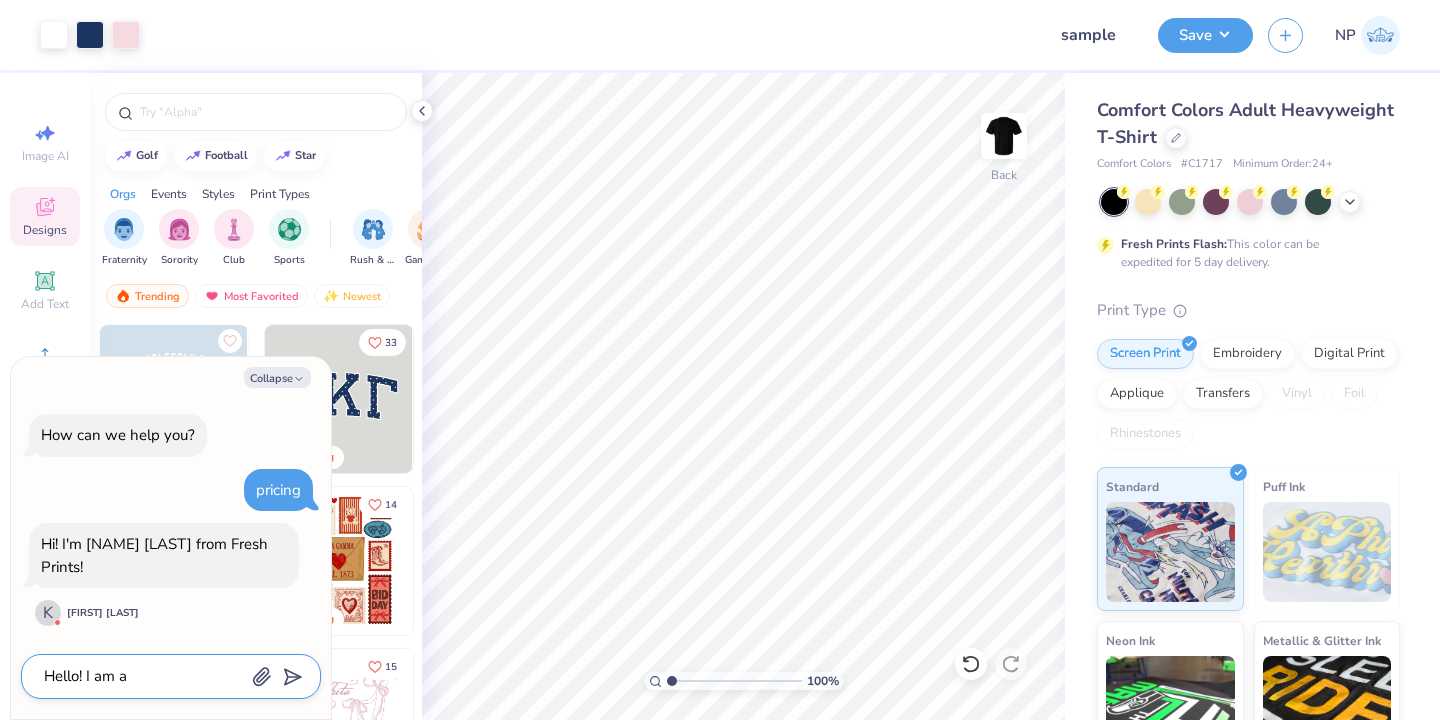 type on "Hello! I am a c" 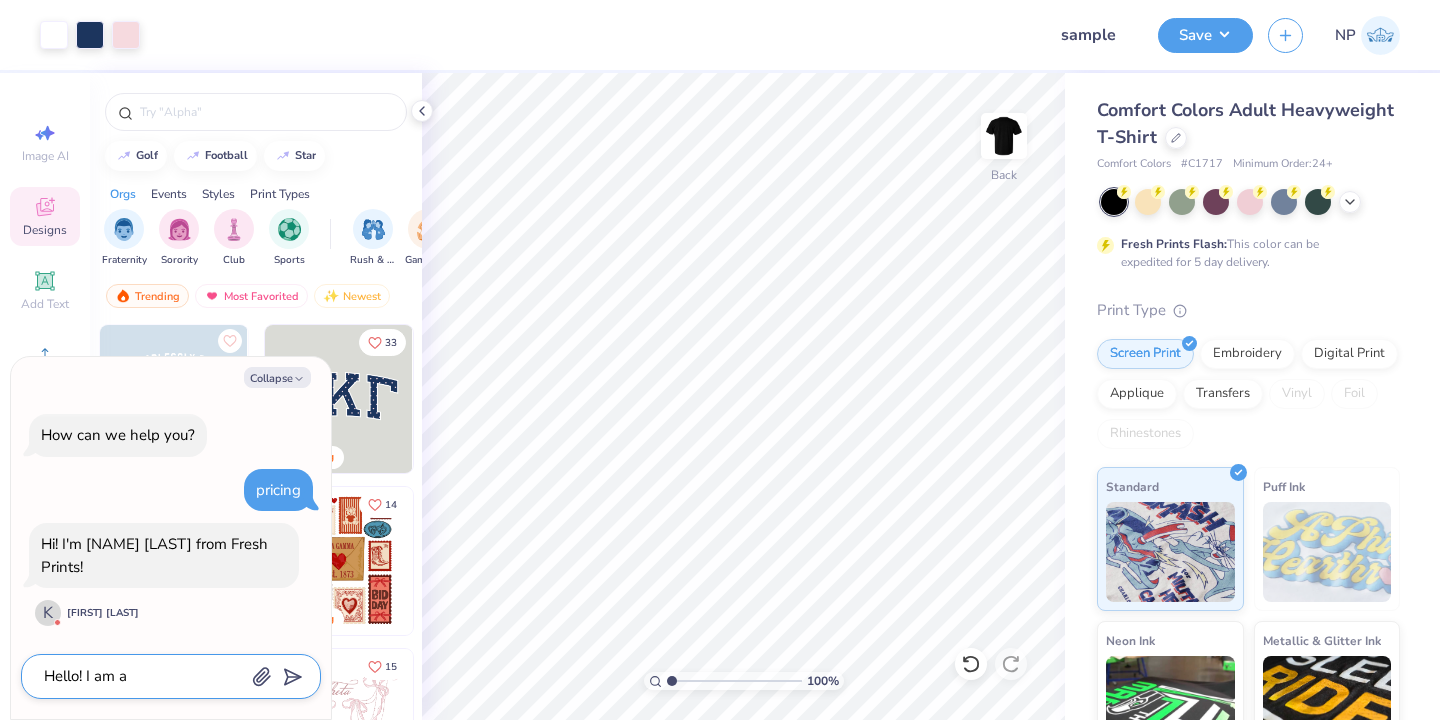 type on "x" 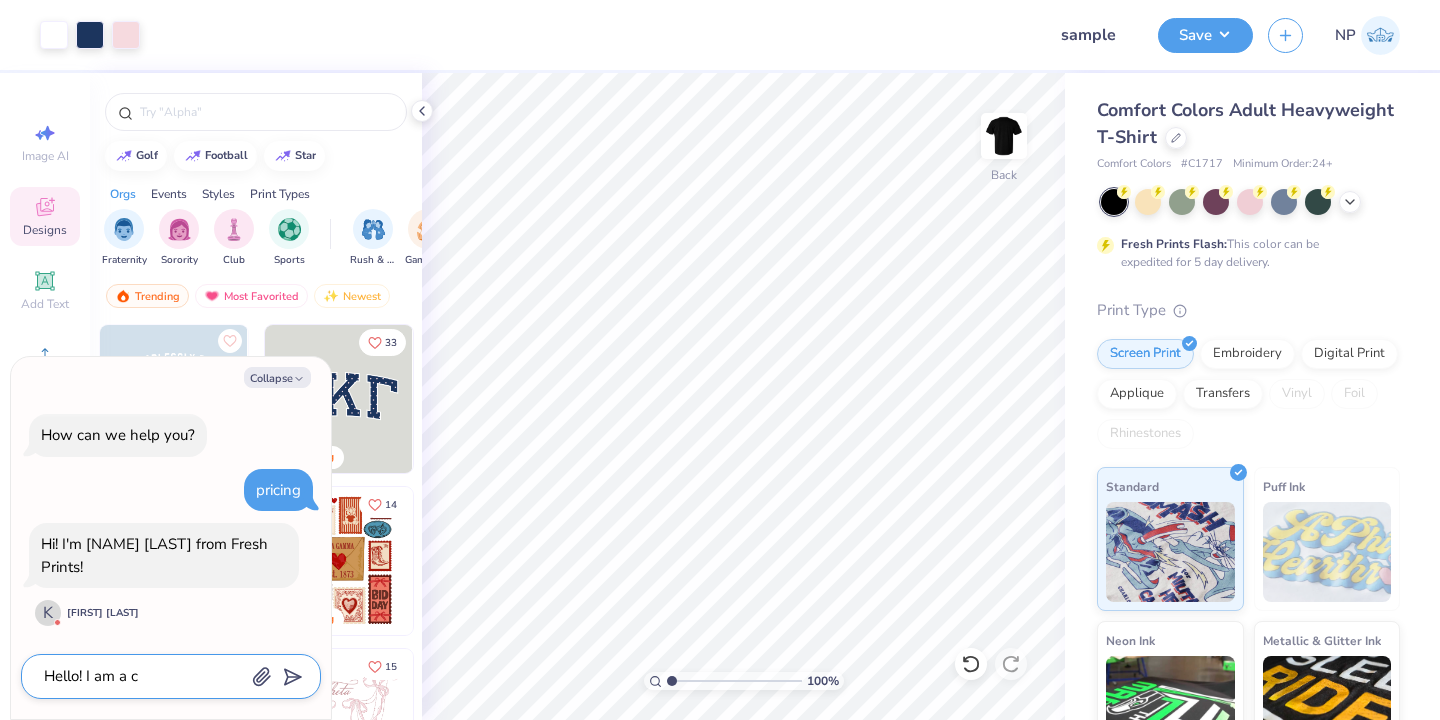 type on "Hello! I am a ca" 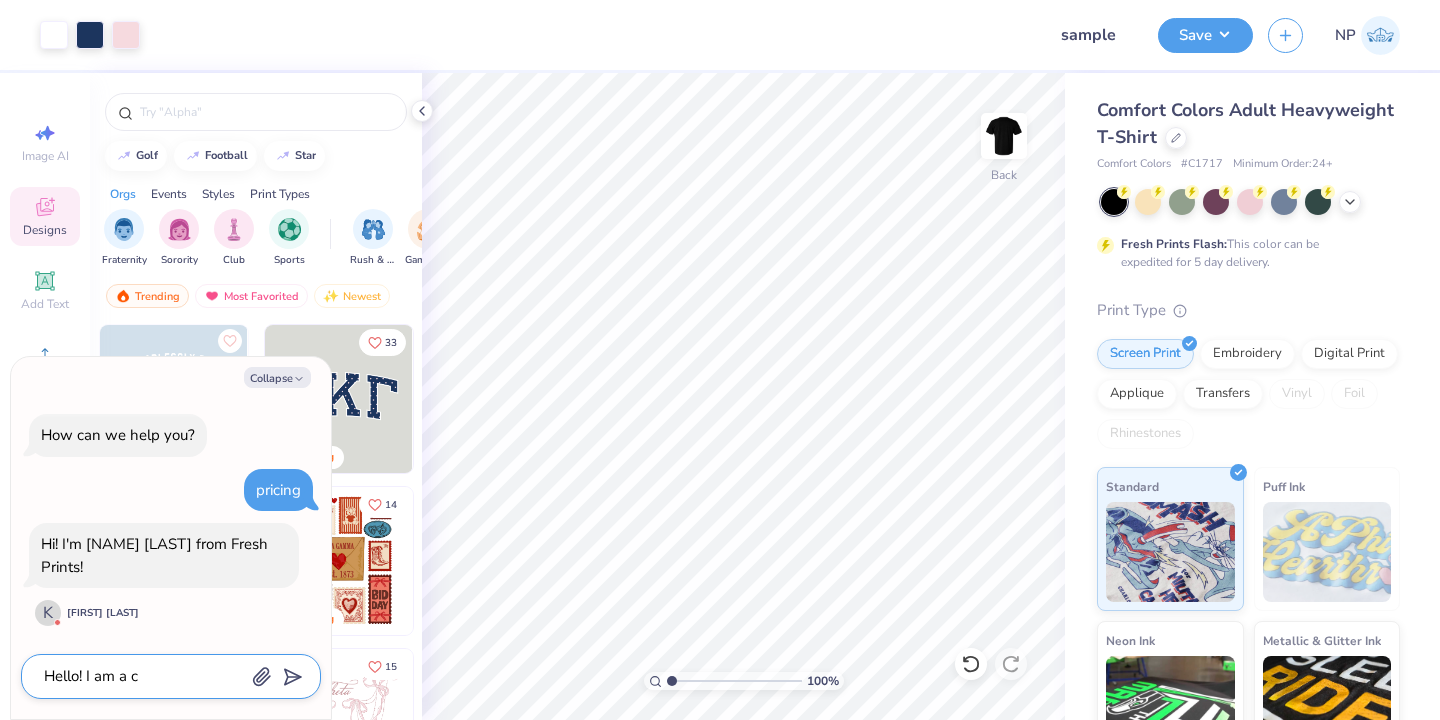 type on "x" 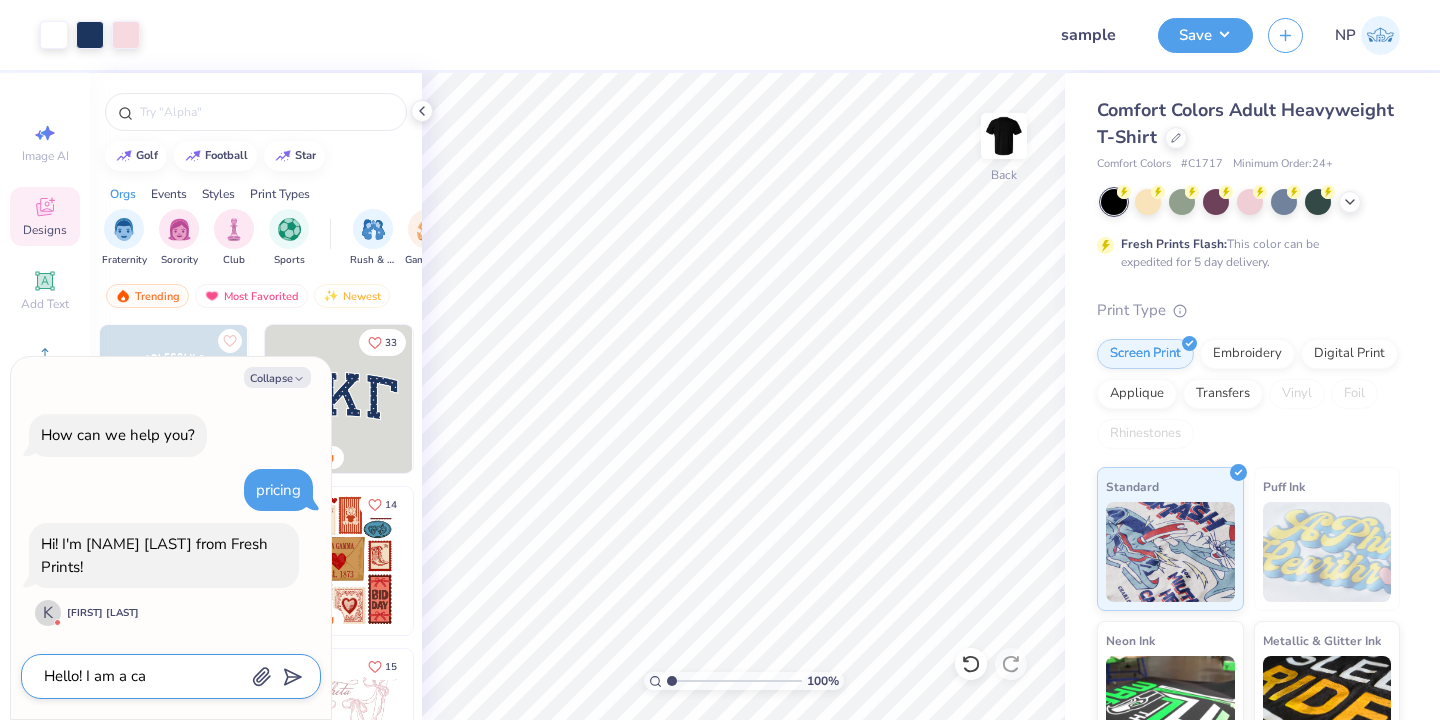 type on "Hello! I am a cam" 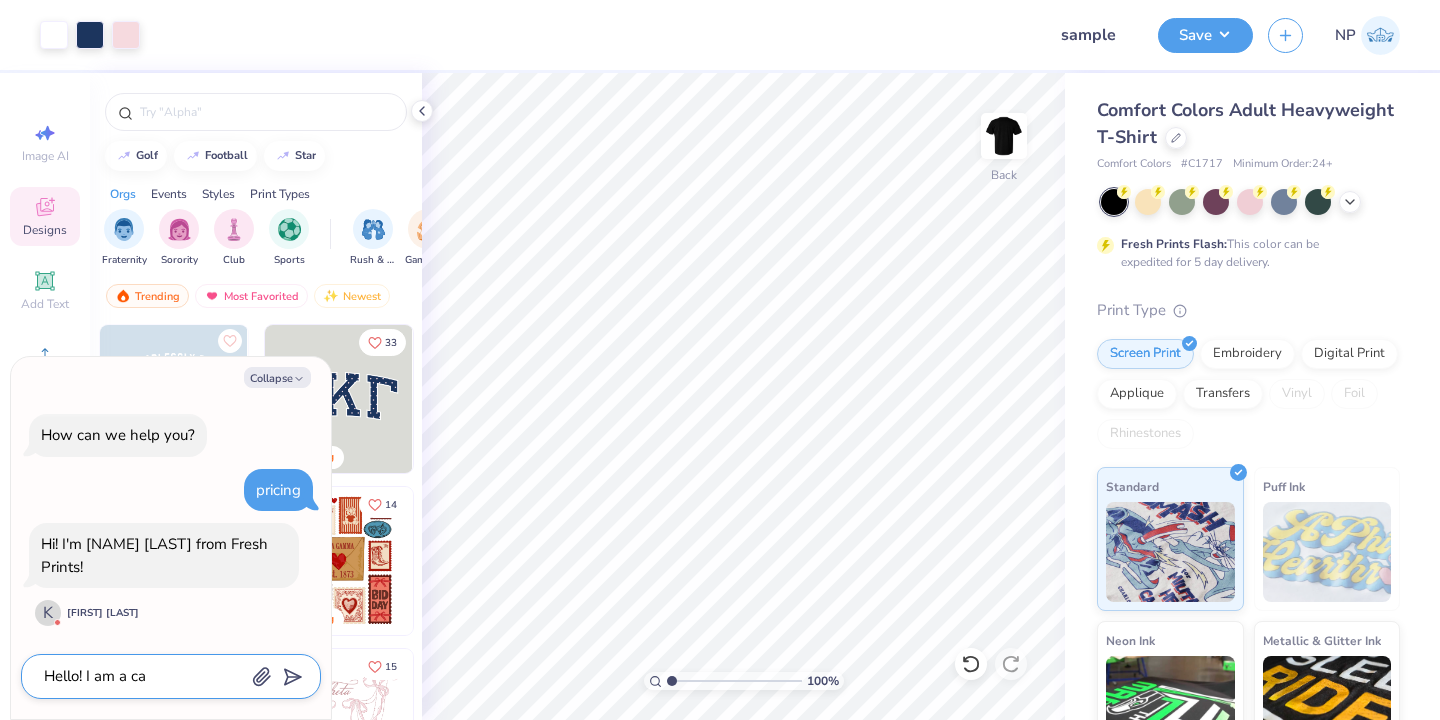 type on "x" 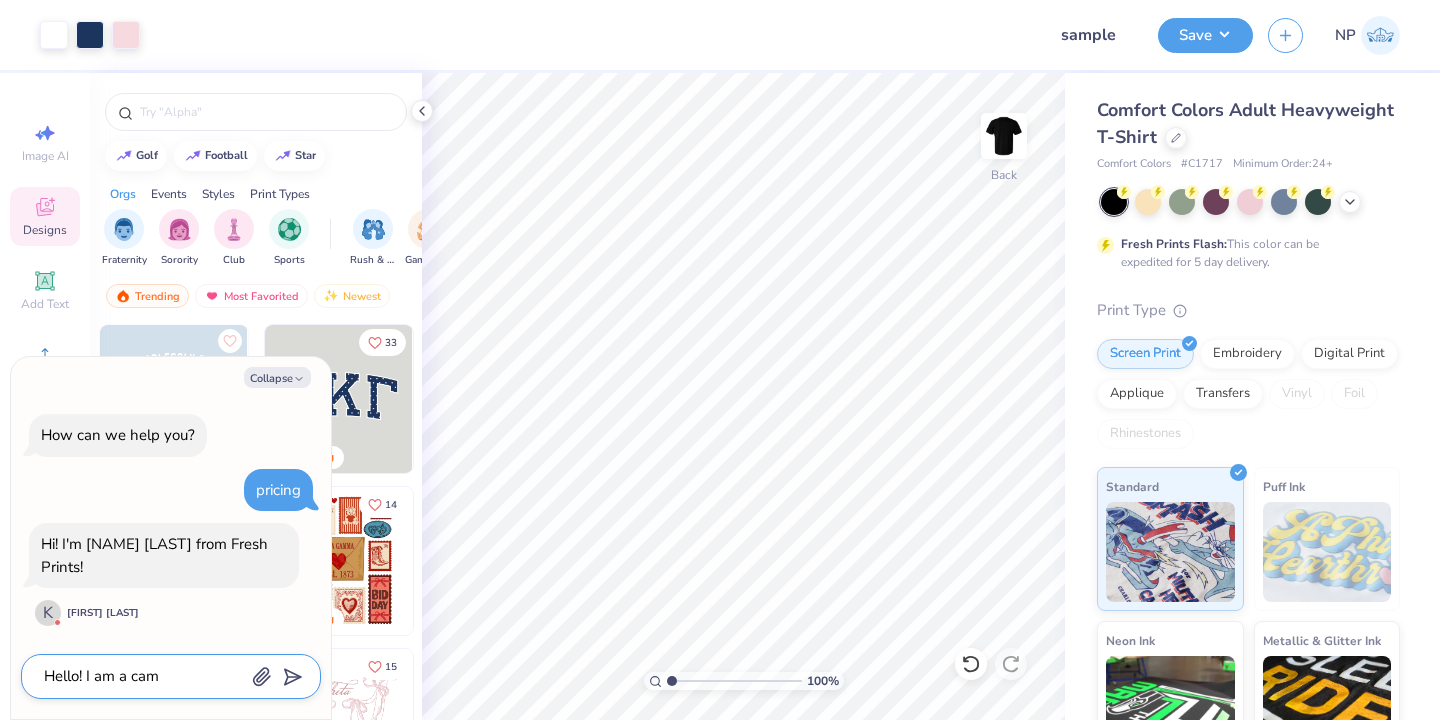 type on "Hello! I am a camo" 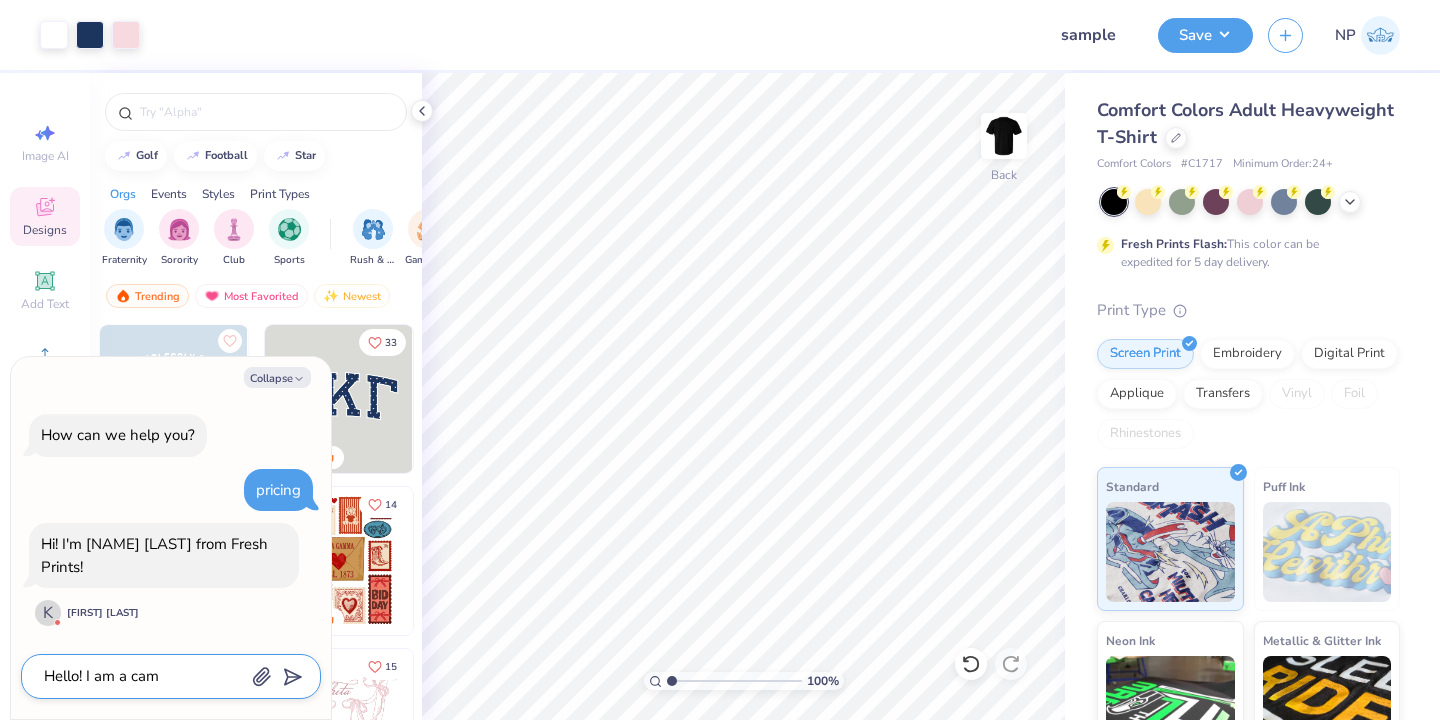 type on "x" 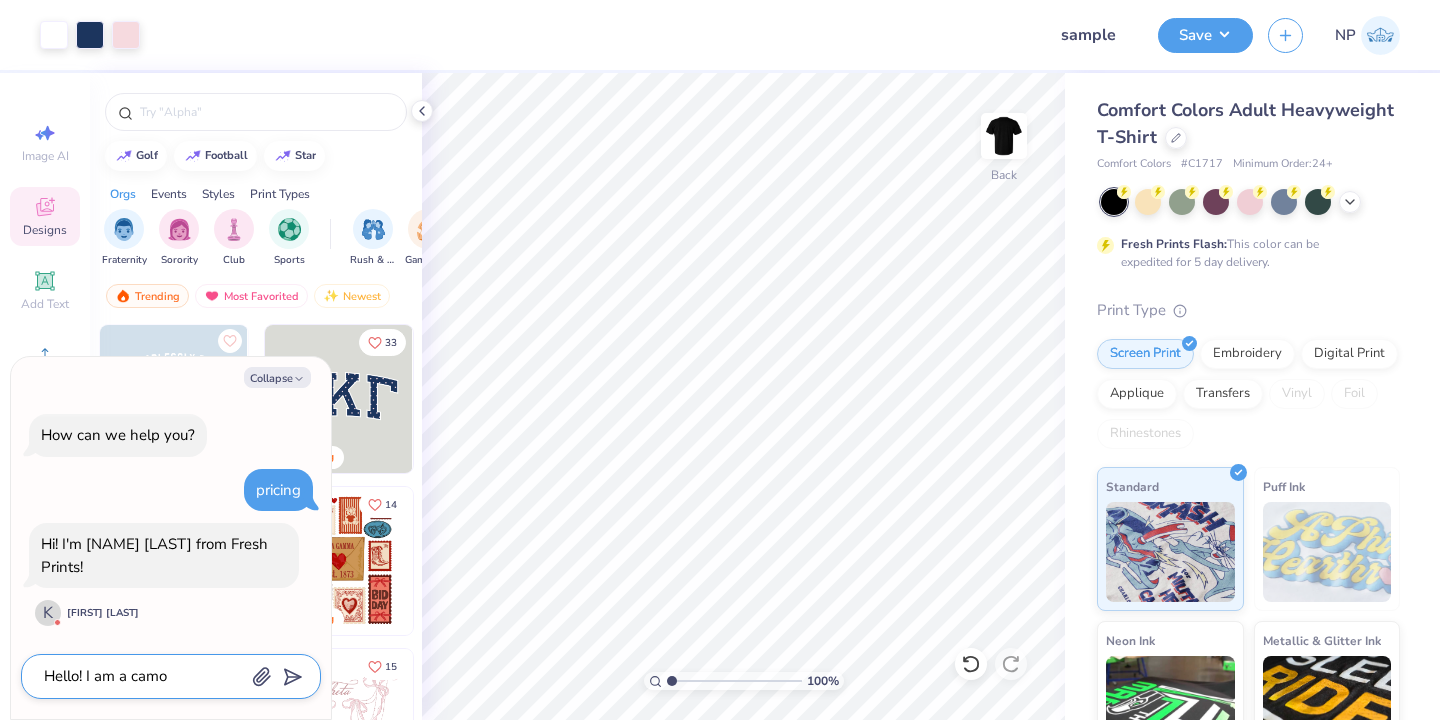type on "Hello! I am a camou" 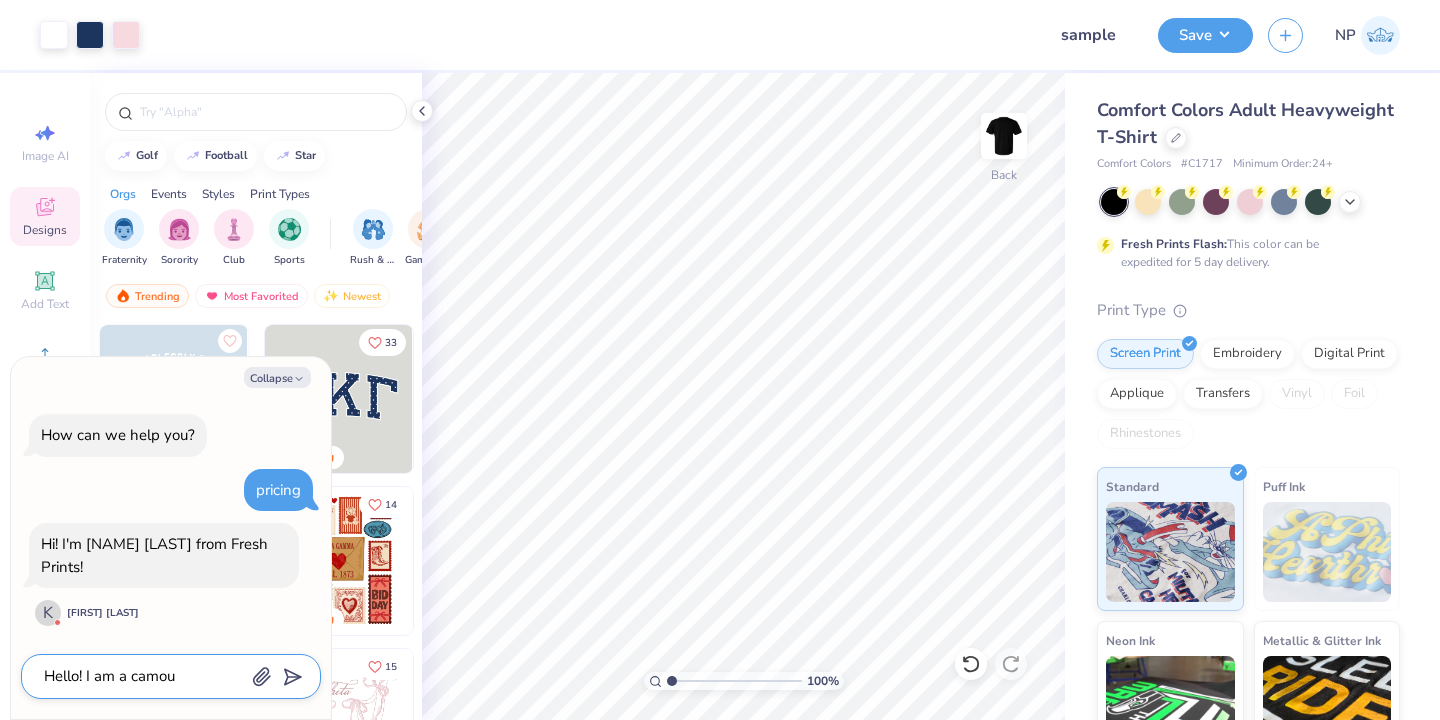type on "x" 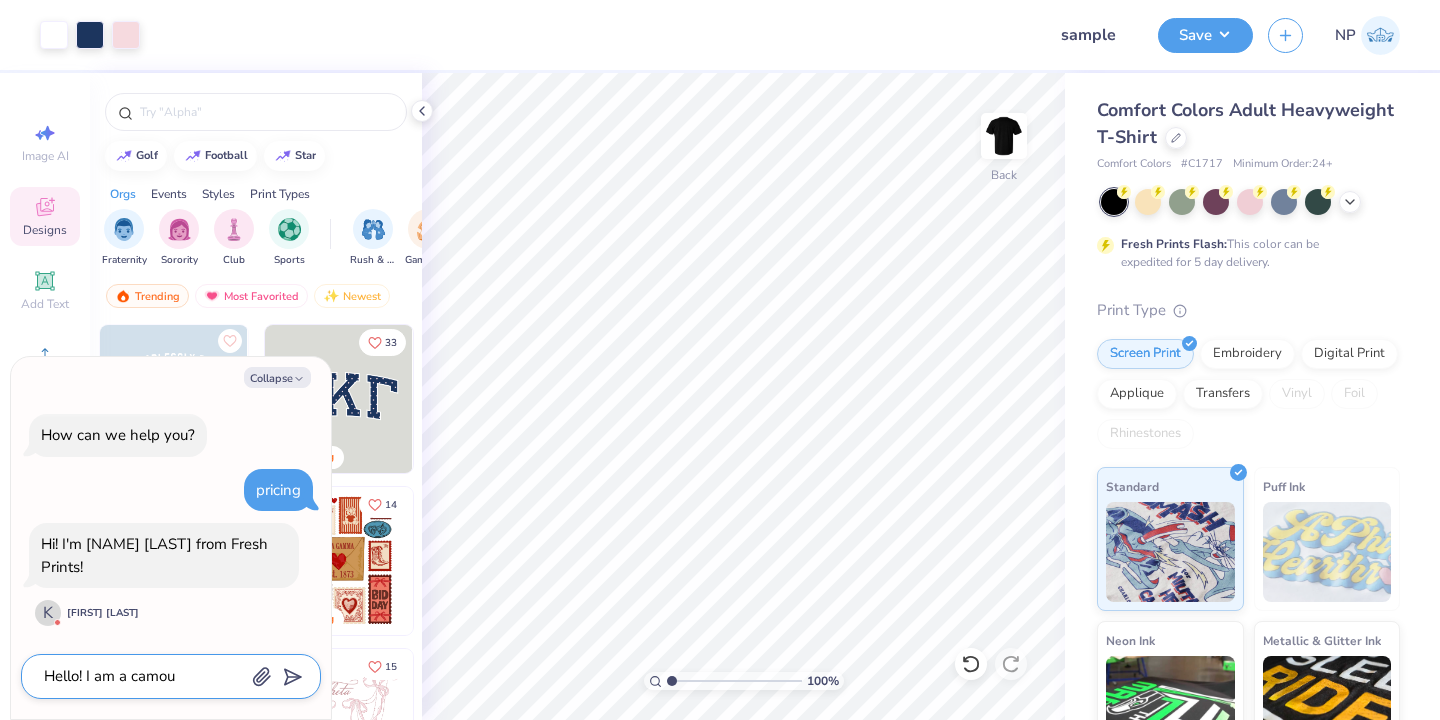 type on "Hello! I am a camous" 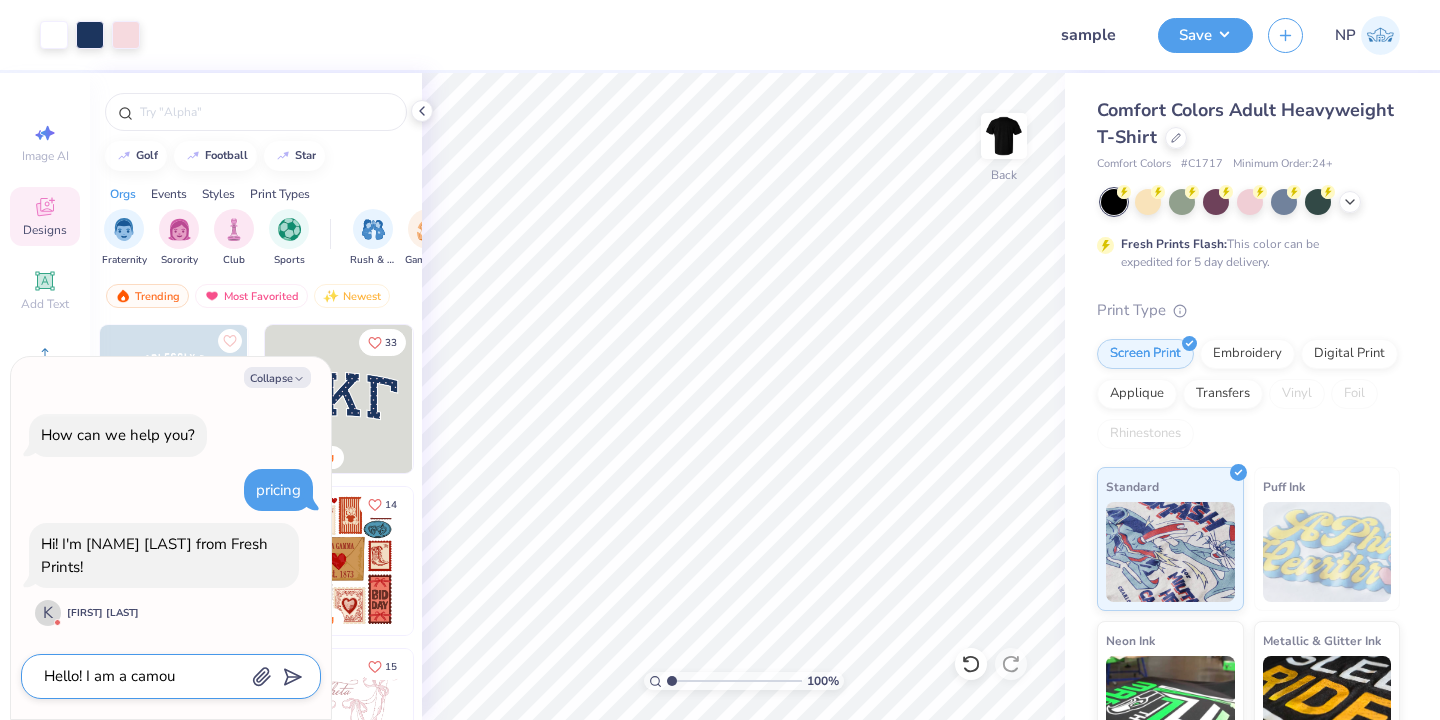 type on "x" 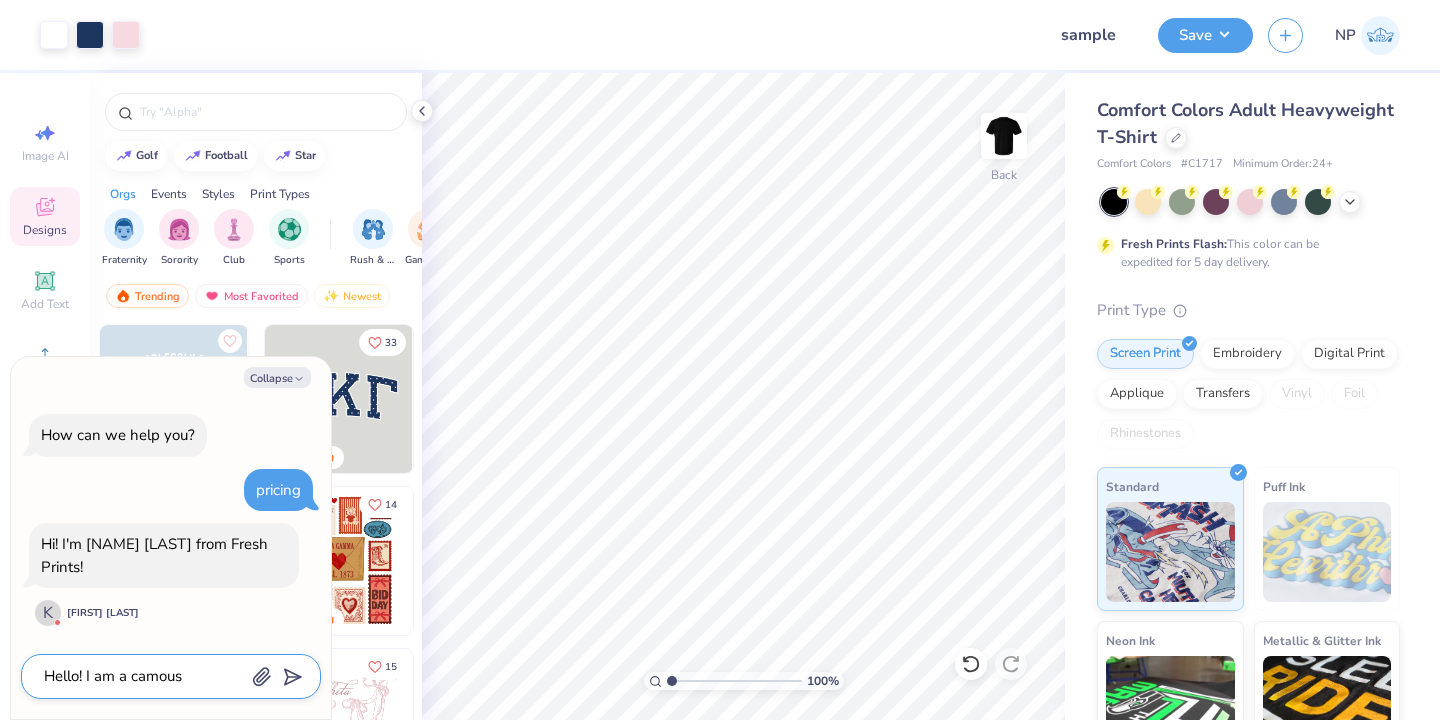 type on "Hello! I am a camou" 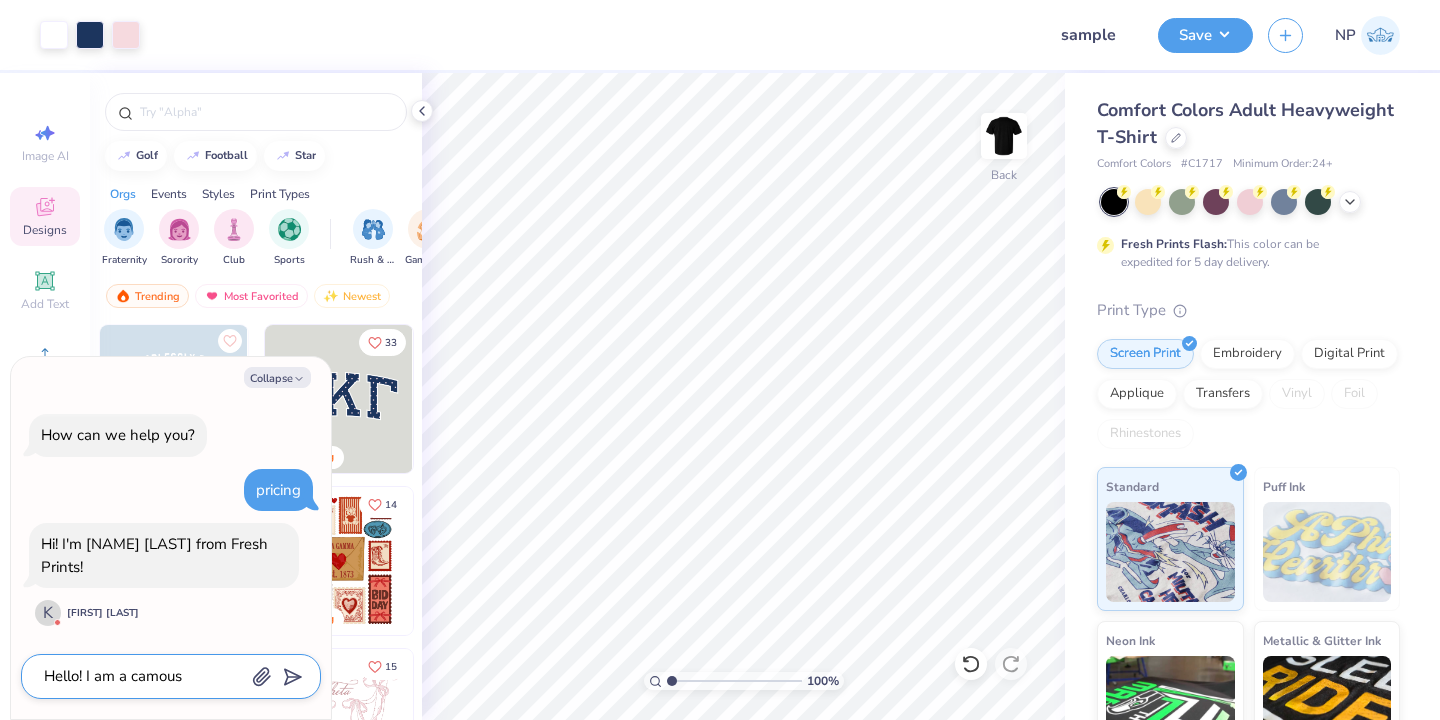 type on "x" 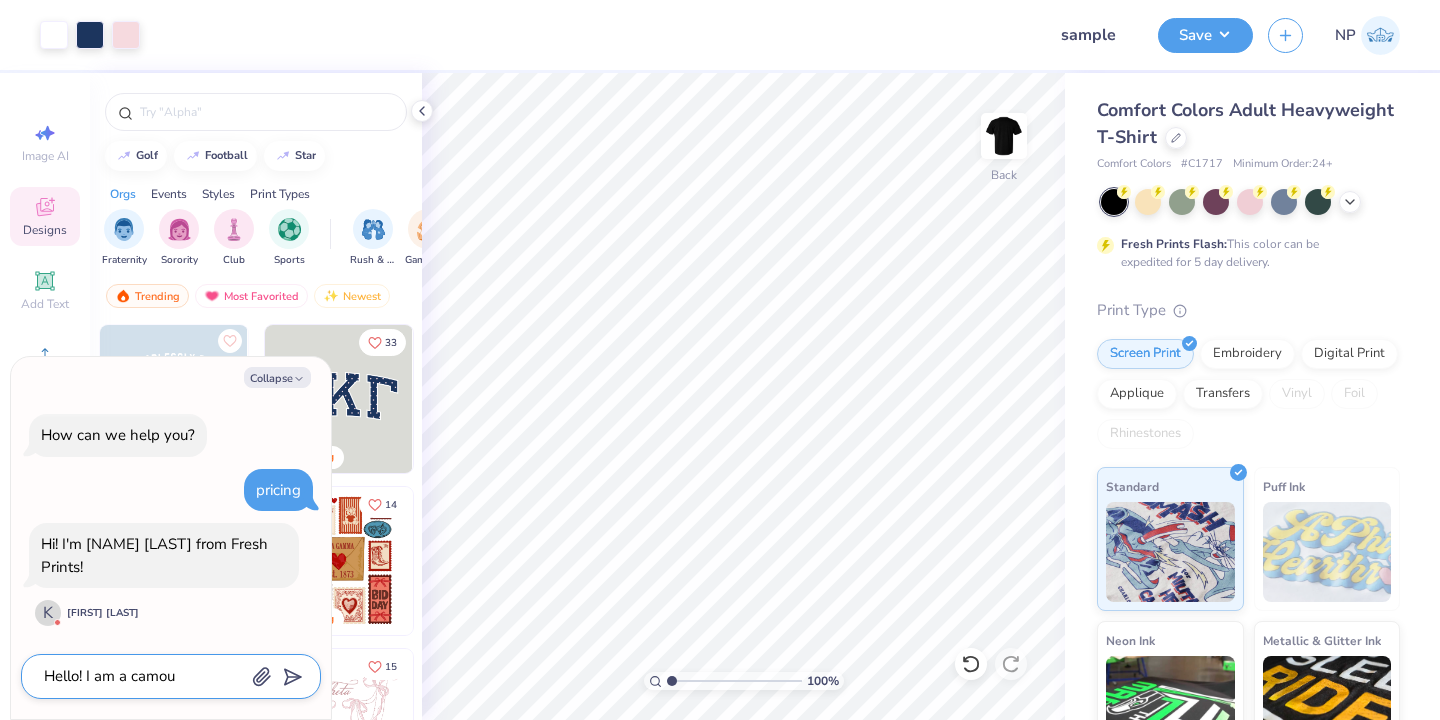 type on "Hello! I am a camo" 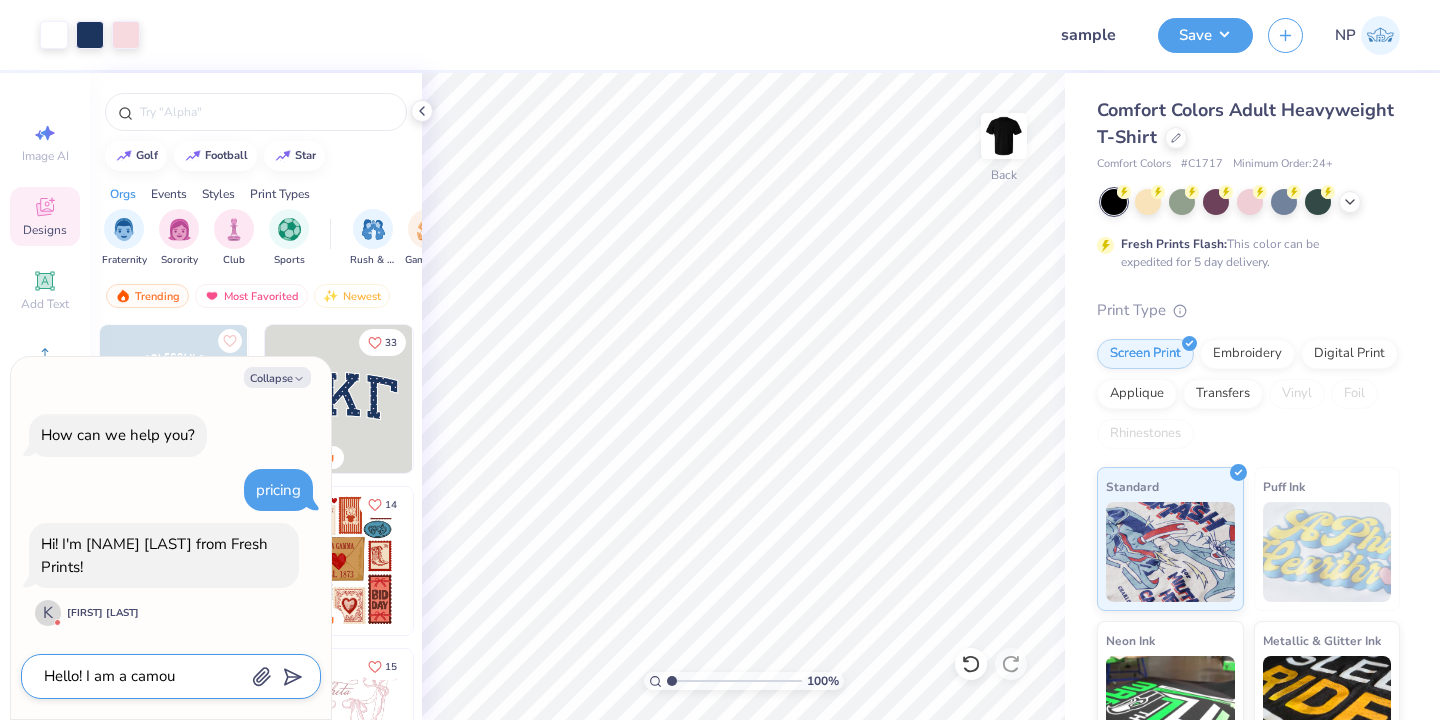 type on "x" 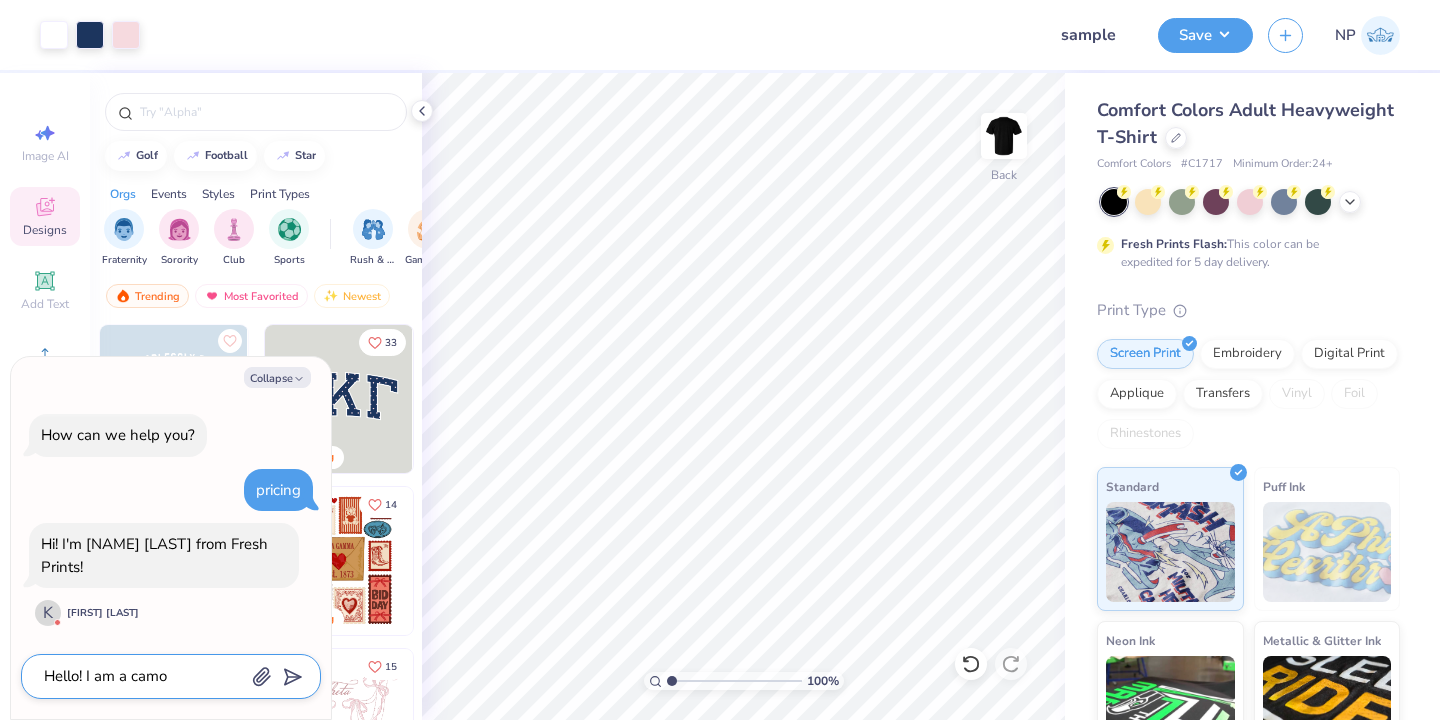 type on "Hello! I am a cam" 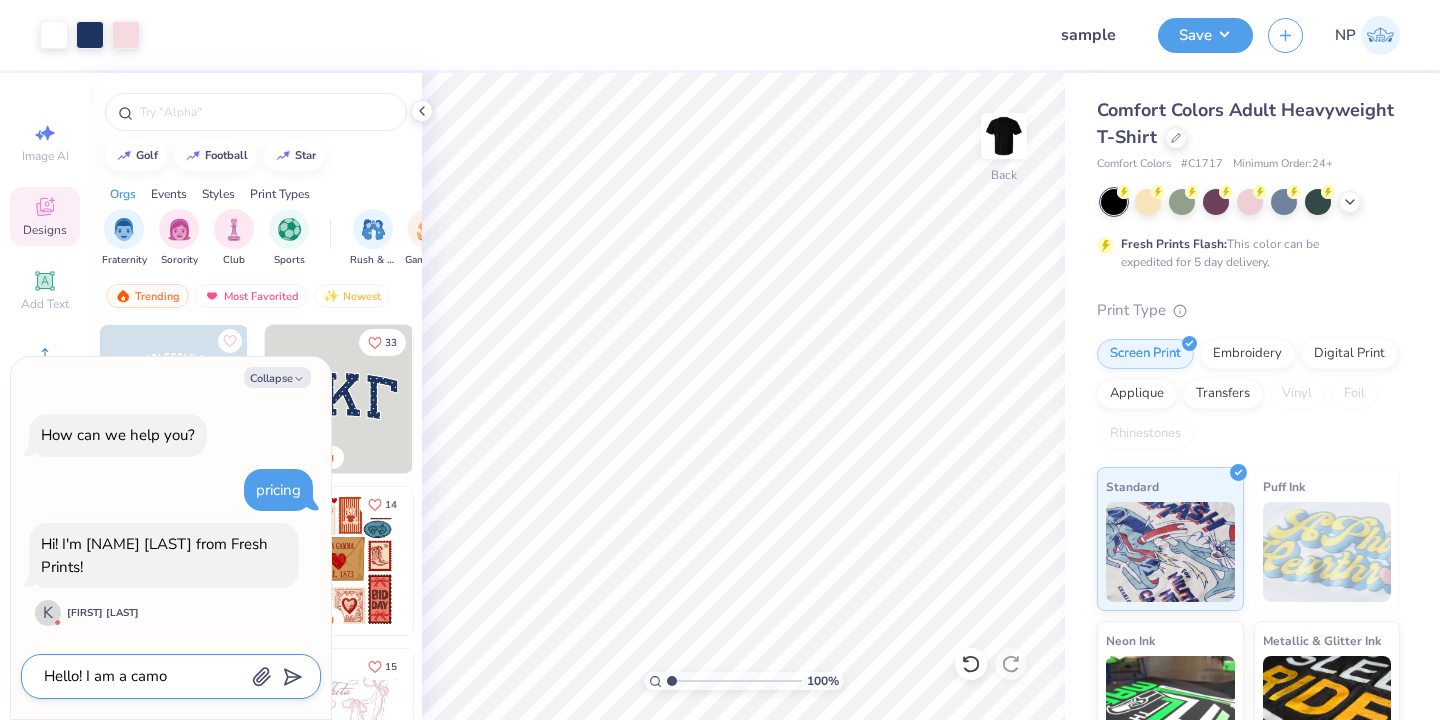 type on "x" 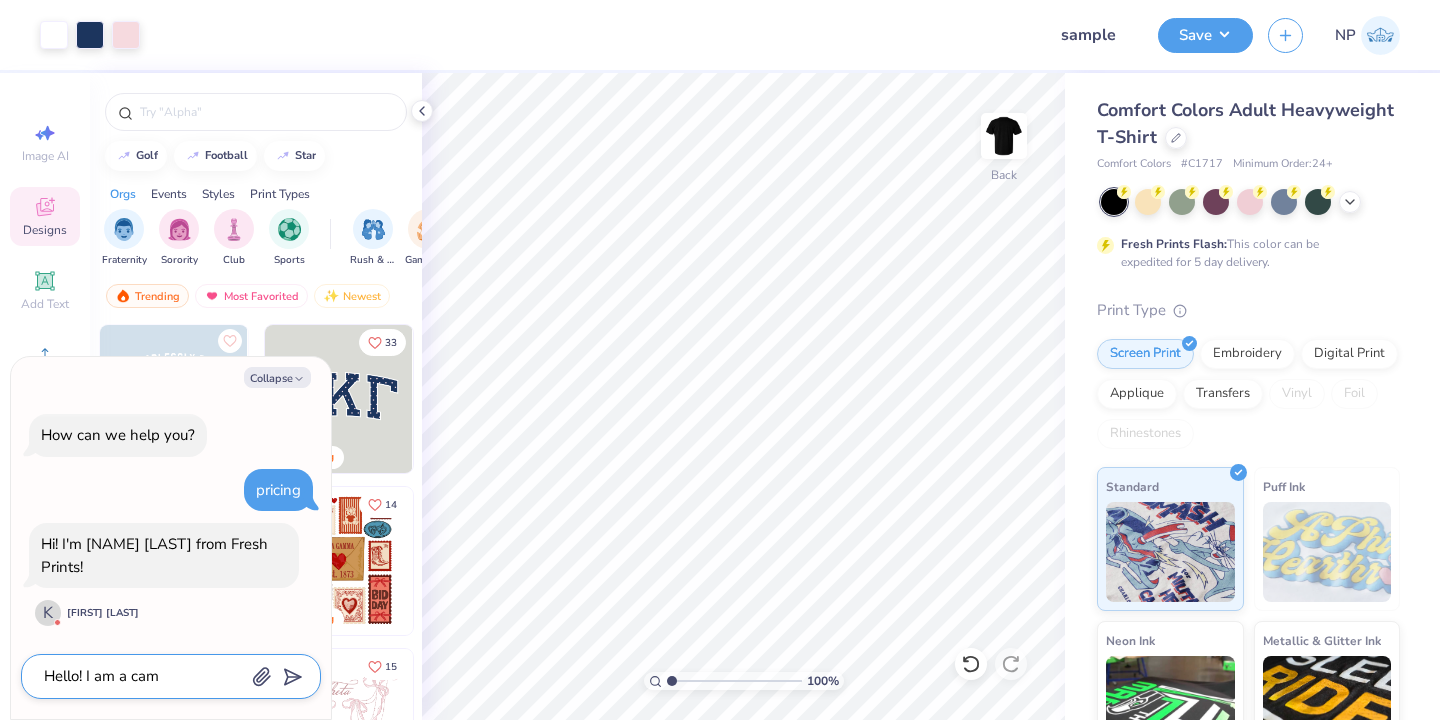 type on "Hello! I am a camp" 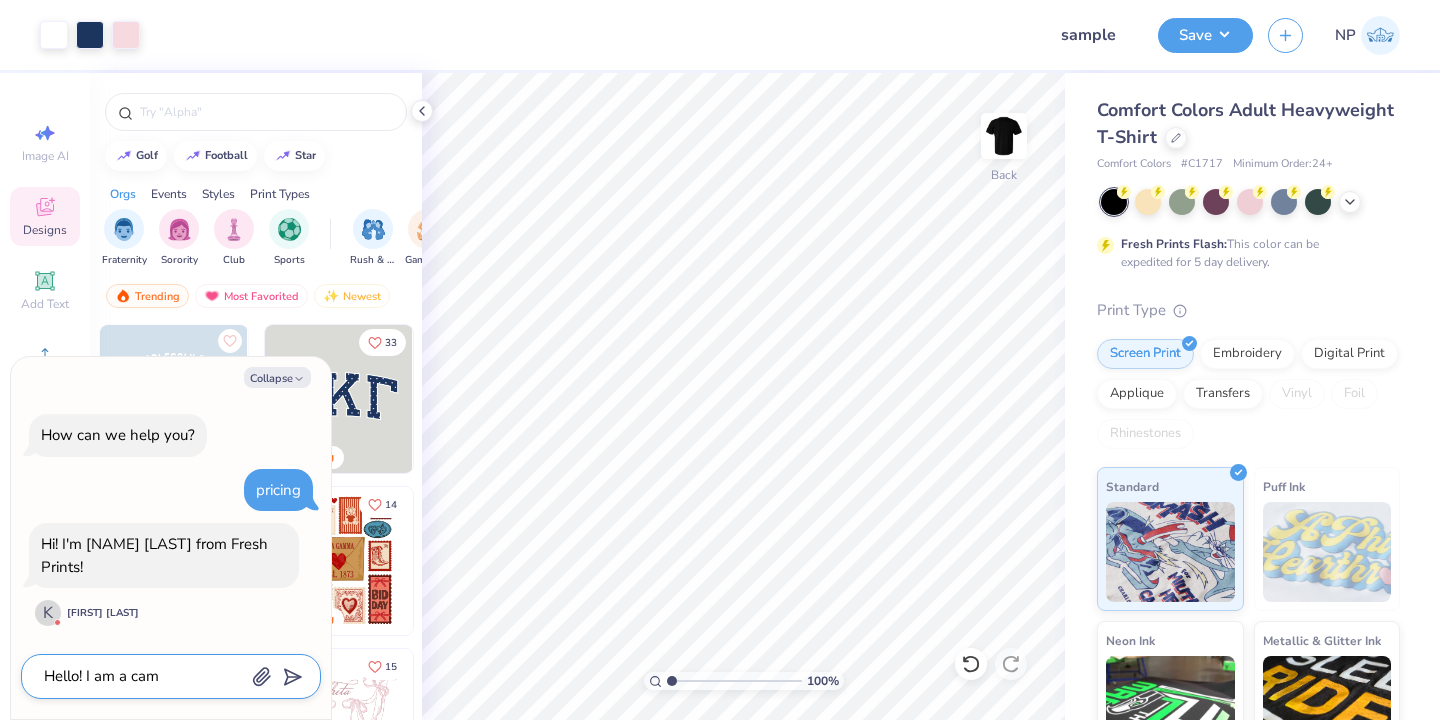 type on "x" 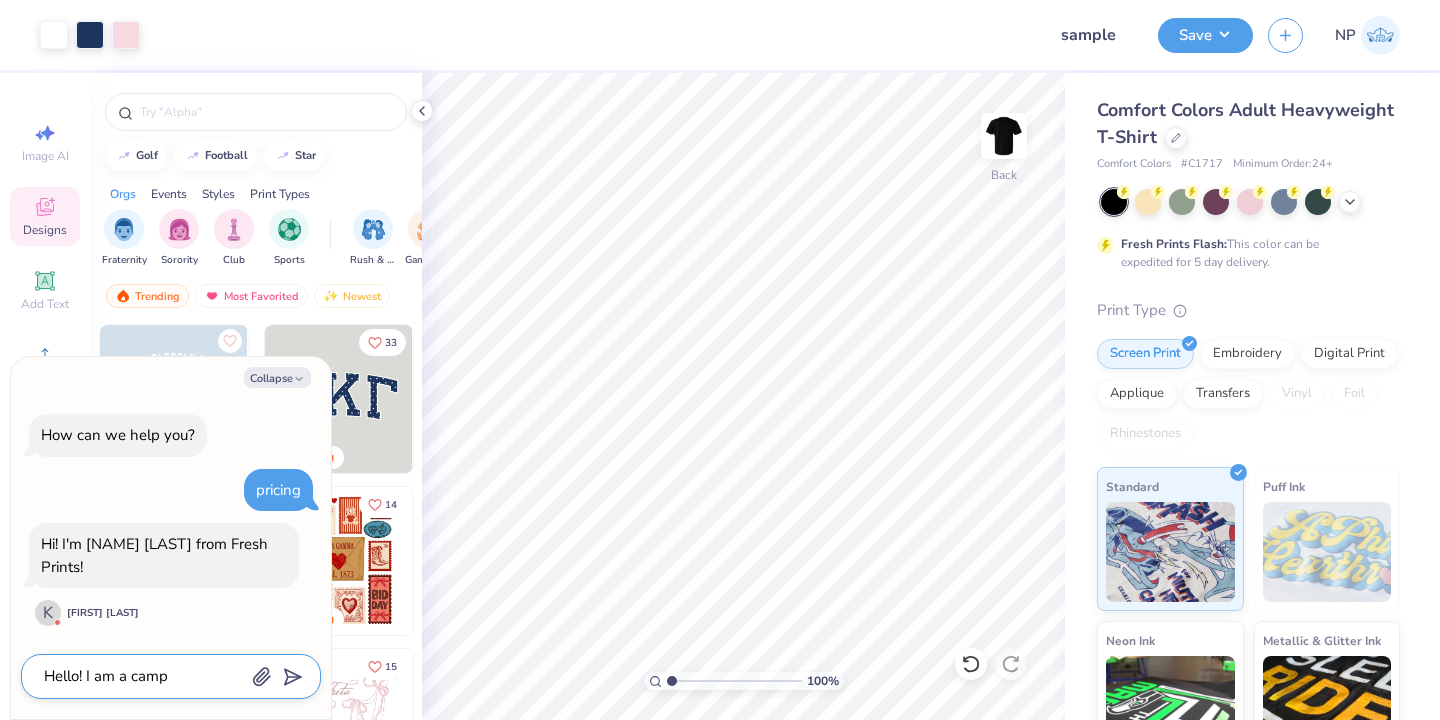 type on "Hello! I am a campu" 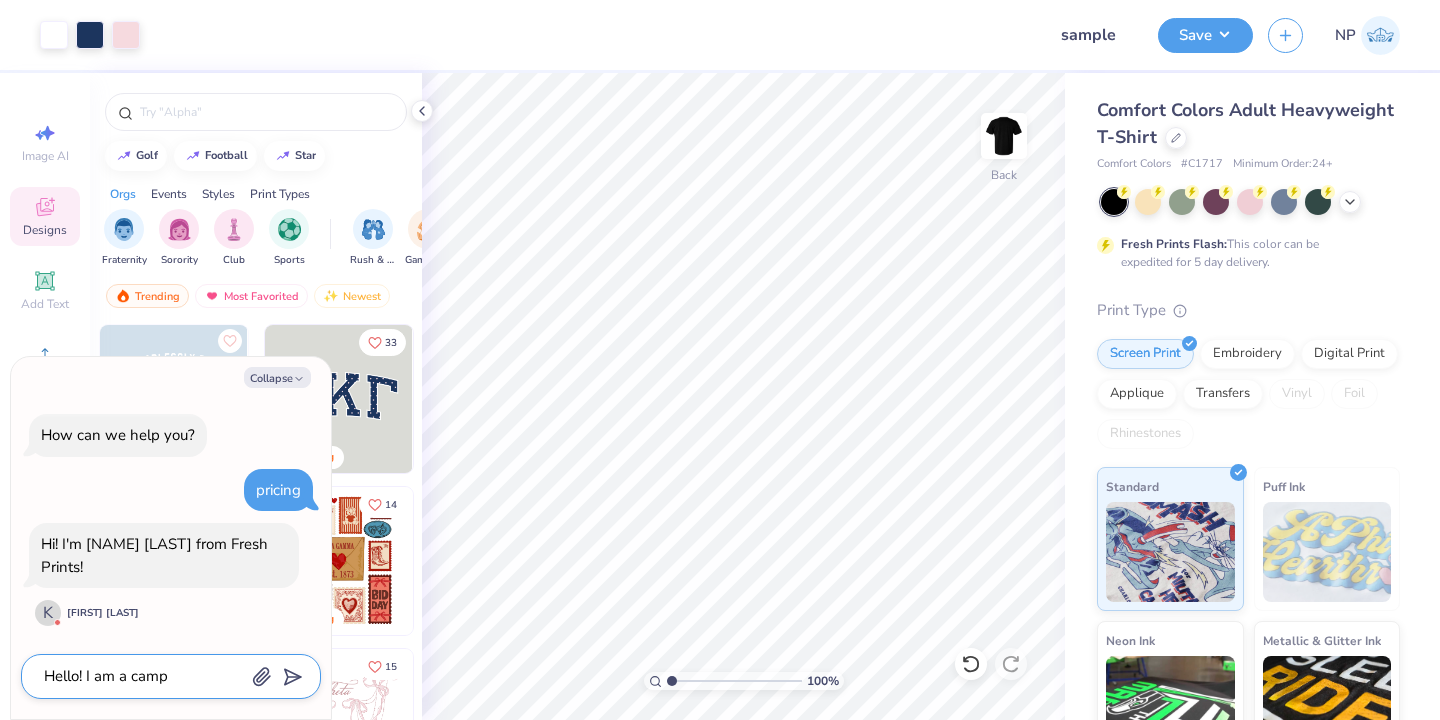 type on "x" 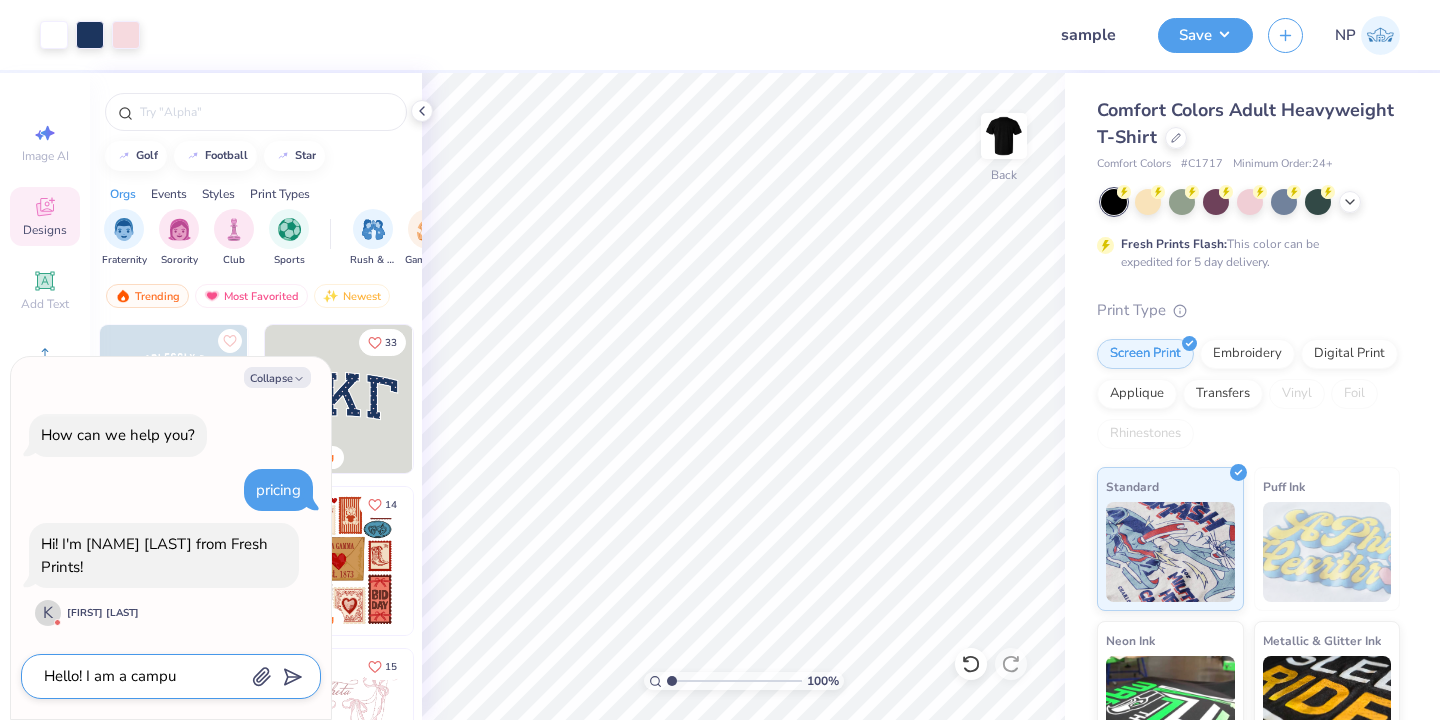 type on "Hello! I am a campus" 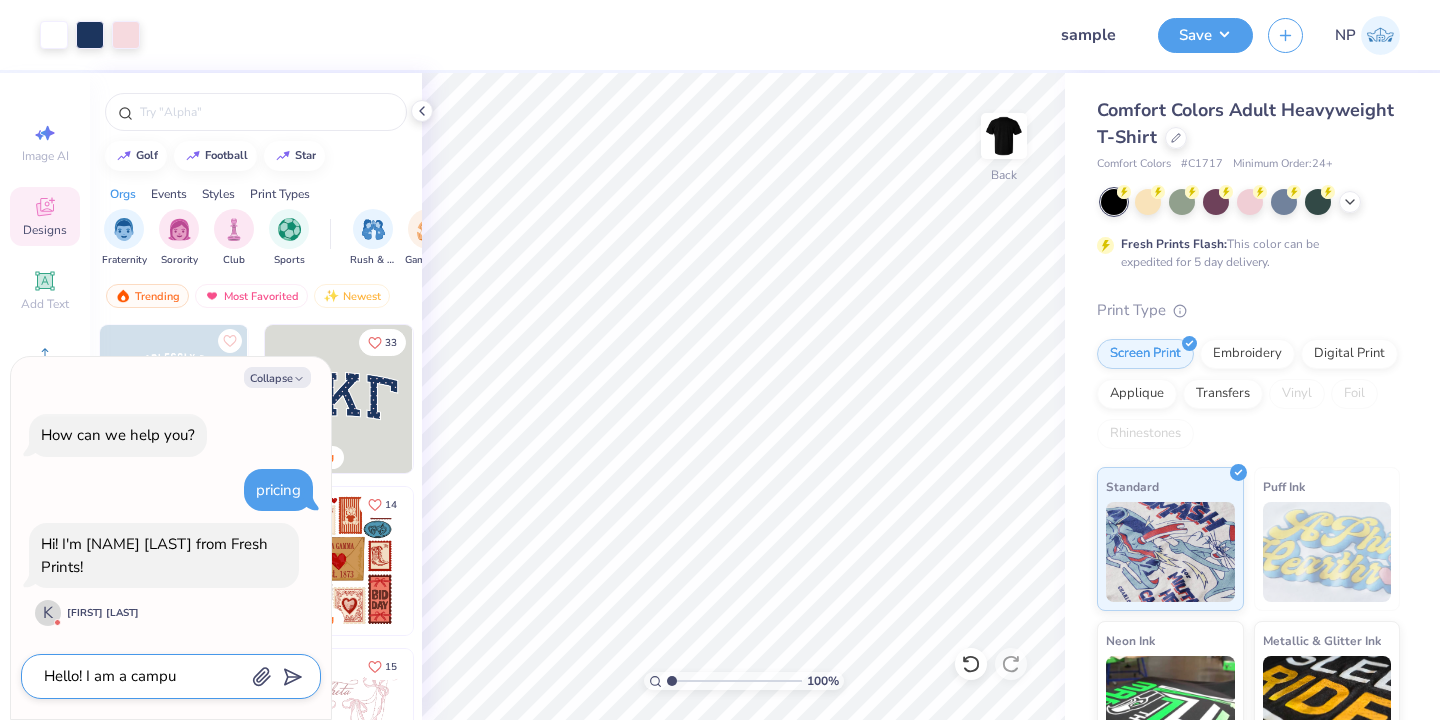 type on "x" 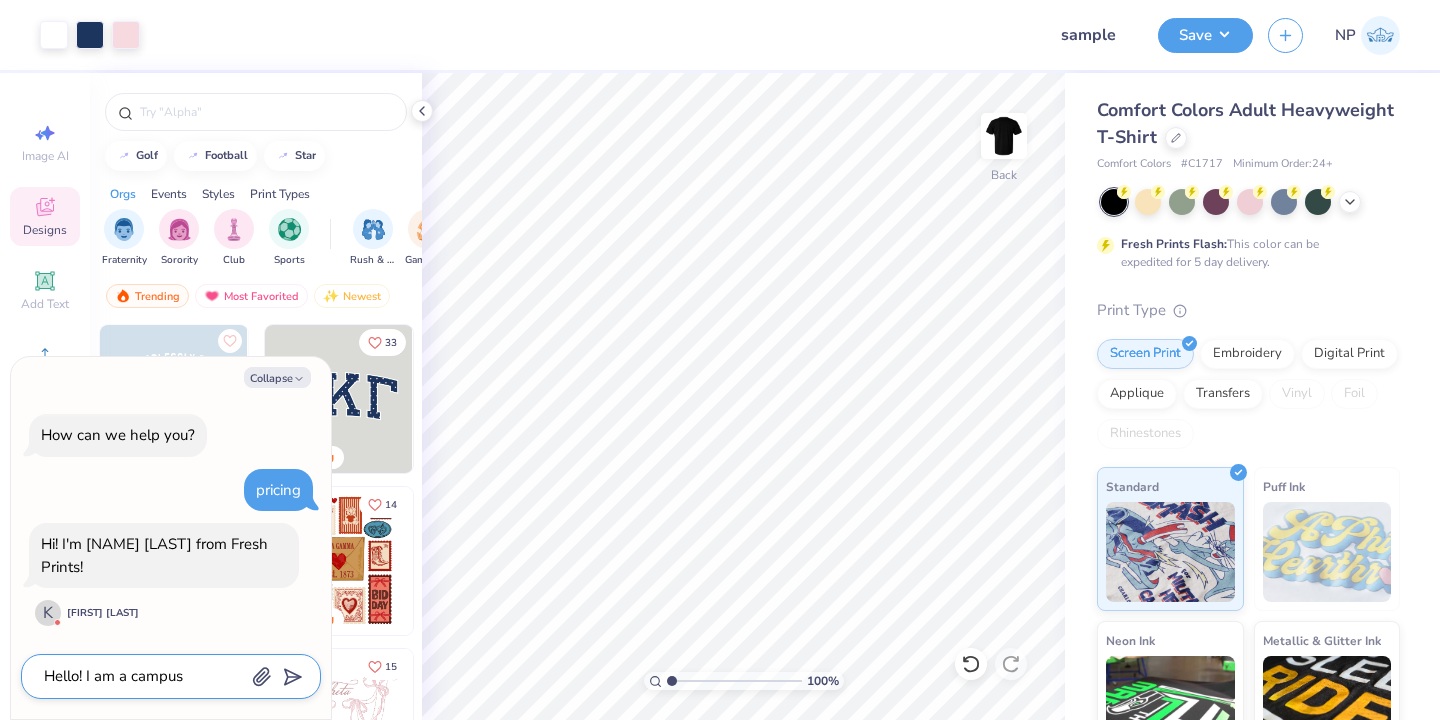 type on "Hello! I am a campus" 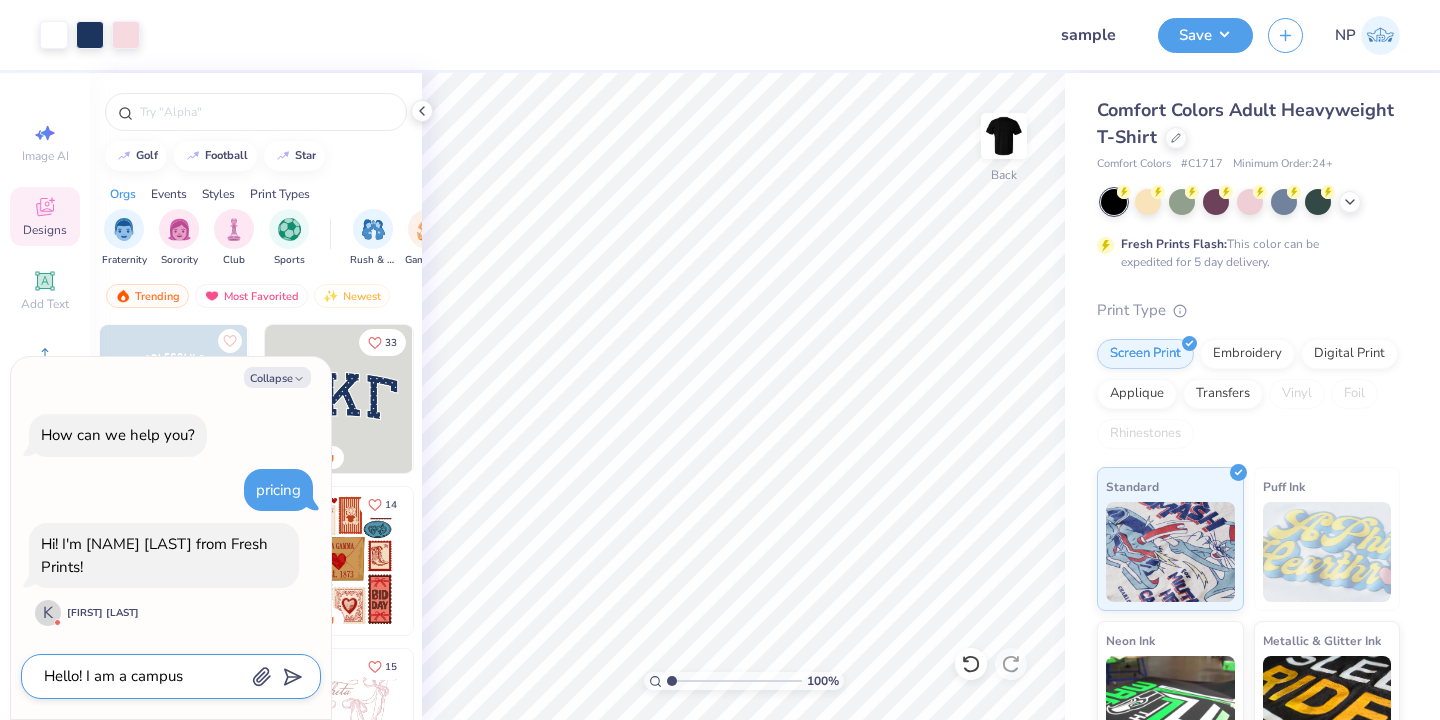 type on "x" 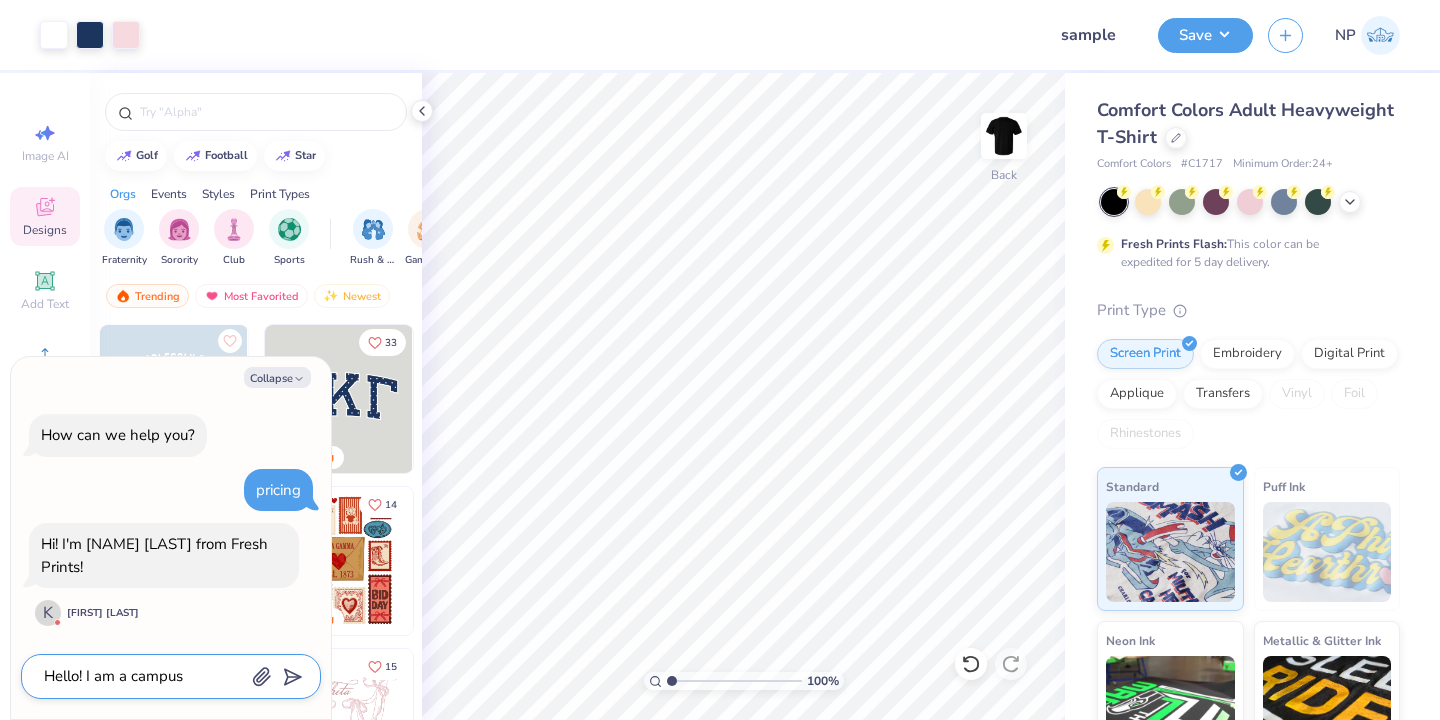 type on "Hello! I am a campus m" 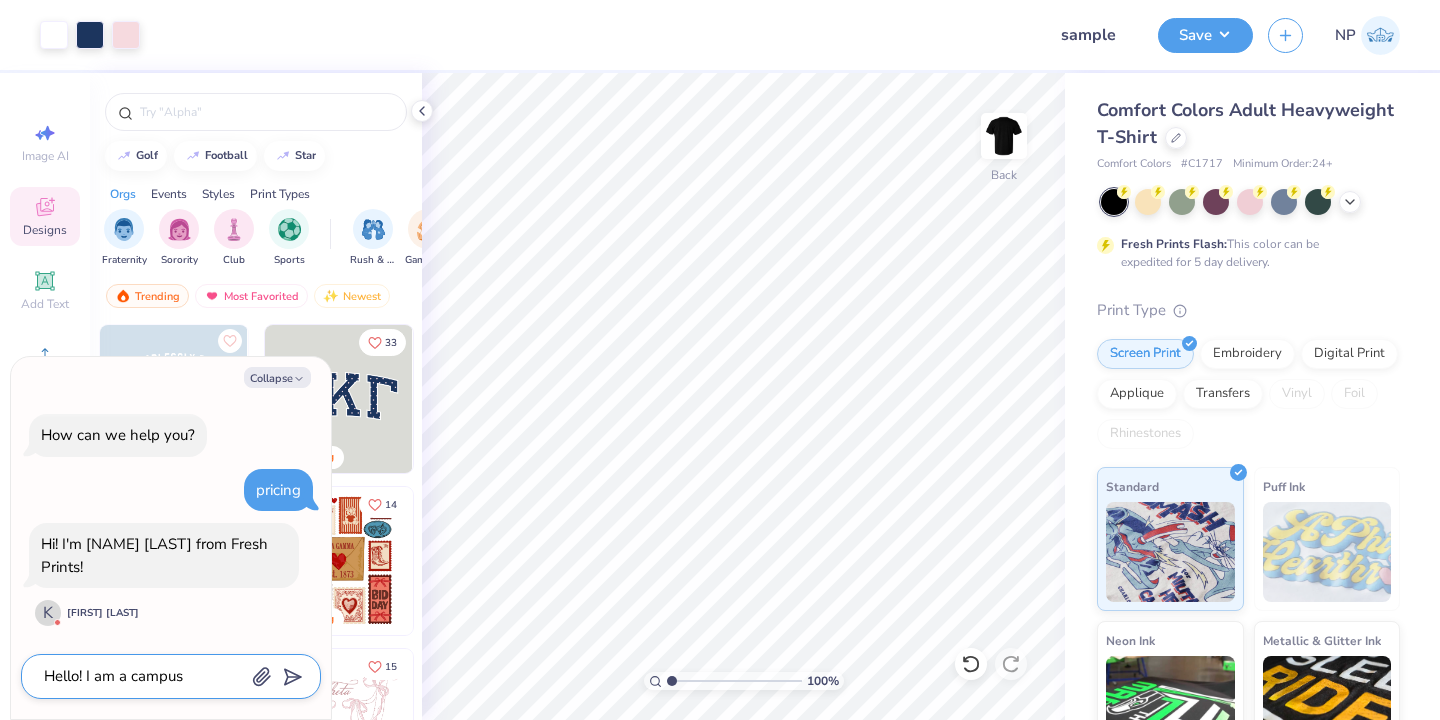 type on "x" 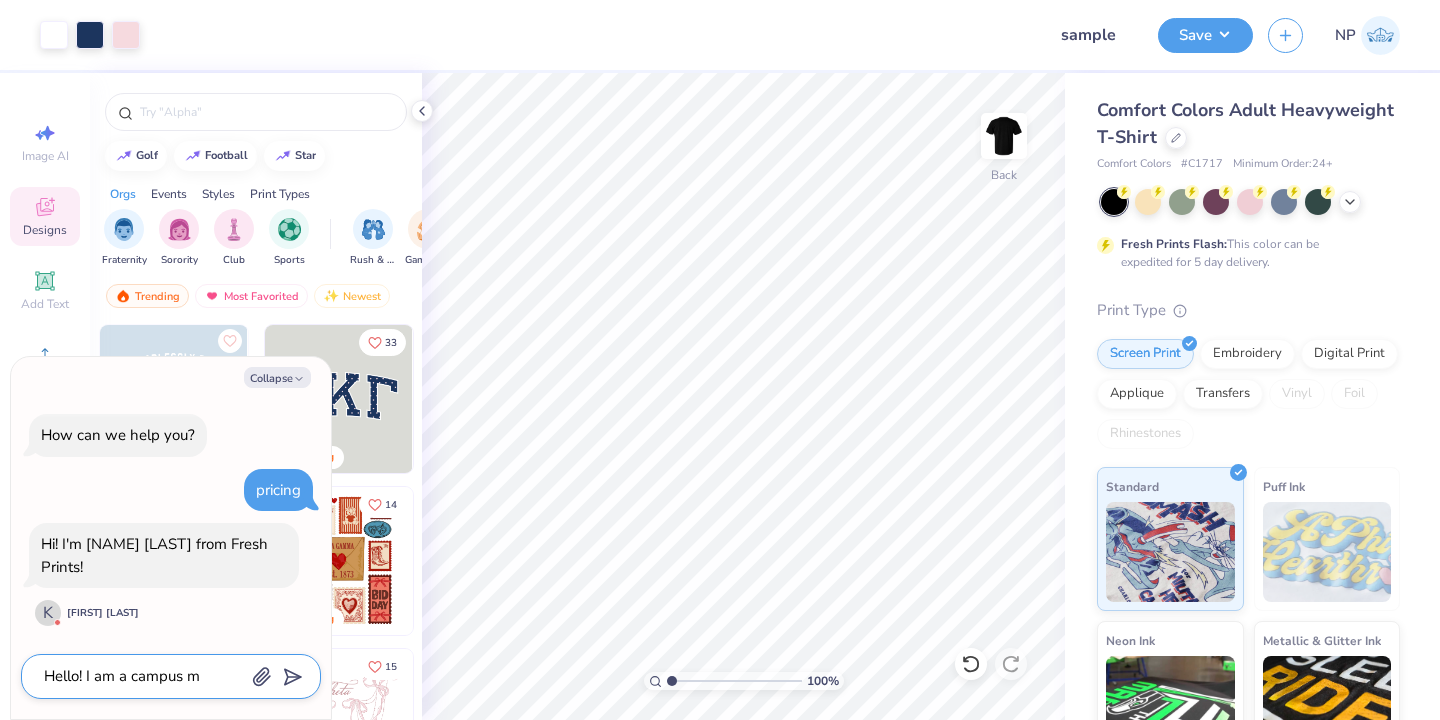 type on "Hello! I am a campus ma" 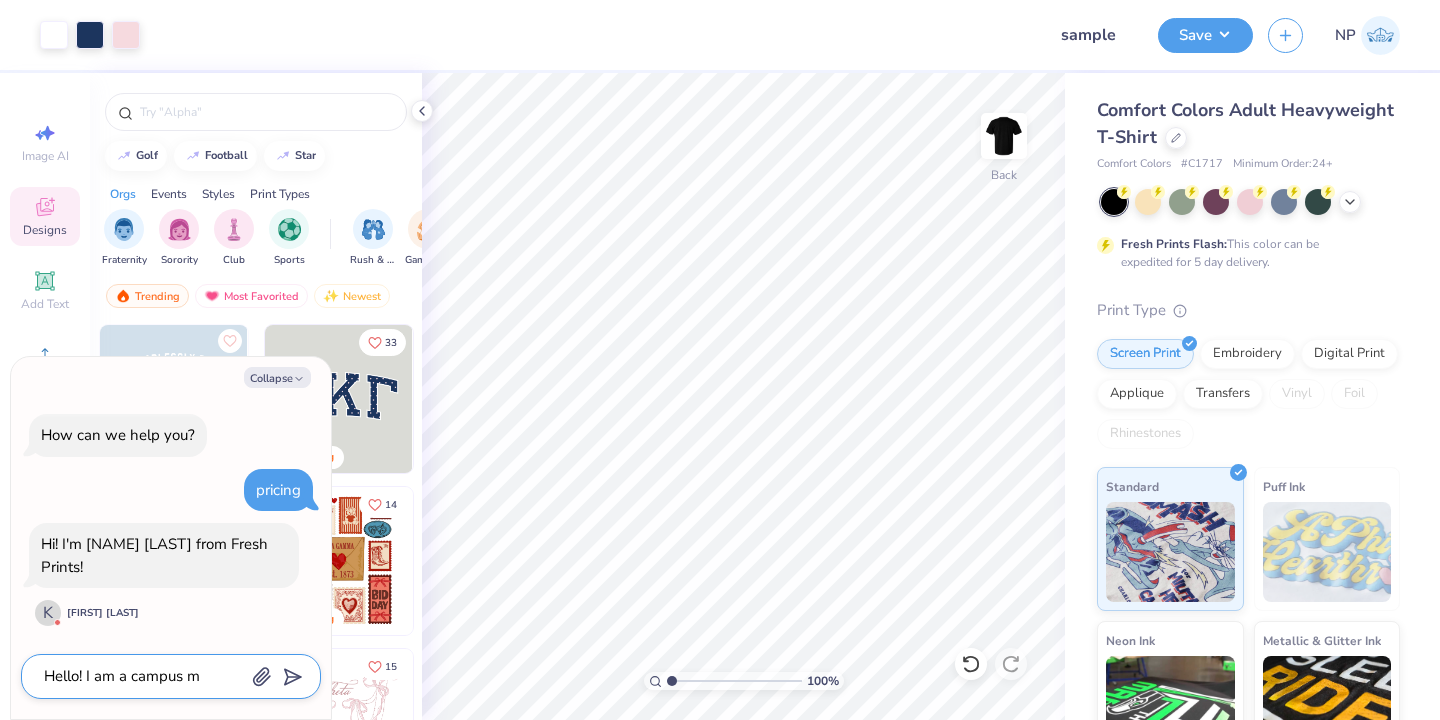 type on "x" 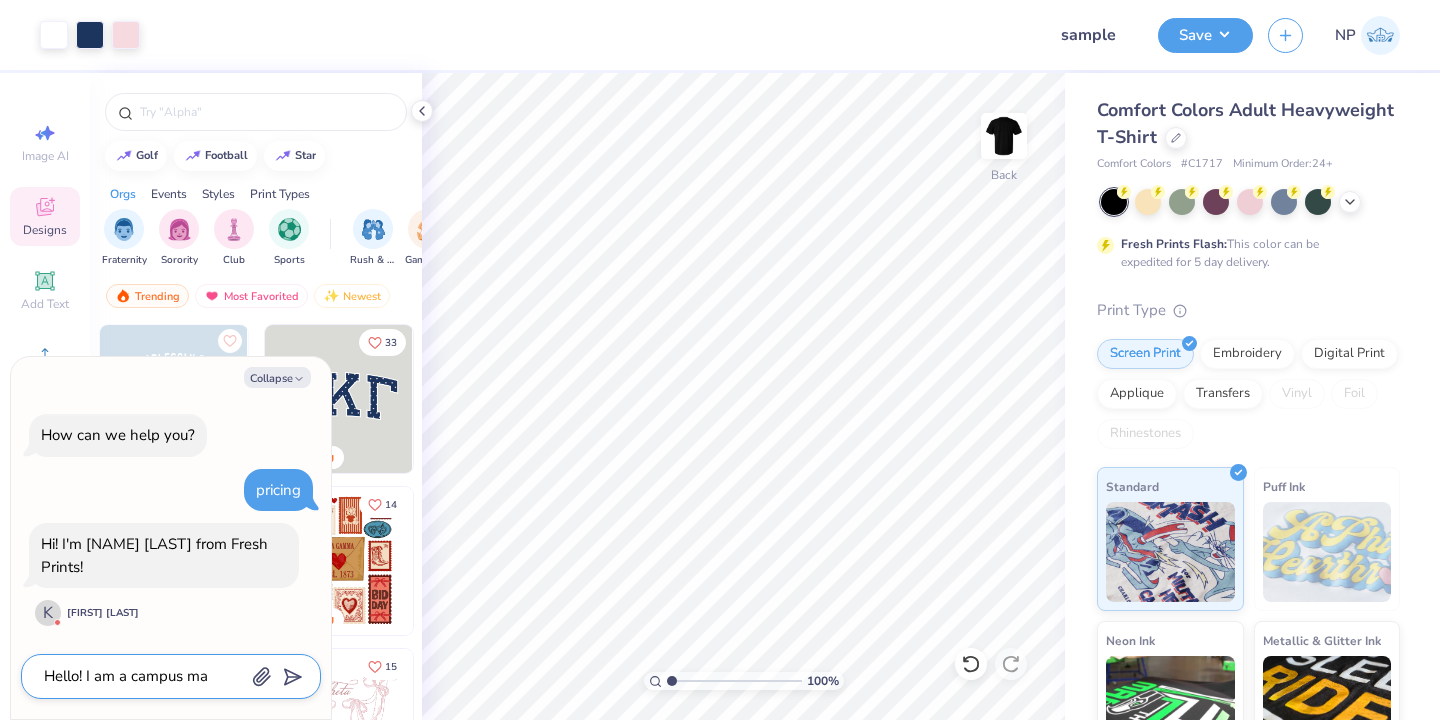 type on "Hello! I am a campus man" 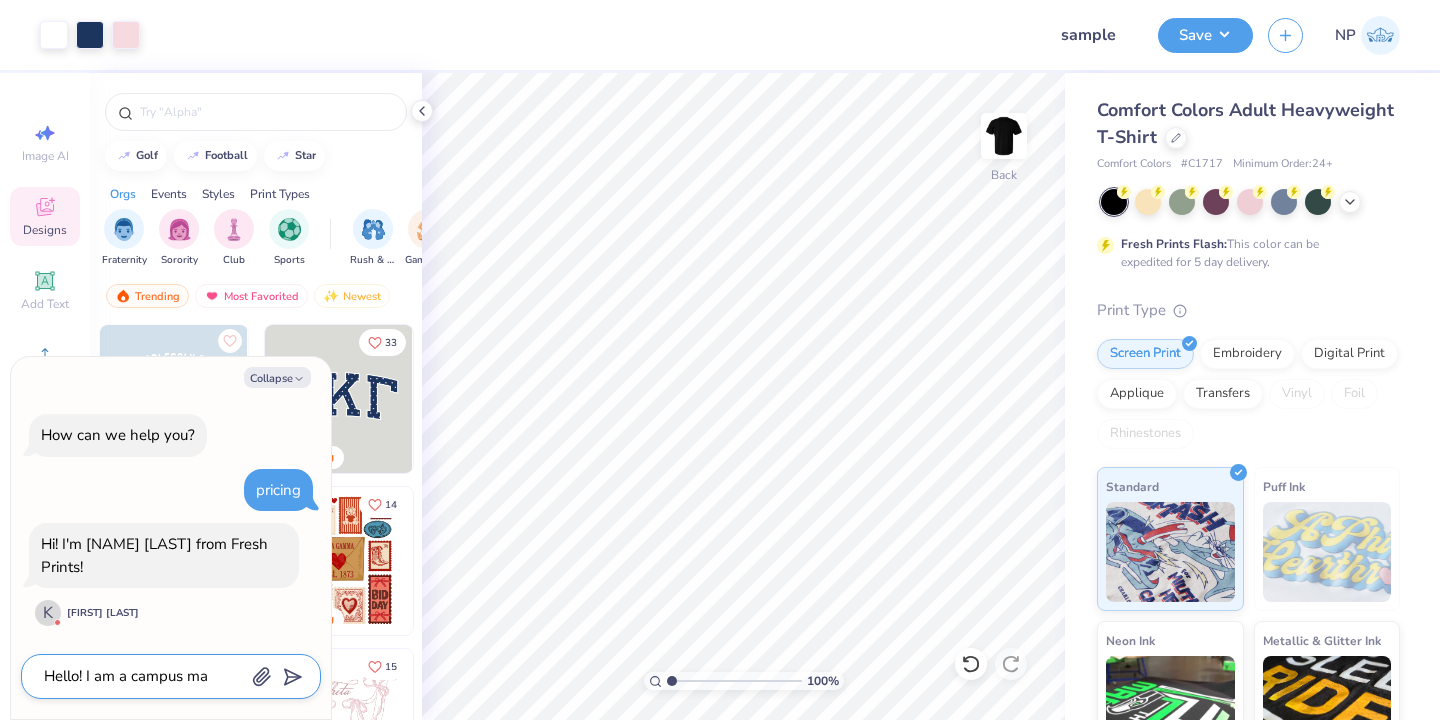 type on "x" 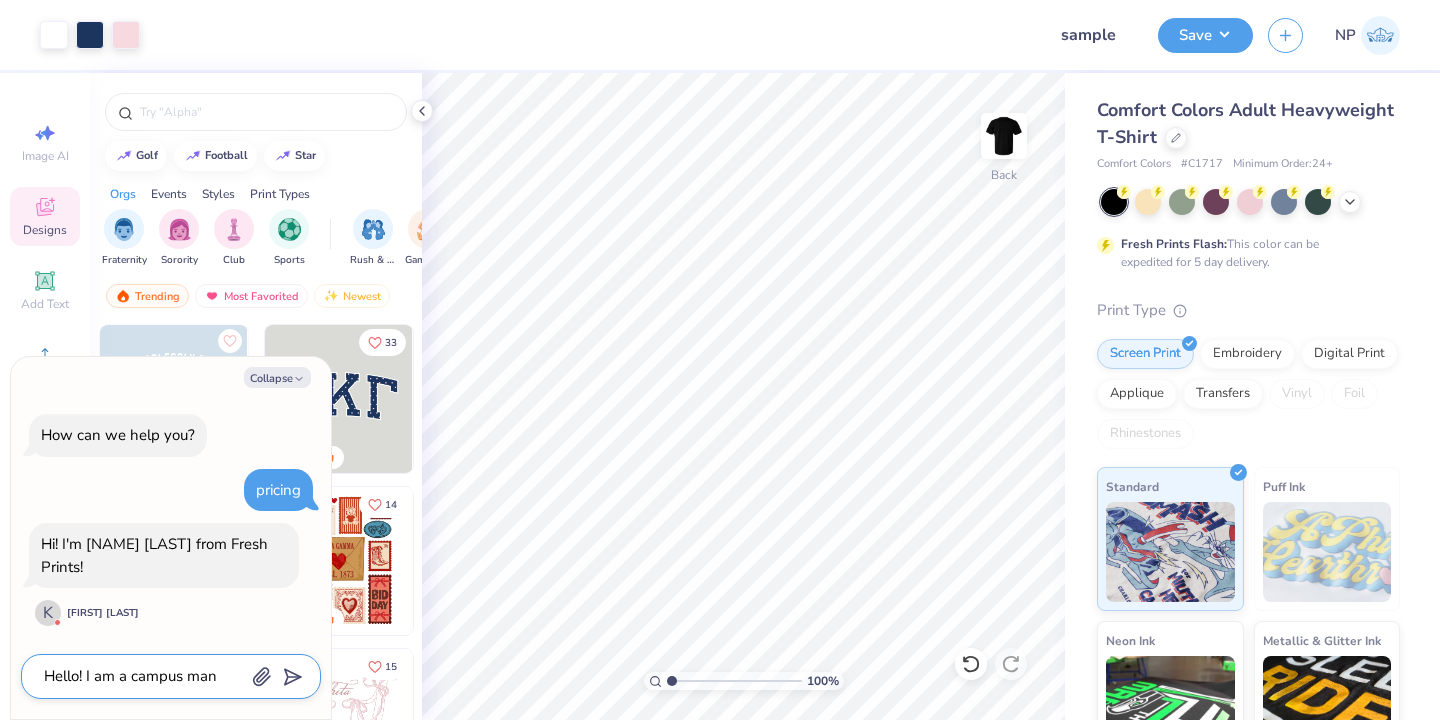 type on "Hello! I am a campus mana" 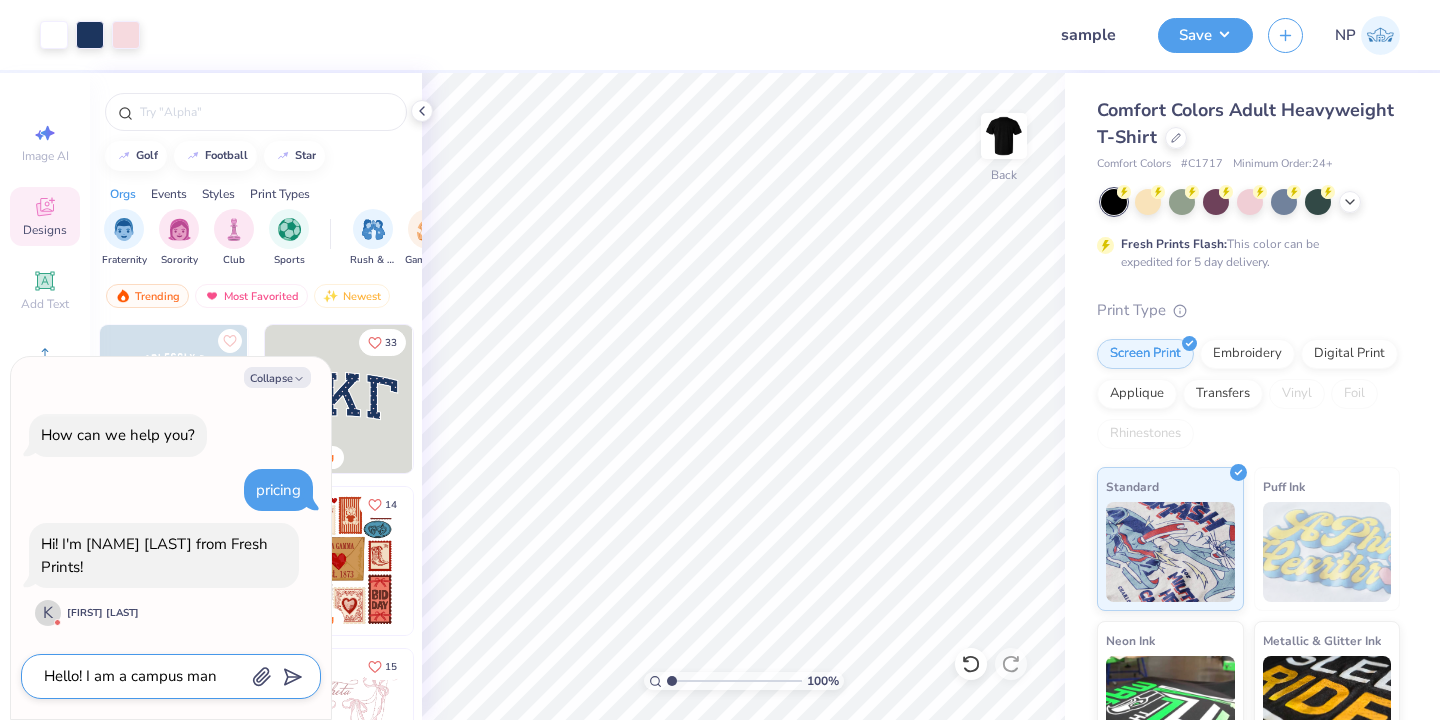 type on "x" 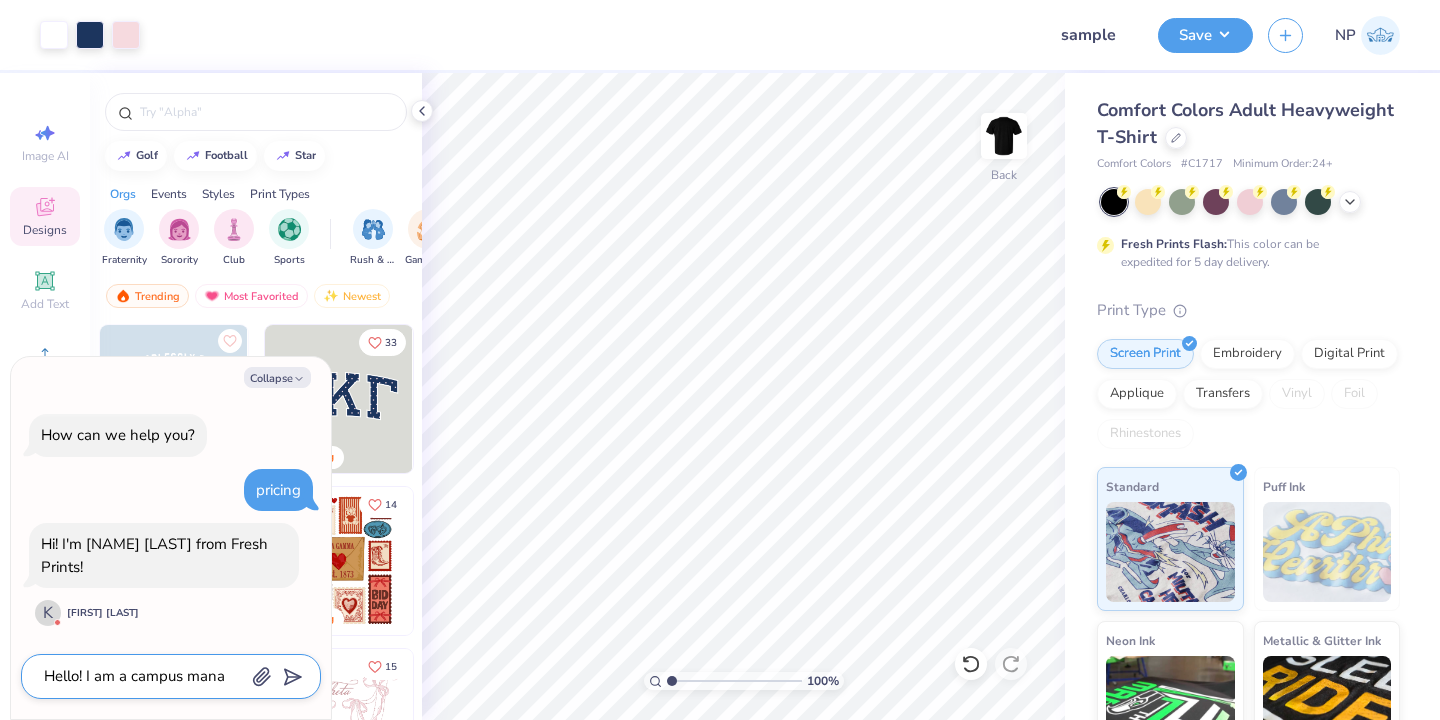 type on "Hello! I am a campus manag" 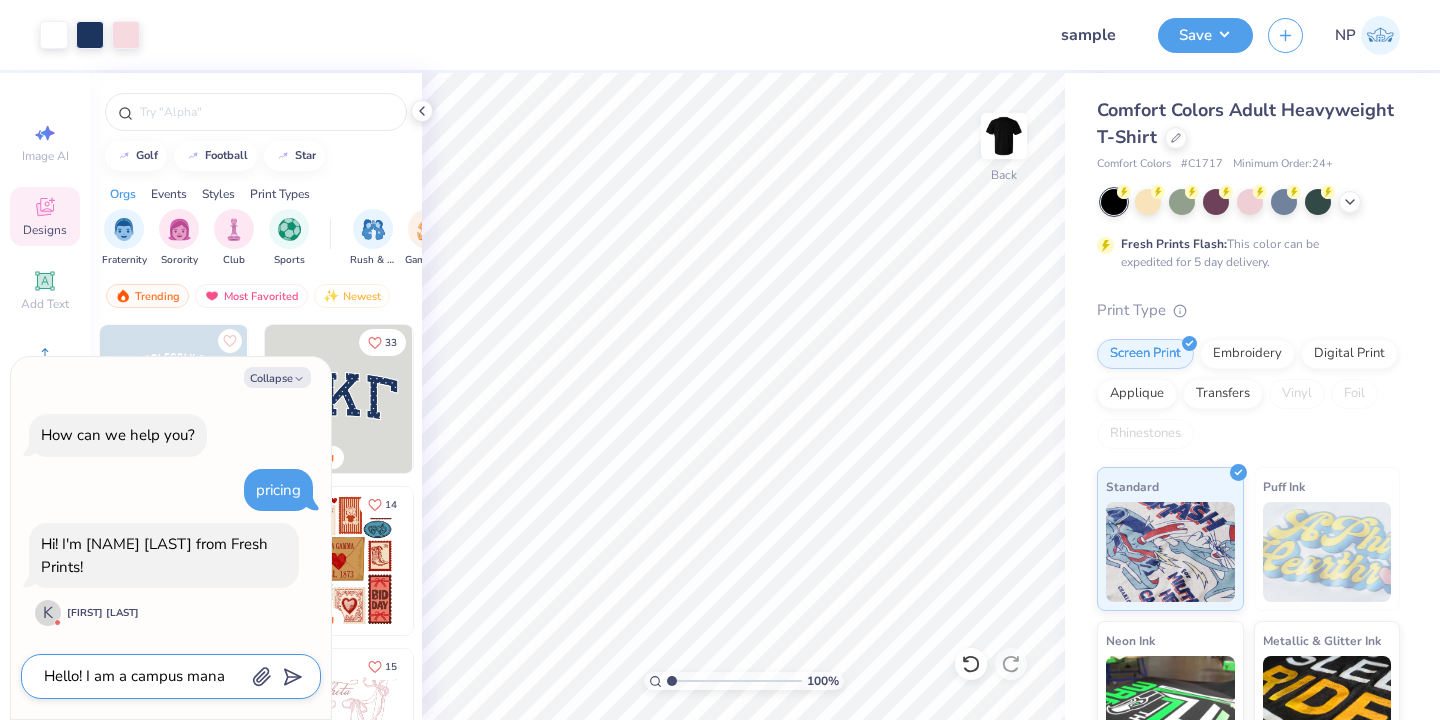 type on "x" 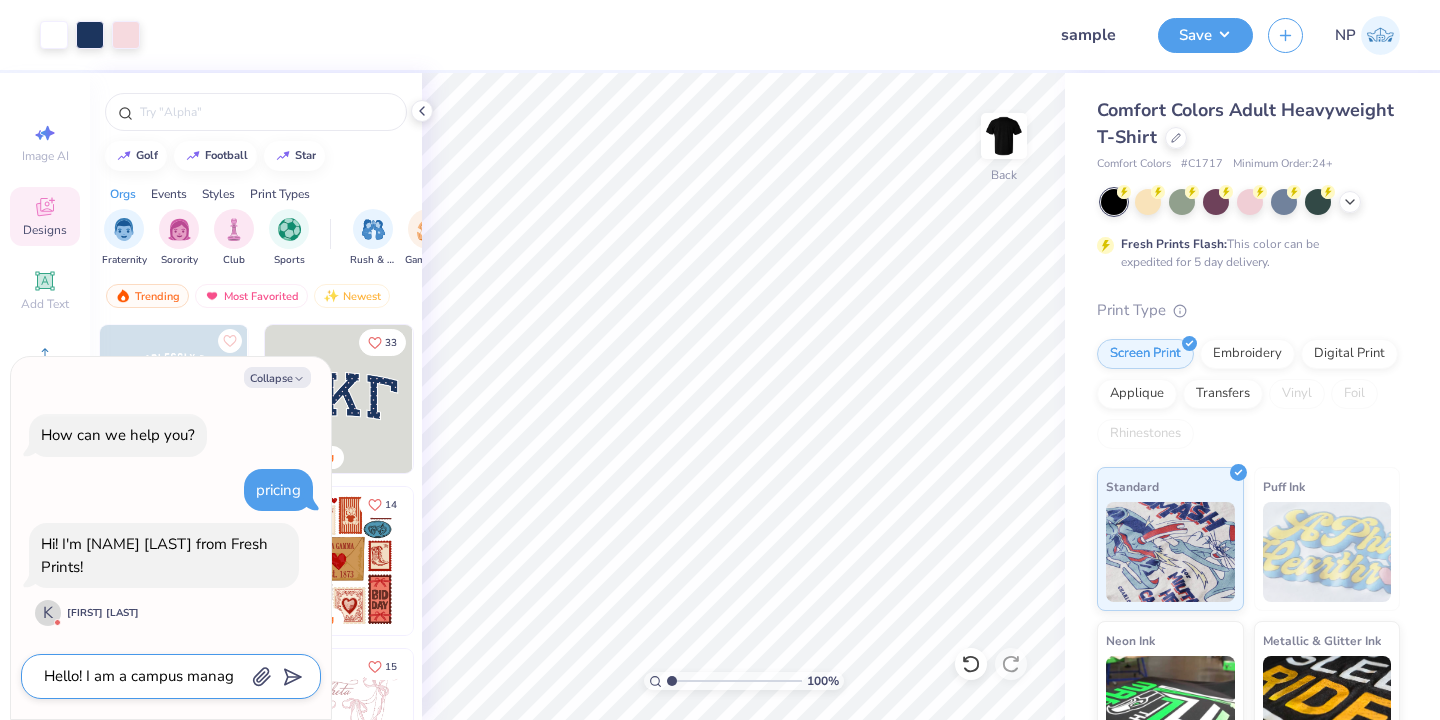 type on "Hello! I am a campus manage" 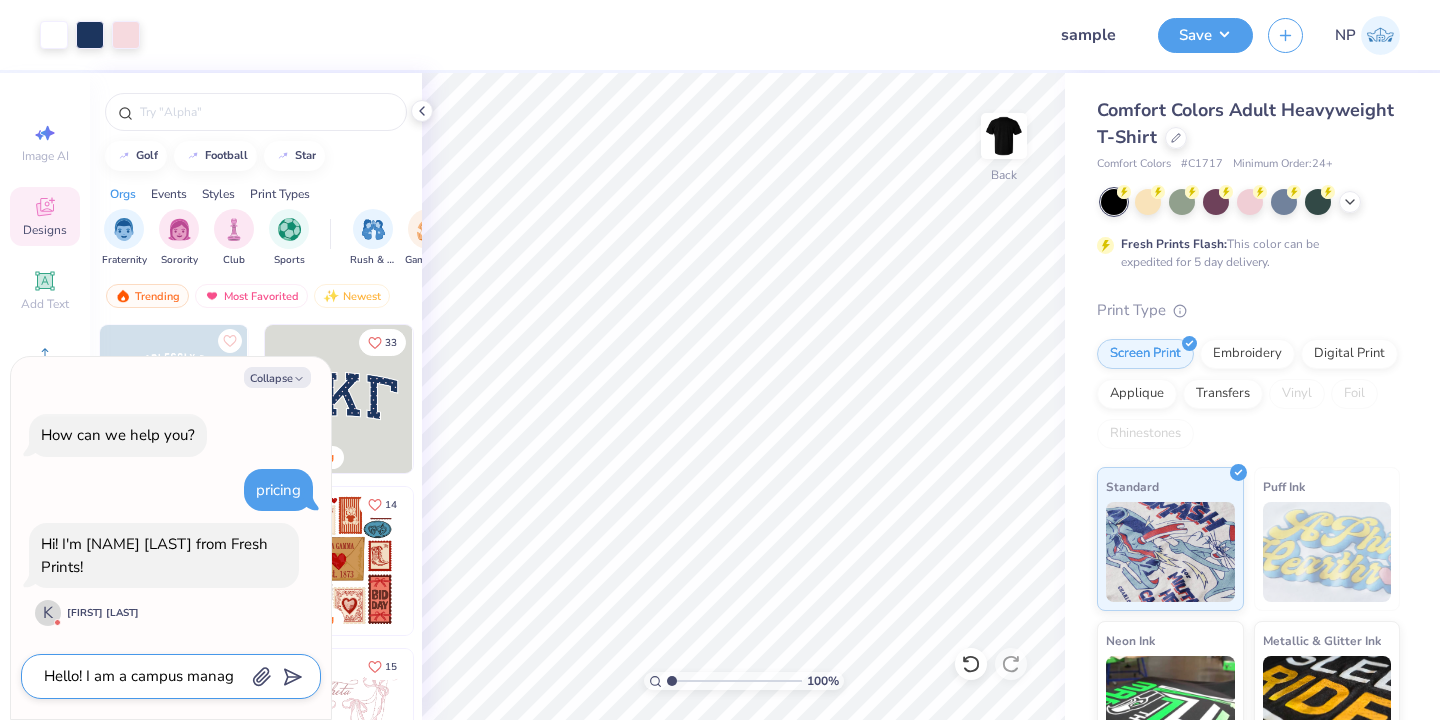 type on "x" 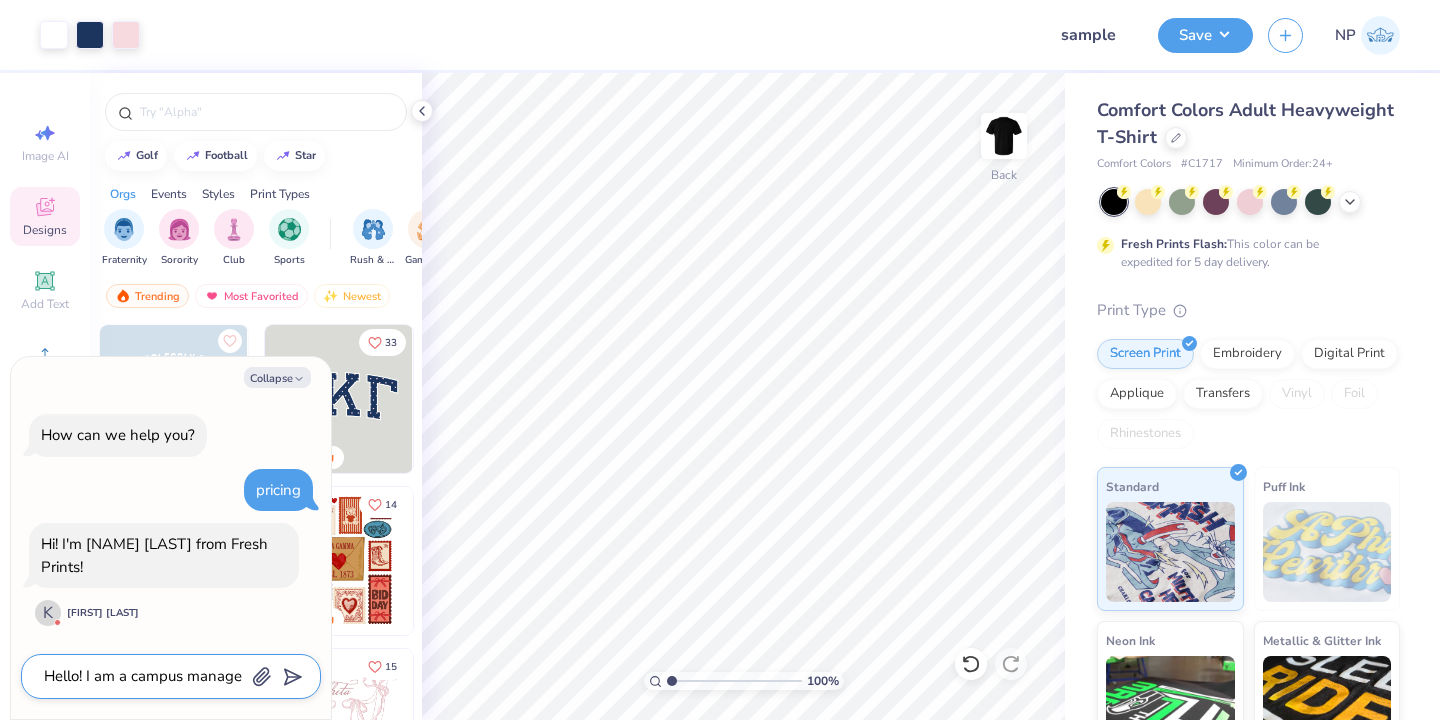 type on "Hello! I am a campus manager" 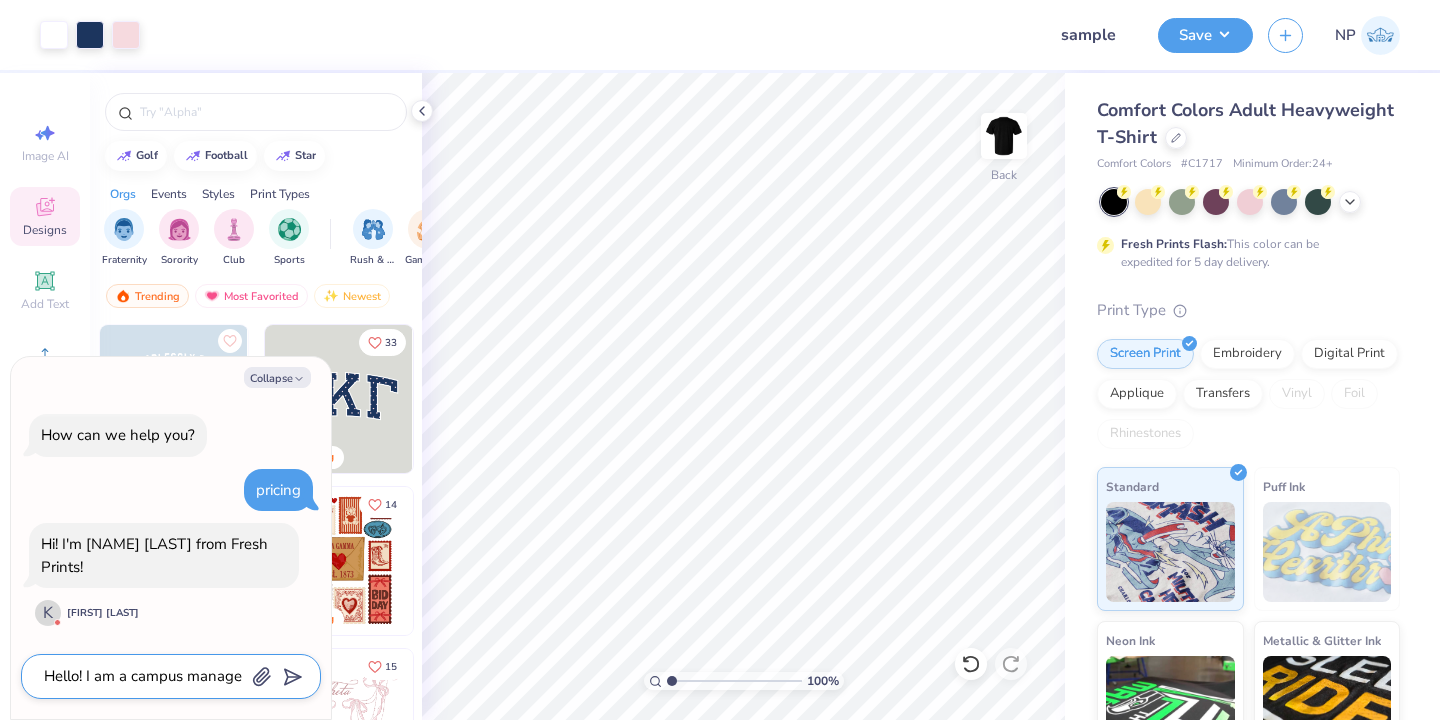 type on "x" 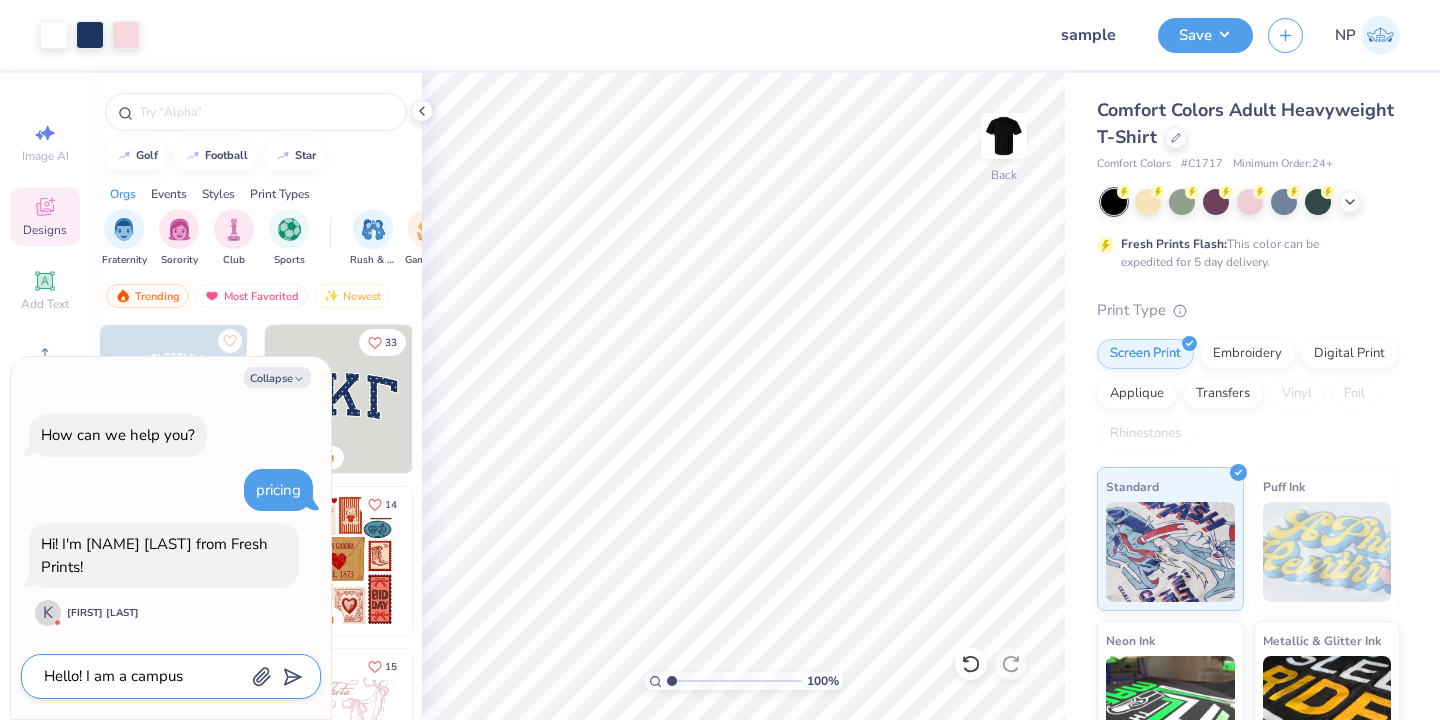 type on "Hello! I am a campus manager" 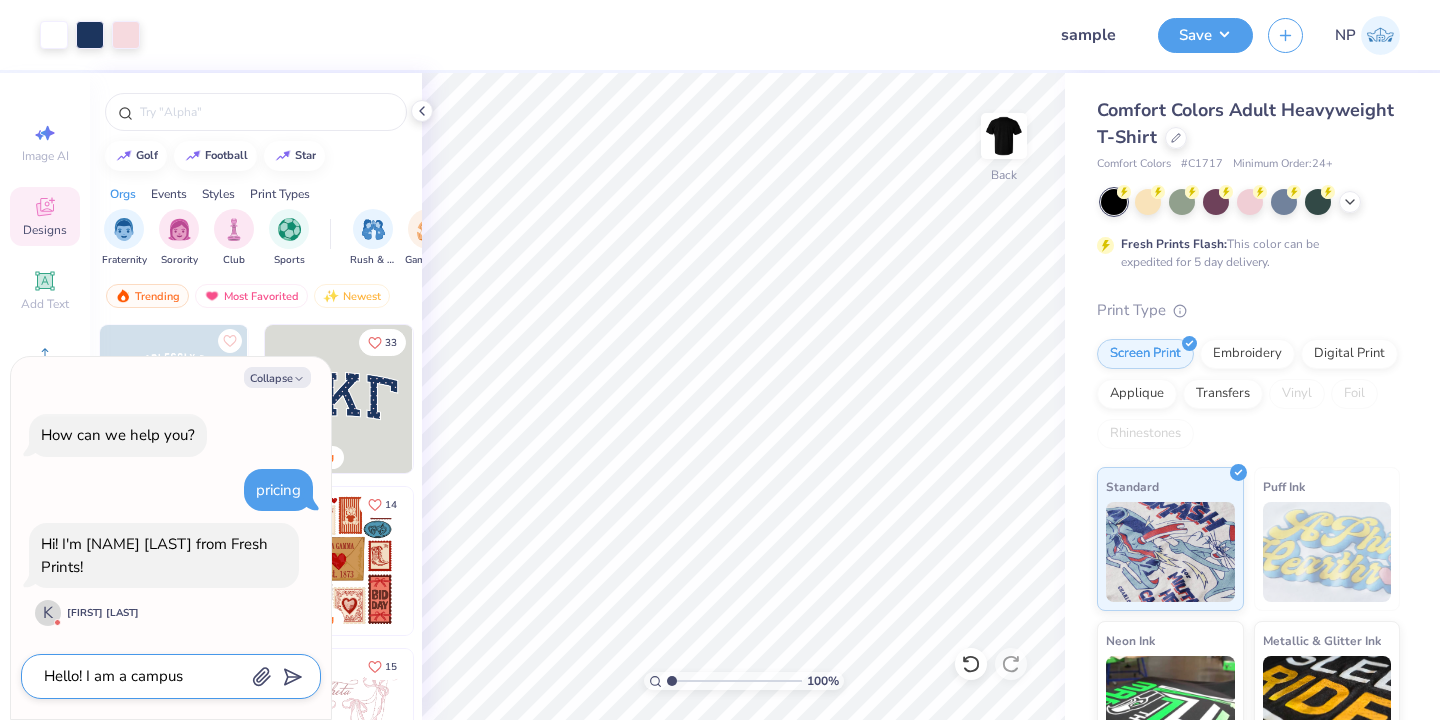 type on "x" 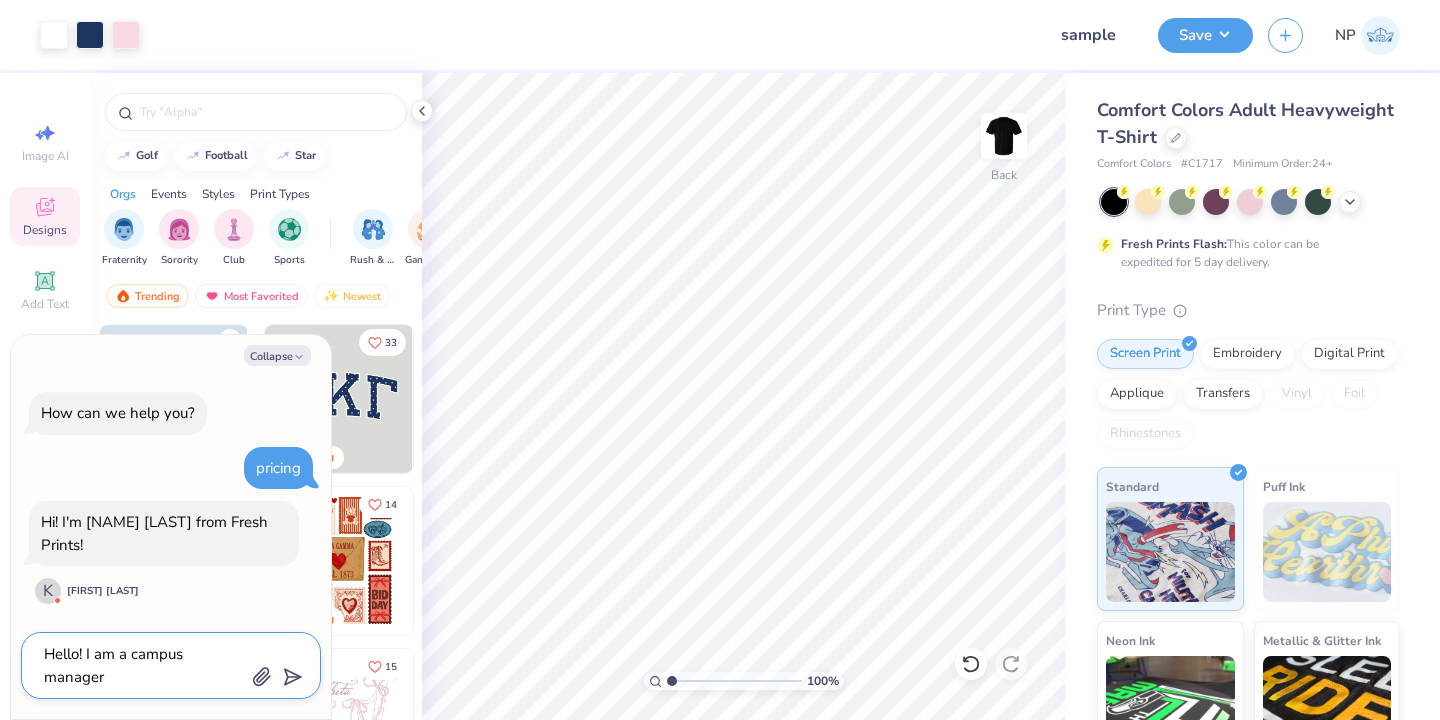 type on "Hello! I am a campus manager f" 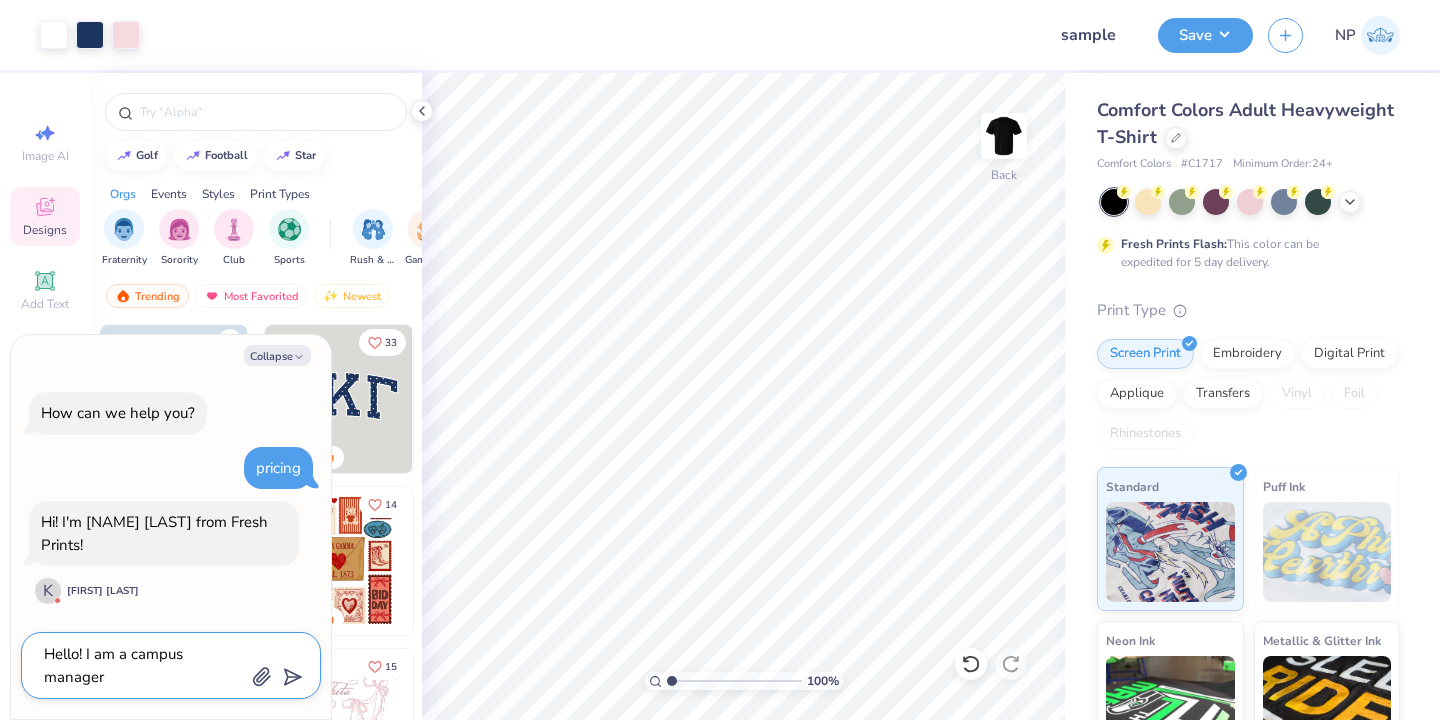 type on "x" 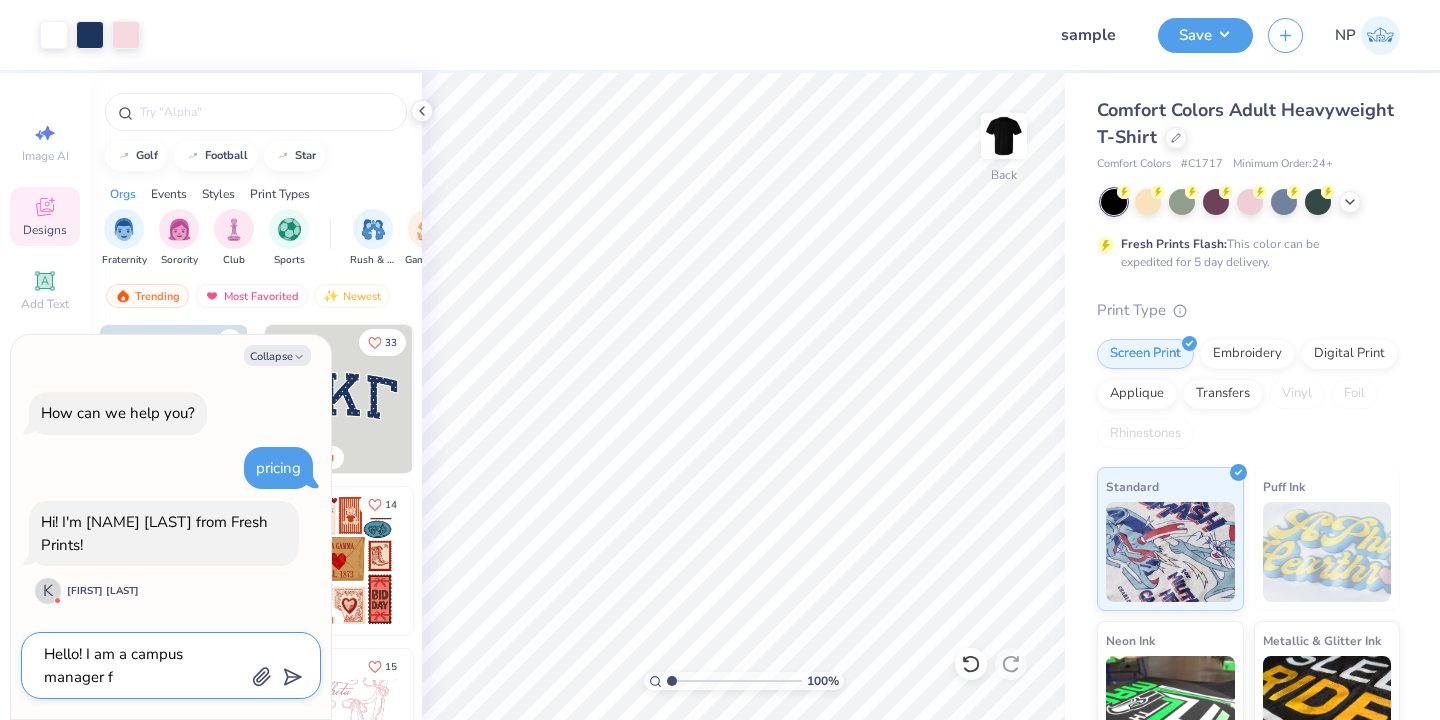 type on "Hello! I am a campus manager fo" 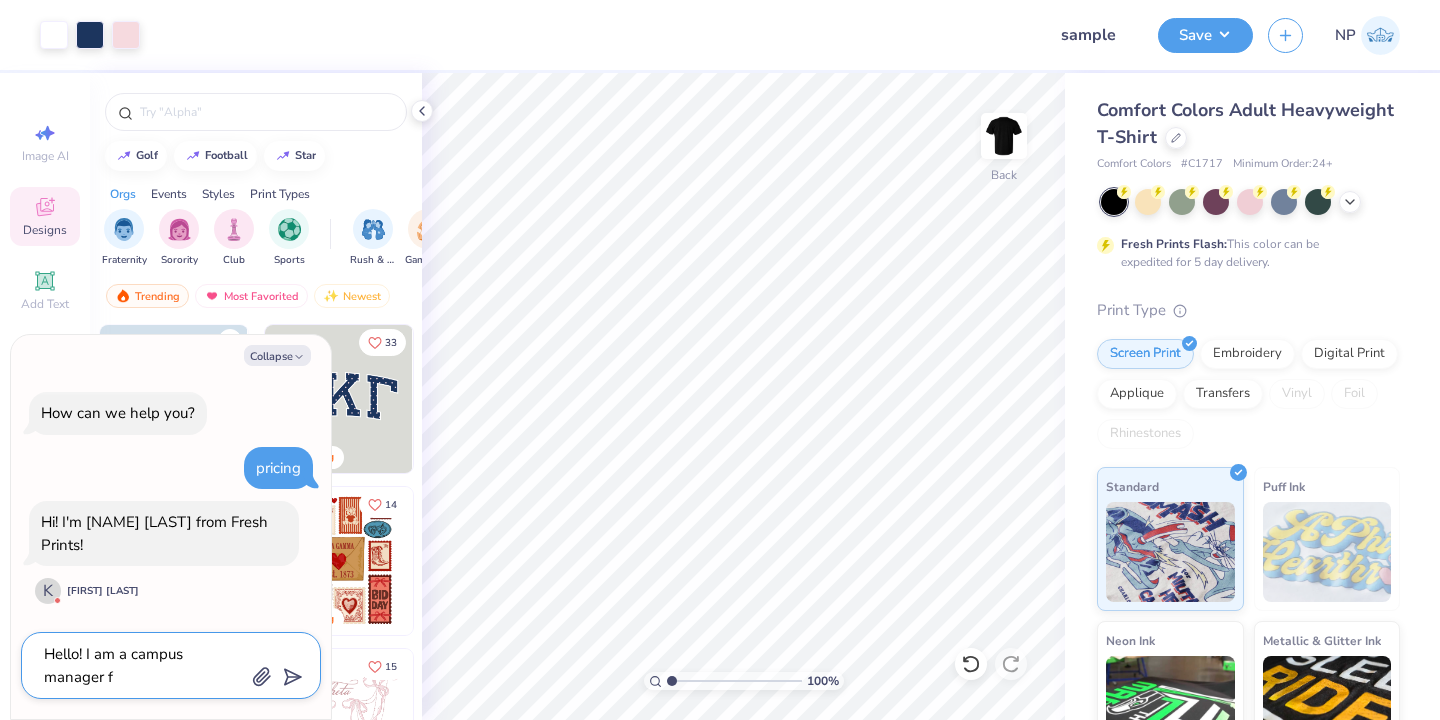 type on "x" 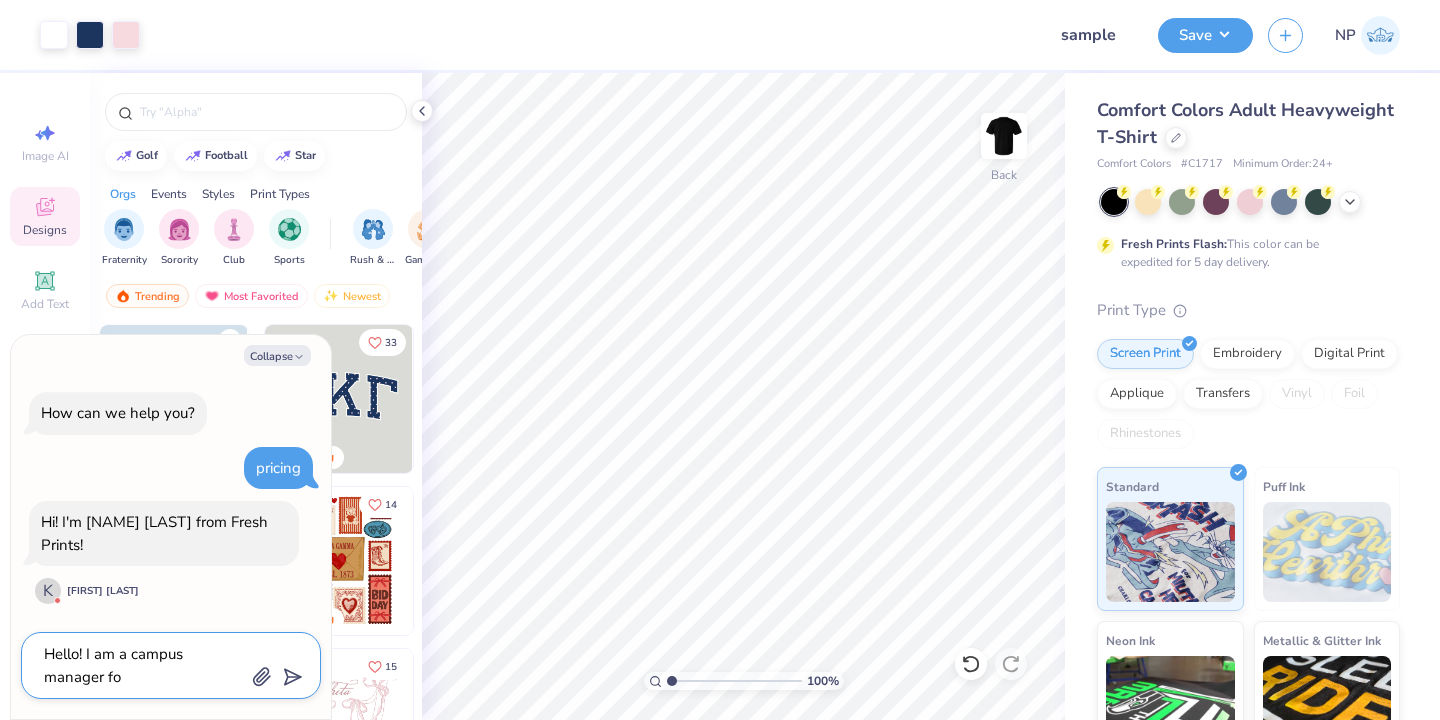 type on "Hello! I am a campus manager for" 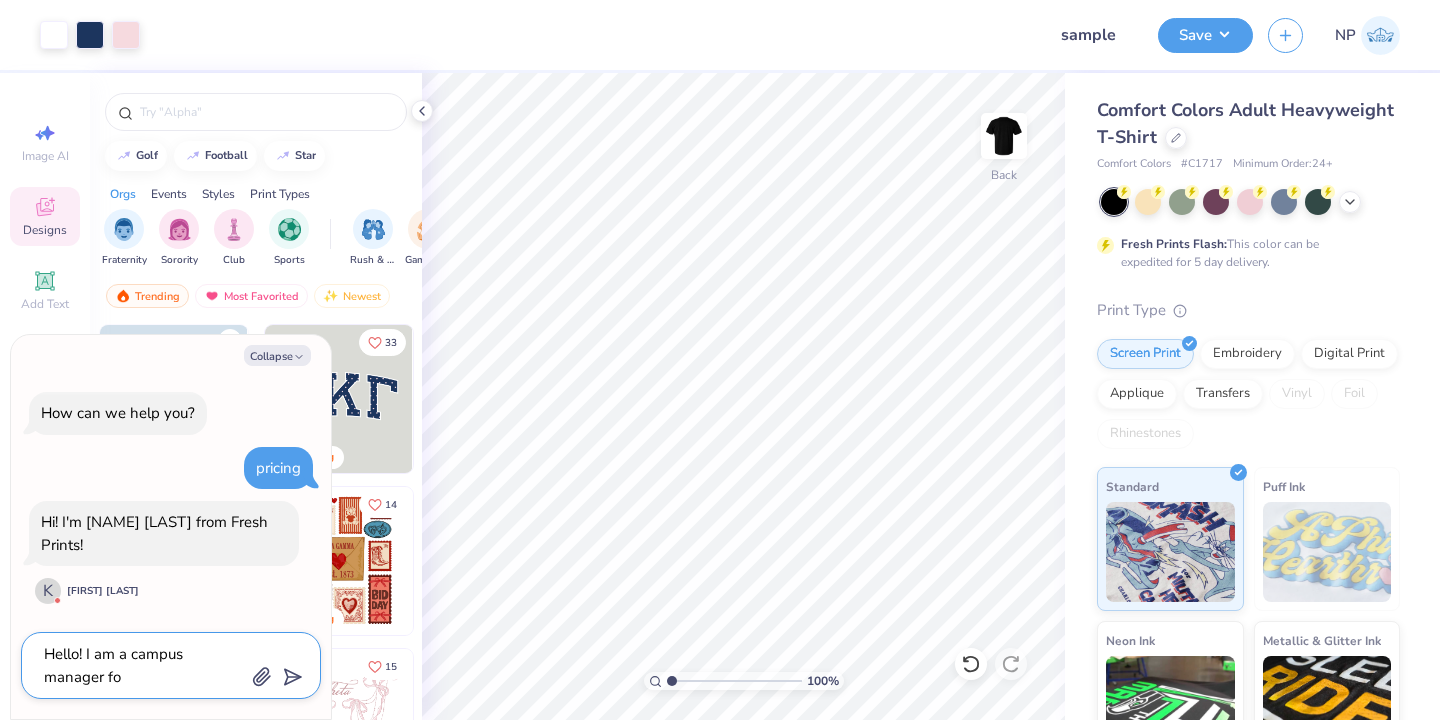 type on "x" 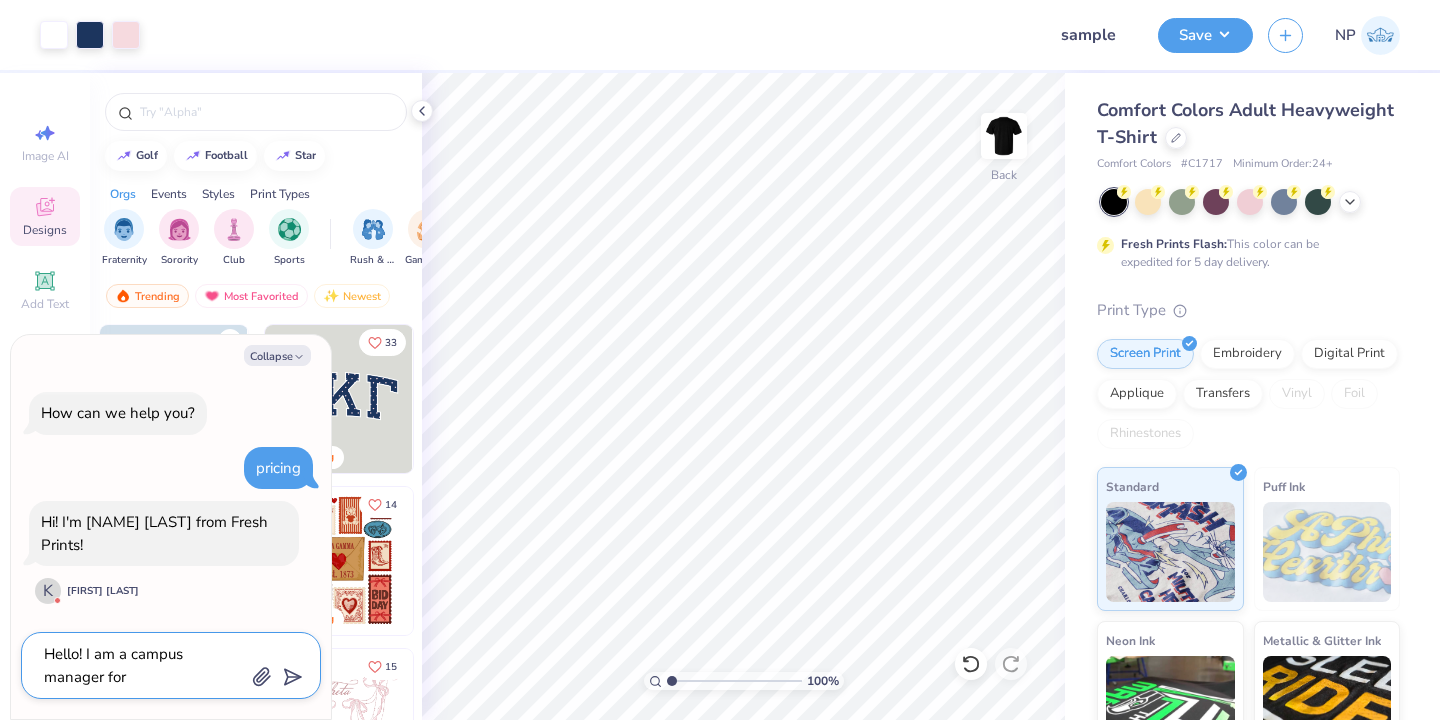 type on "Hello! I am a campus manager for" 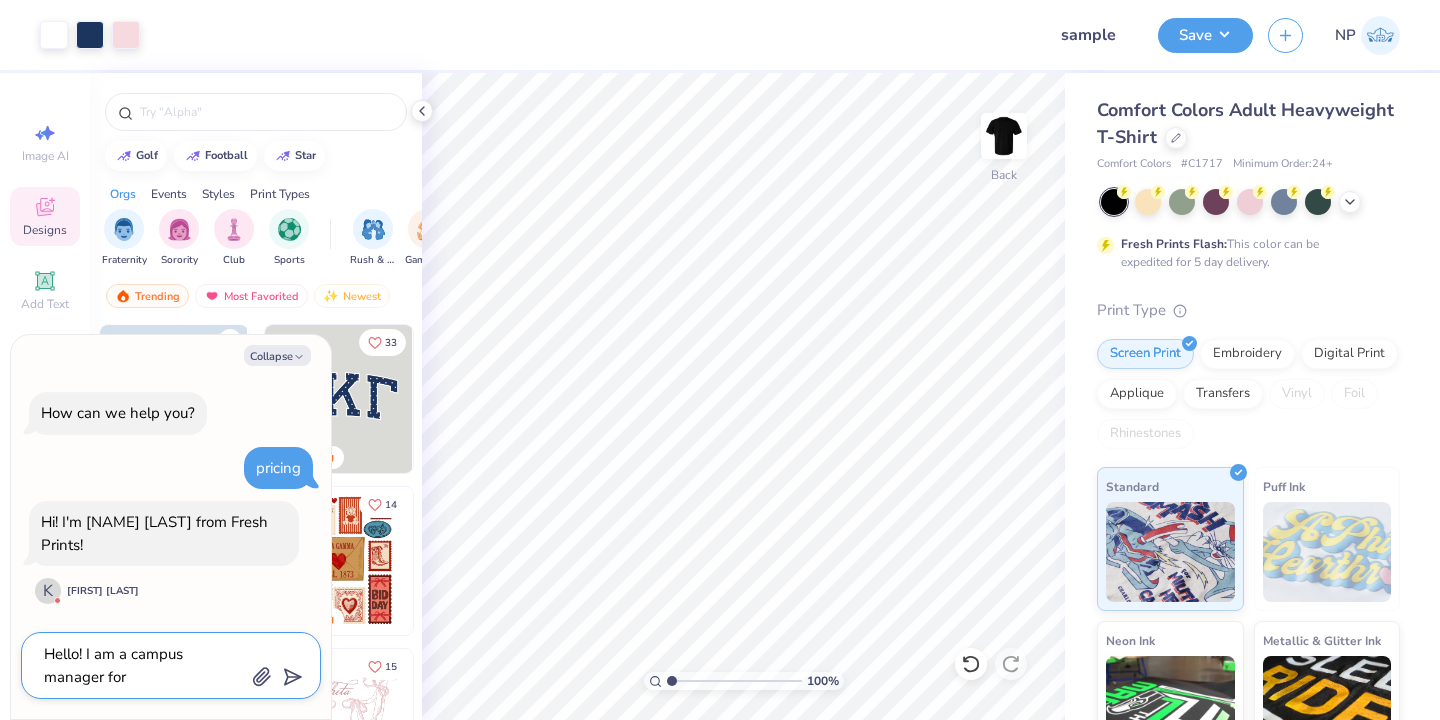type on "x" 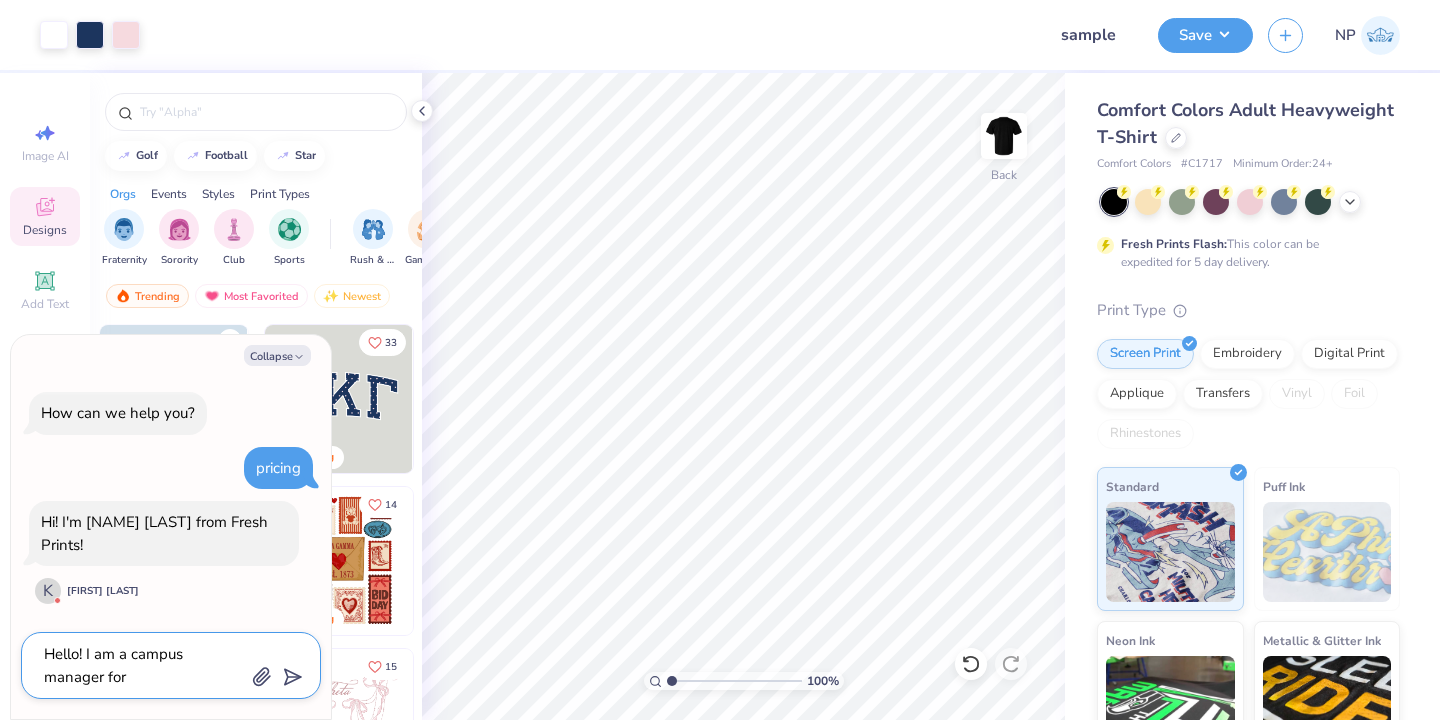 type on "Hello! I am a campus manager for F" 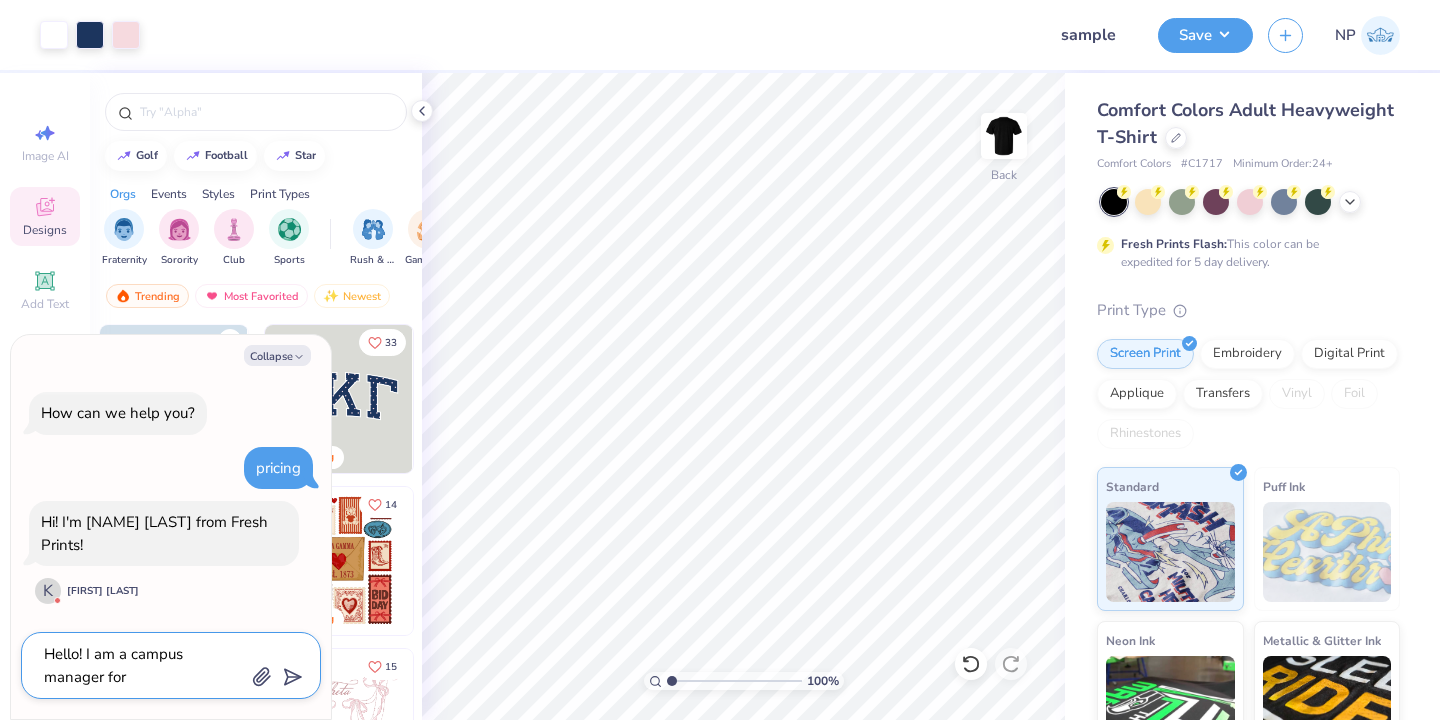 type on "x" 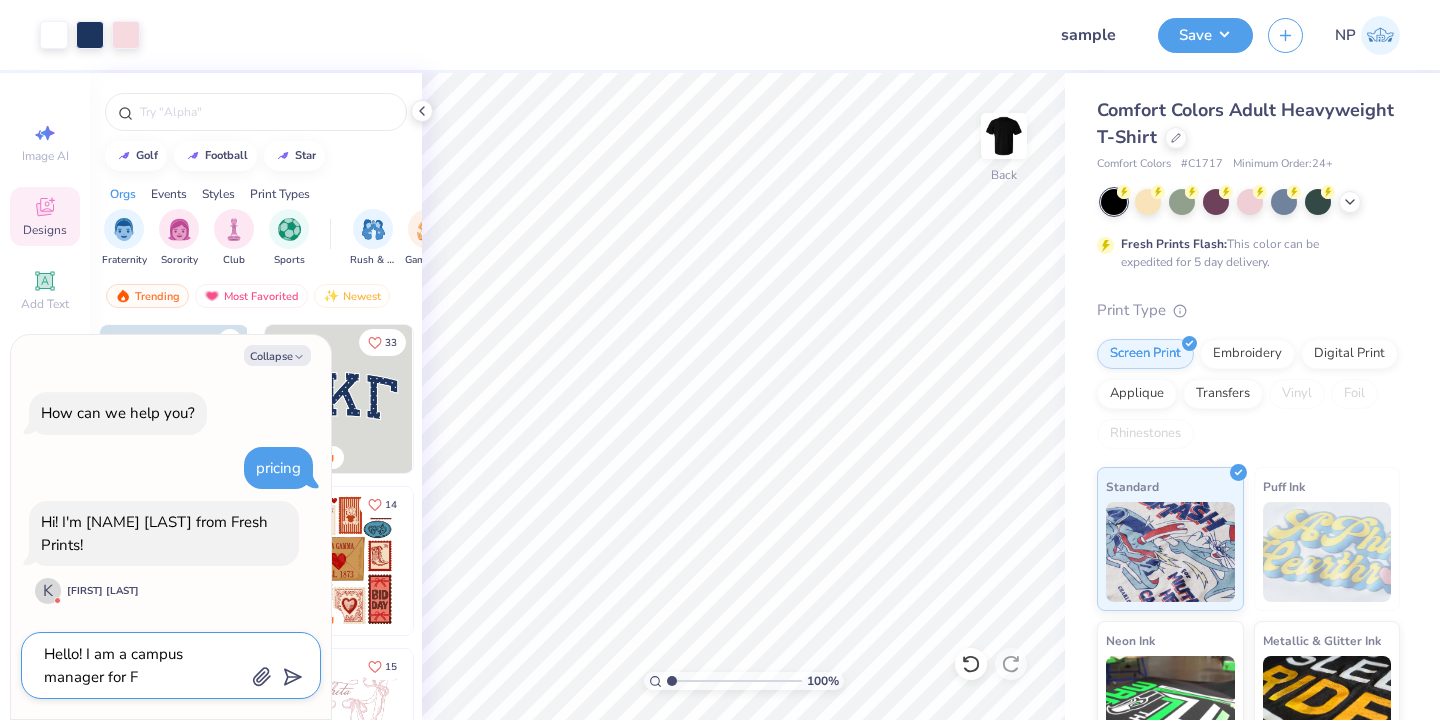 type on "Hello! I am a campus manager for" 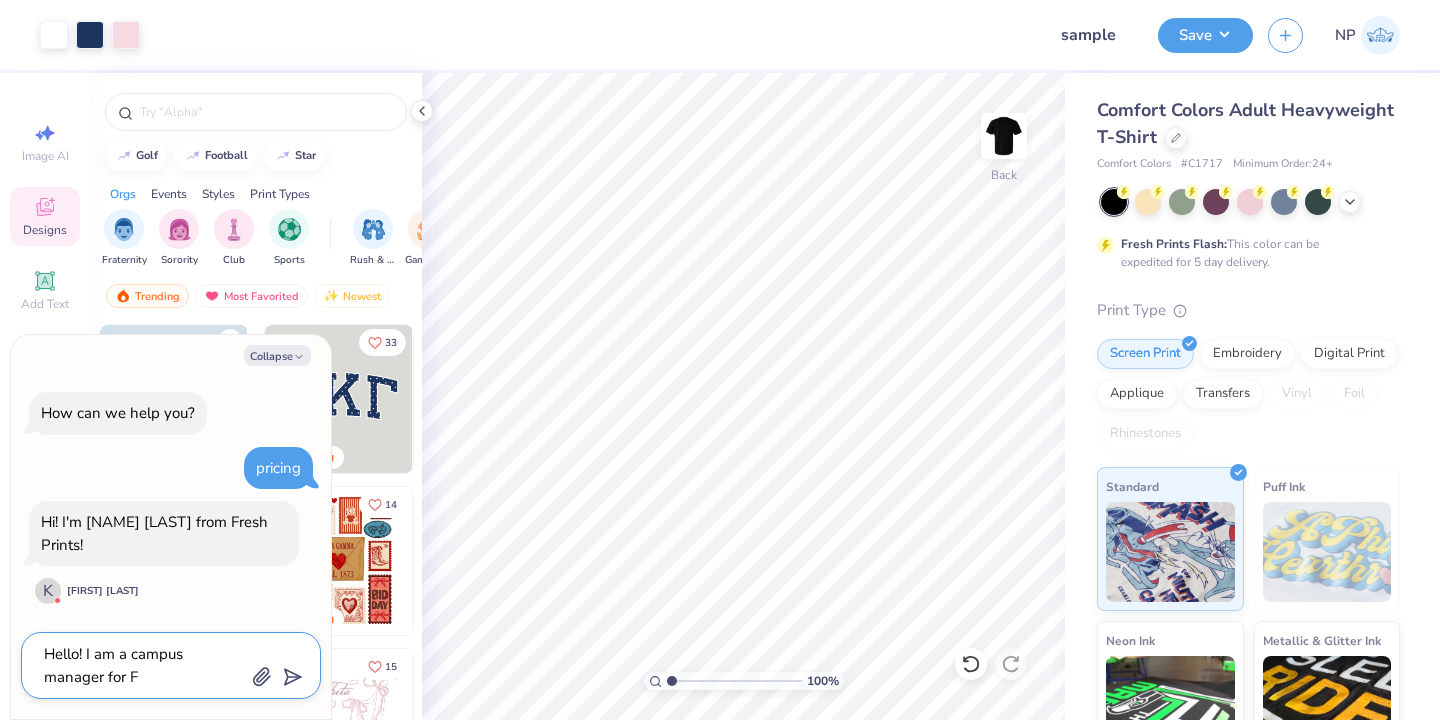 type on "x" 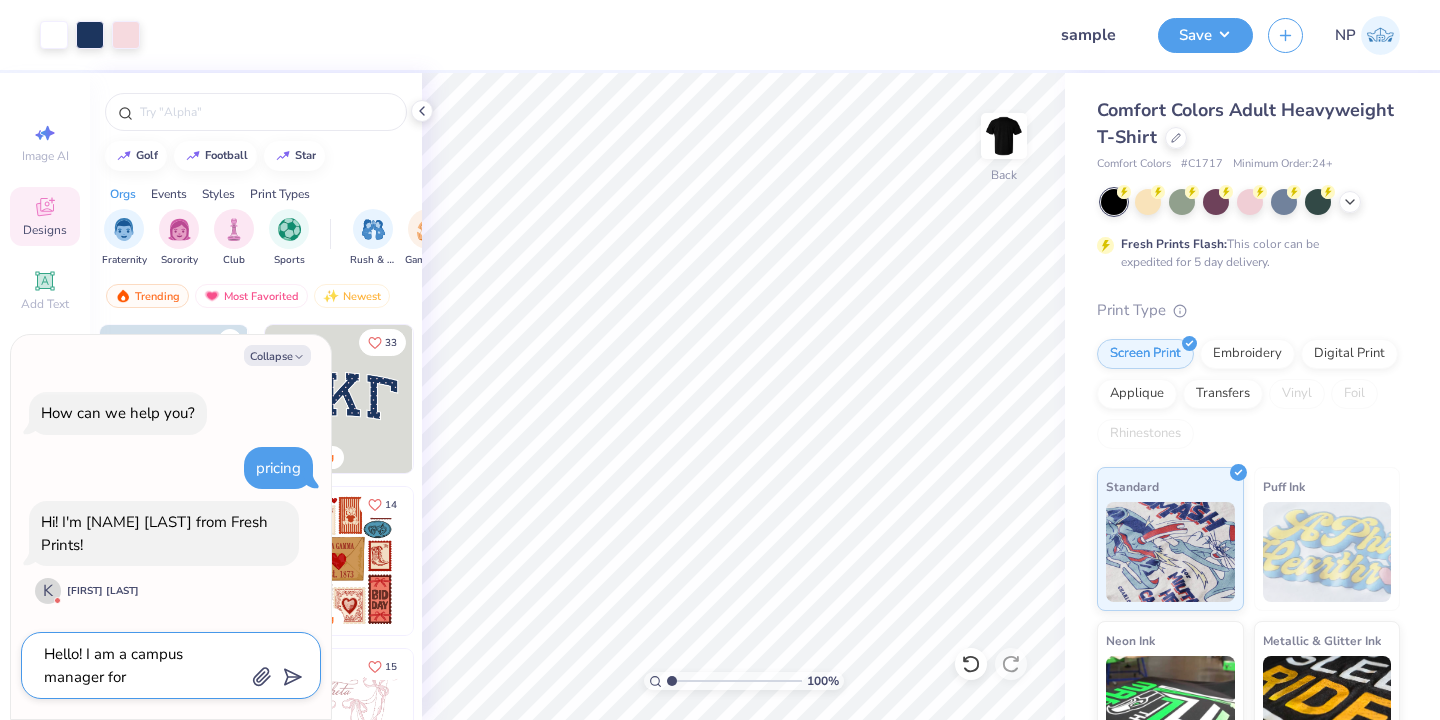 type on "Hello! I am a campus manager for" 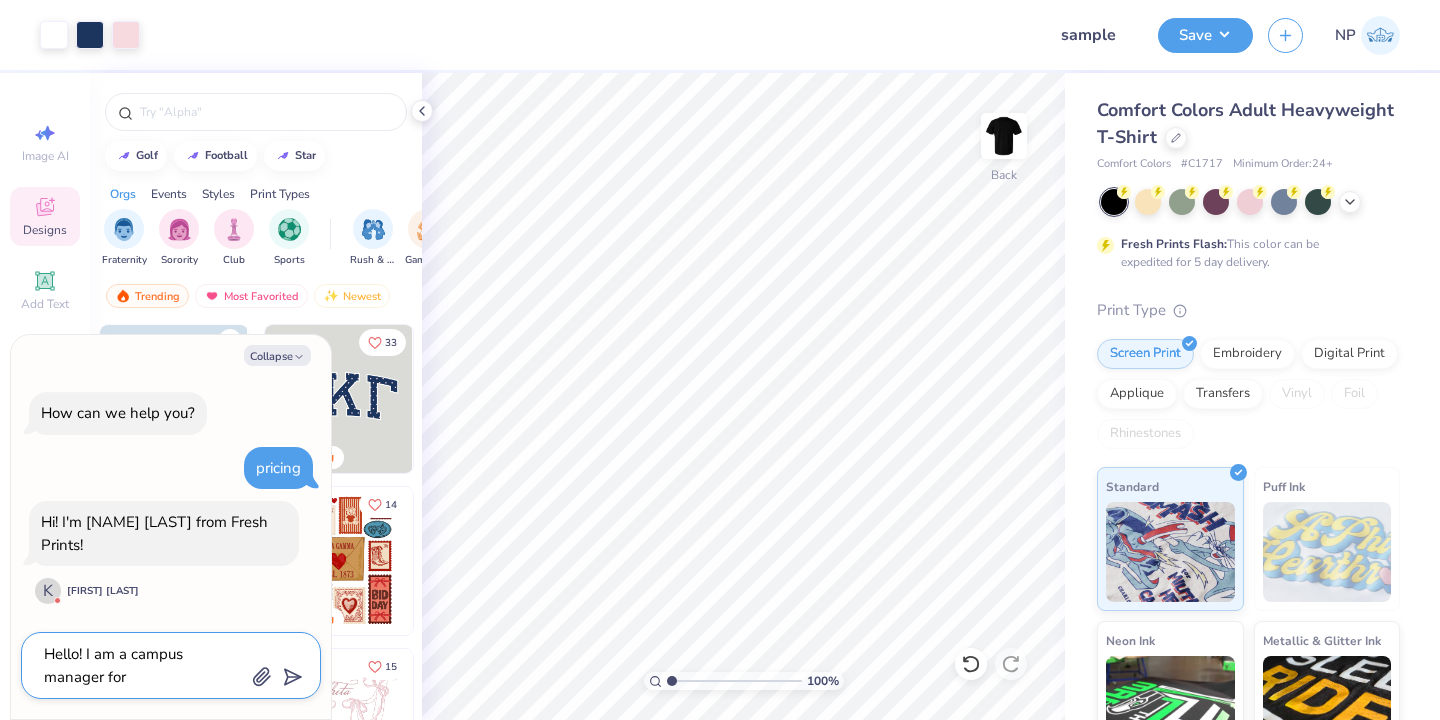 type on "x" 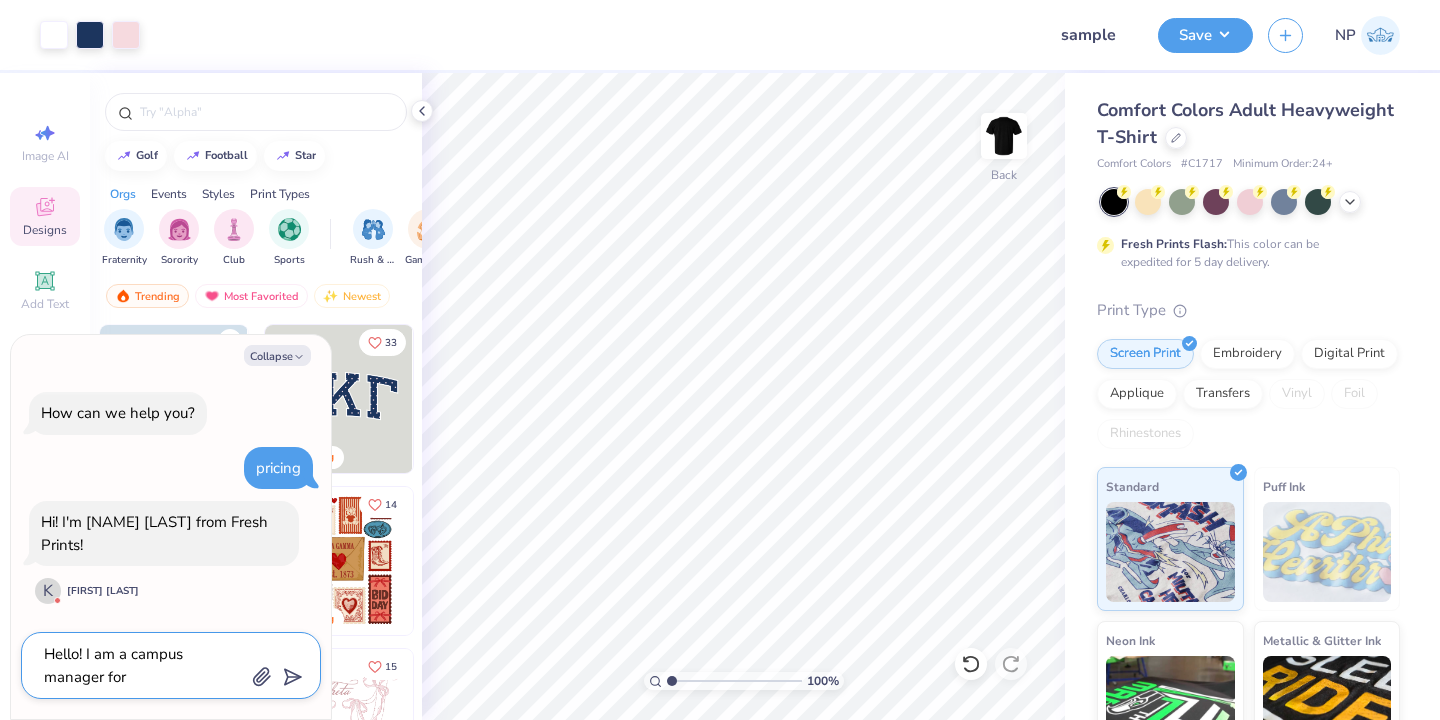 type on "Hello! I am a campus manager fo" 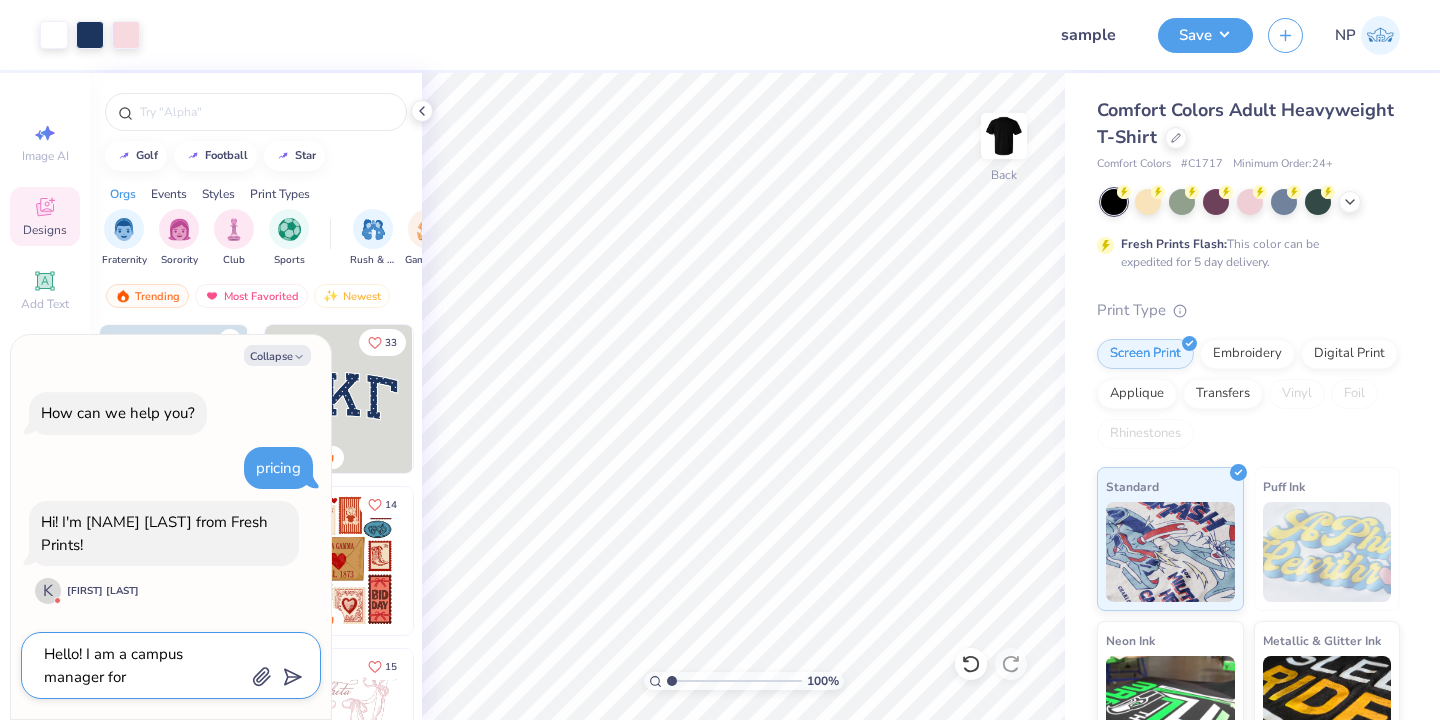 type on "x" 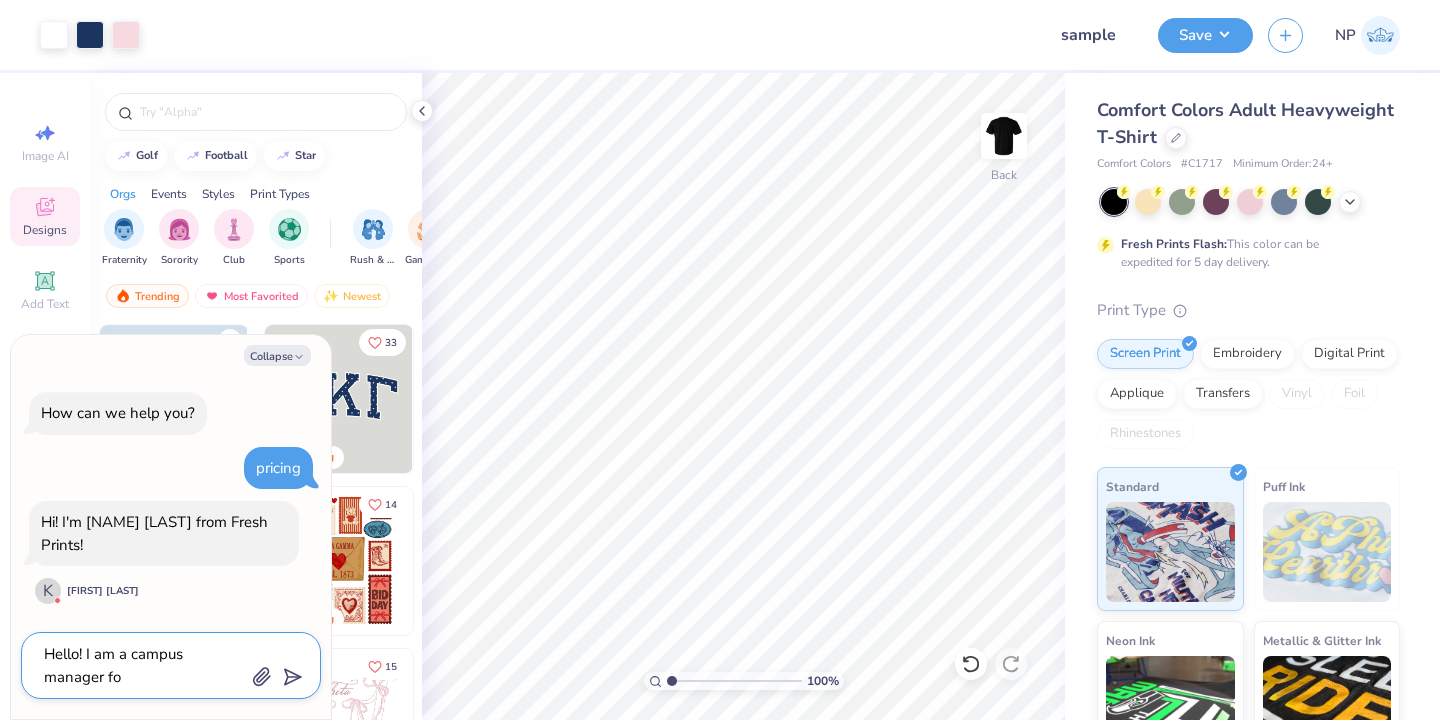 type on "Hello! I am a campus manager f" 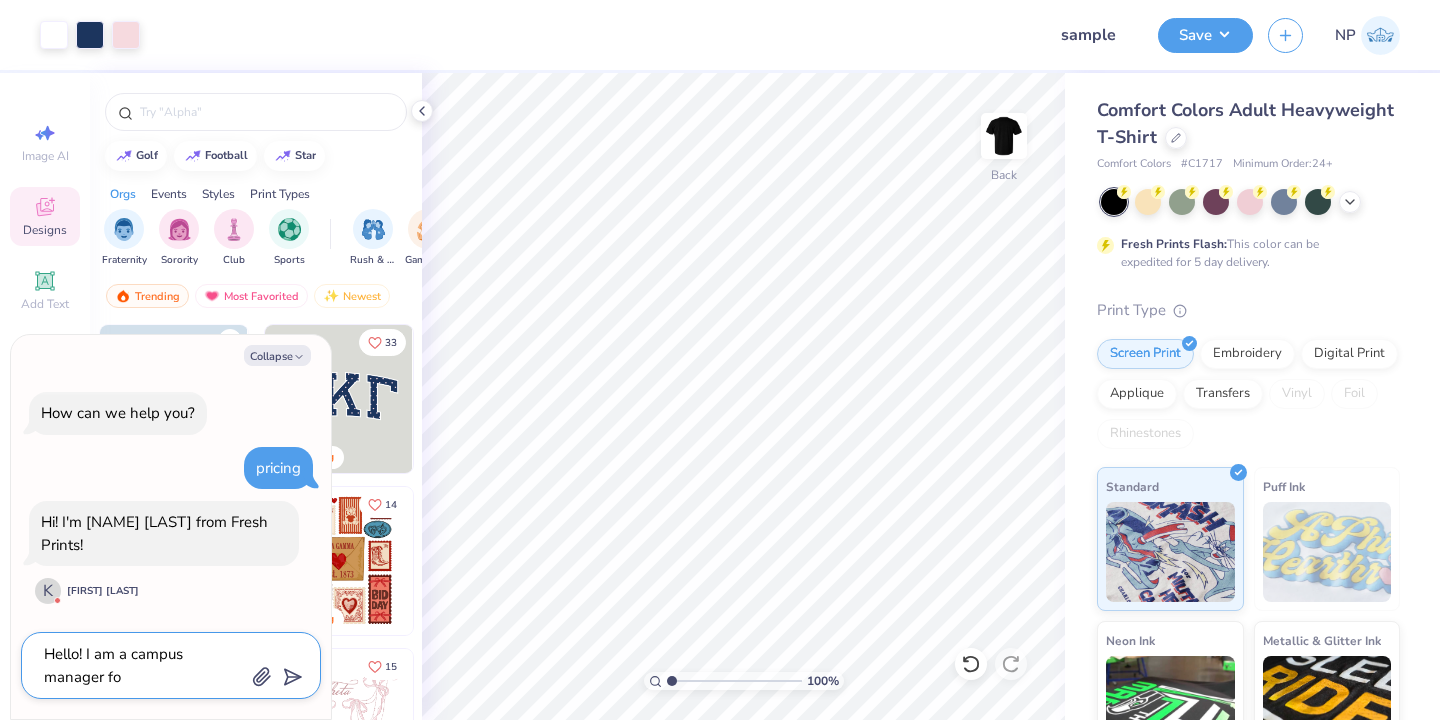 type on "x" 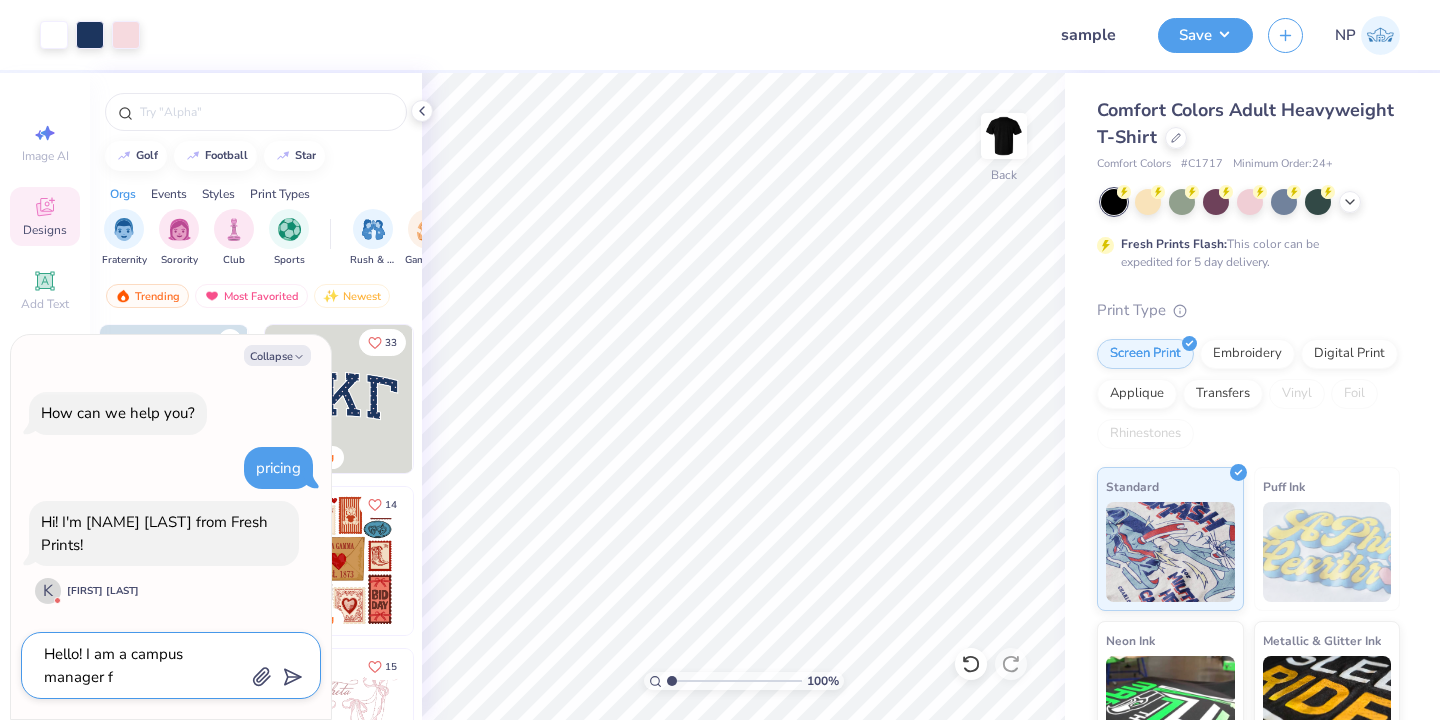 type on "Hello! I am a campus manager" 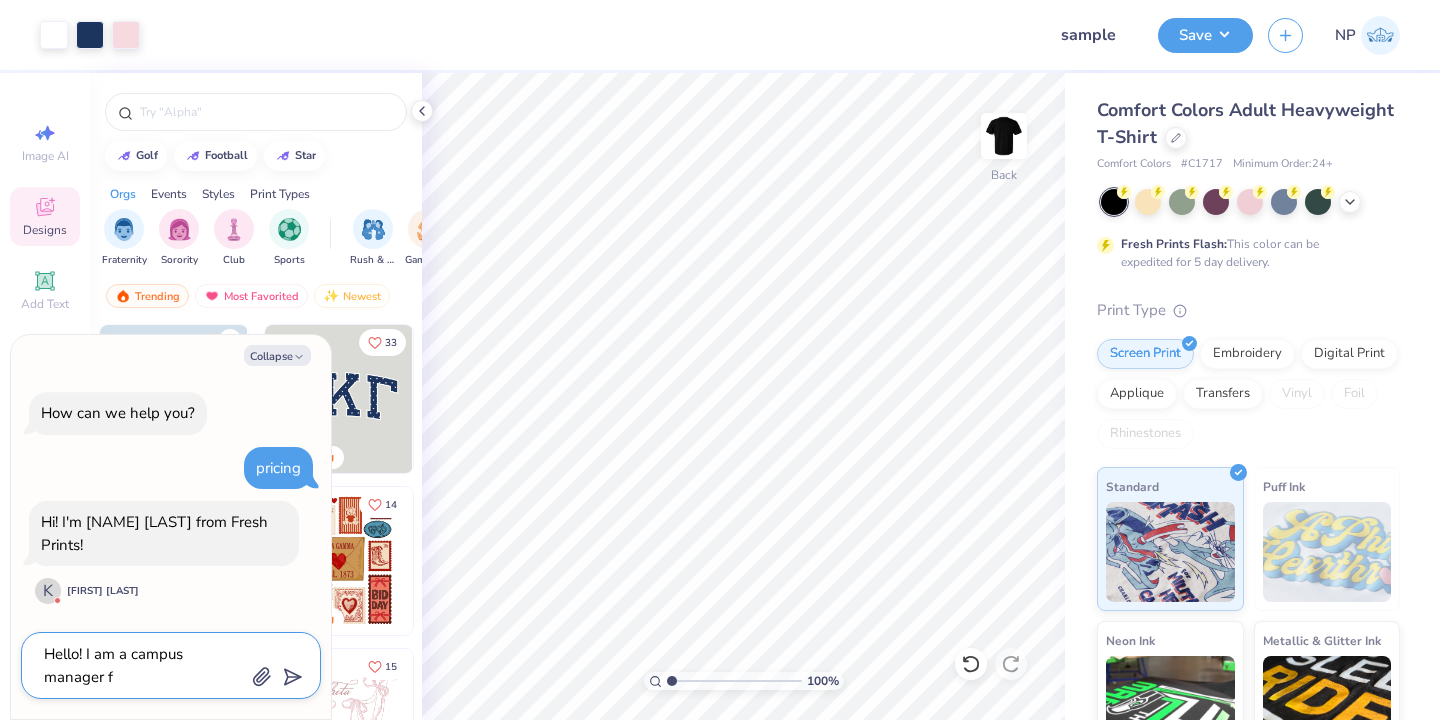 type on "x" 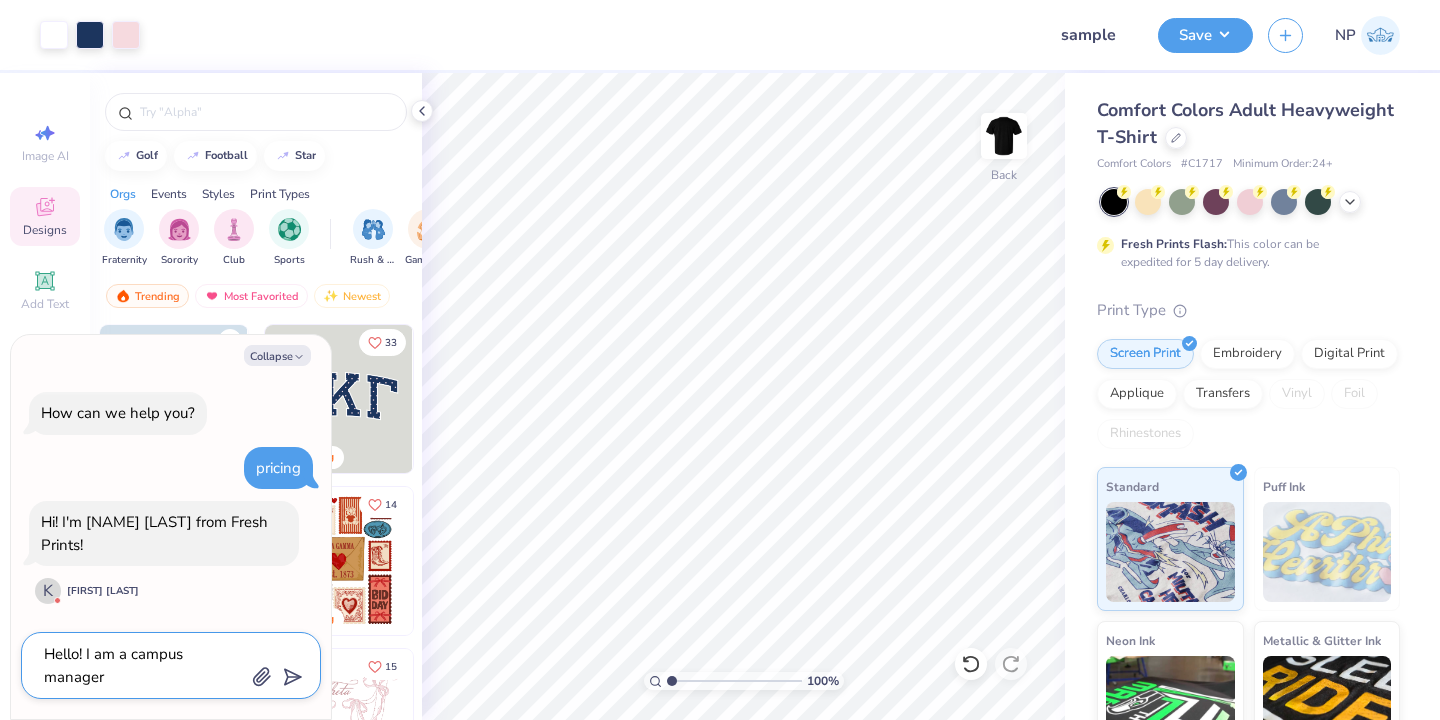 type on "Hello! I am a campus manager a" 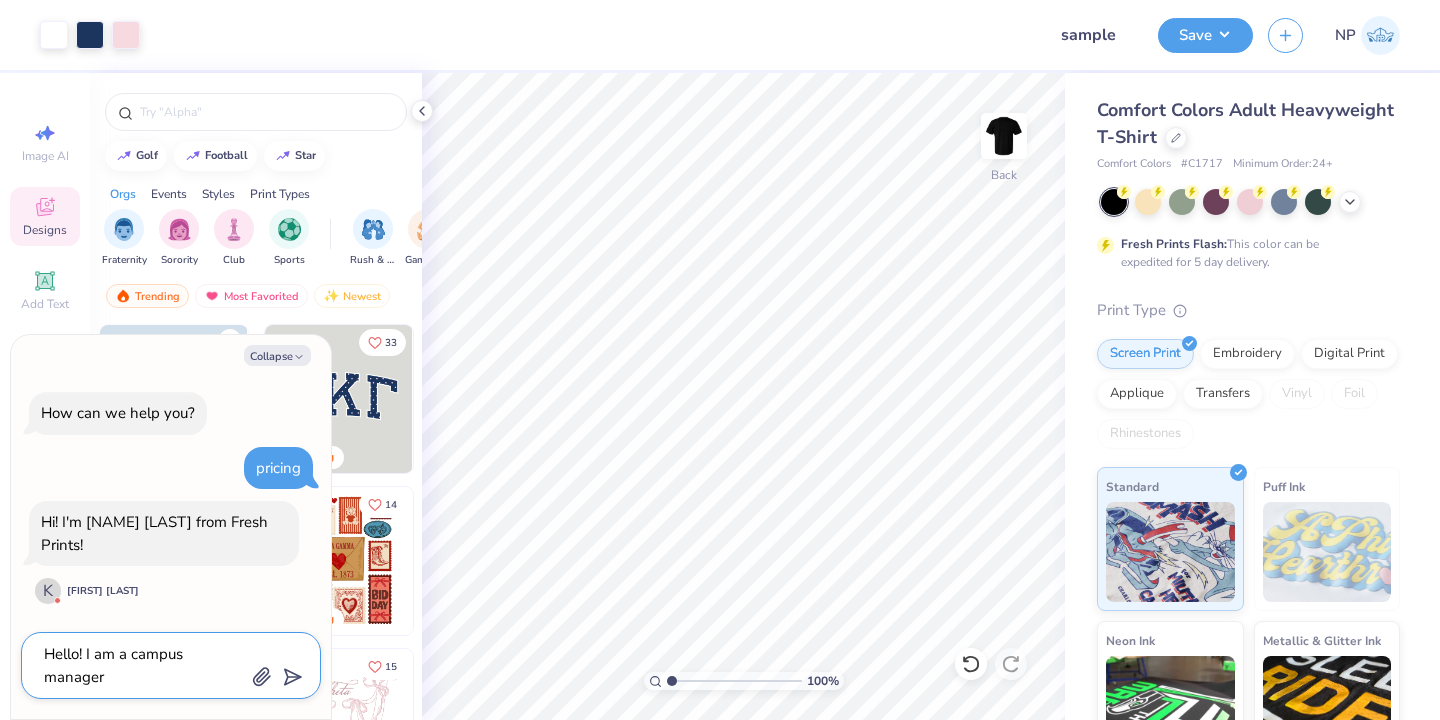 type on "x" 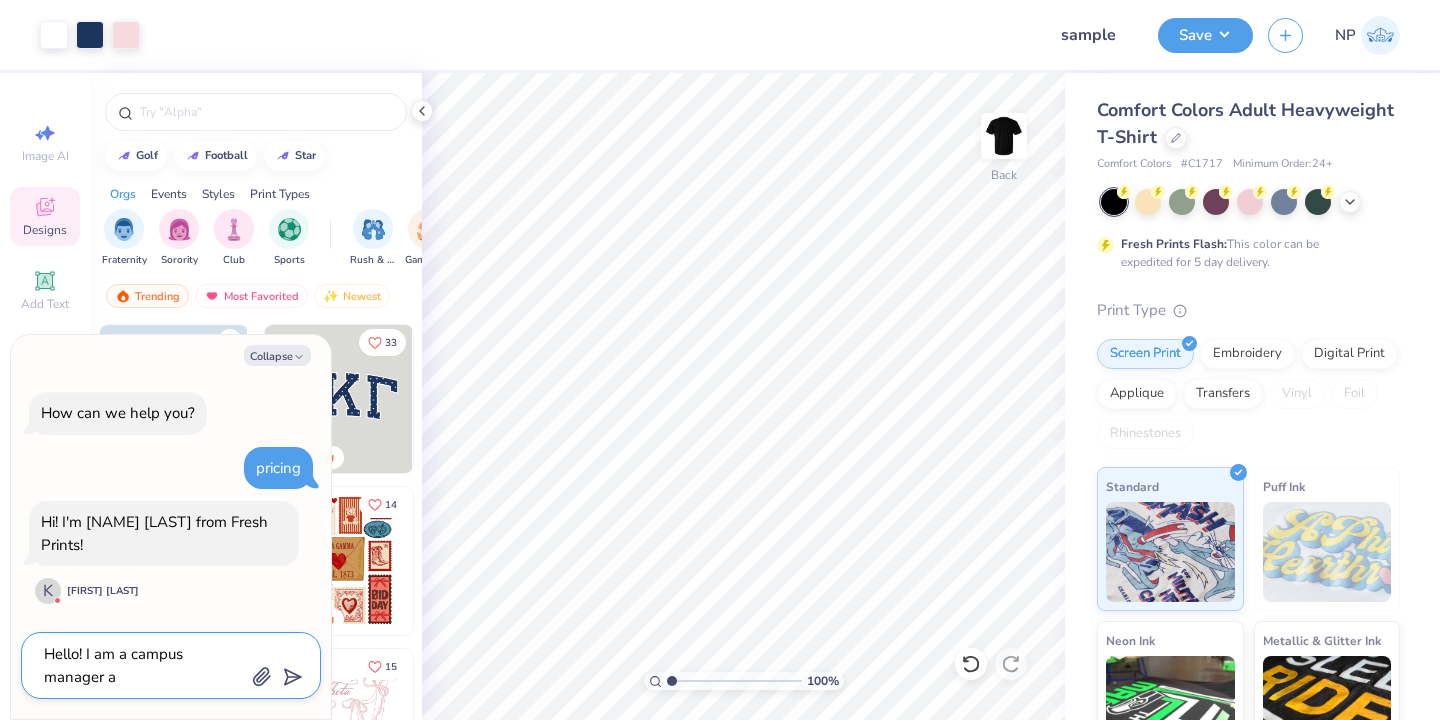 type on "Hello! I am a campus manager" 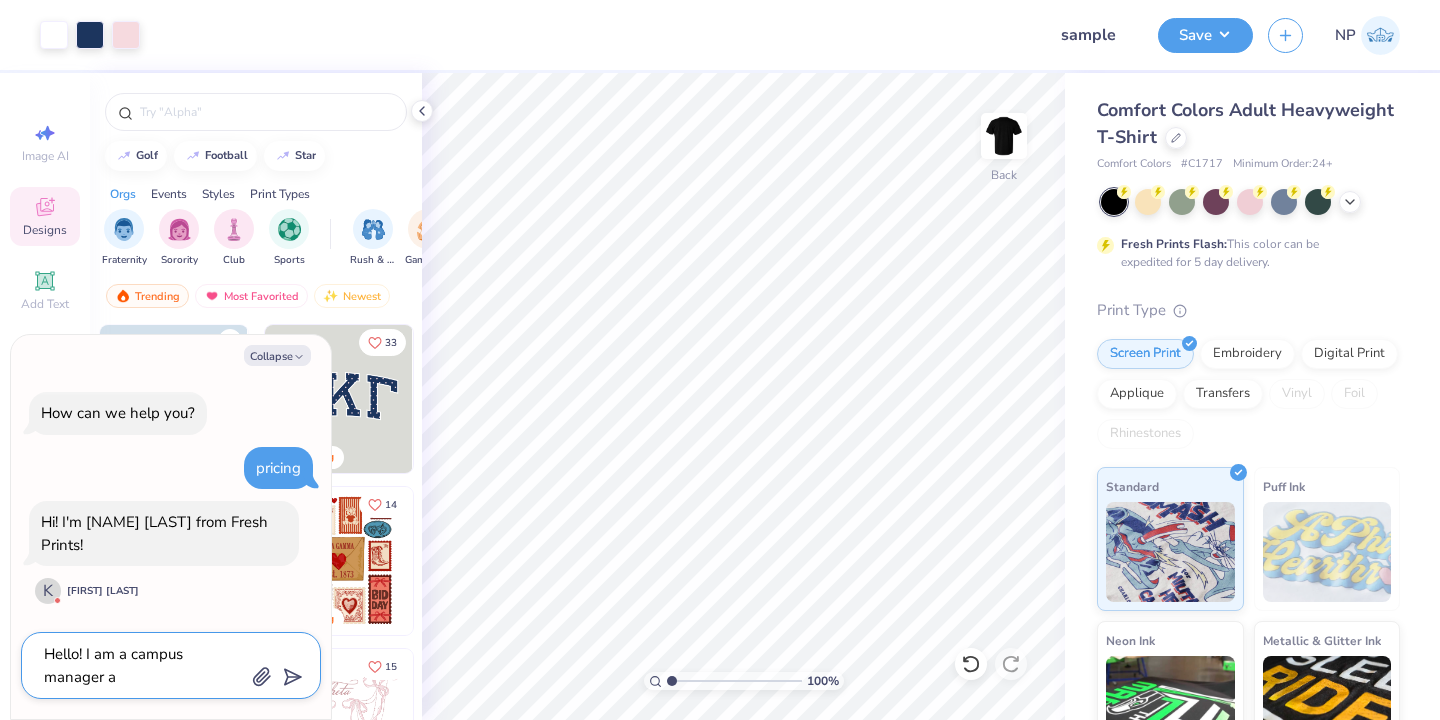 type on "x" 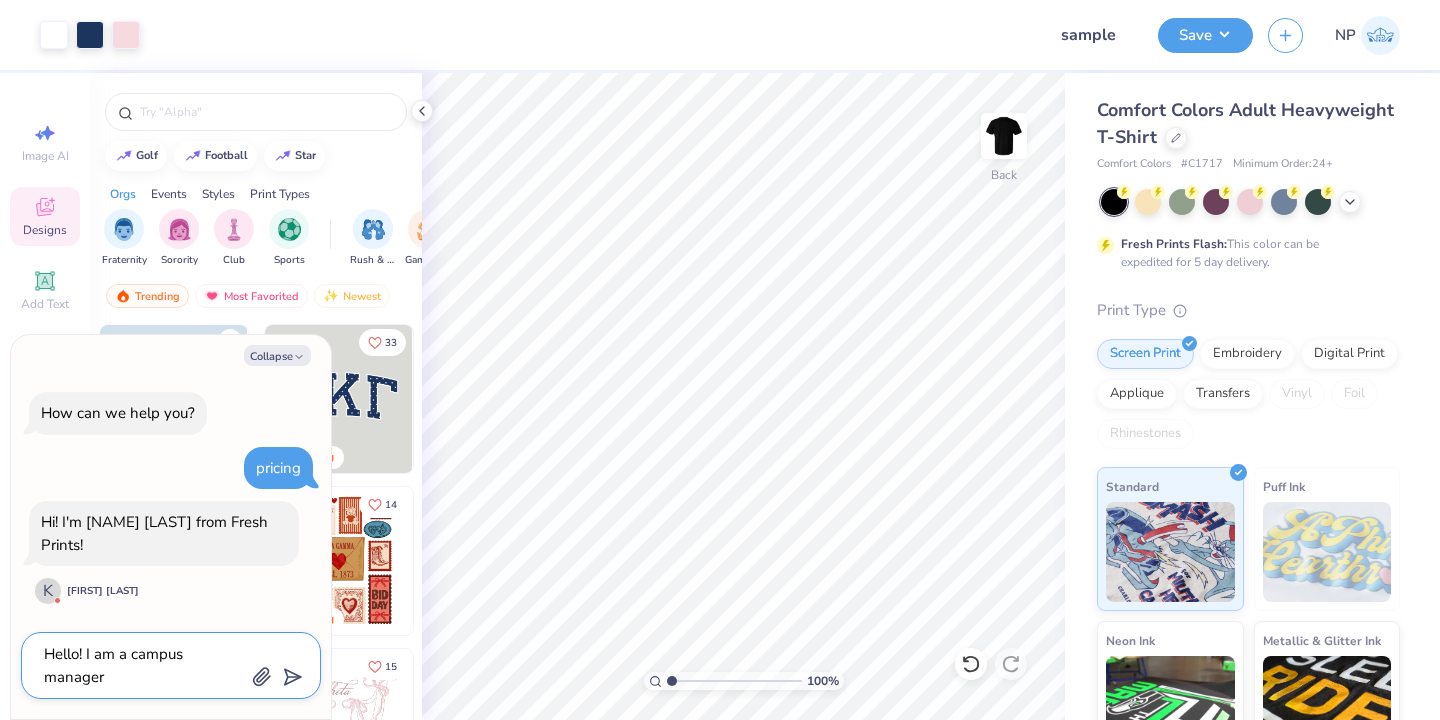 type on "Hello! I am a campus manager f" 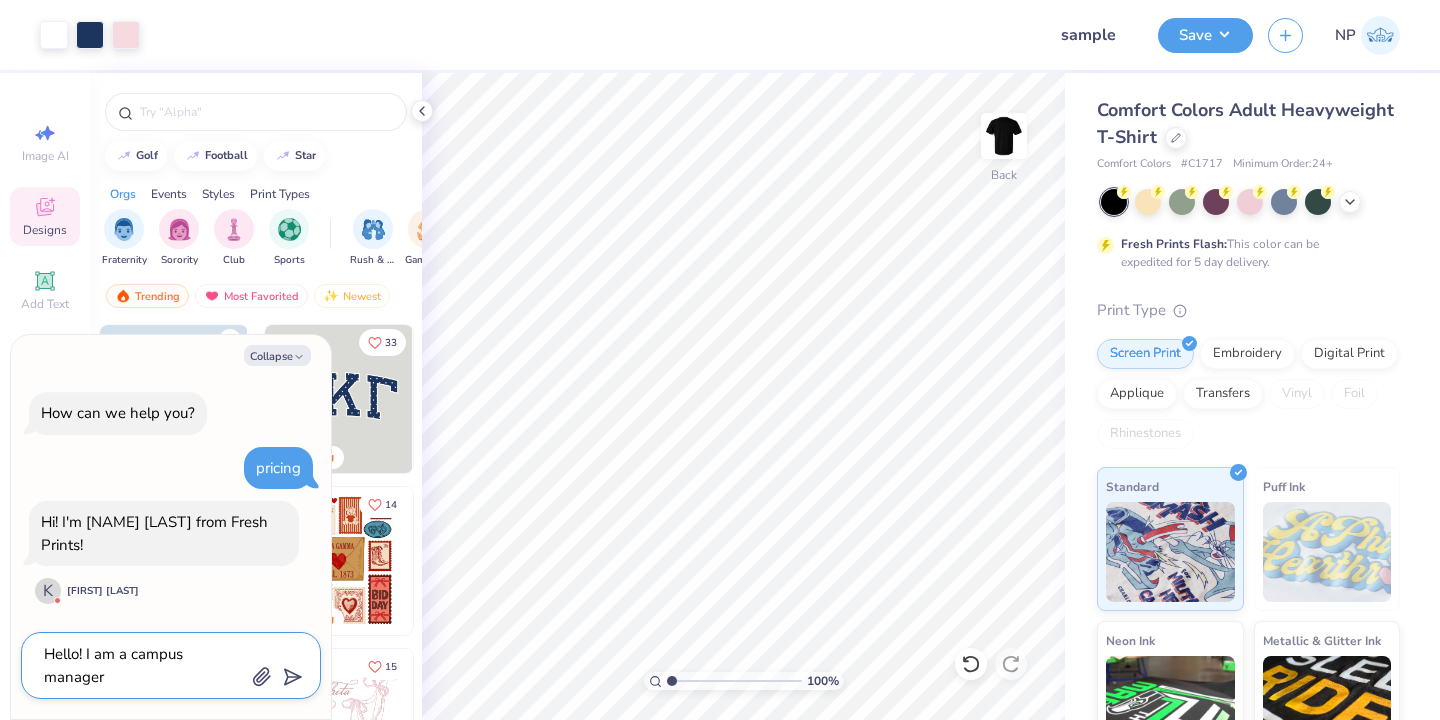 type on "x" 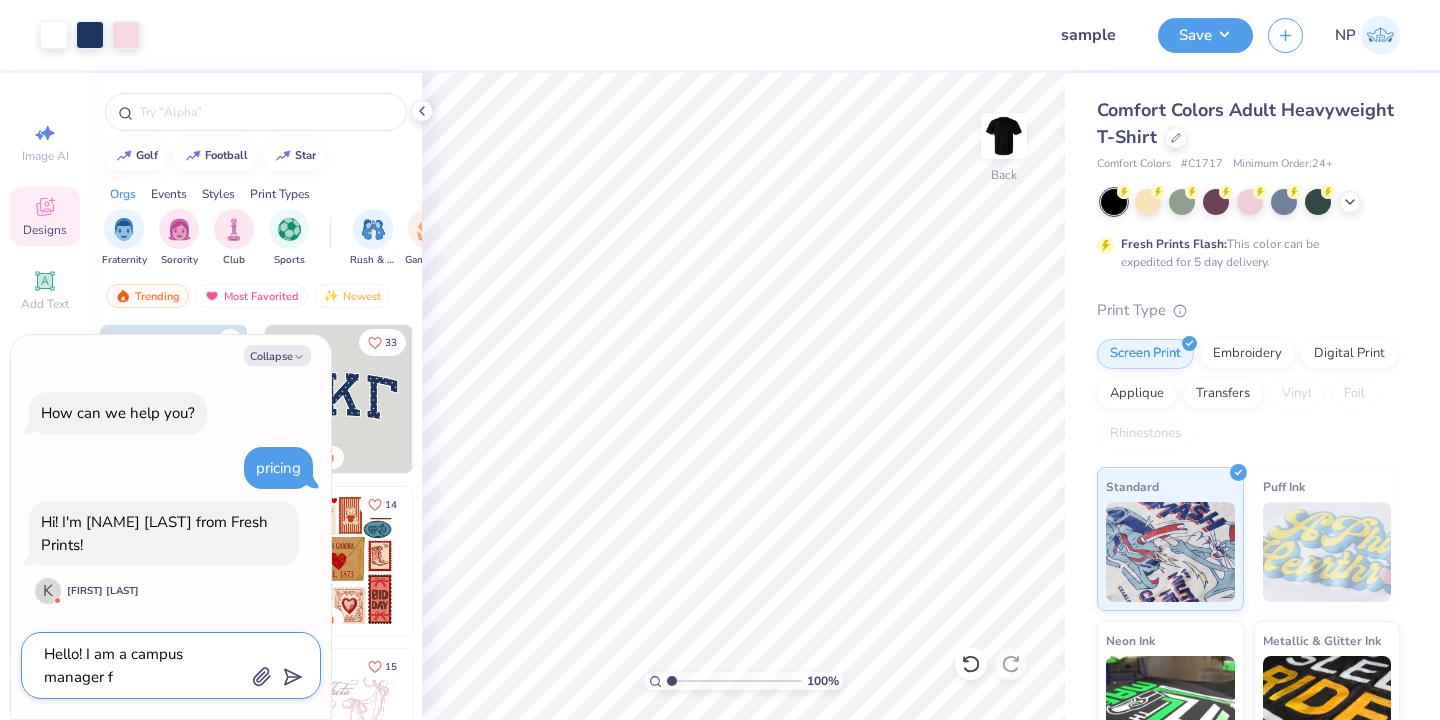 type on "Hello! I am a campus manager fo" 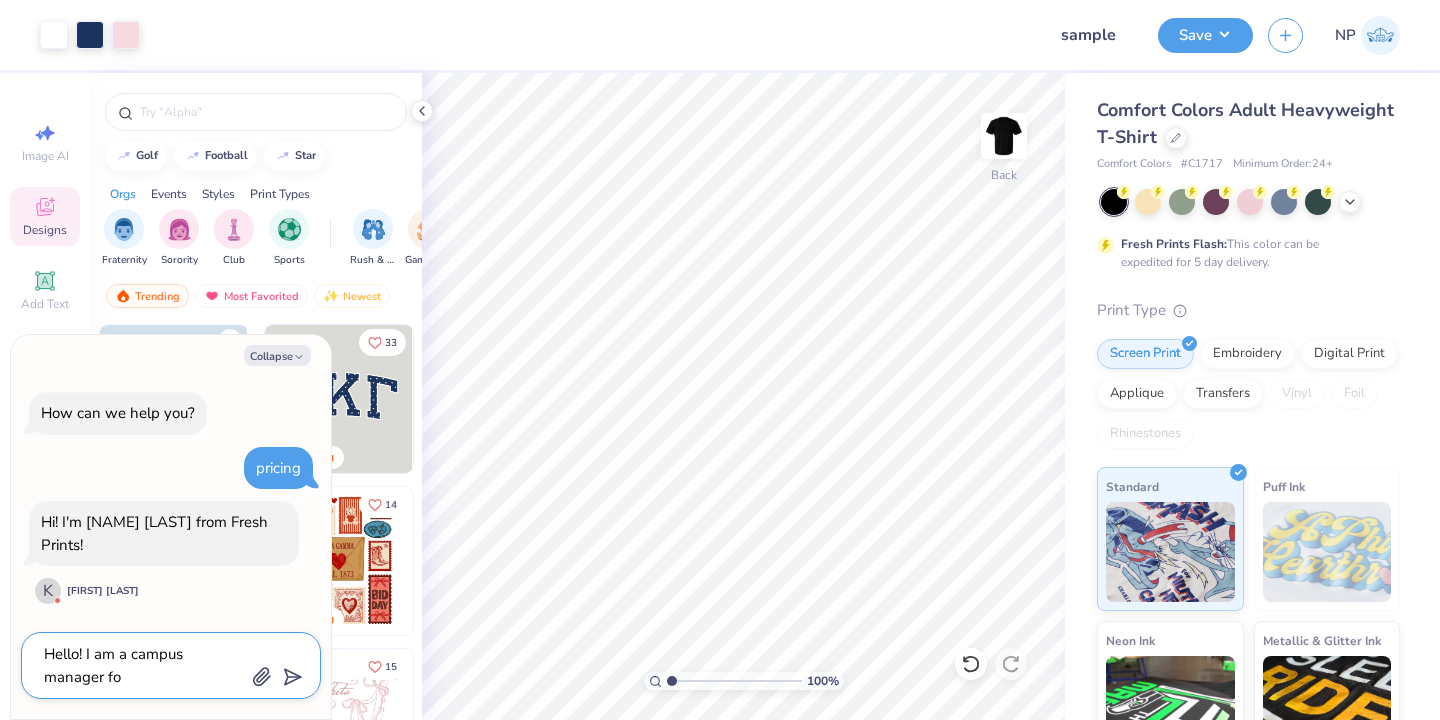 type on "x" 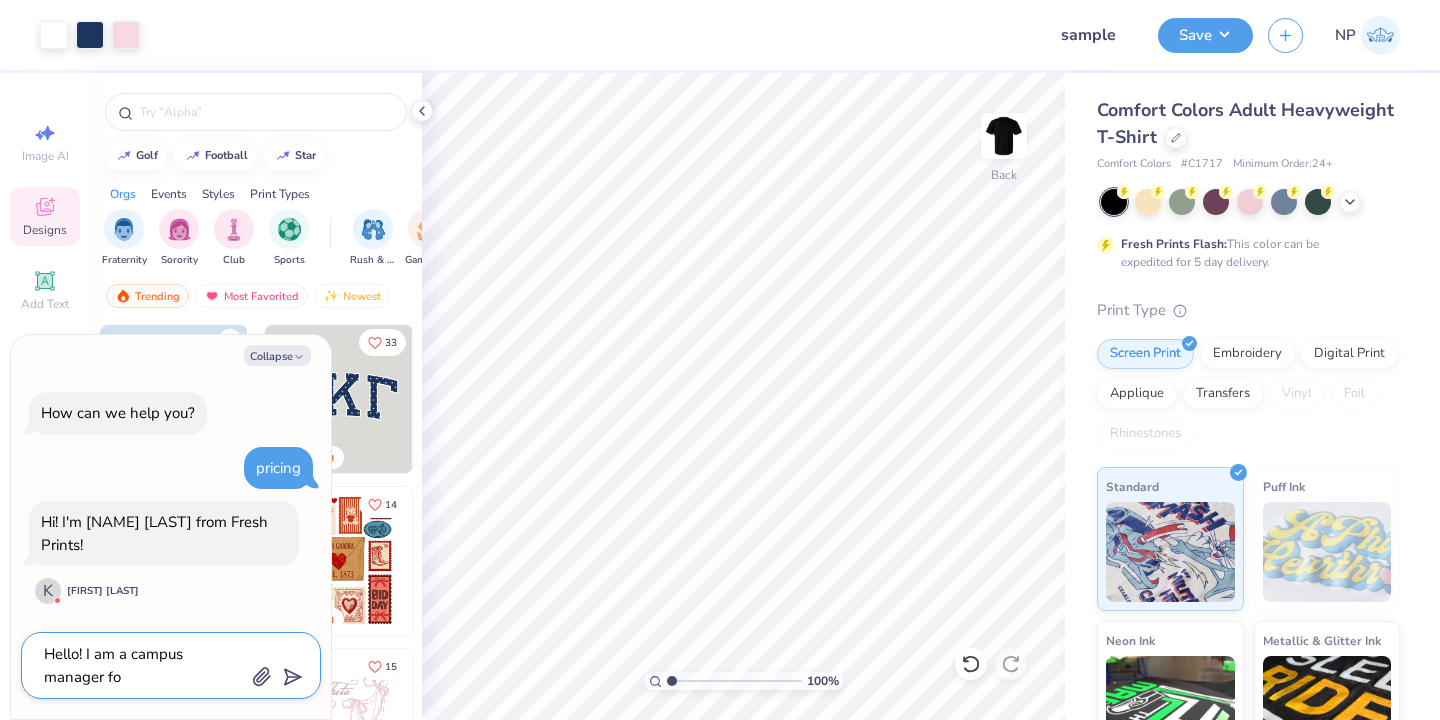 type on "Hello! I am a campus manager for" 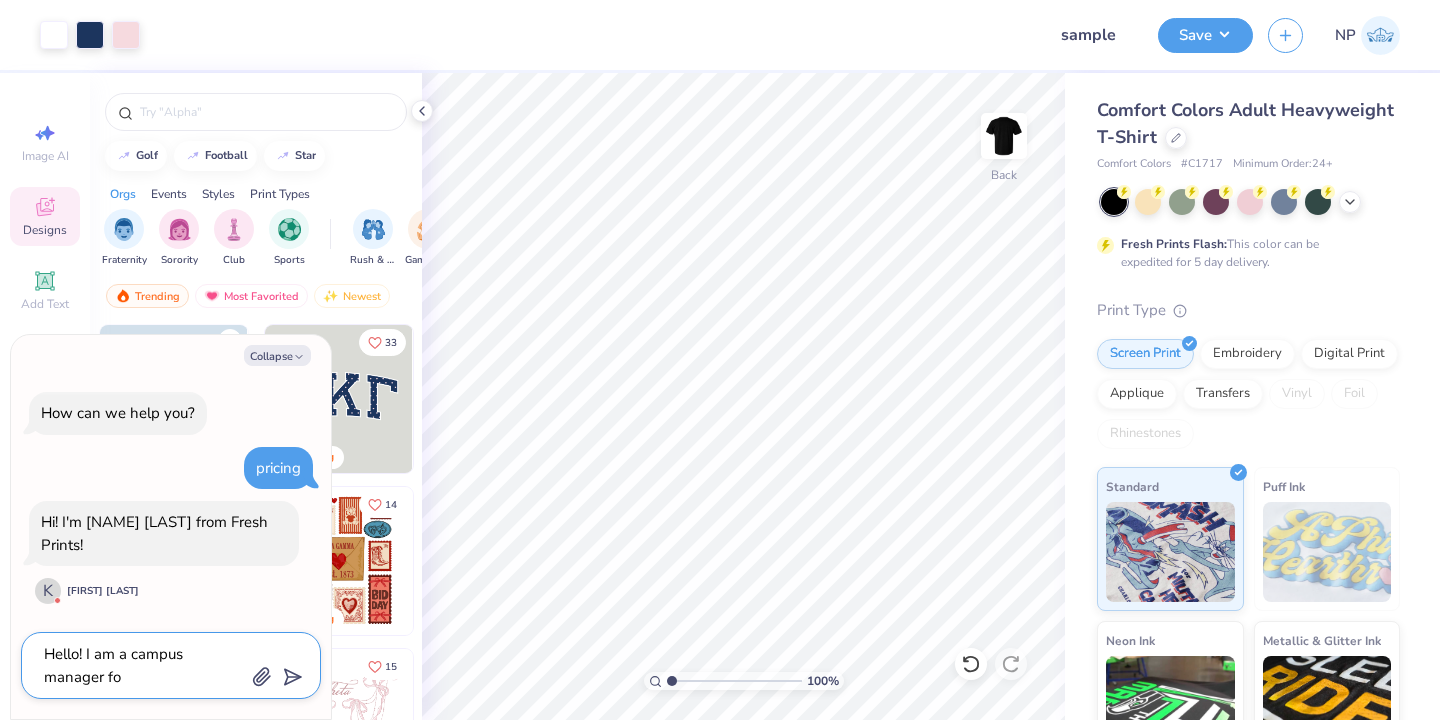 type on "x" 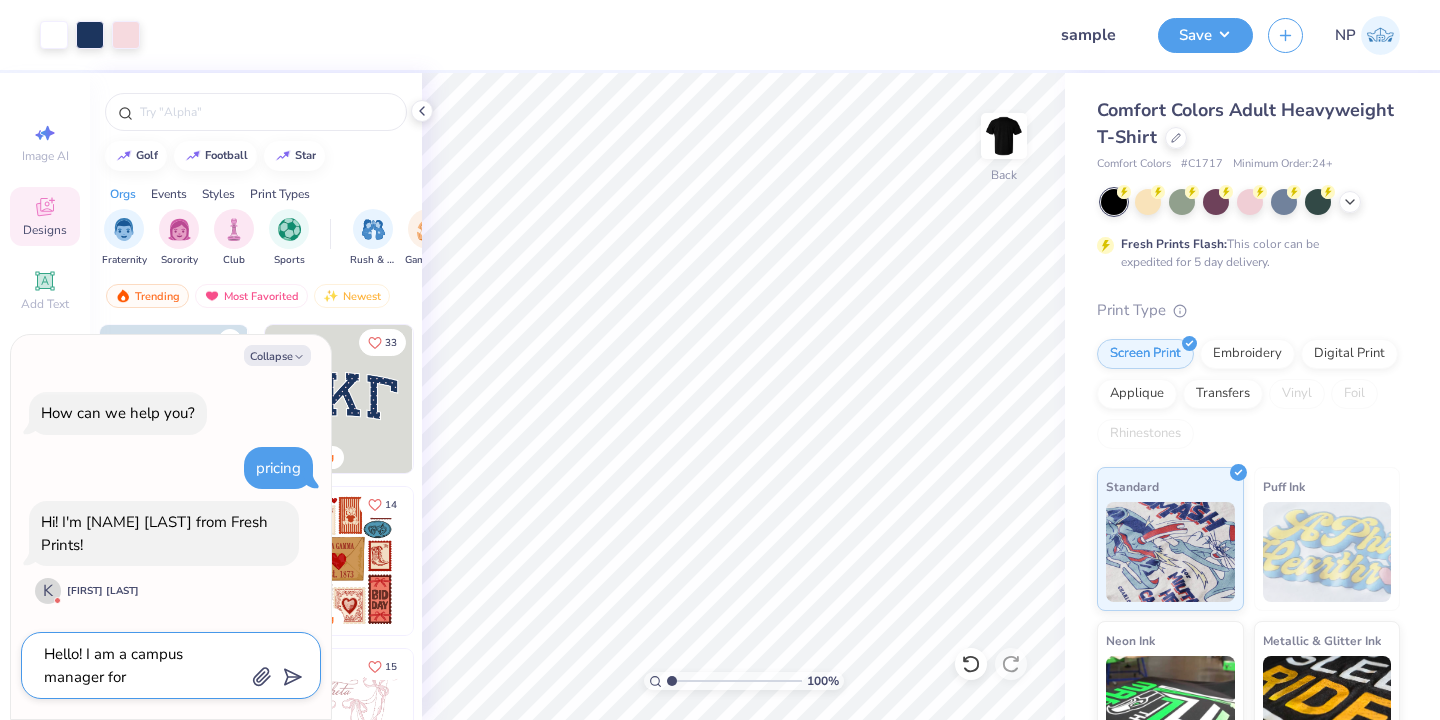 type on "Hello! I am a campus manager for" 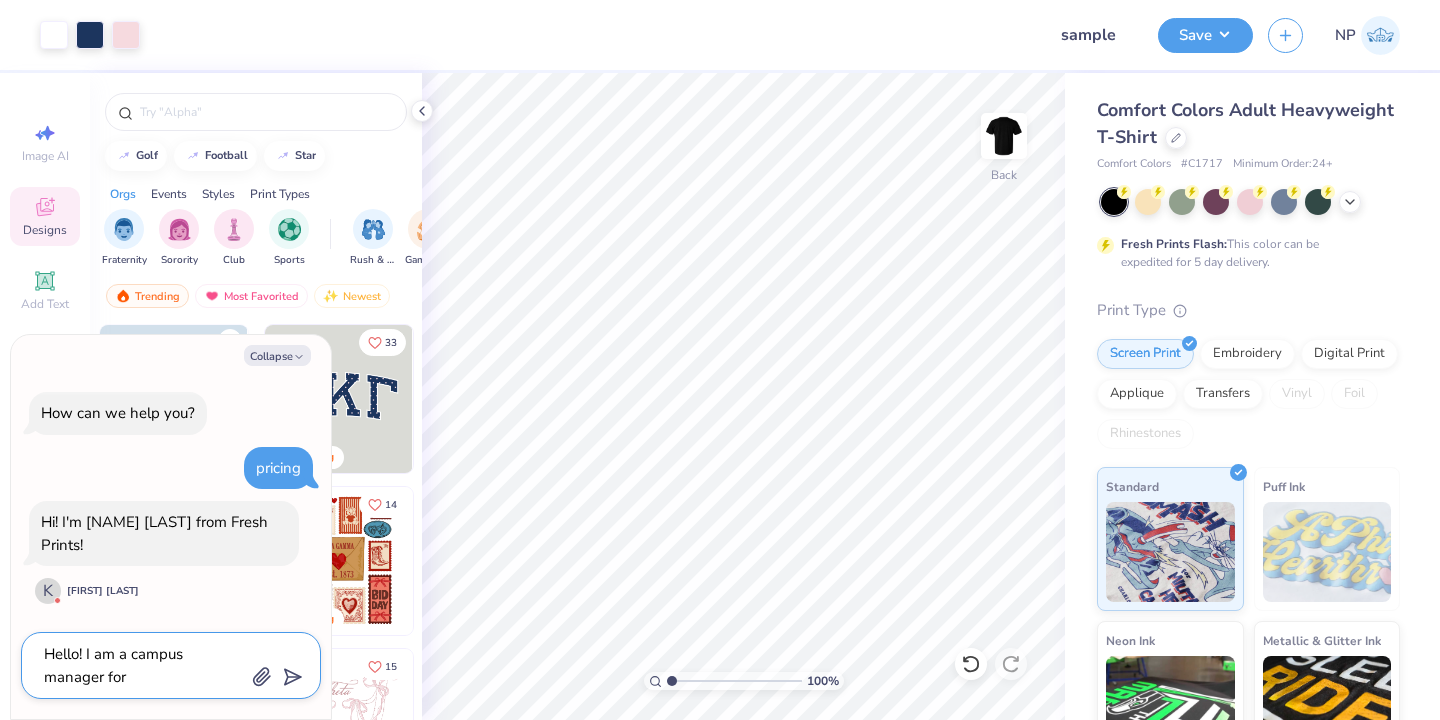 type on "x" 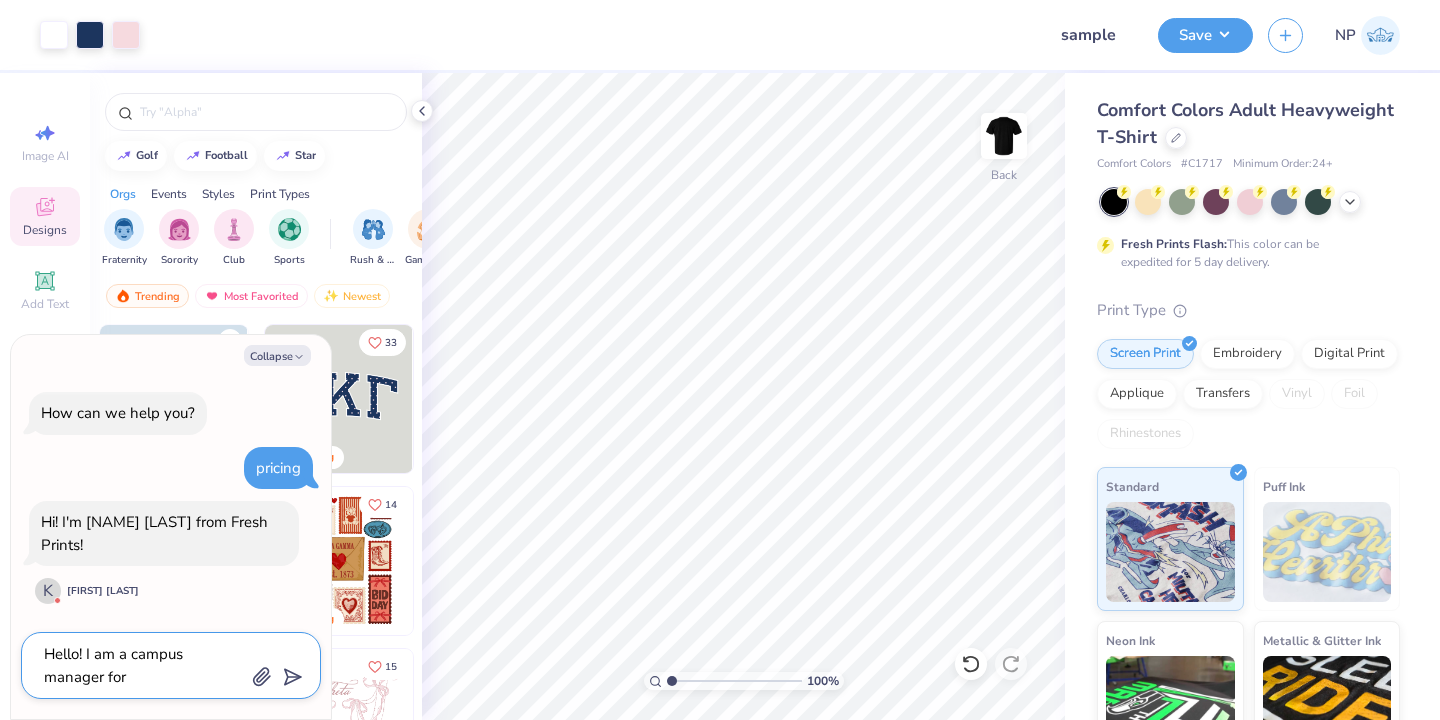 type on "Hello! I am a campus manager for V" 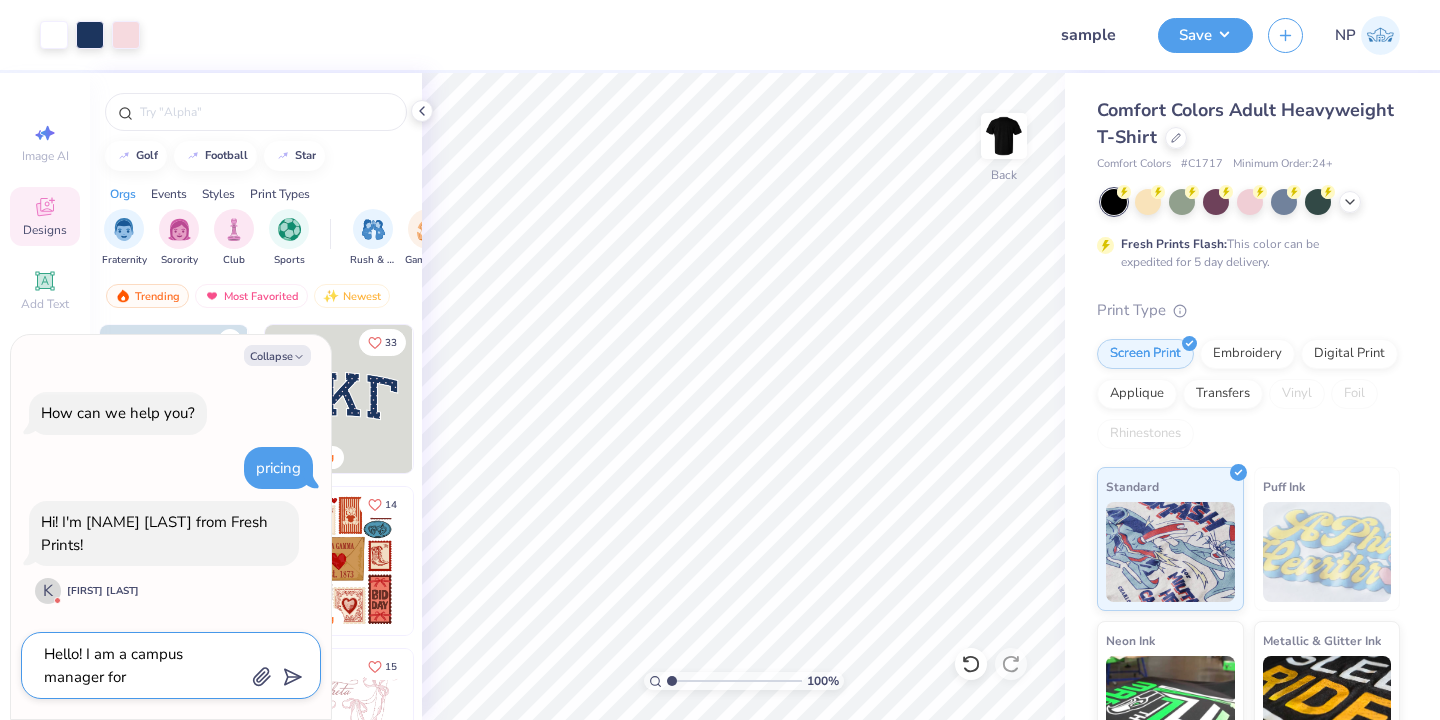 type on "x" 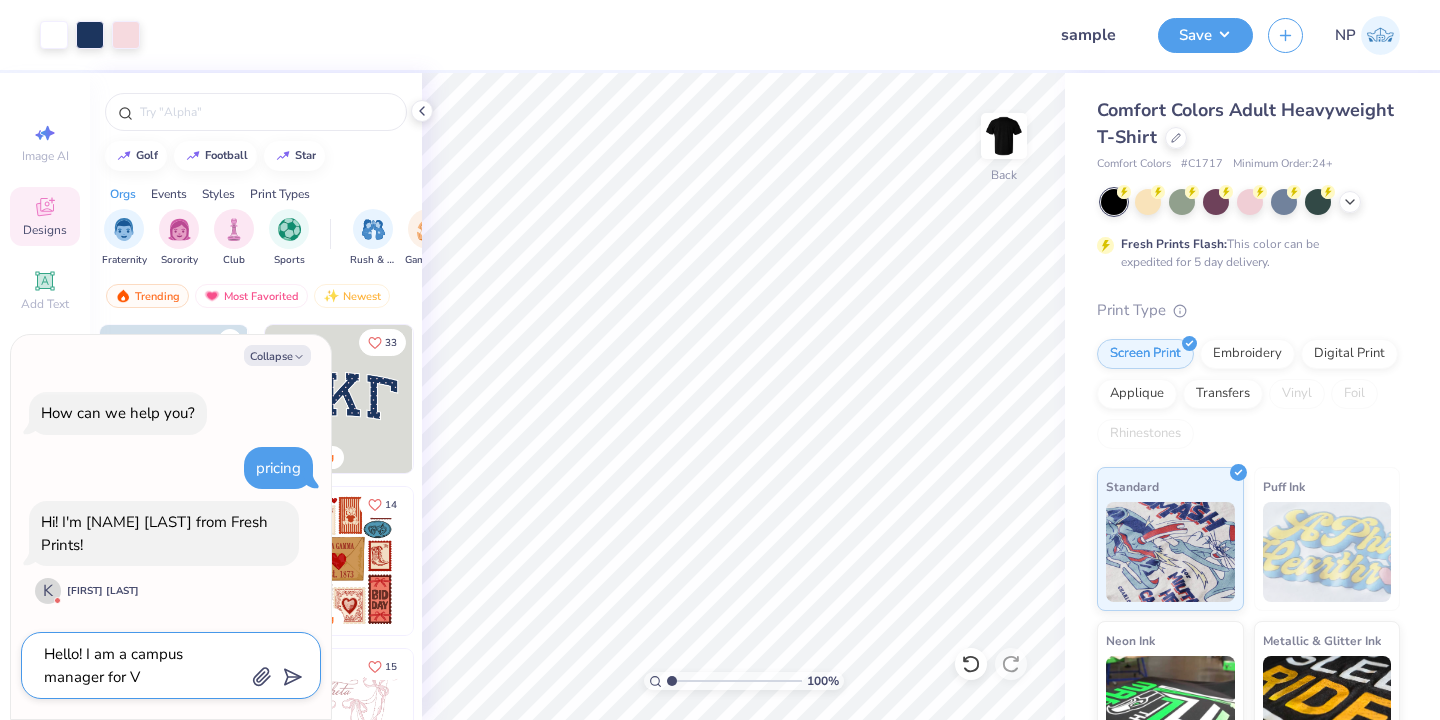 type on "Hello! I am a campus manager for VC" 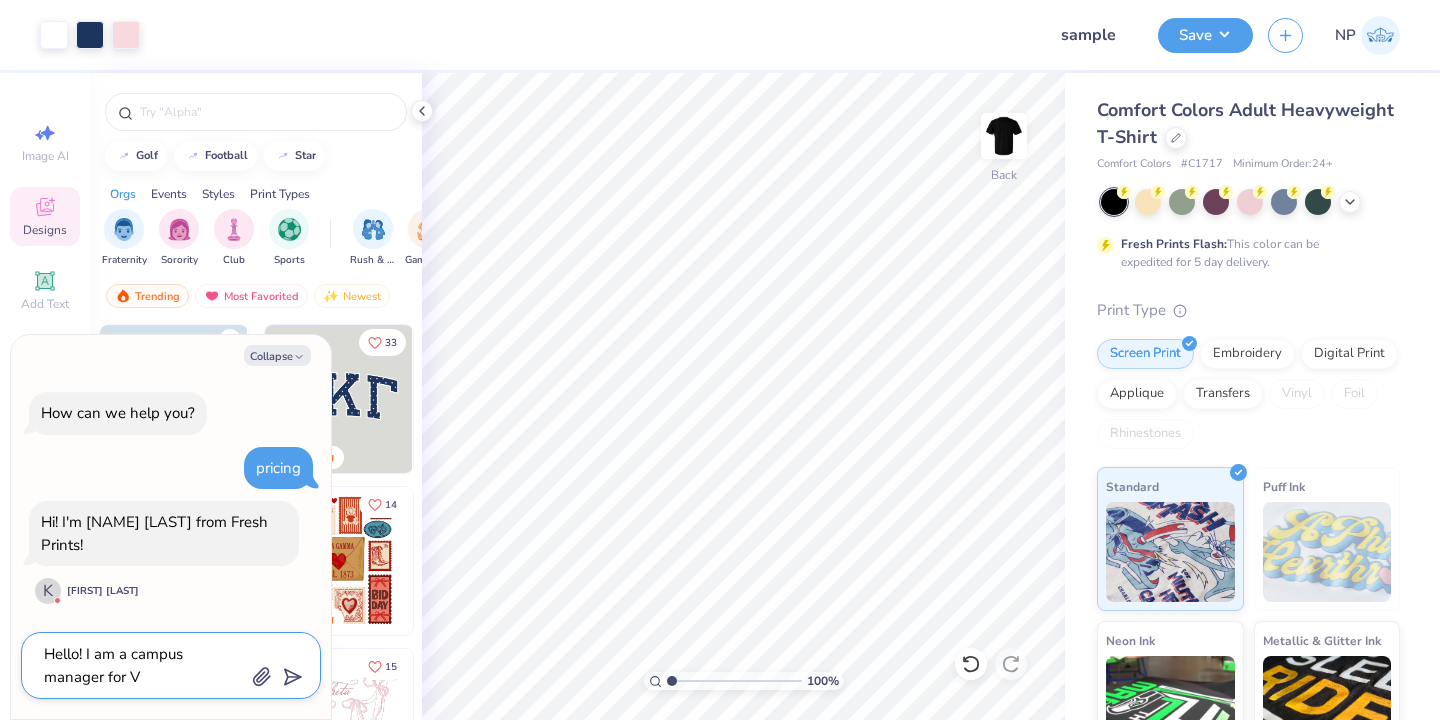 type on "x" 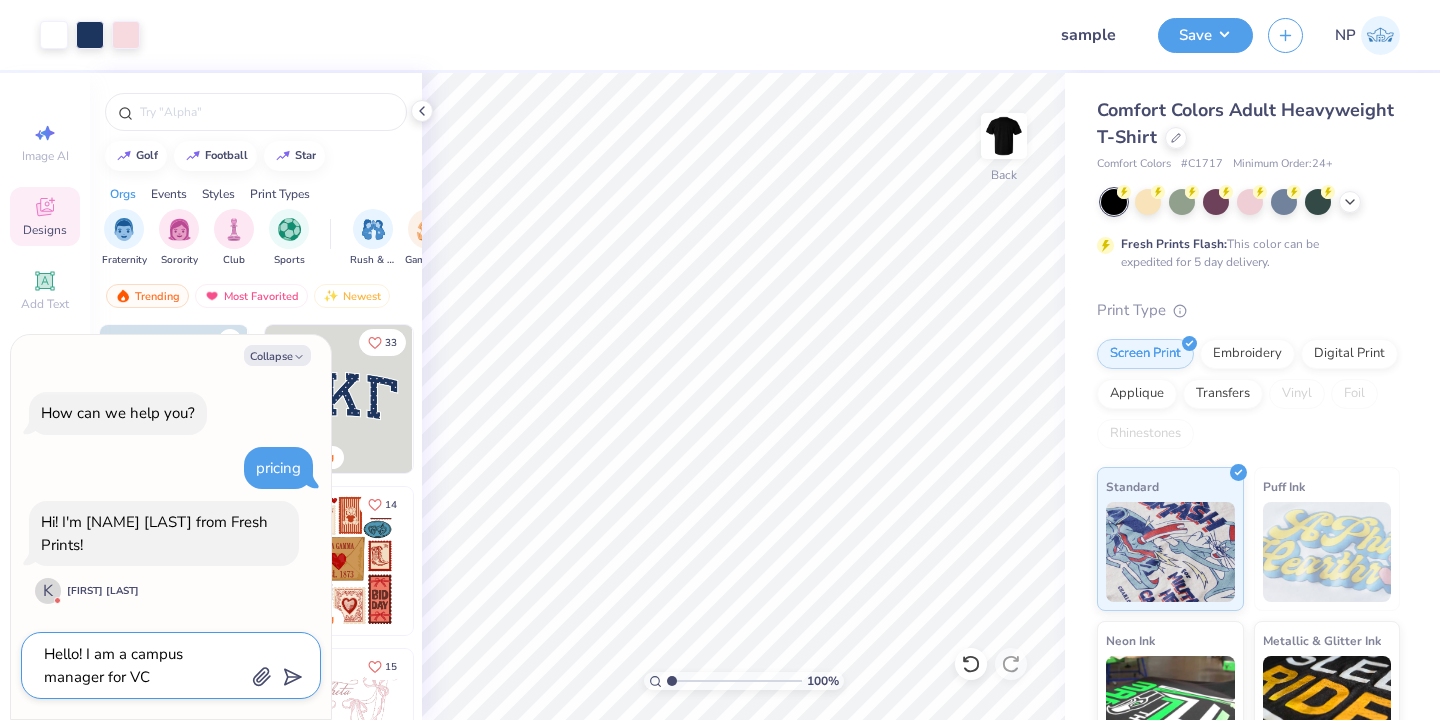 type on "Hello! I am a campus manager for [ORG]" 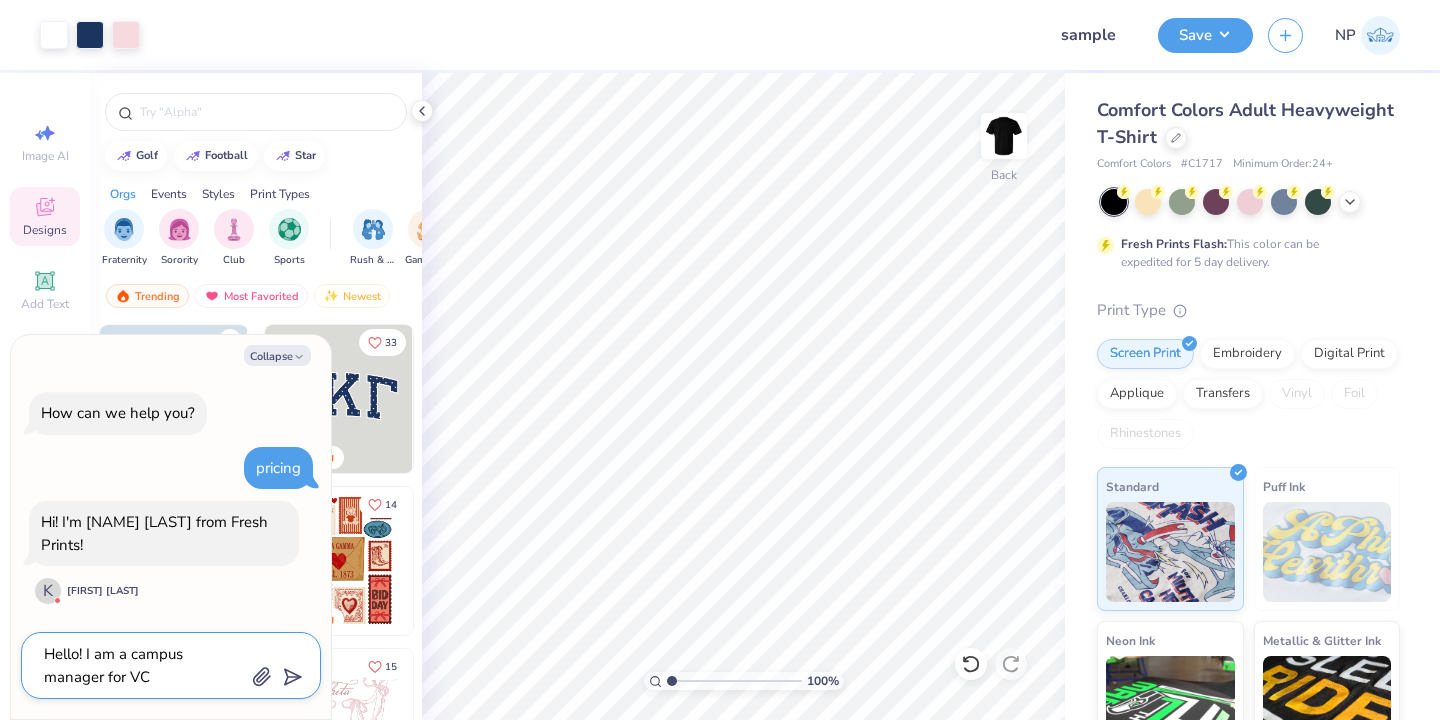 type on "x" 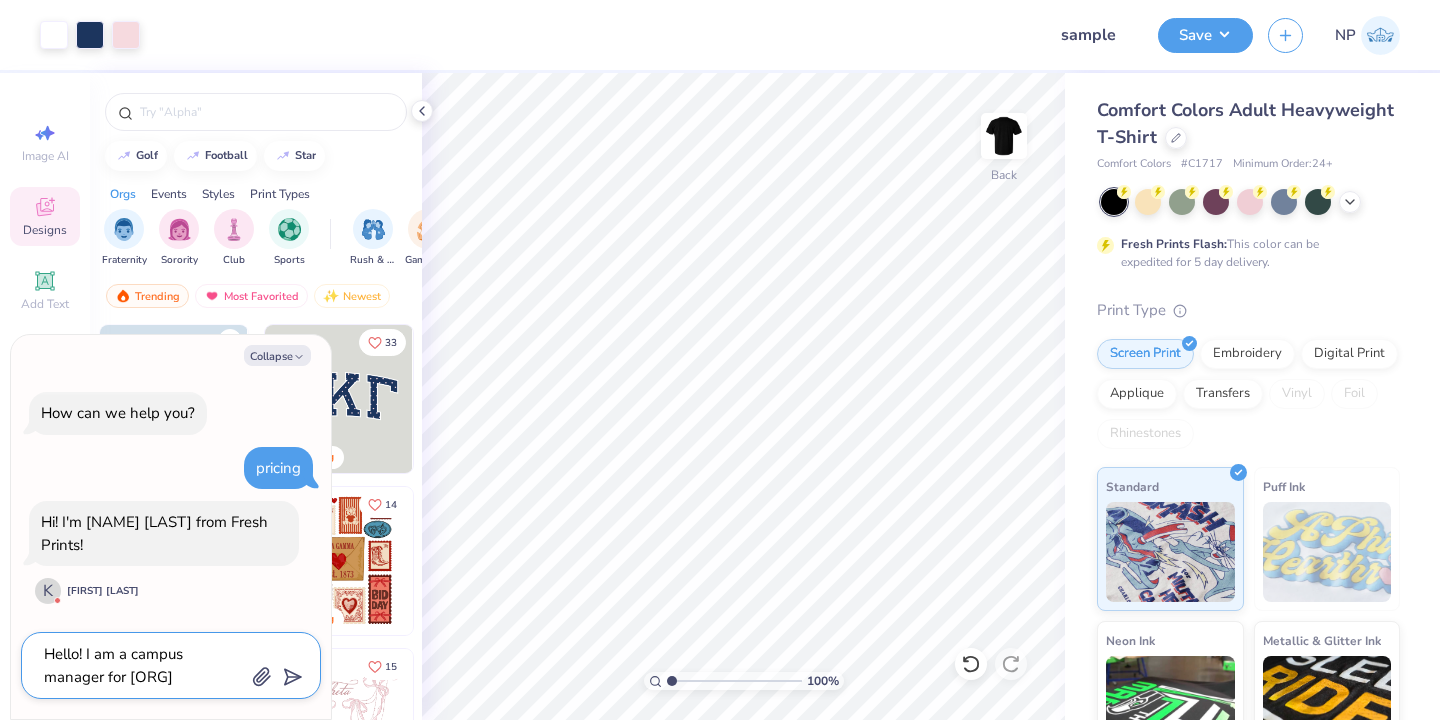 type on "Hello! I am a campus manager for [ORG]" 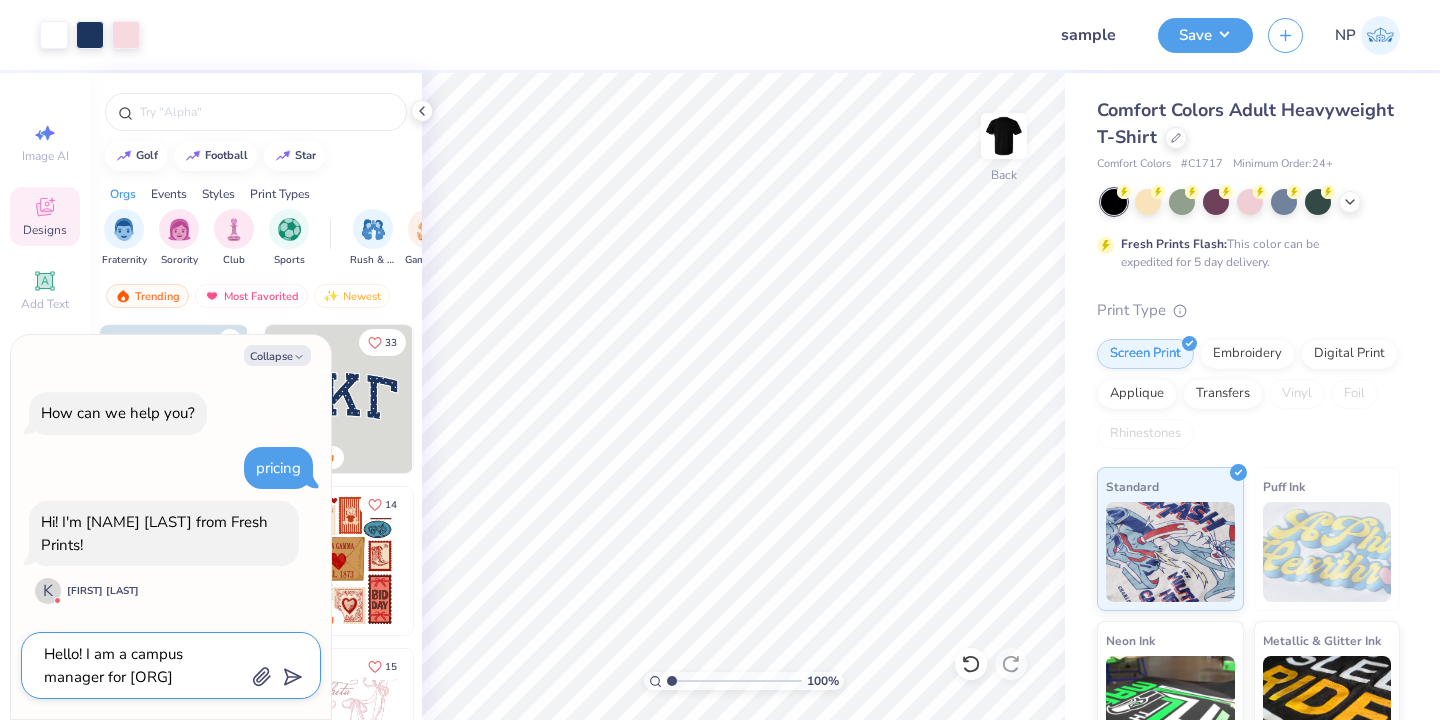 type on "x" 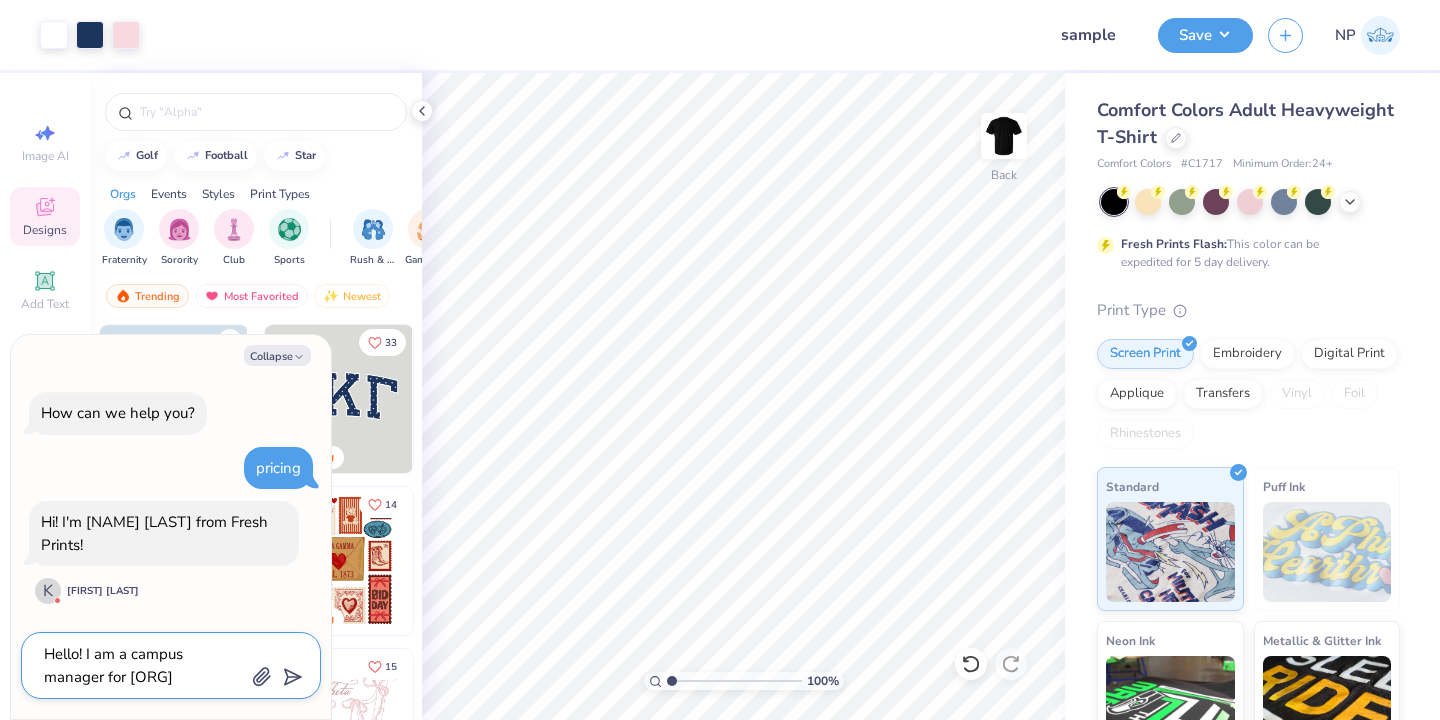 type on "Hello! I am a campus manager for VCU a" 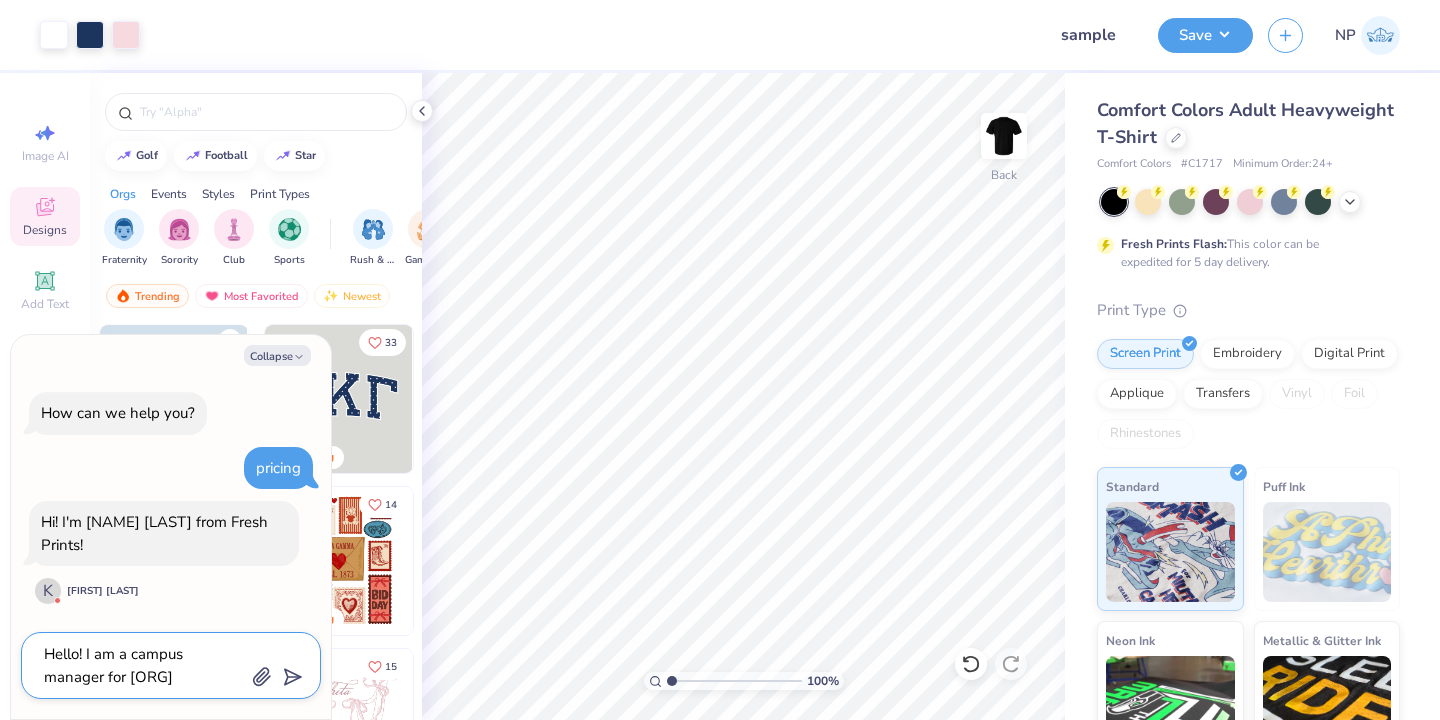 type on "x" 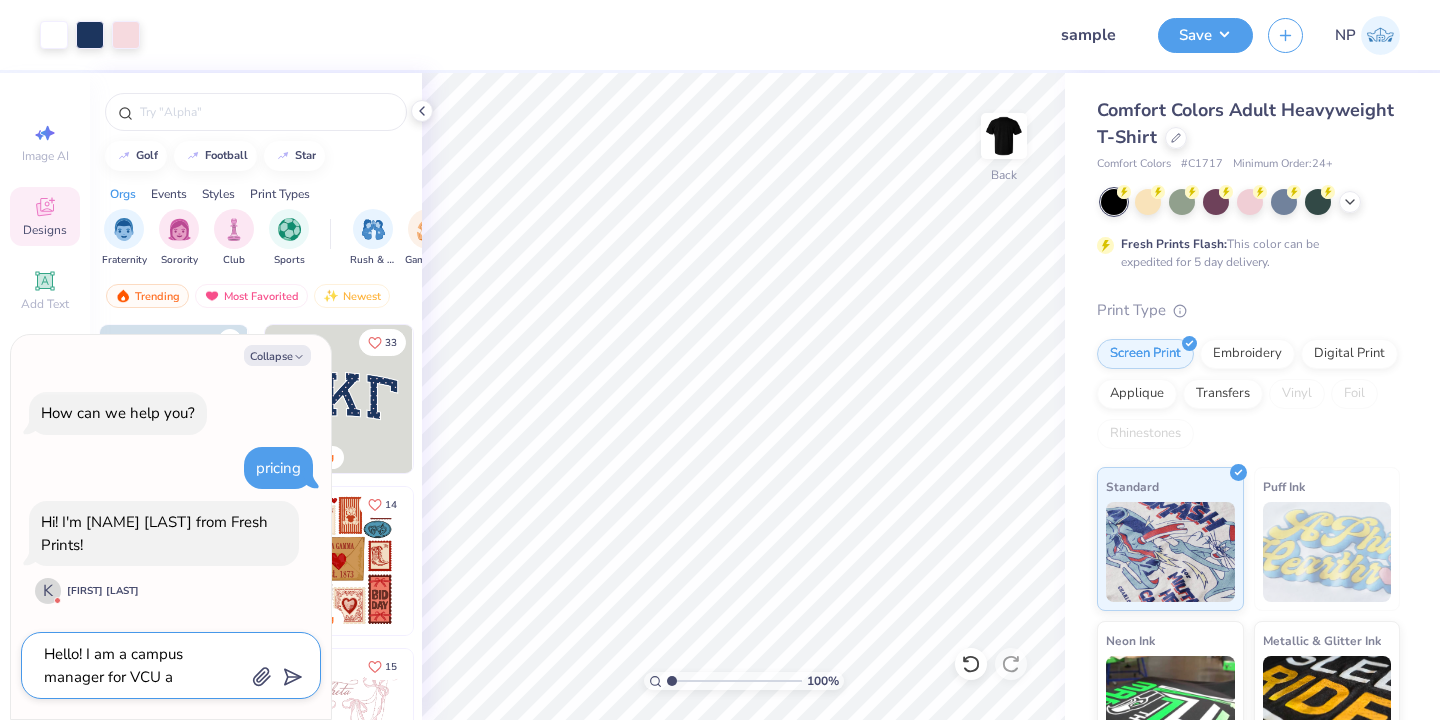 type on "Hello! I am a campus manager for [ORG] an" 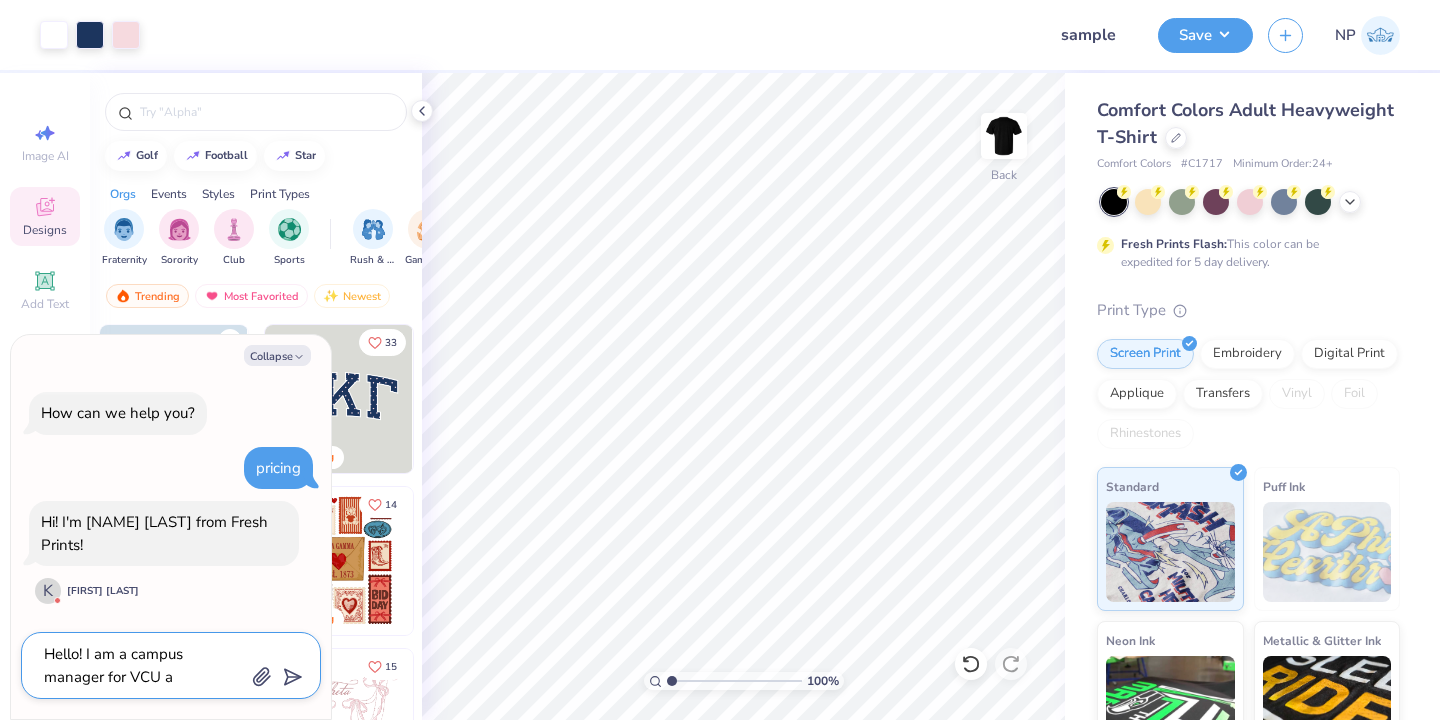 type on "x" 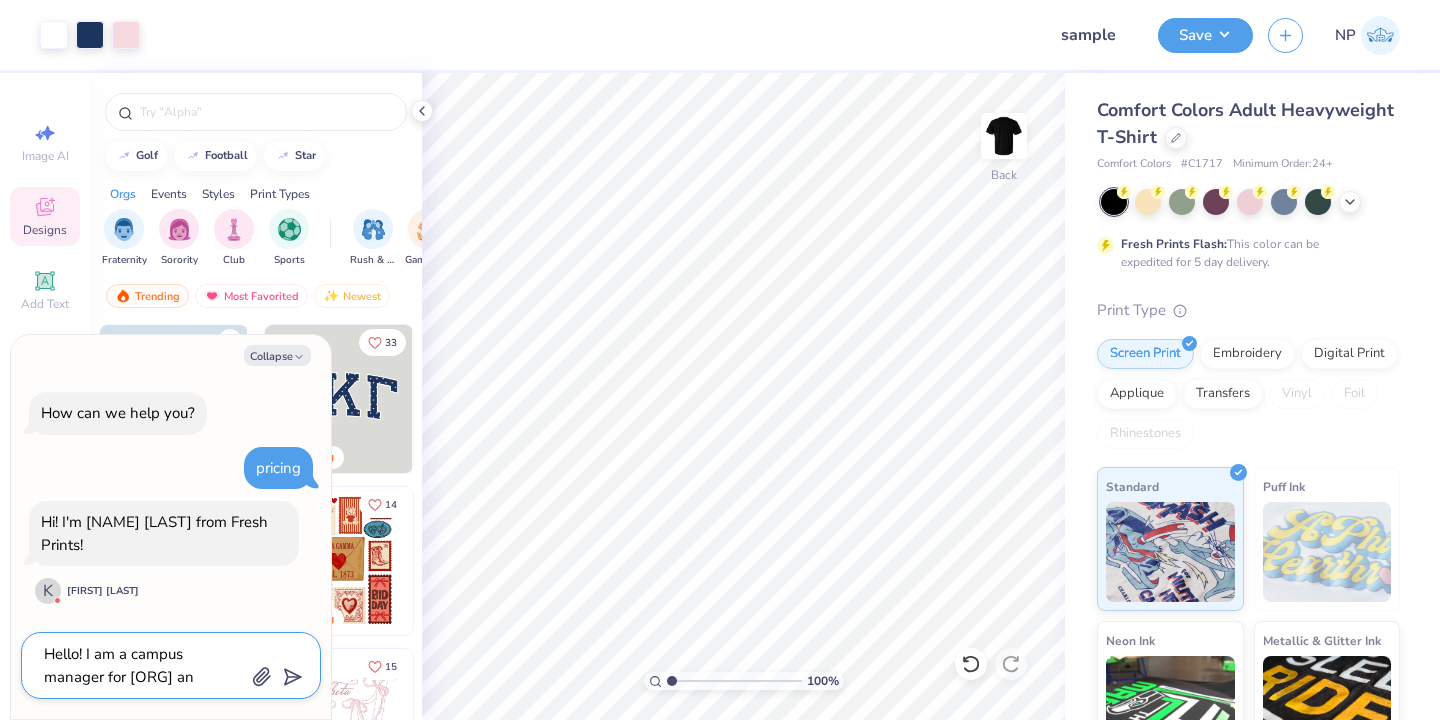 type on "Hello! I am a campus manager for VCU and" 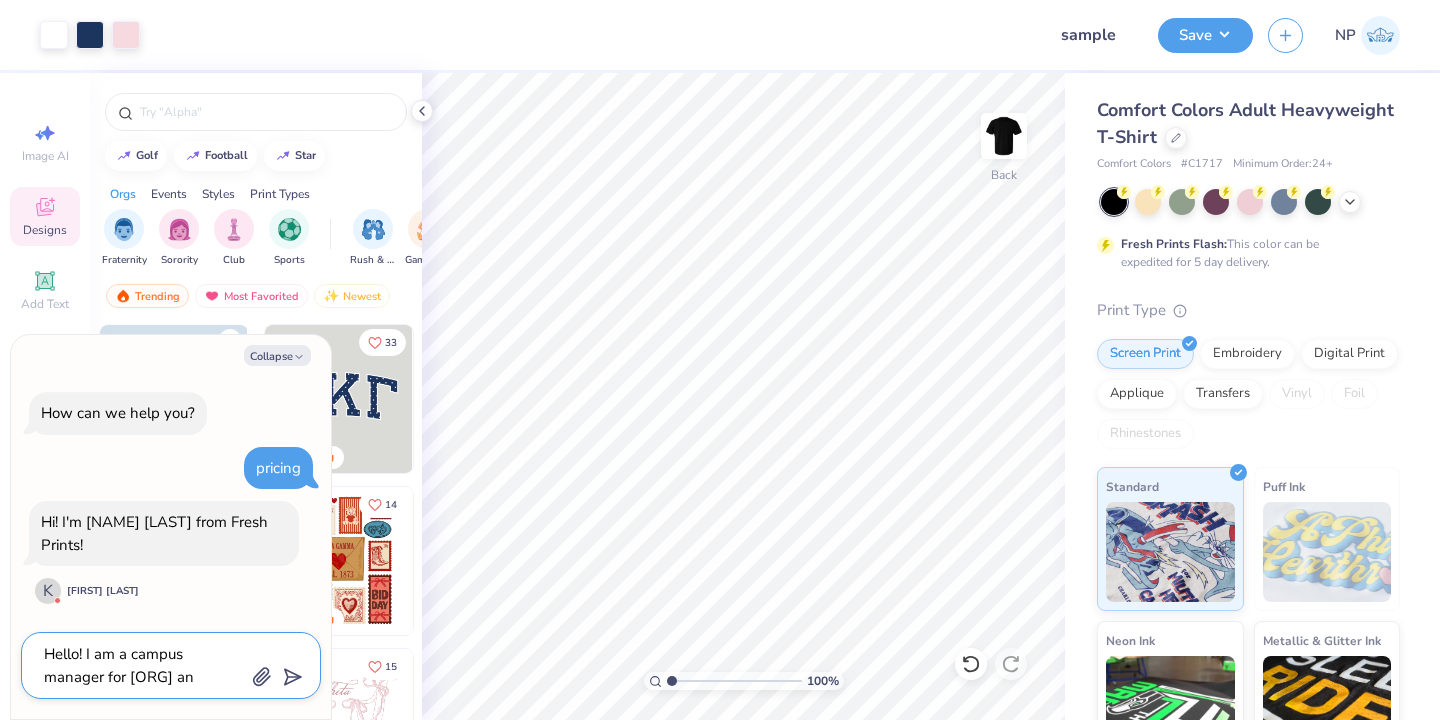 type on "x" 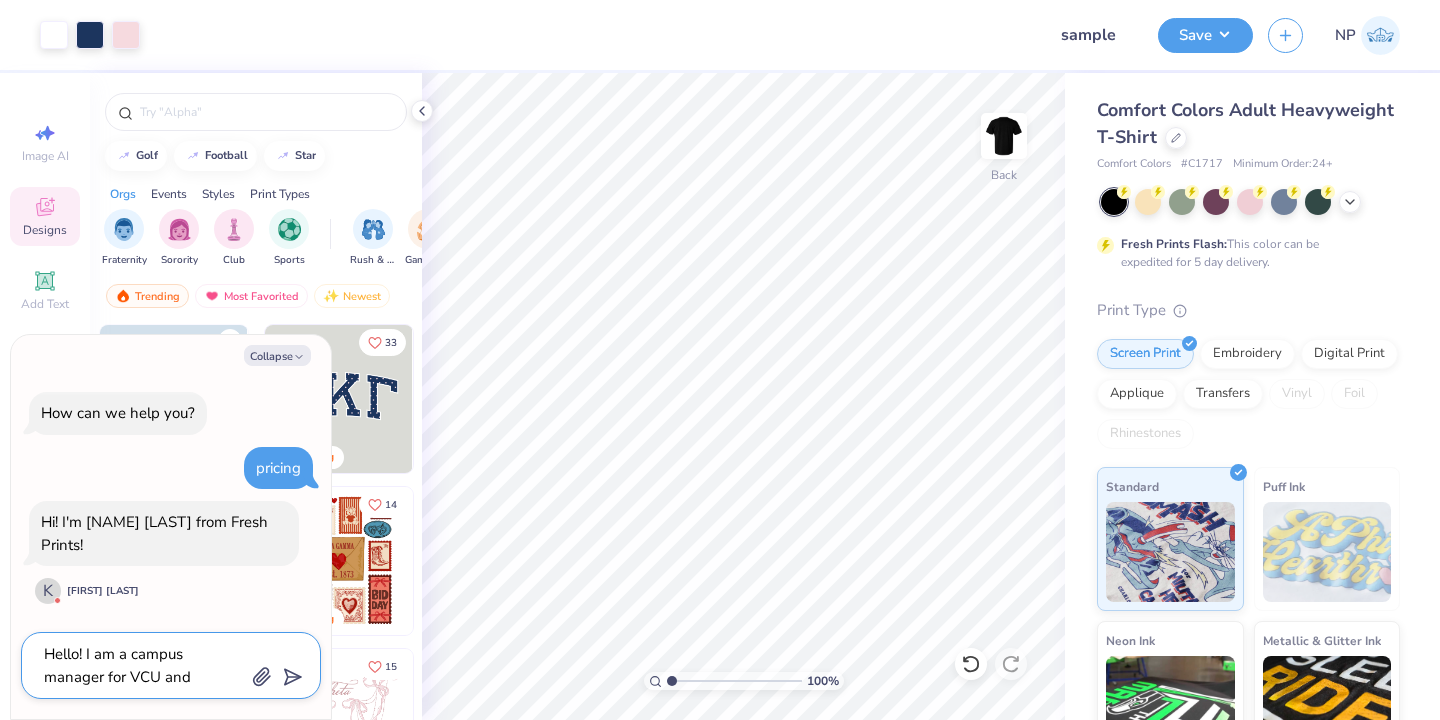 type on "Hello! I am a campus manager for VCU and" 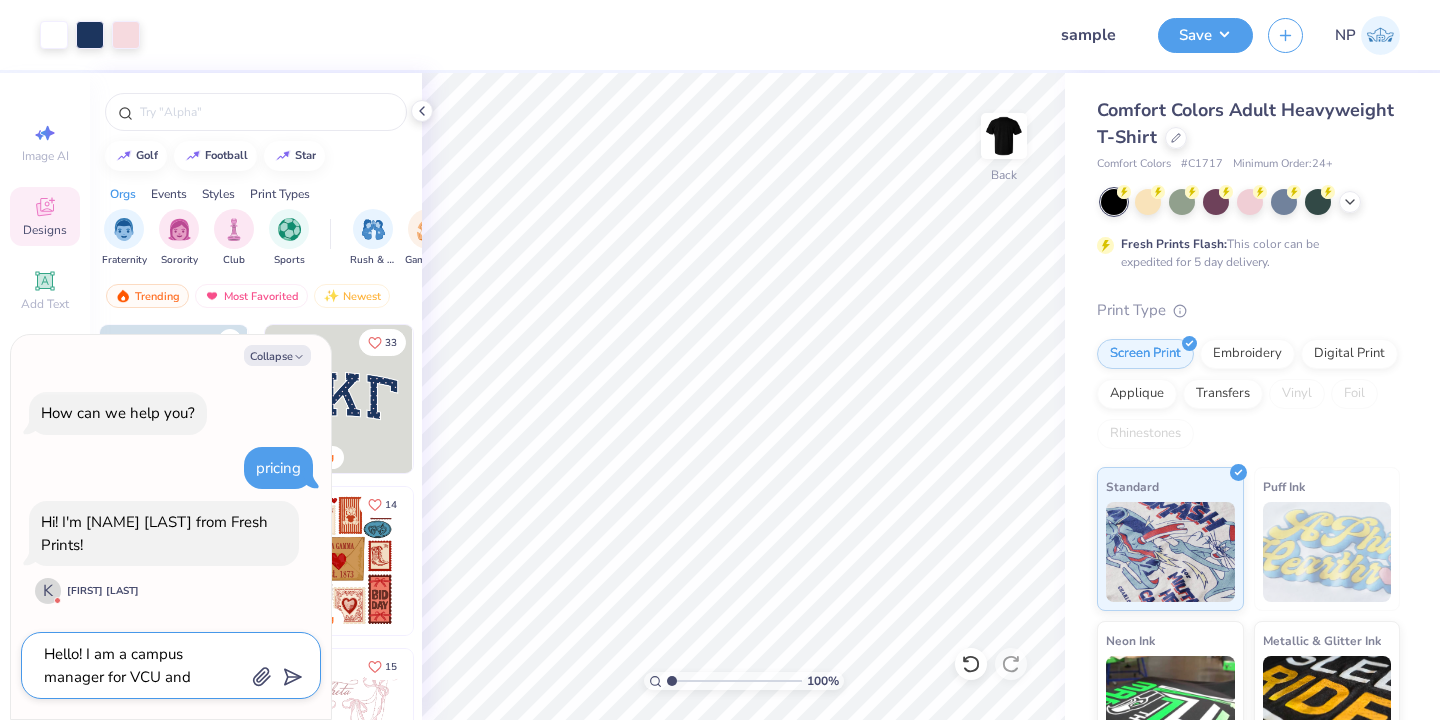 type on "x" 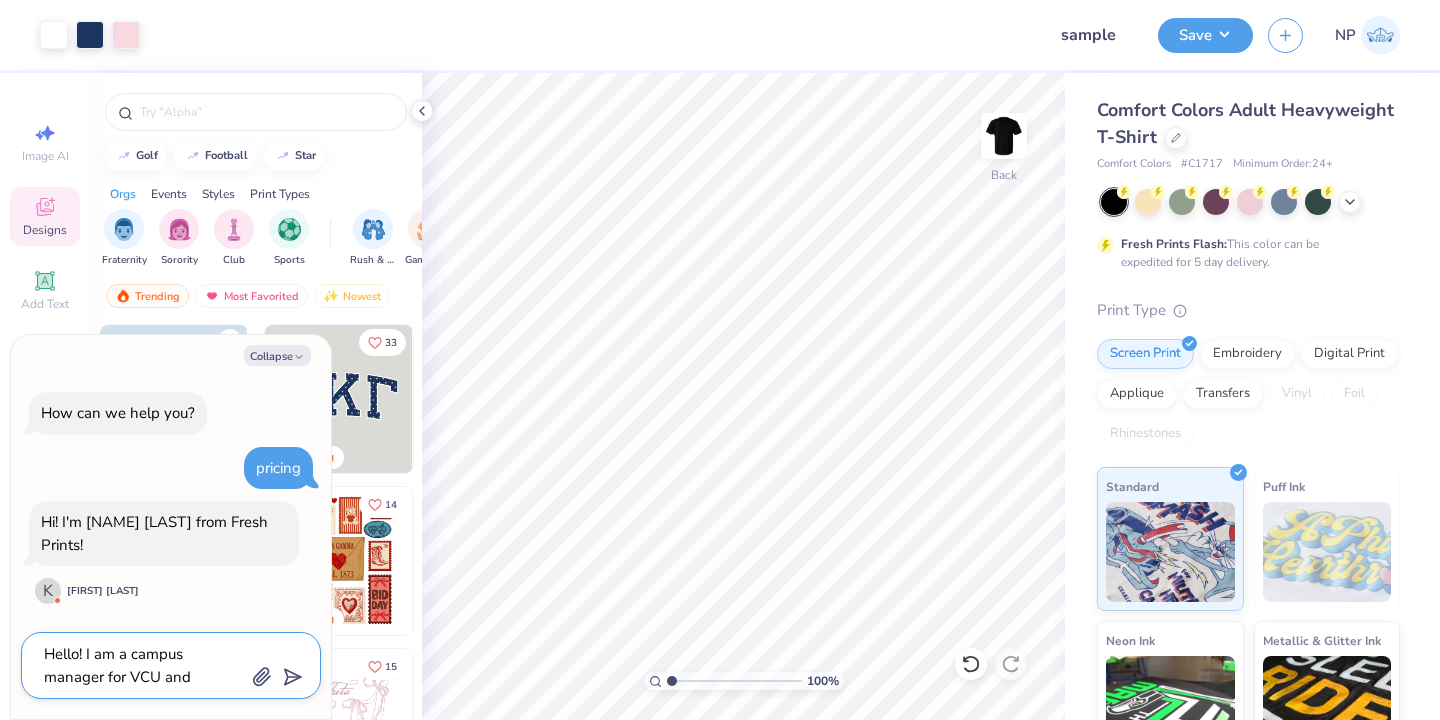 type on "Hello! I am a campus manager for VCU and I" 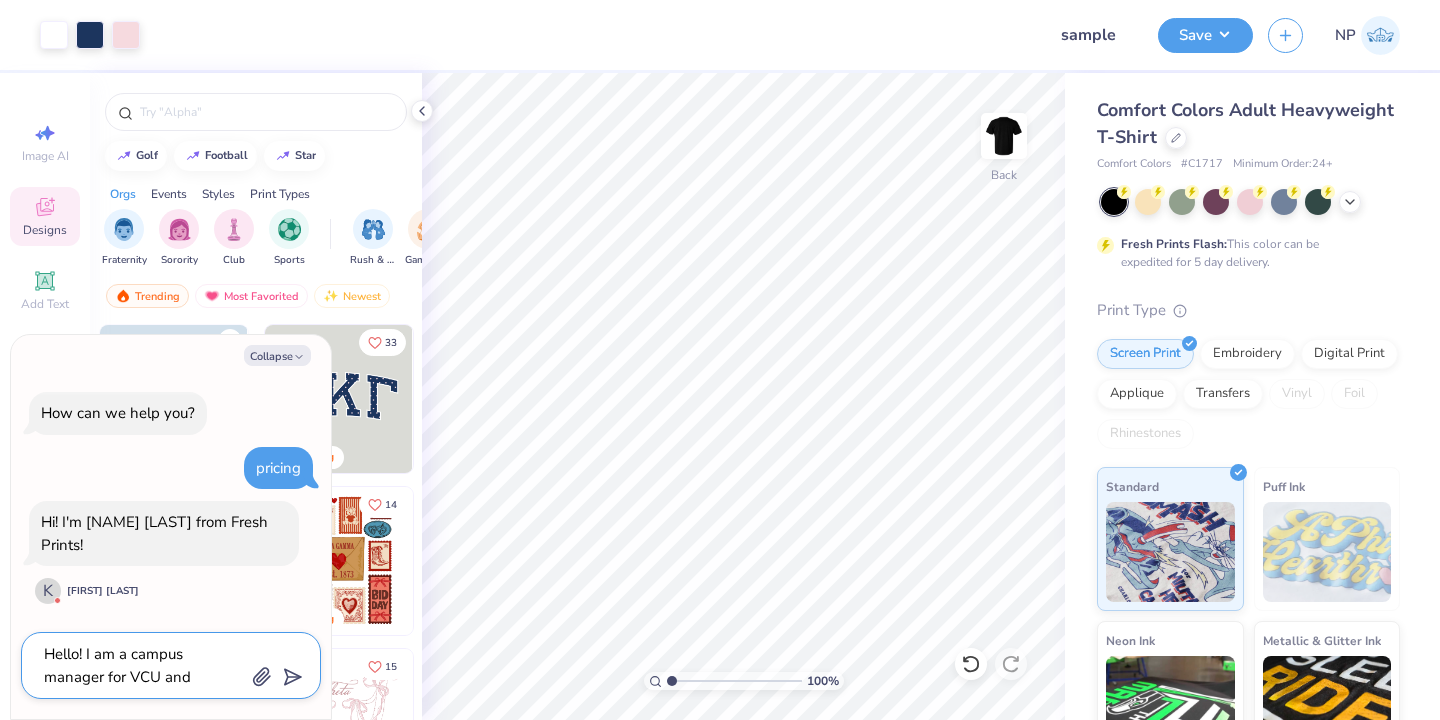 type on "x" 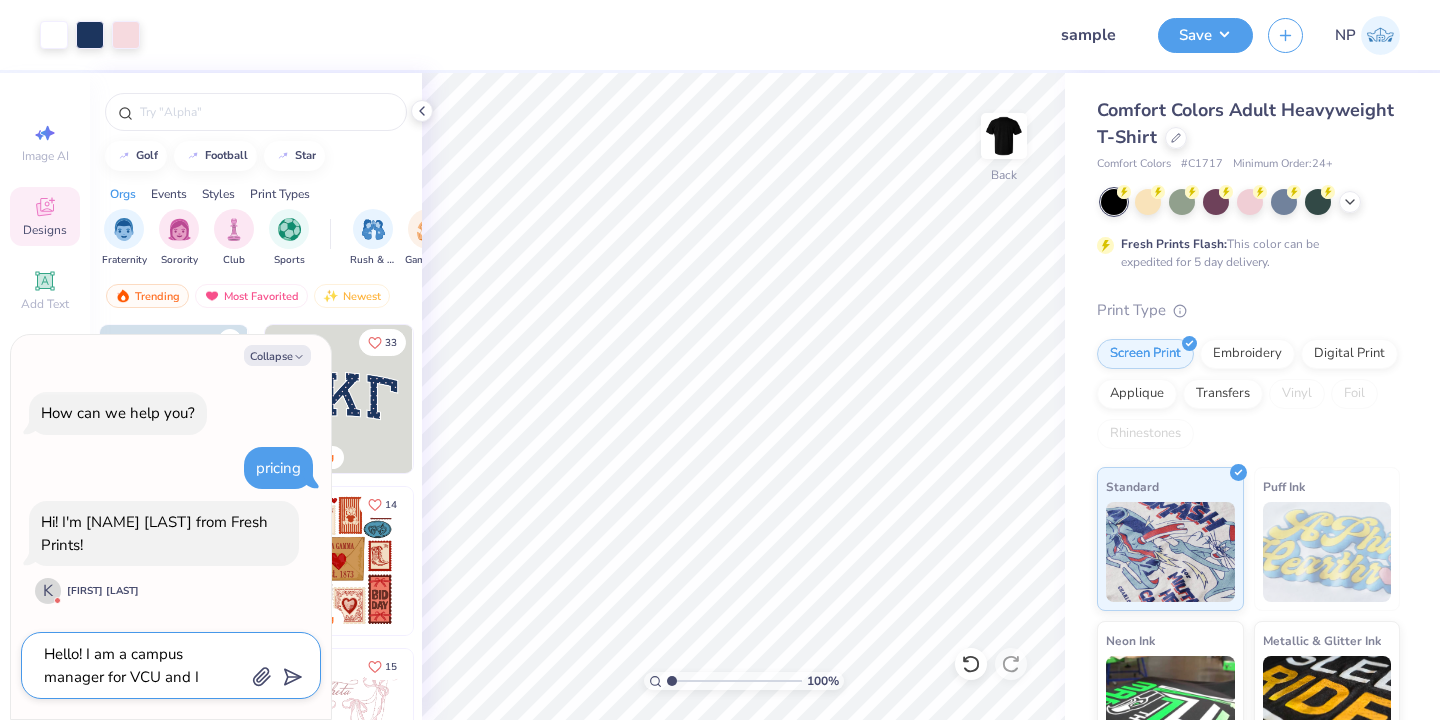 type on "Hello! I am a campus manager for VCU and I" 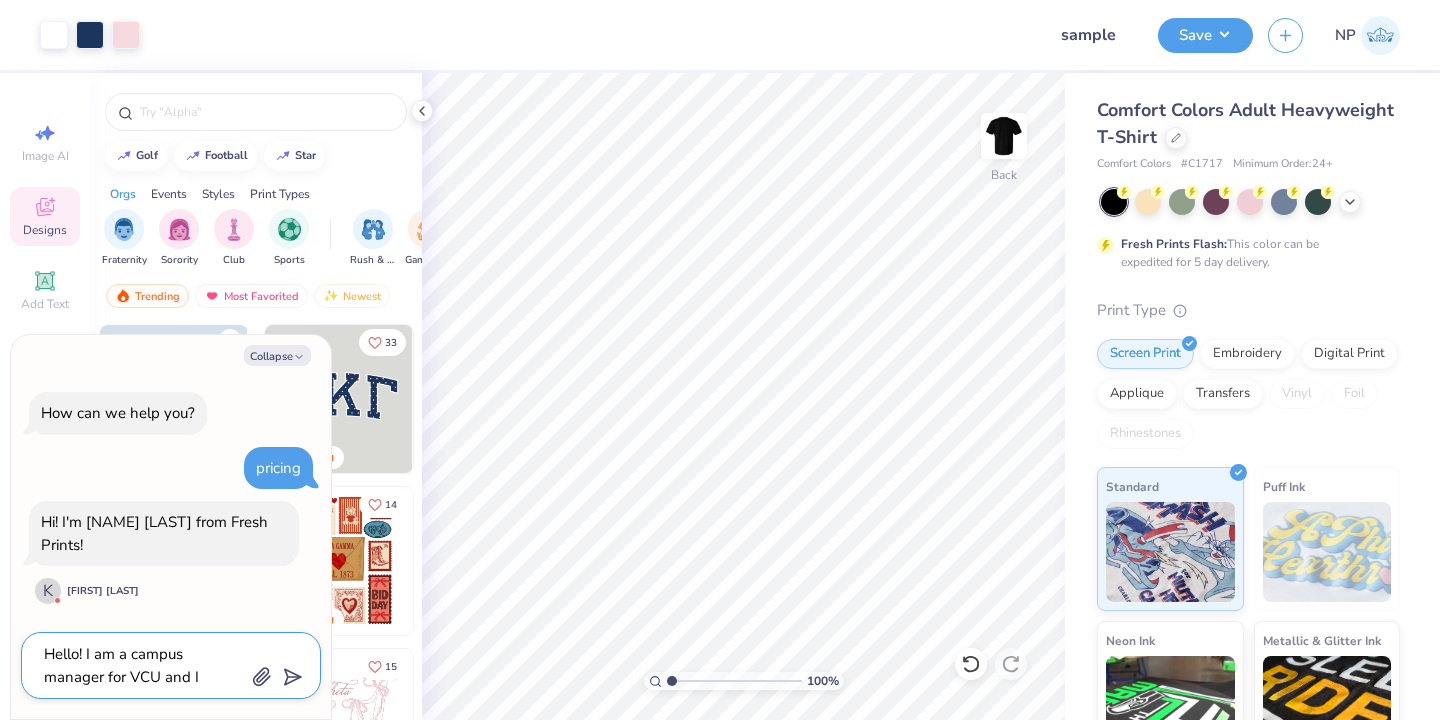 type on "x" 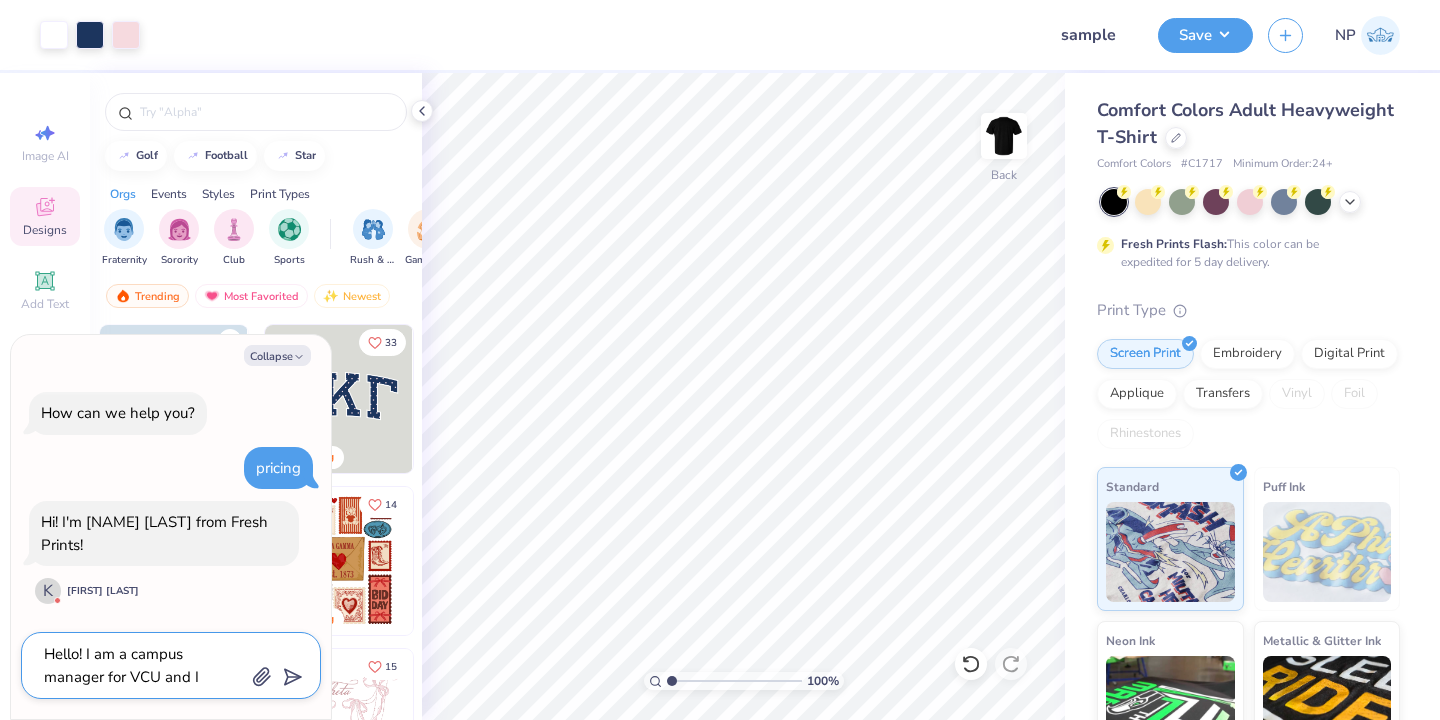 type on "Hello! I am a campus manager for [ORG] and I a" 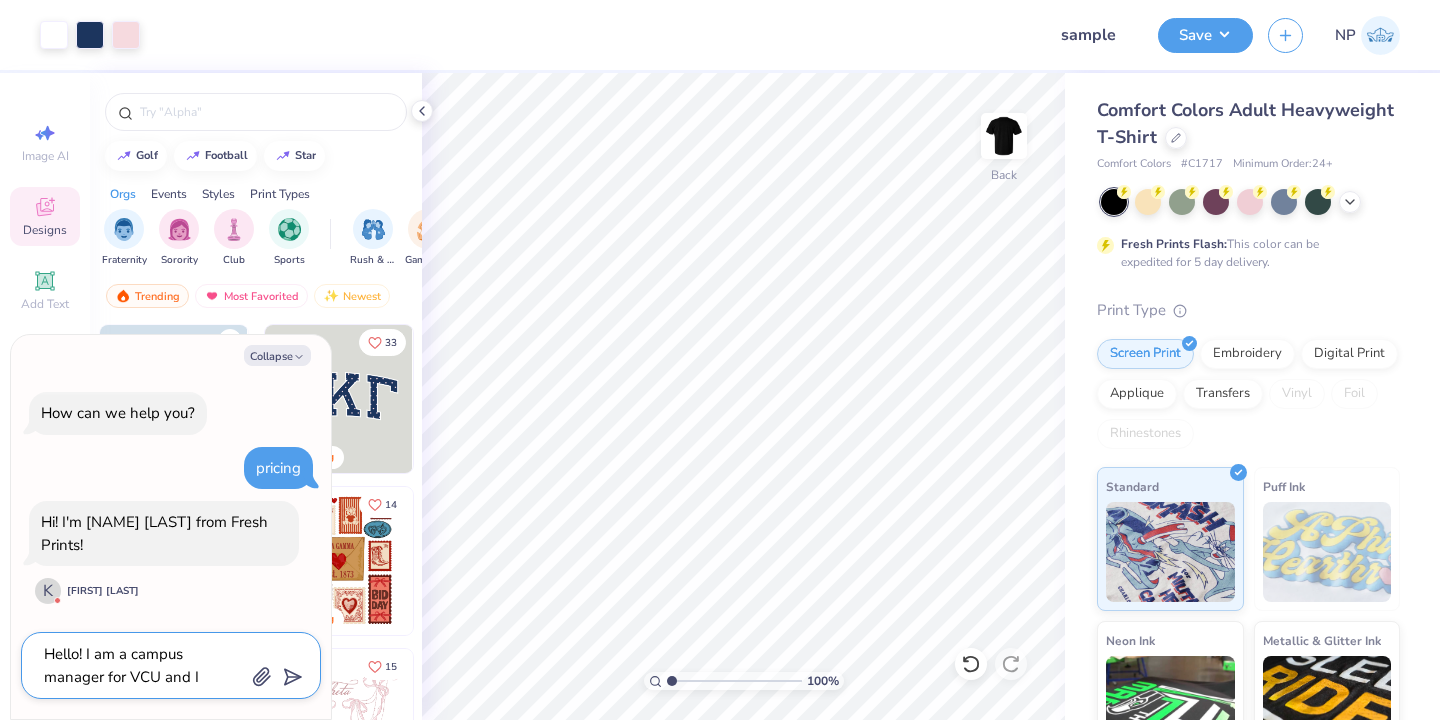 type on "x" 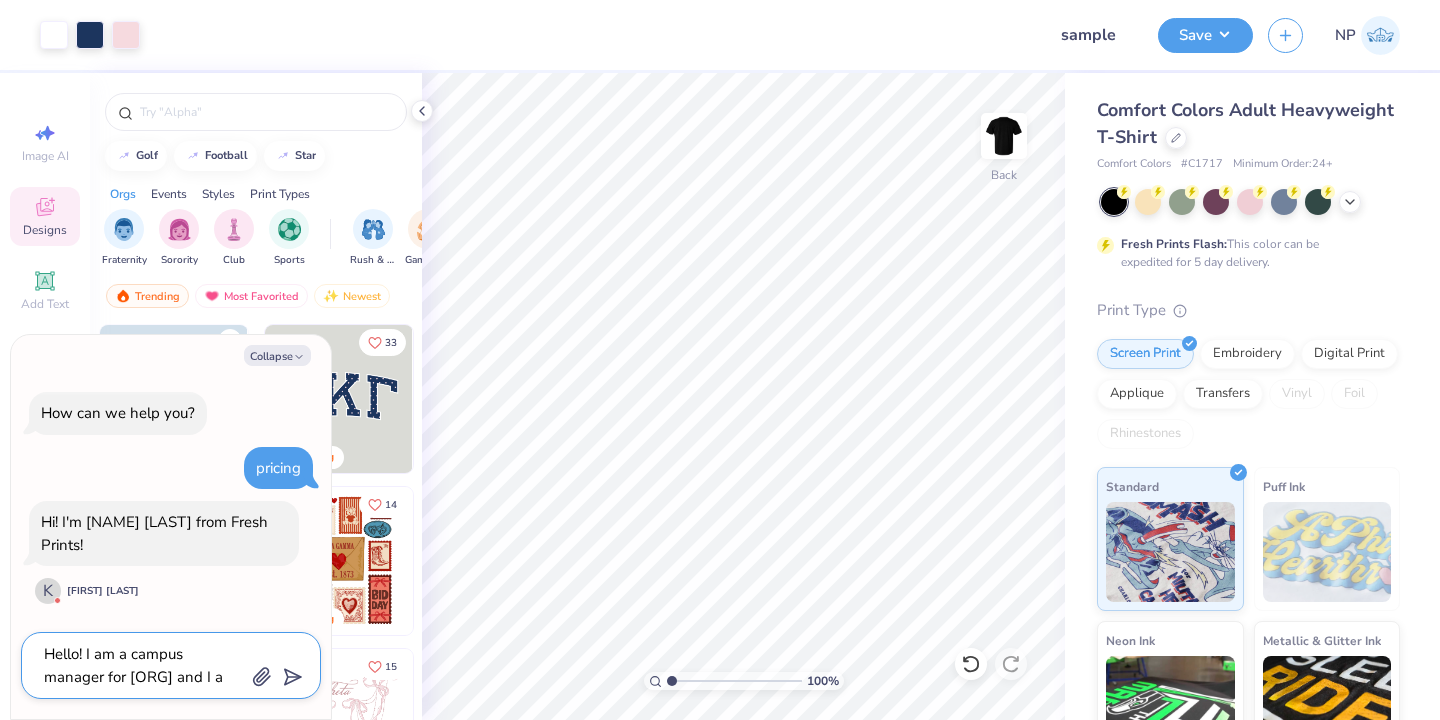 type on "Hello! I am a campus manager for VCU and I am" 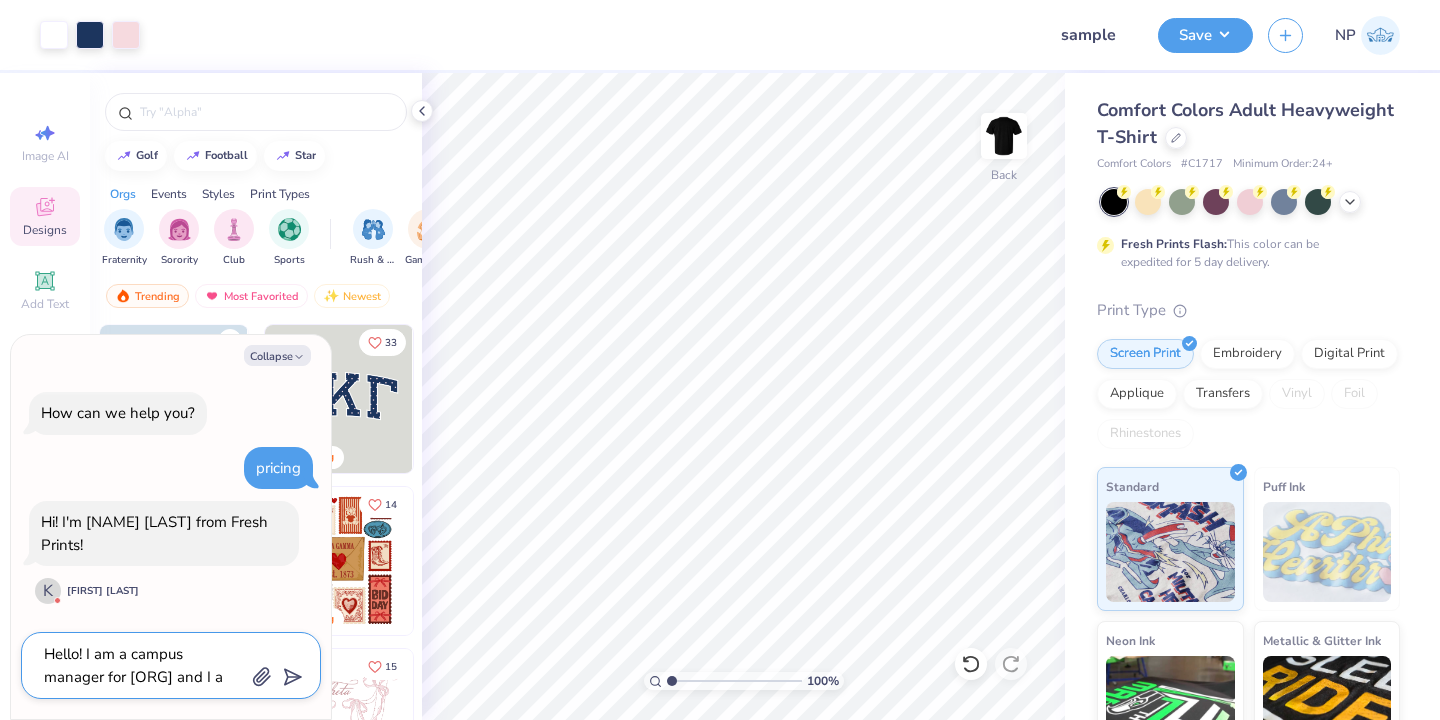 type on "x" 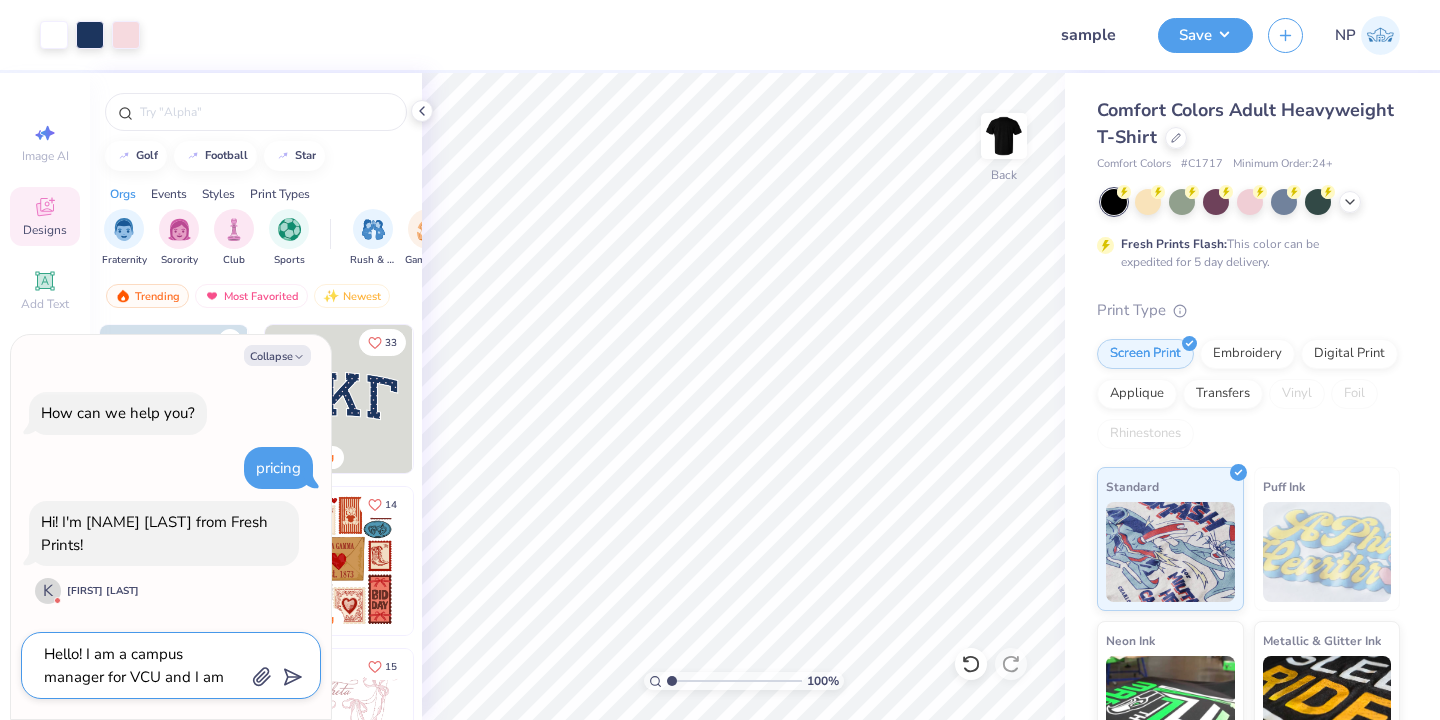 type on "Hello! I am a campus manager for VCU and I am" 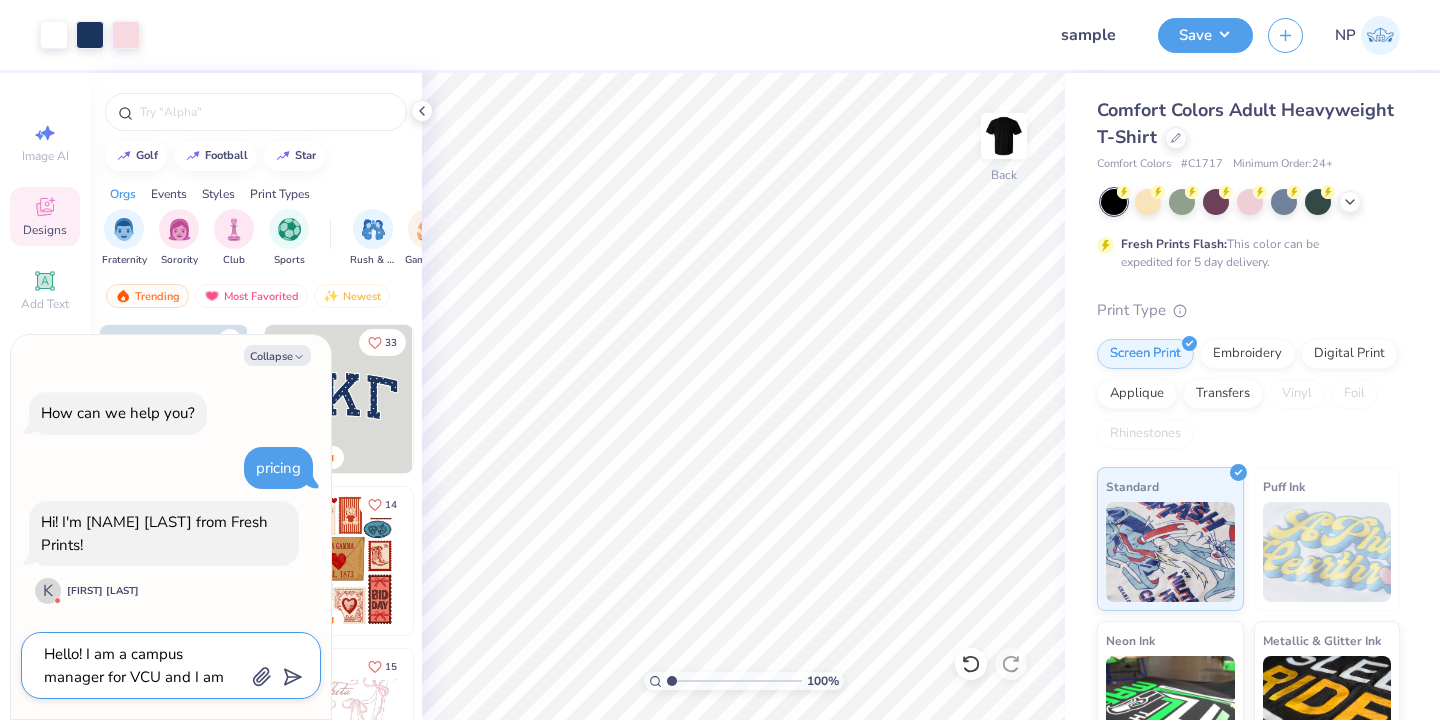 type on "x" 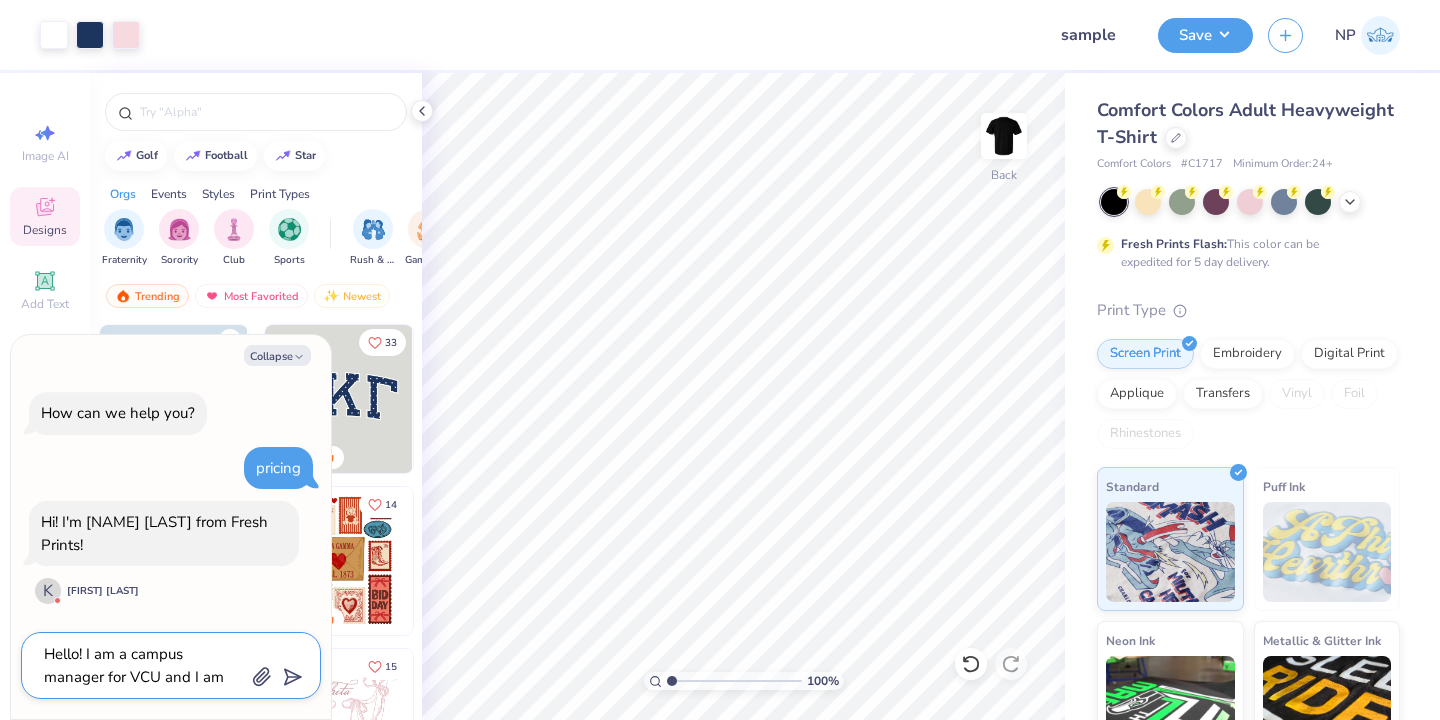 type on "Hello! I am a campus manager for [ORGANIZATION] and I am c" 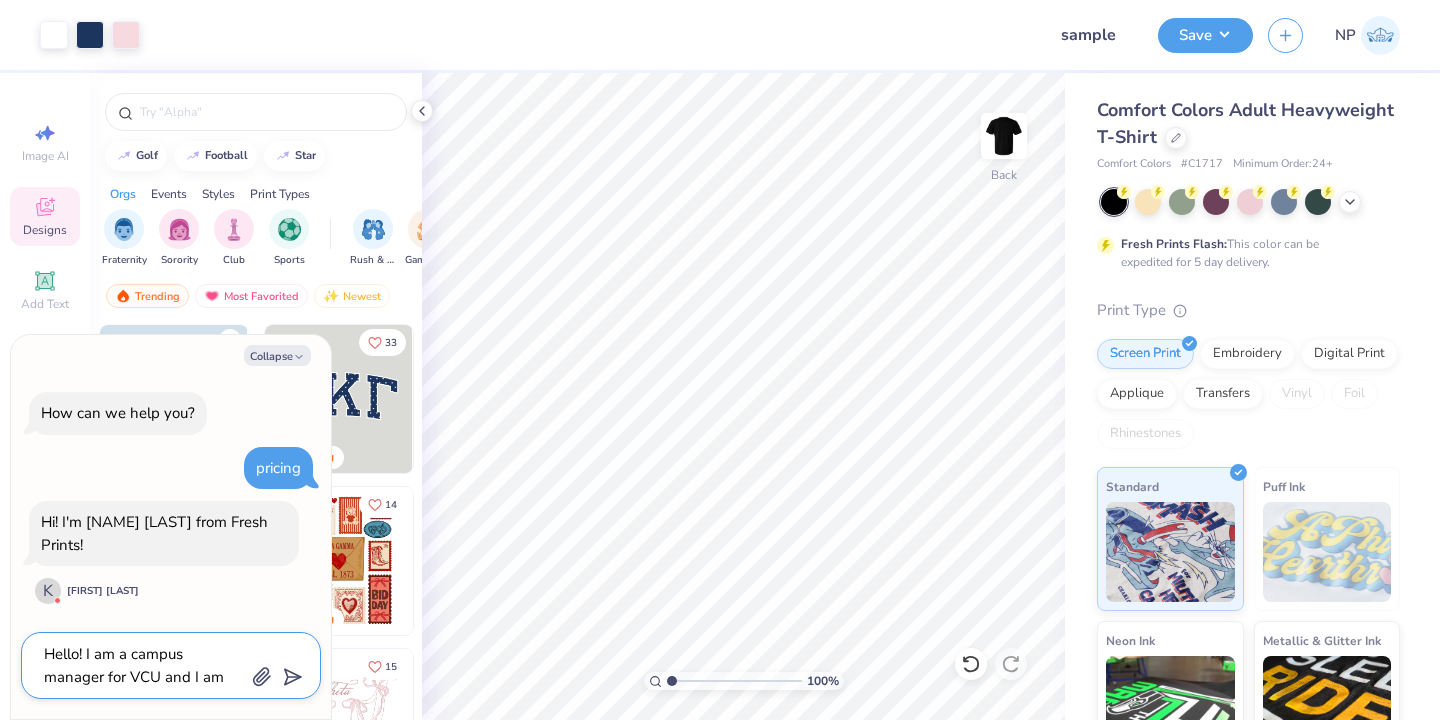 type on "x" 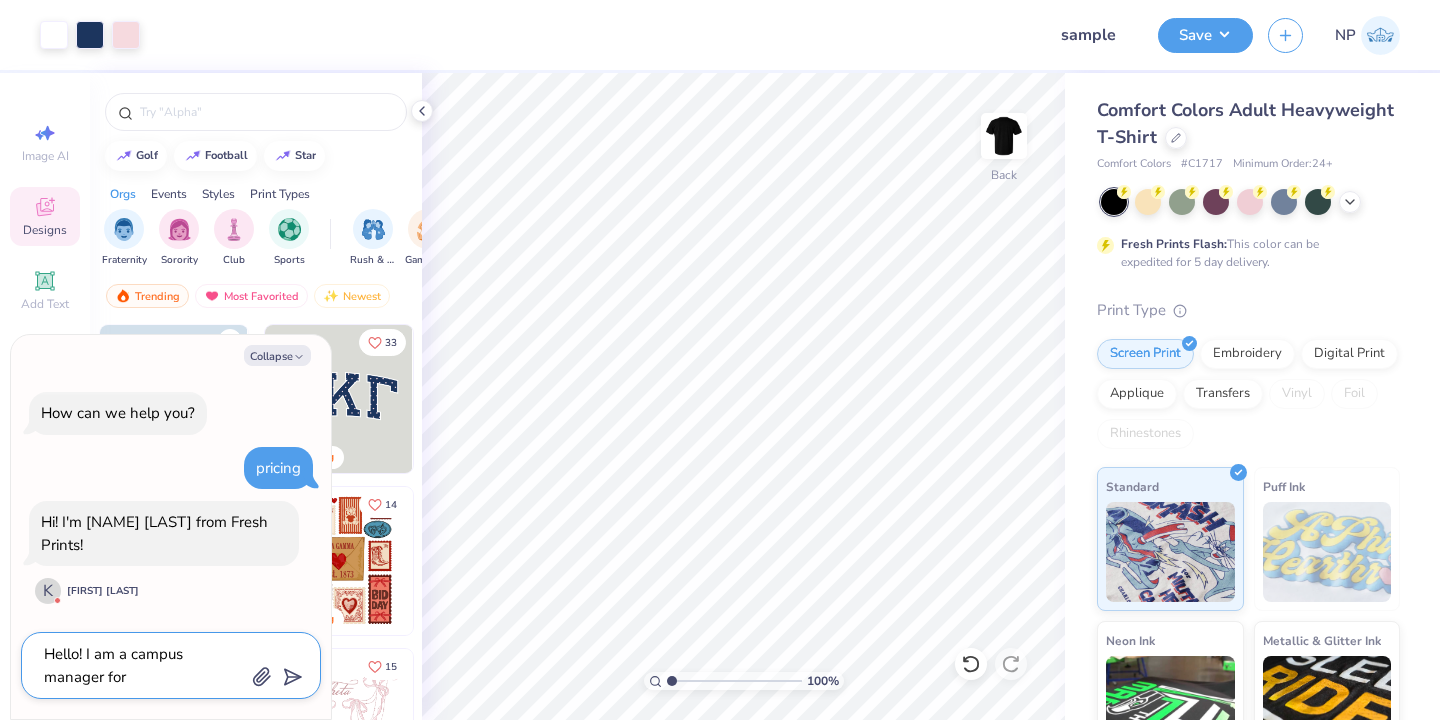type on "Hello! I am a campus manager for VCU and I am cu" 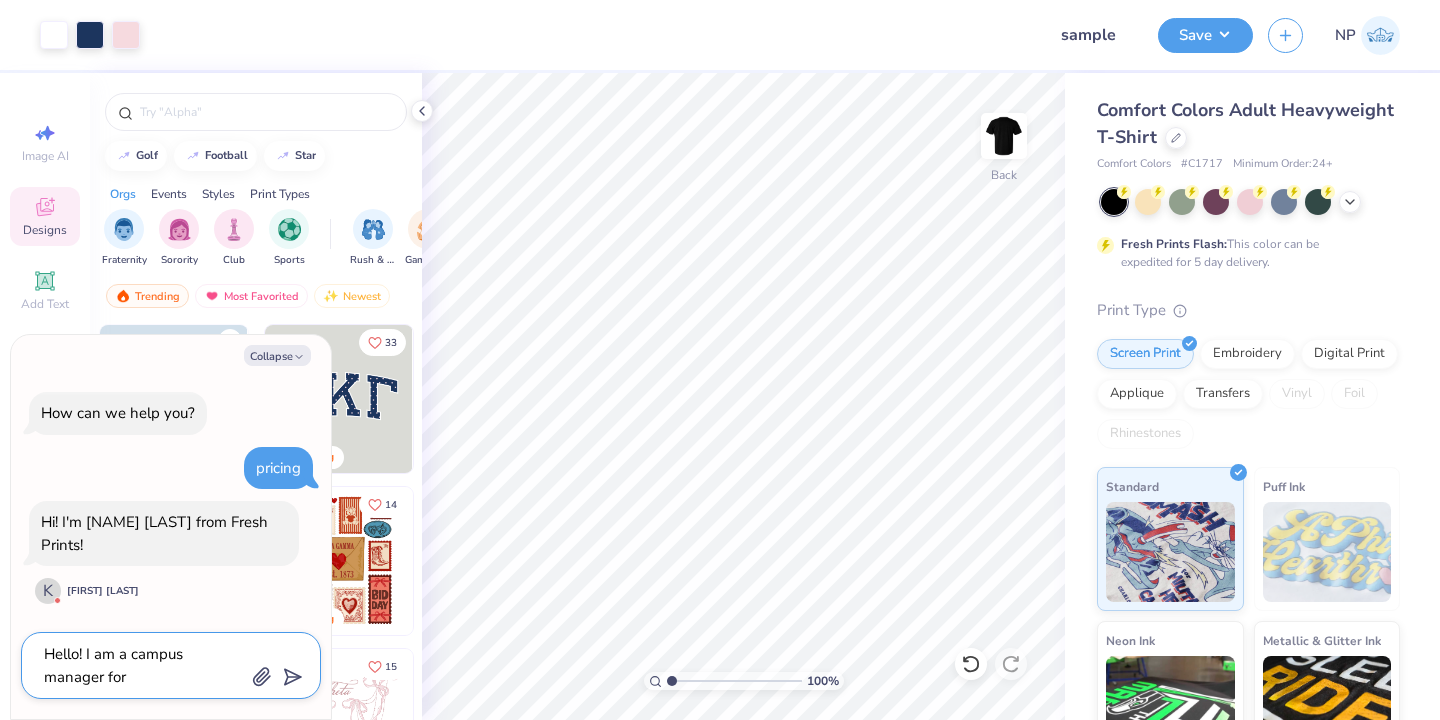 type on "x" 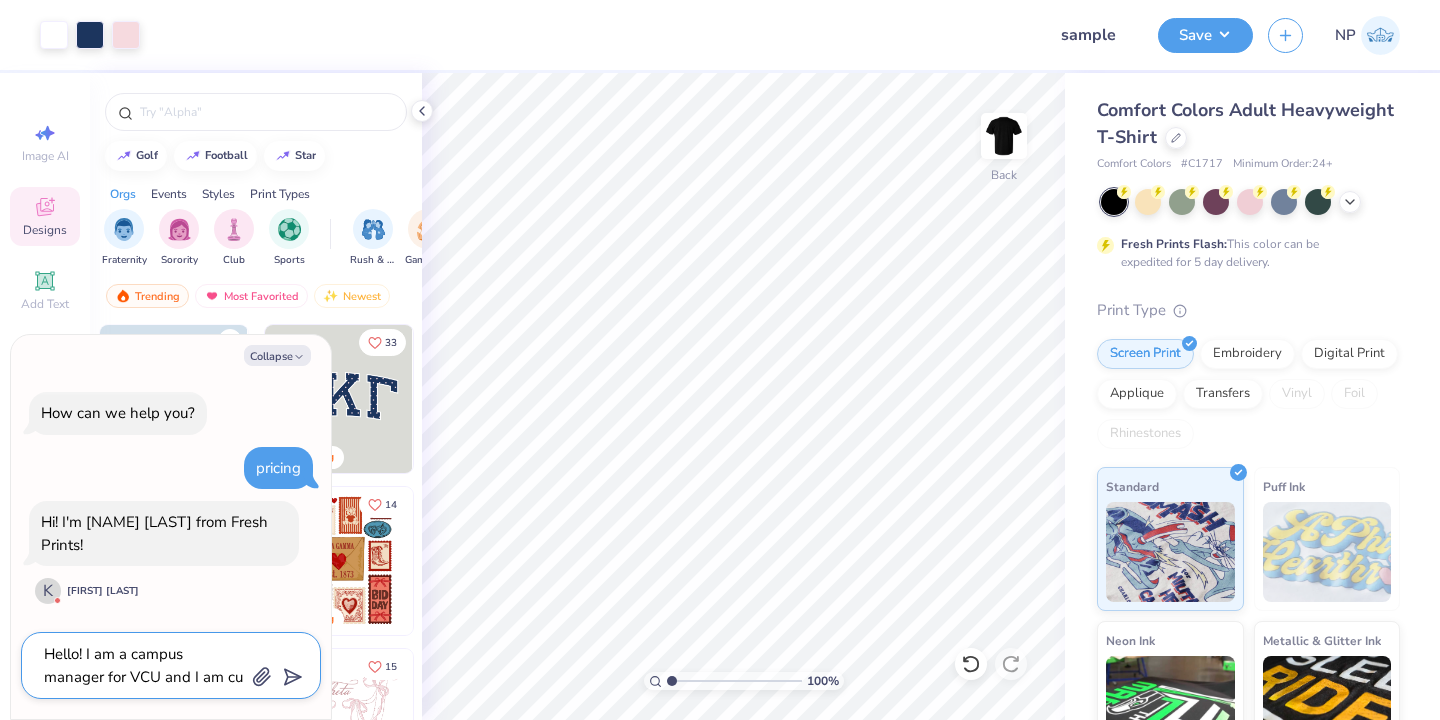 type on "Hello! I am a campus manager for [ORG] and I am cur" 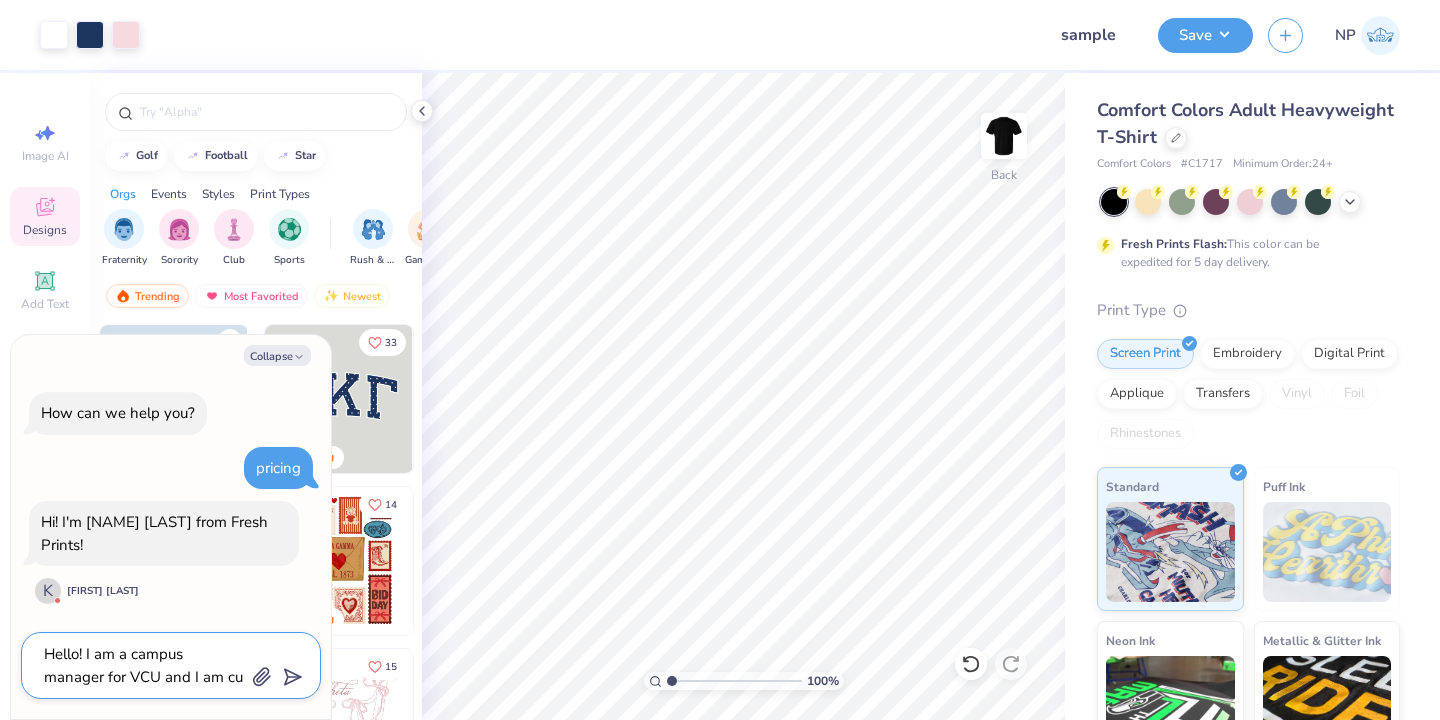 type on "x" 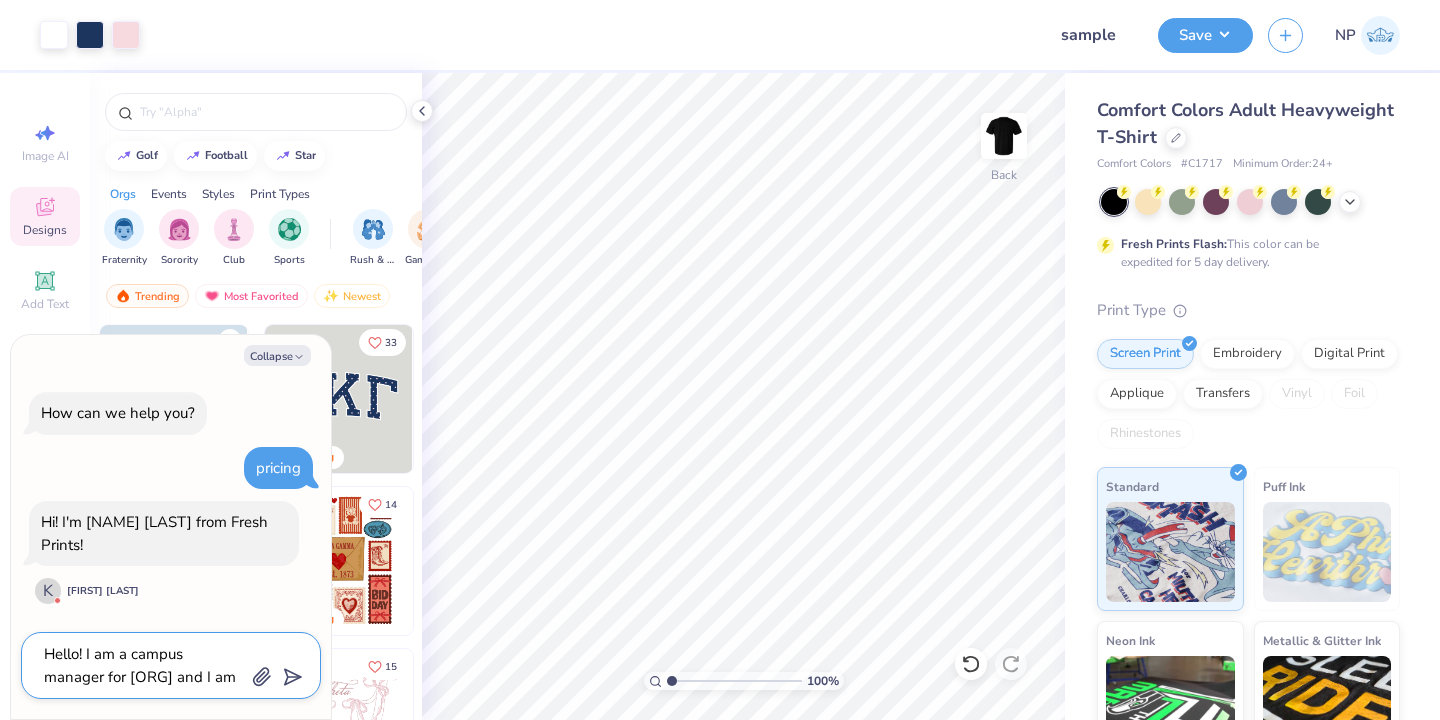 type on "Hello! I am a campus manager for [ORGANIZATION] and I am curr" 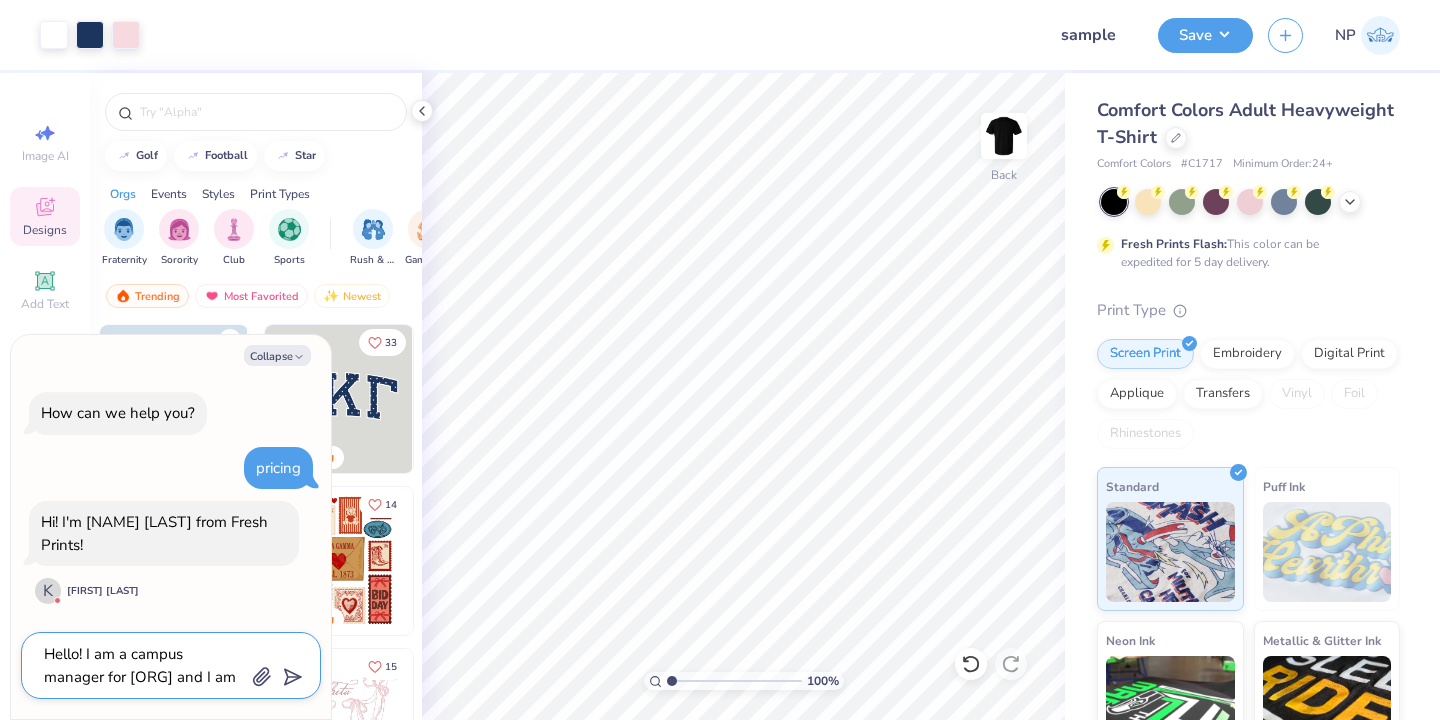 type on "x" 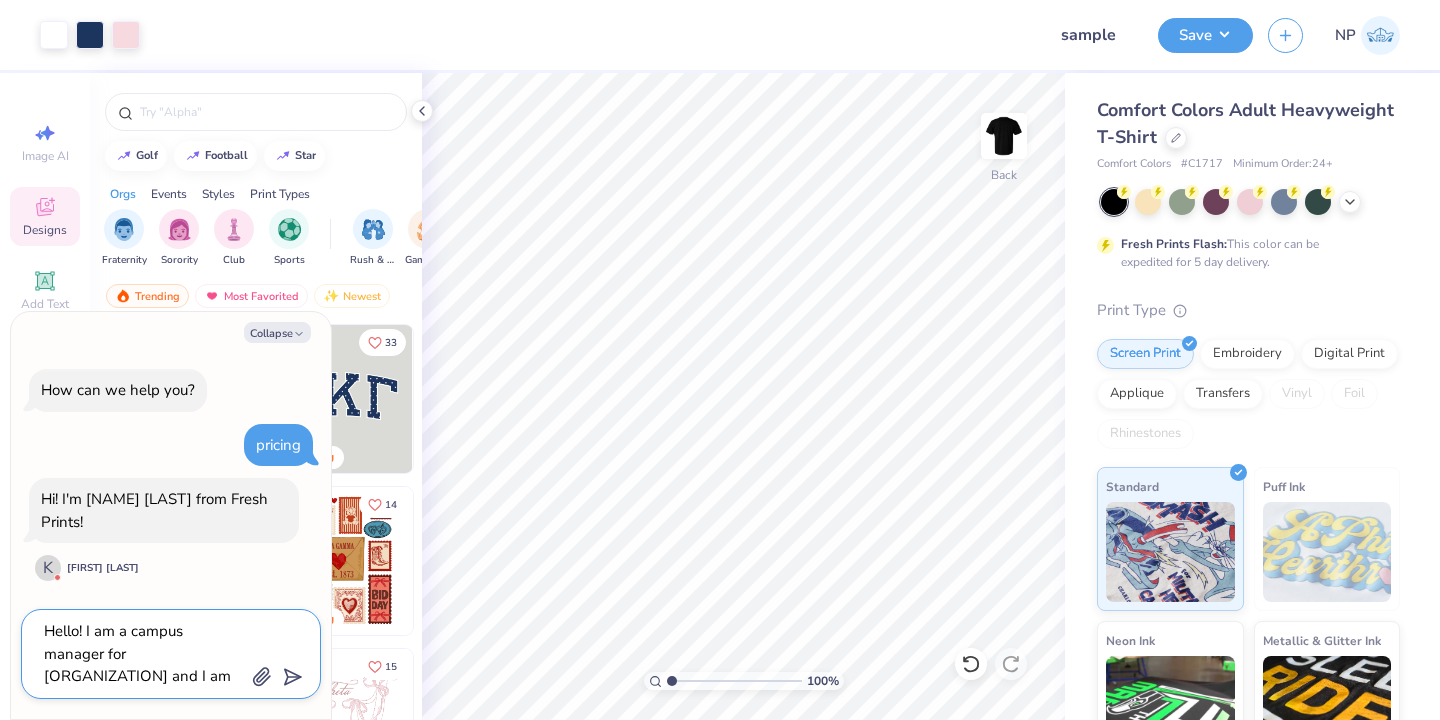 type on "Hello! I am a campus manager for [ORG] and I am curre" 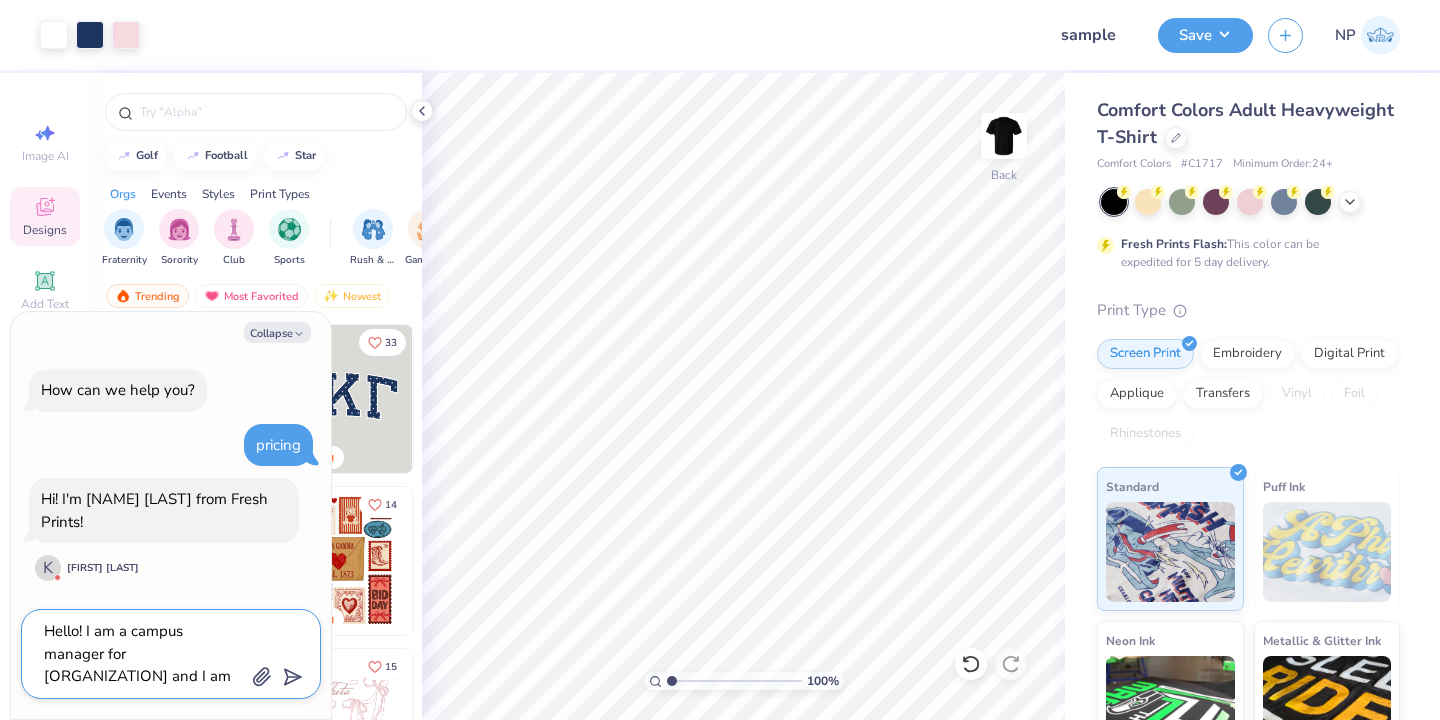 type on "x" 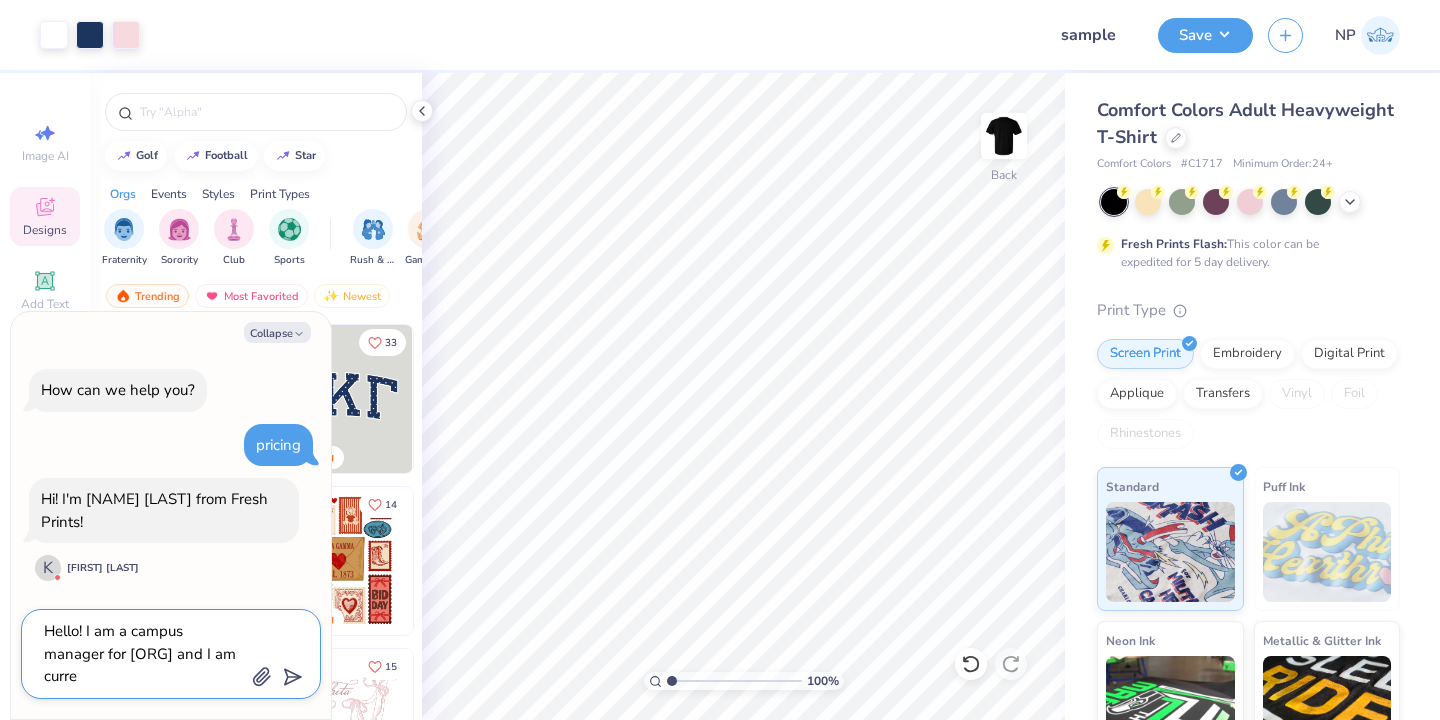 type on "Hello! I am a campus manager for [ORG] and I am curren" 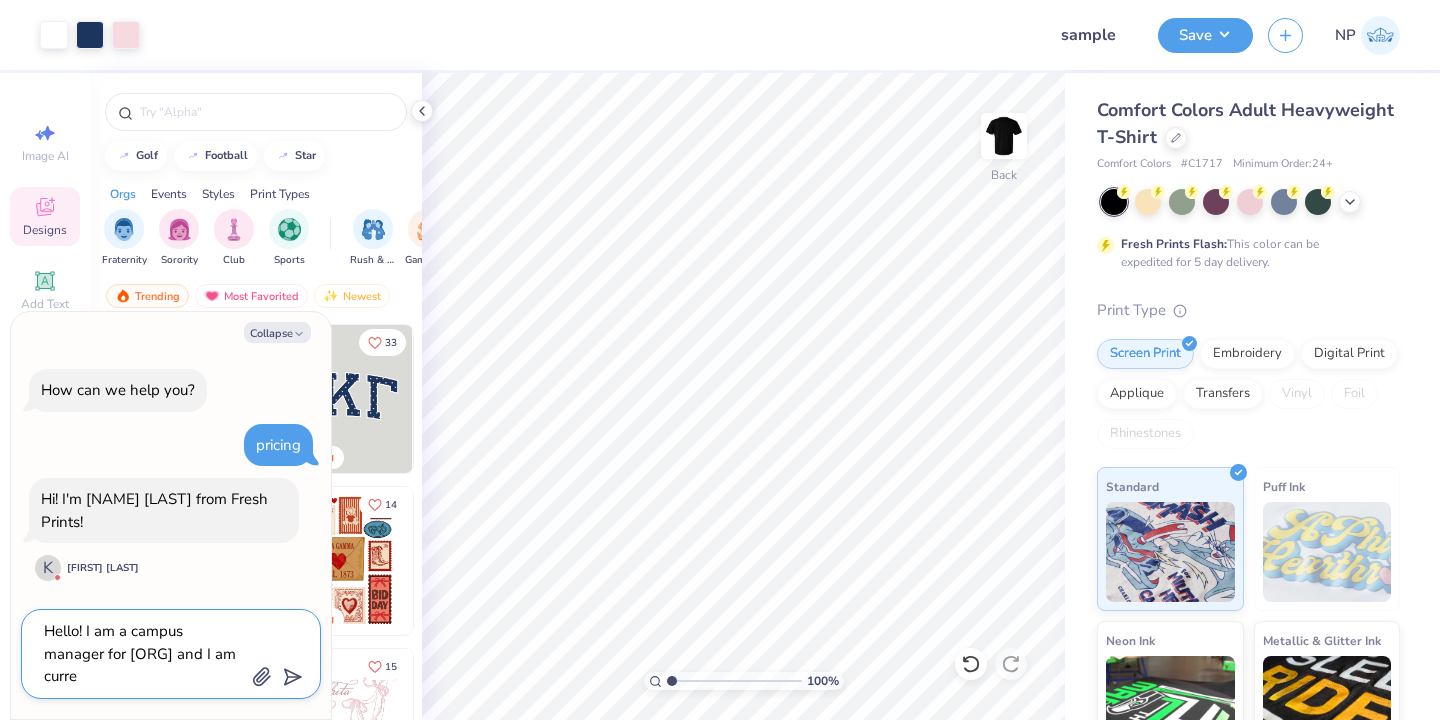 type on "x" 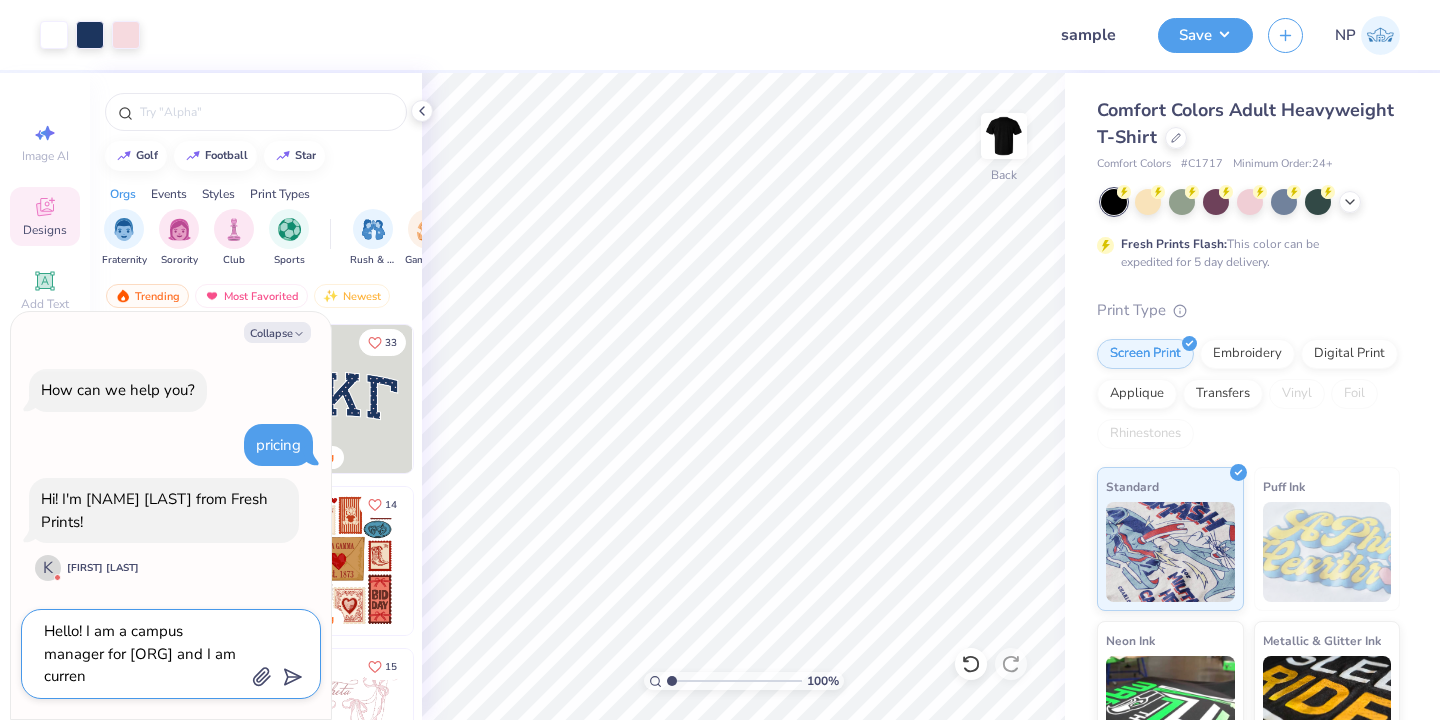 type on "Hello! I am a campus manager for [ORG] and I am current" 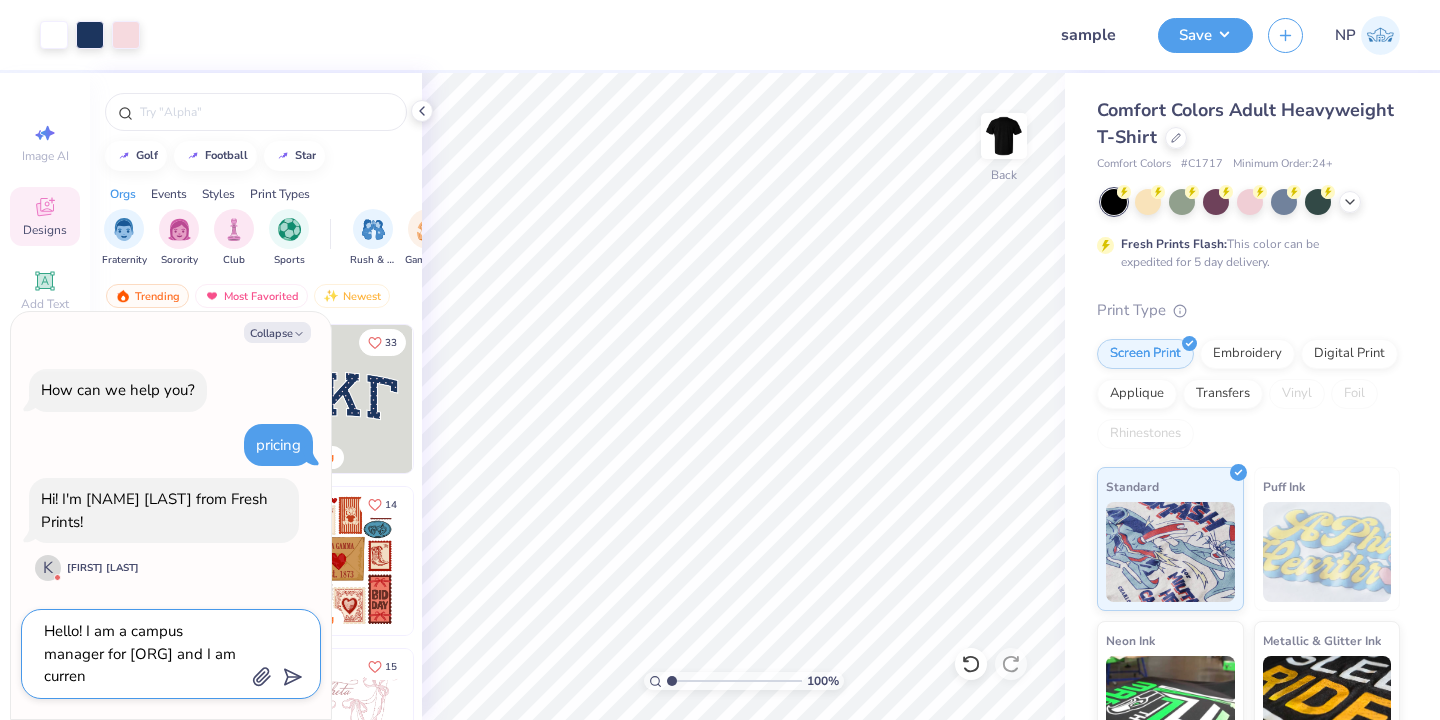 type on "x" 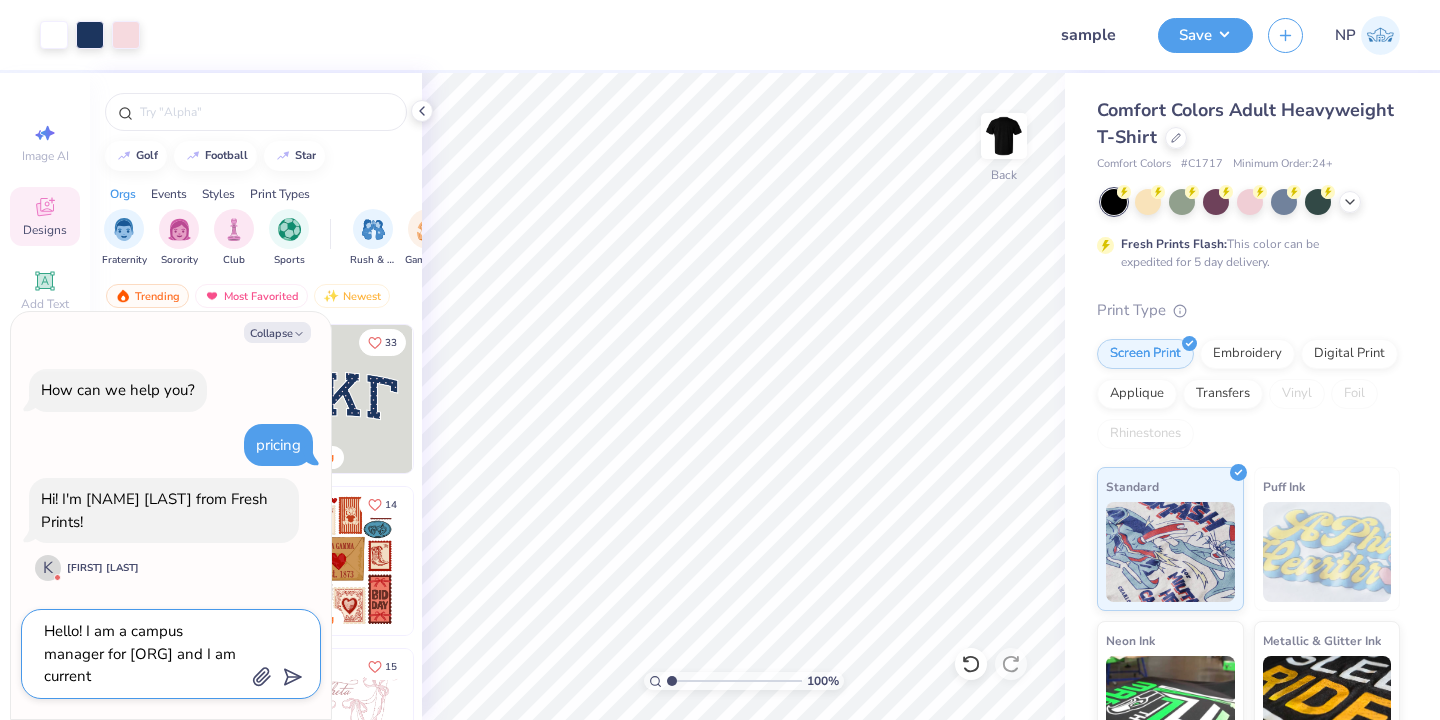type on "Hello! I am a campus manager for VCU and I am currentl" 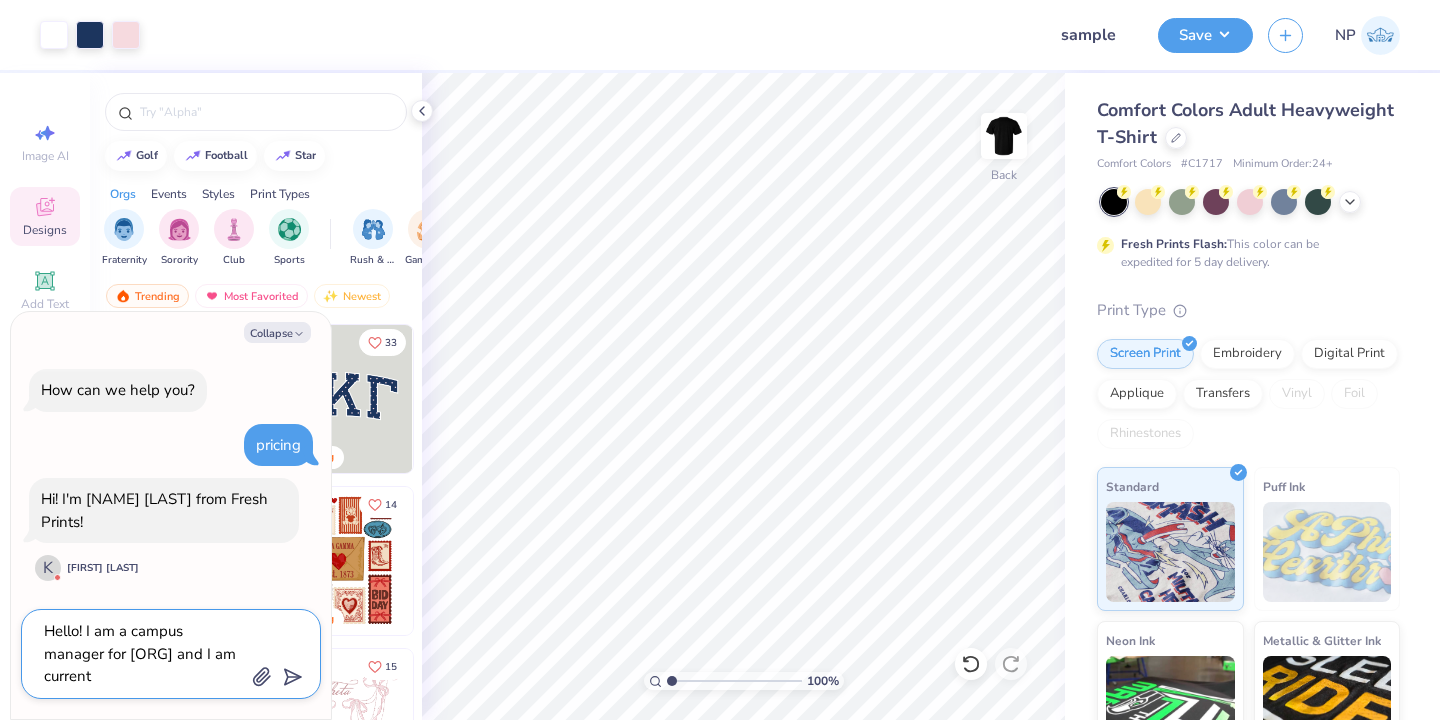 type on "x" 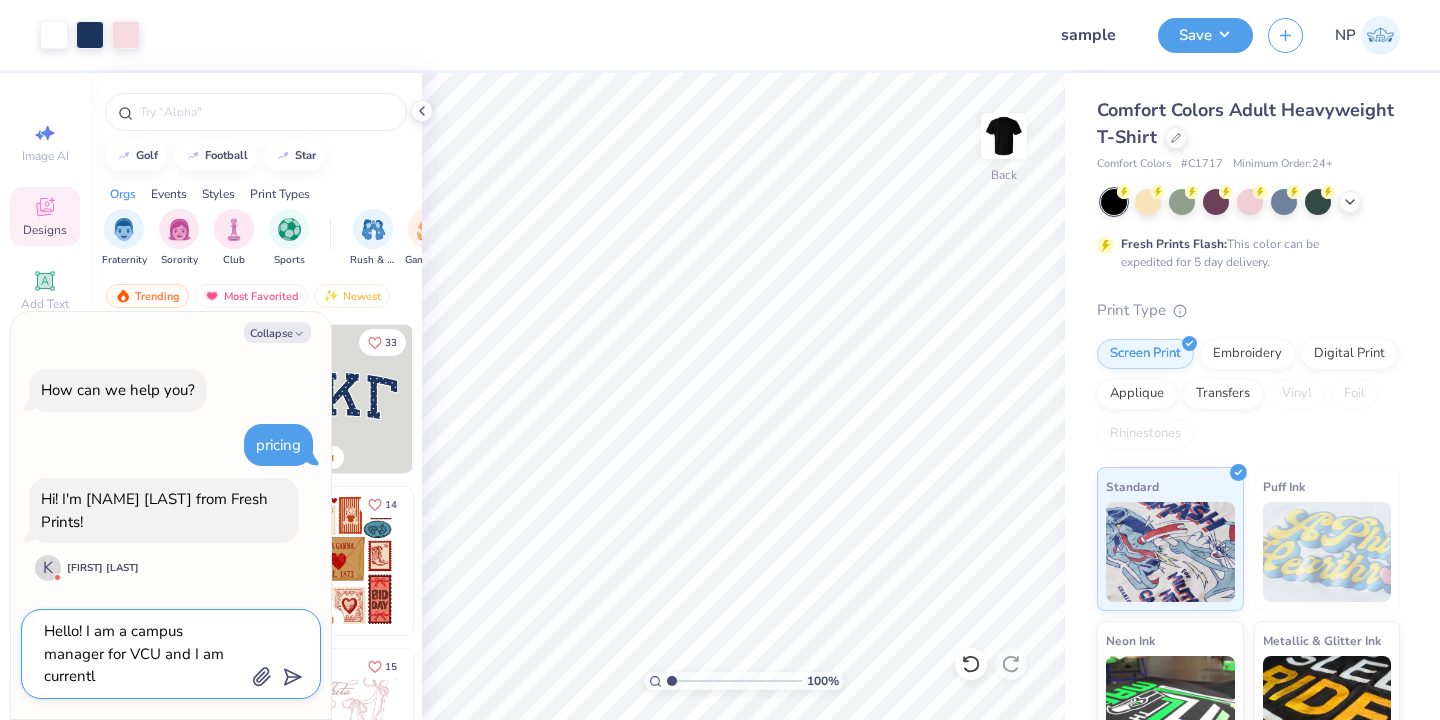 type on "Hello! I am a campus manager for VCU and I am currently" 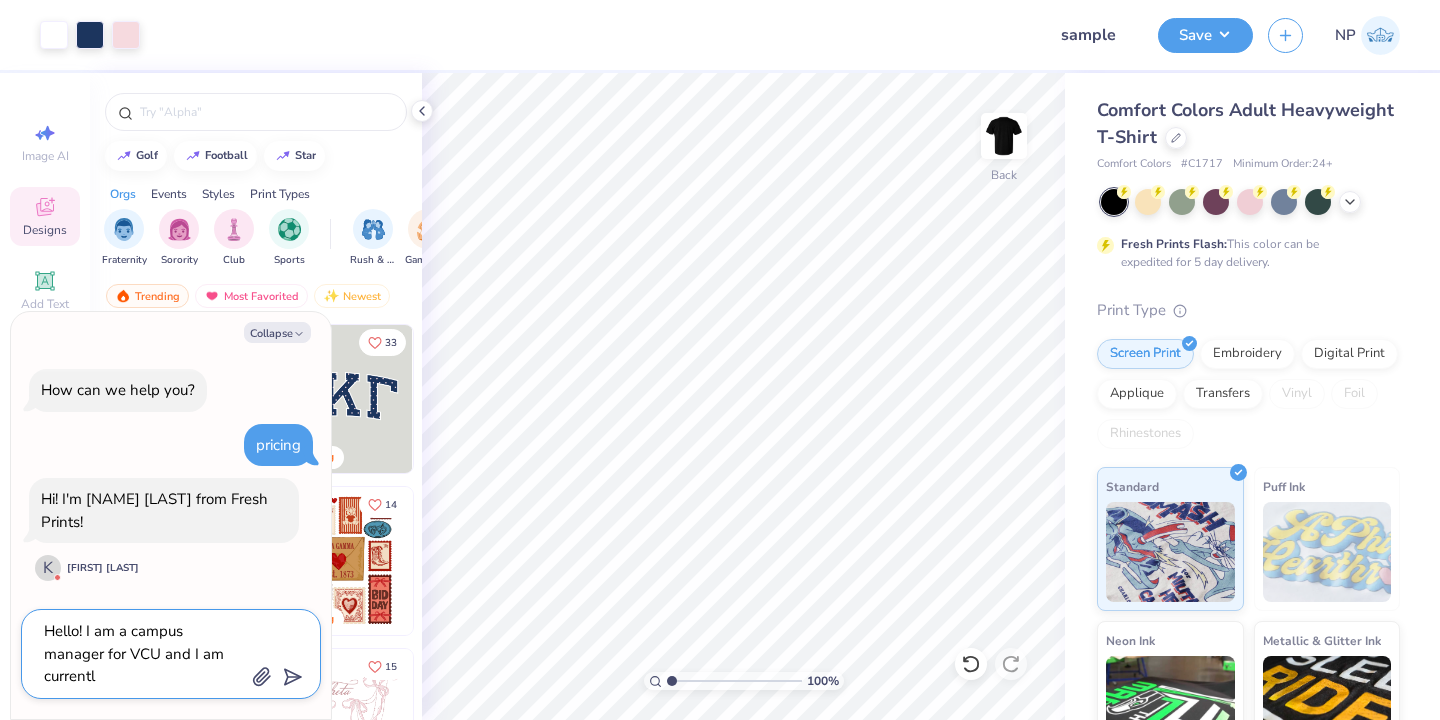 type on "x" 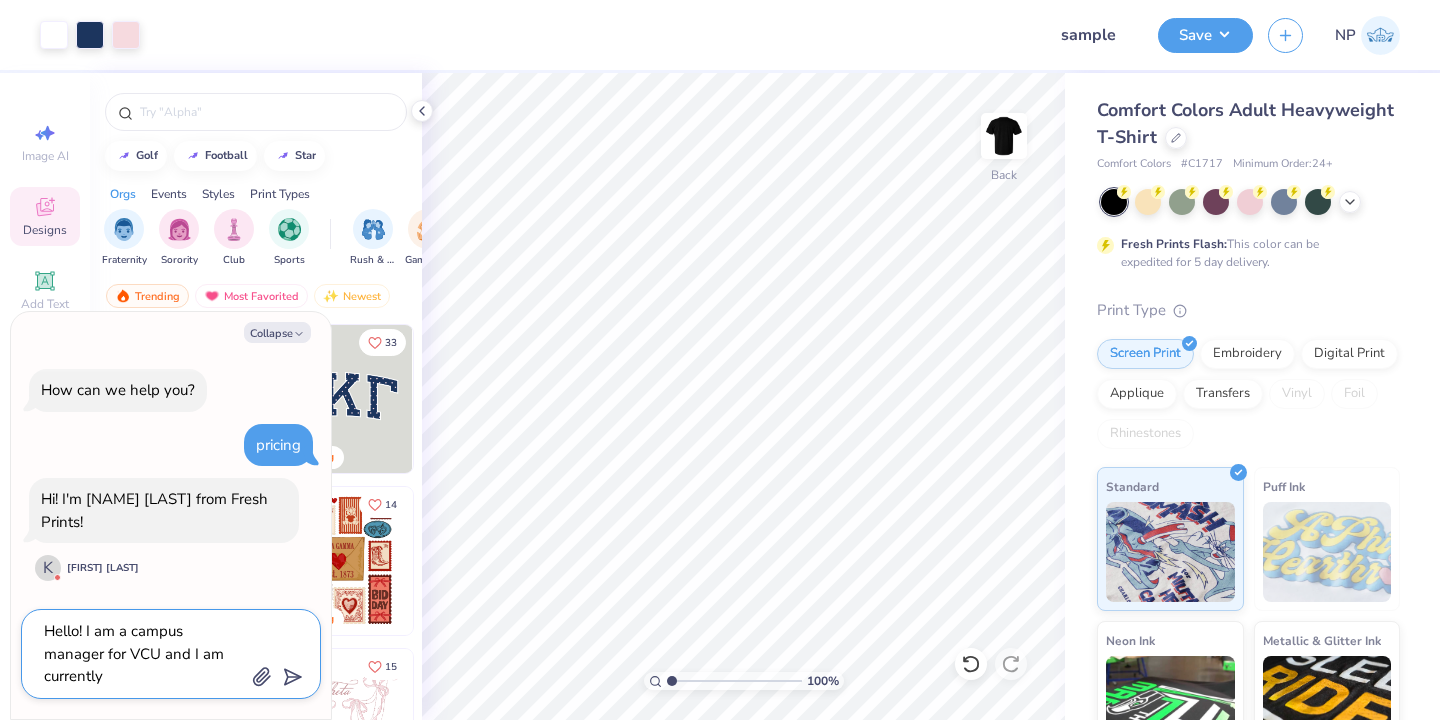 type on "Hello! I am a campus manager for VCU and I am currently" 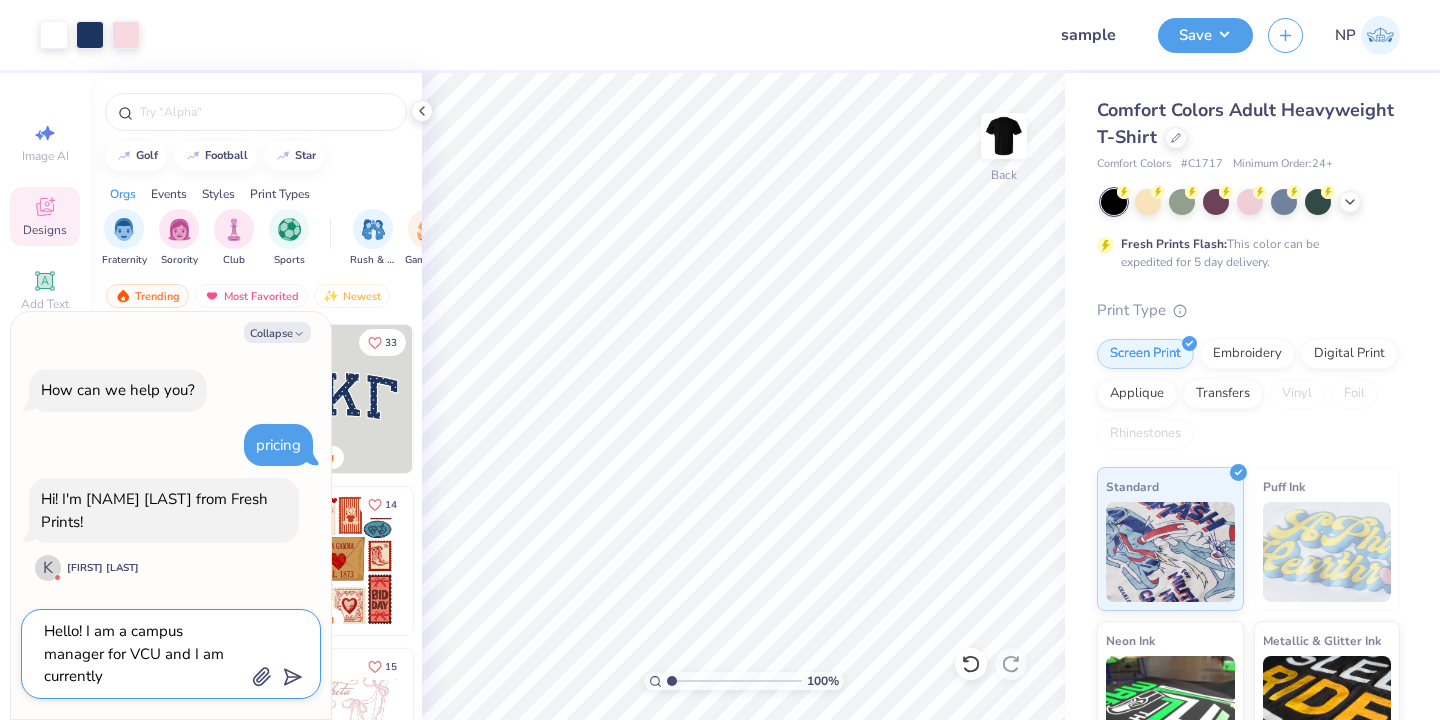 type on "x" 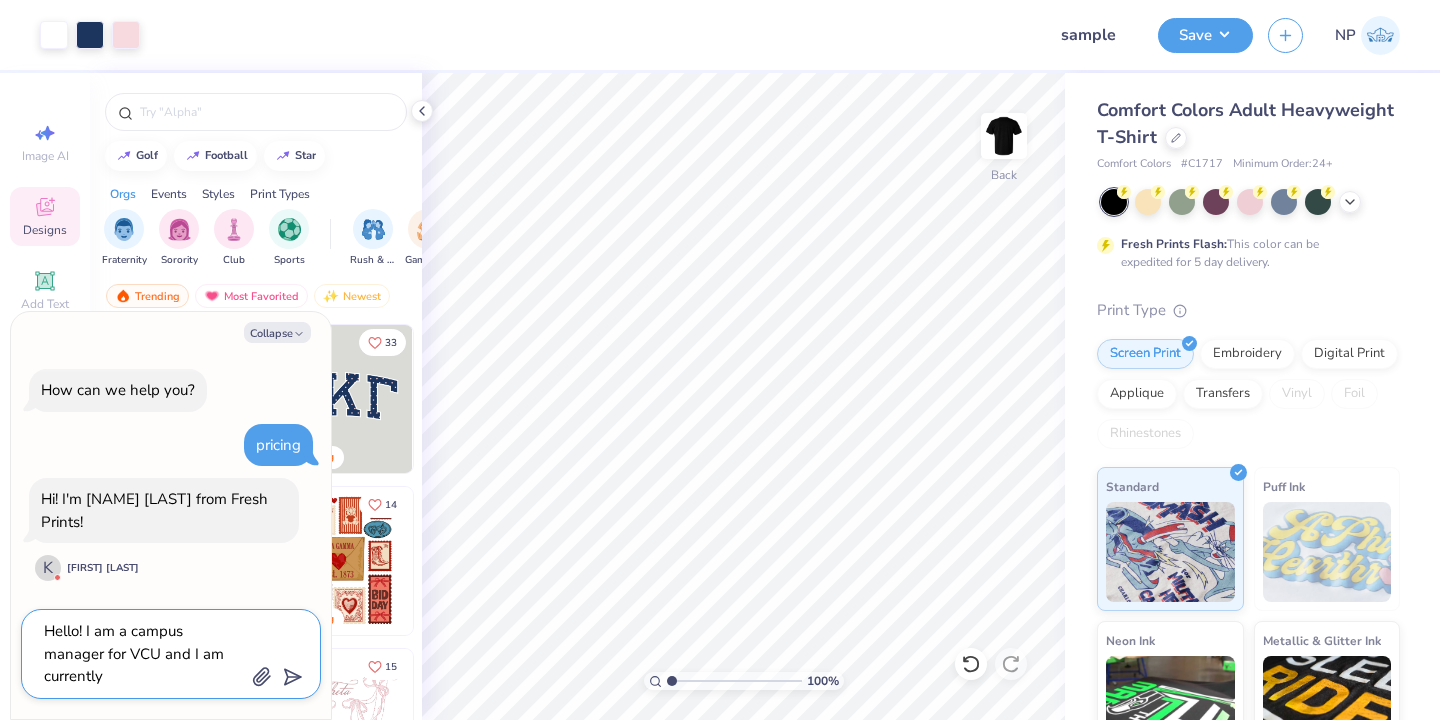 type on "Hello! I am a campus manager for [ORG] and I am currently t" 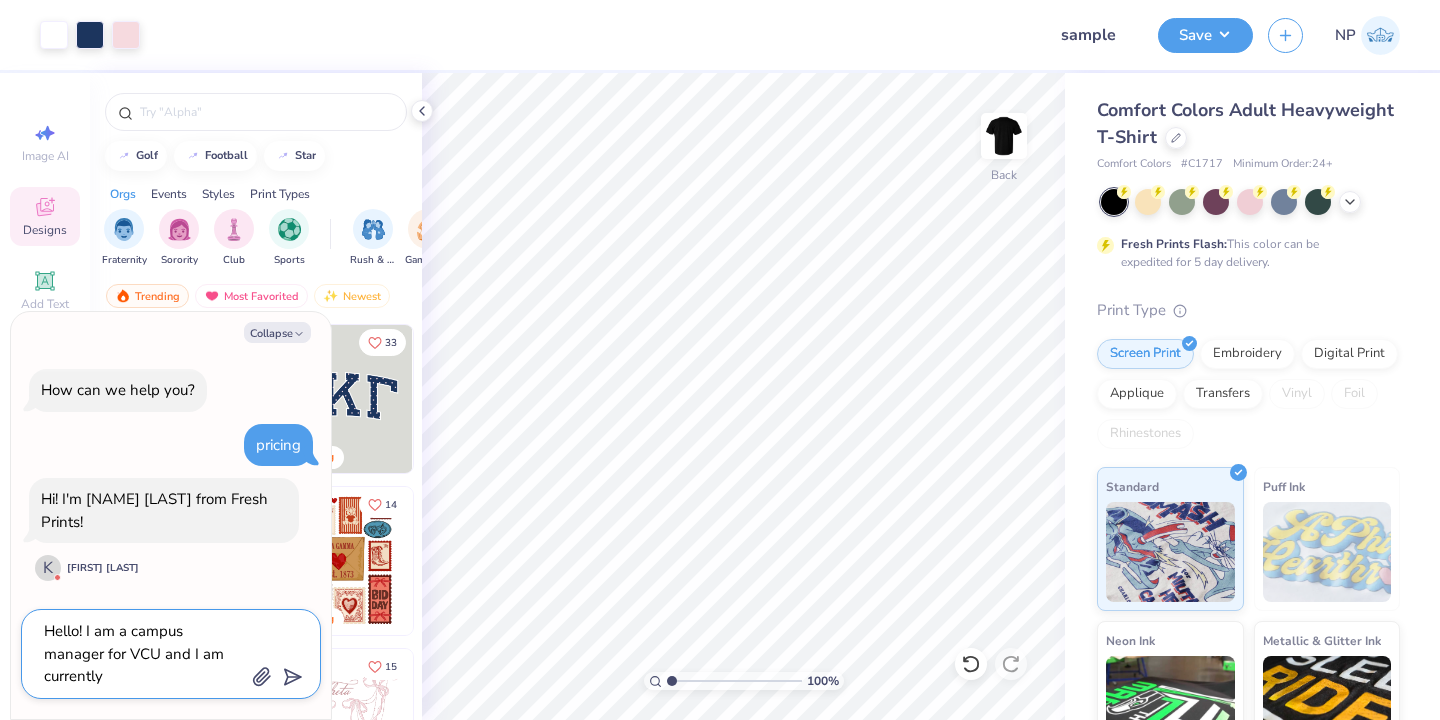 type on "x" 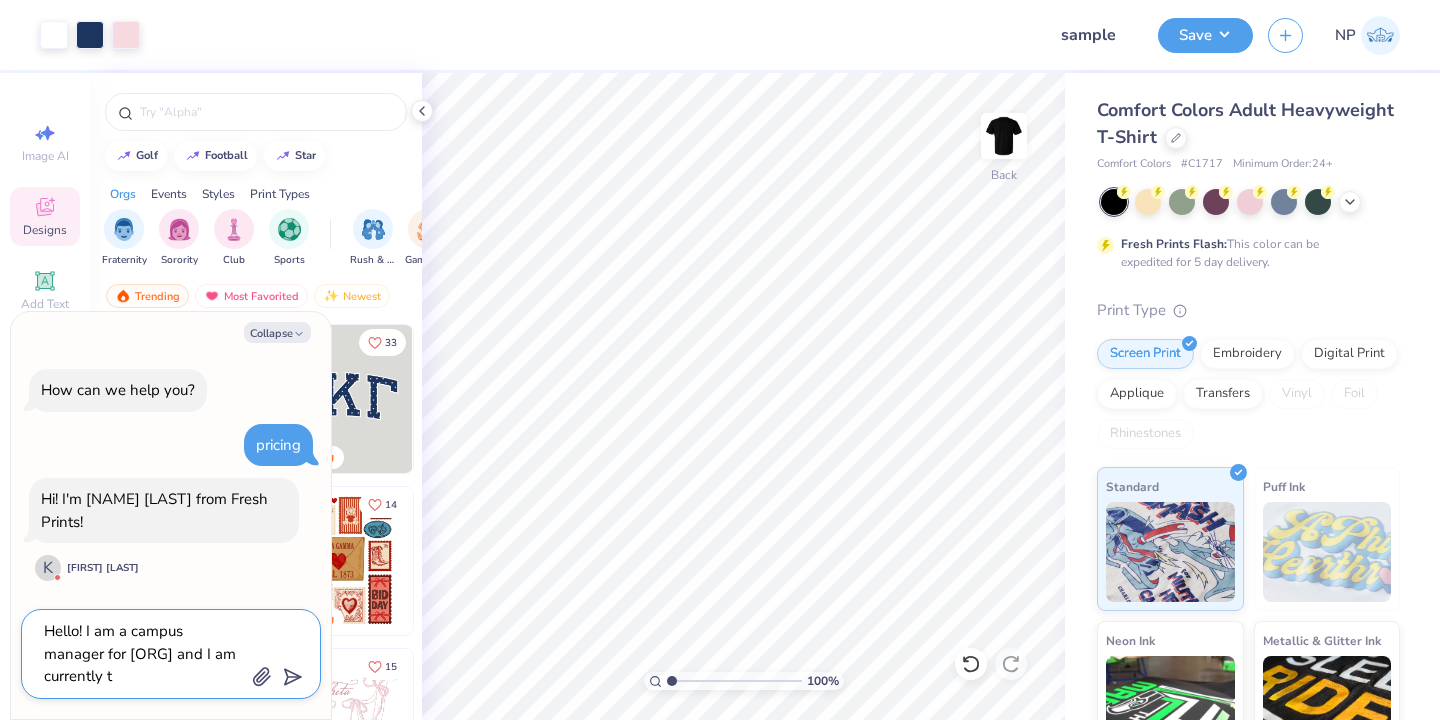 type on "Hello! I am a campus manager for [ORG] and I am currently ta" 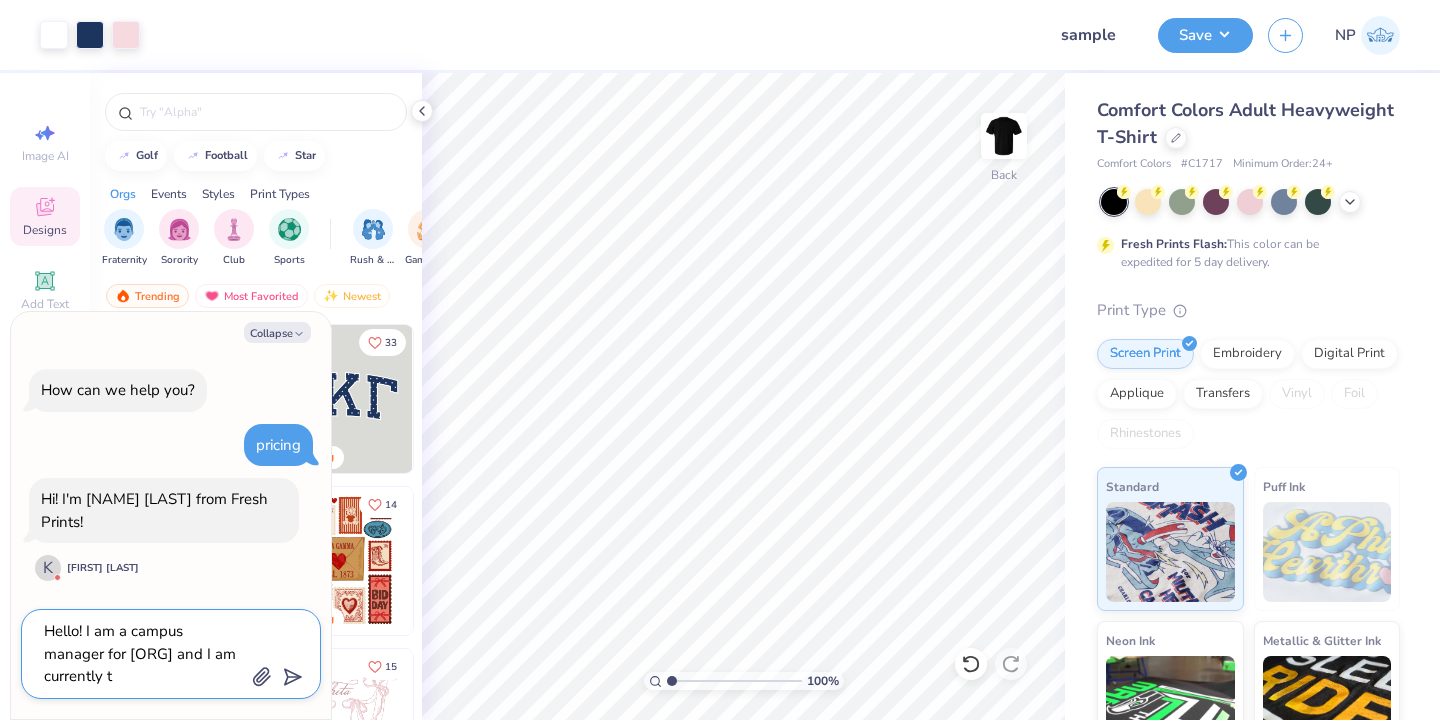 type on "x" 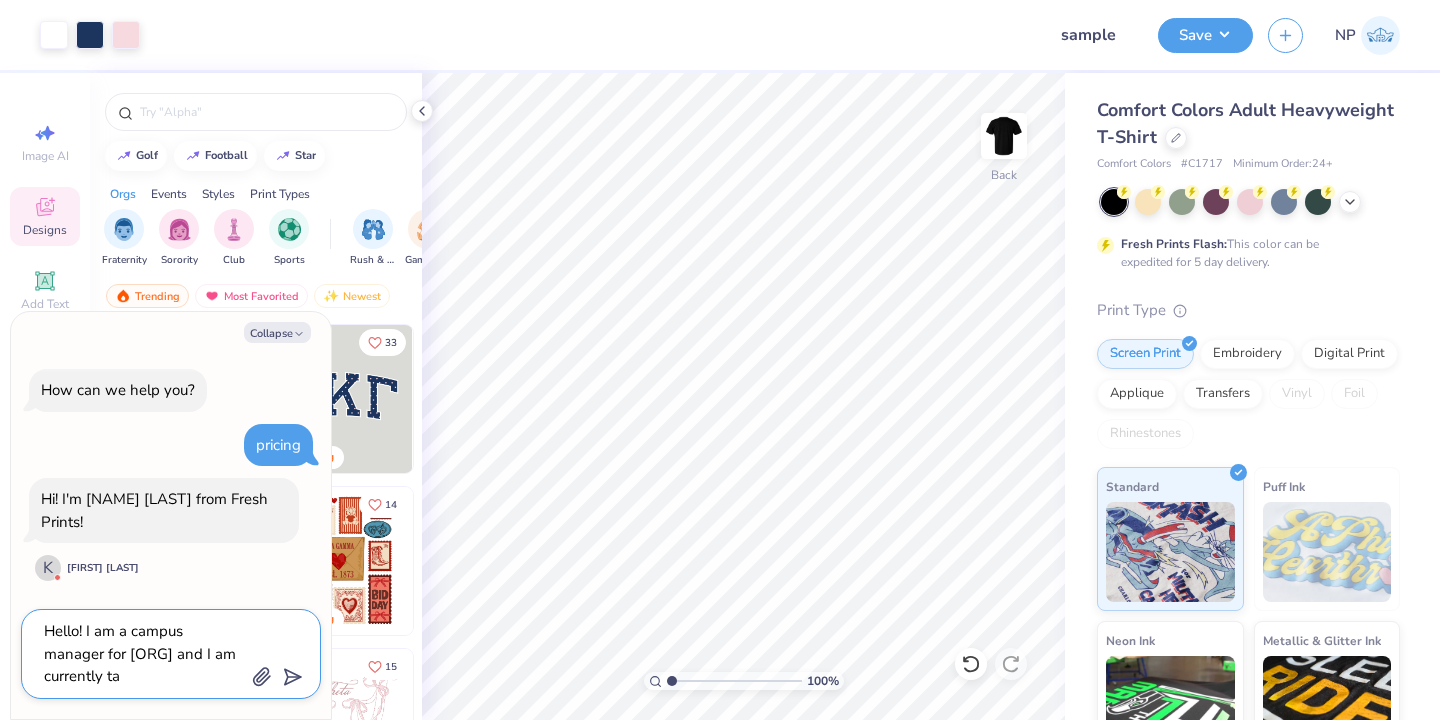type 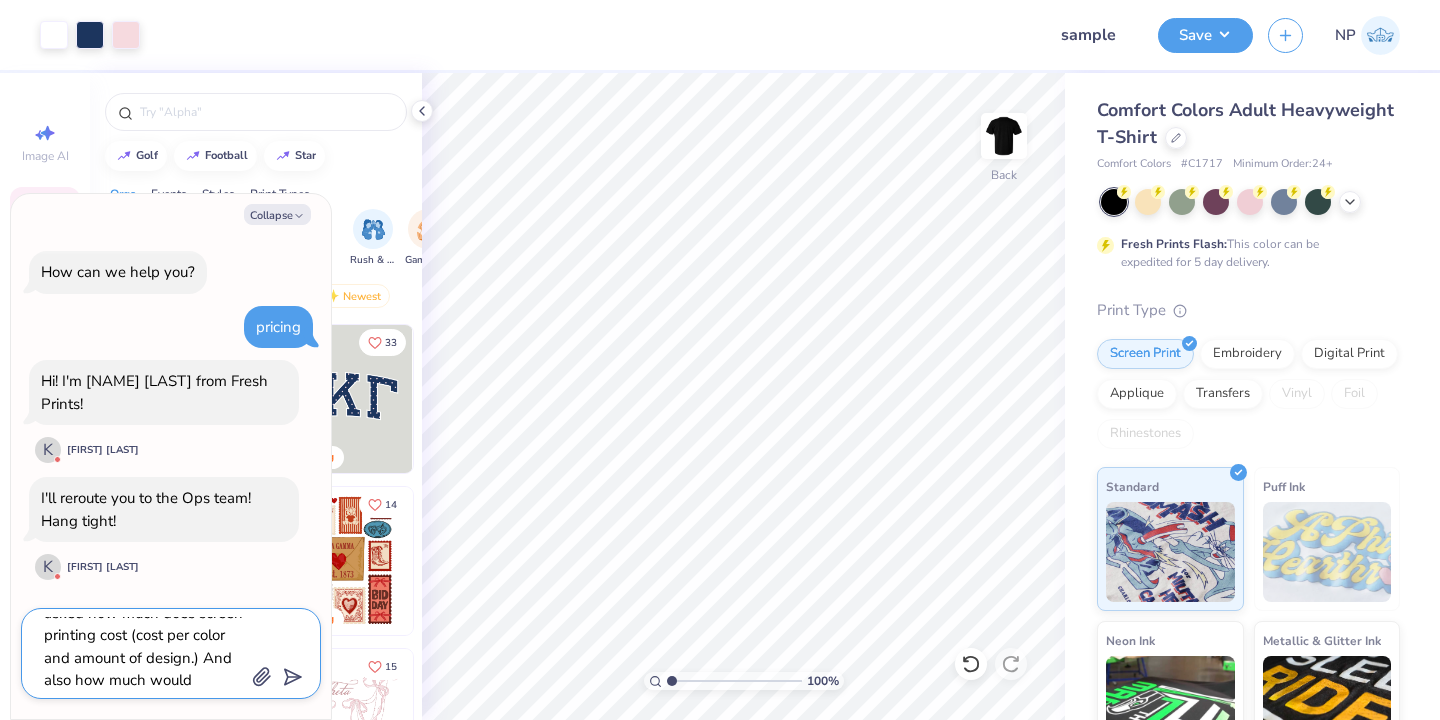 scroll, scrollTop: 153, scrollLeft: 0, axis: vertical 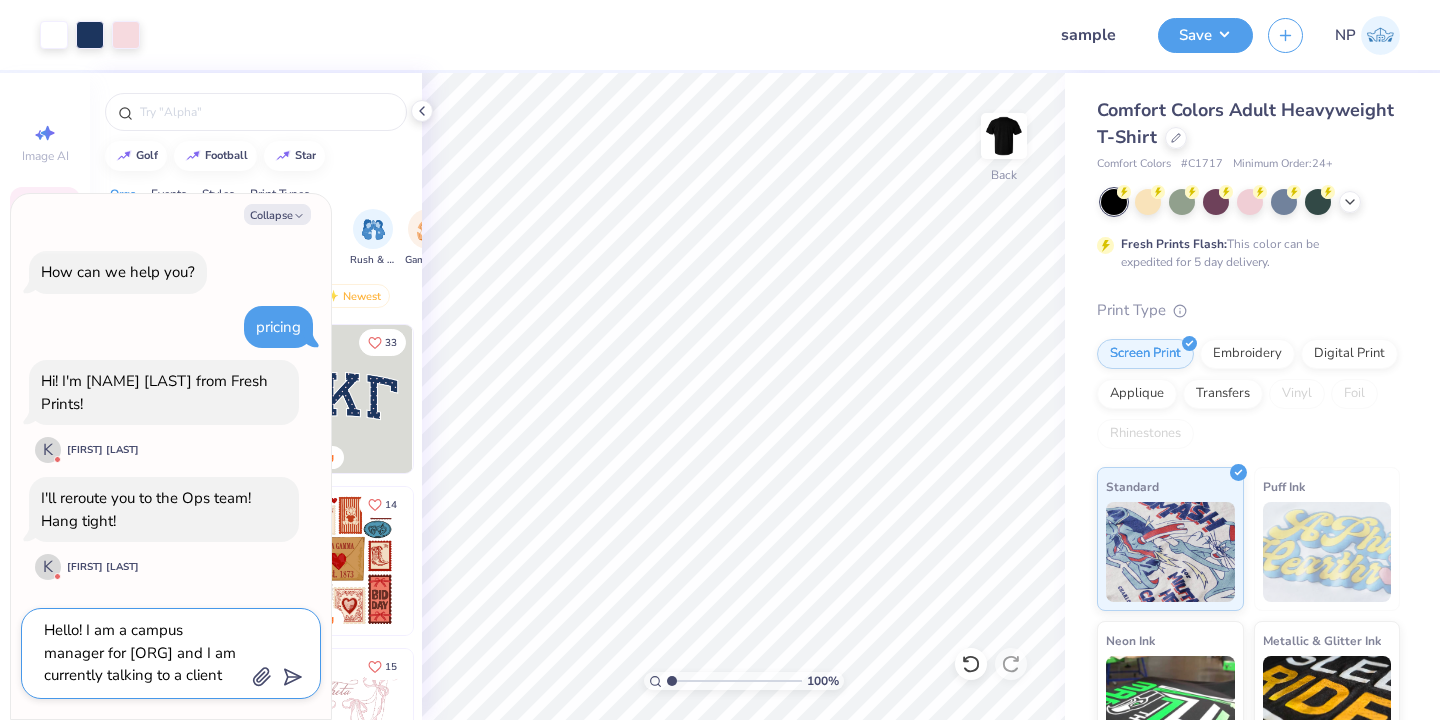 drag, startPoint x: 172, startPoint y: 682, endPoint x: 0, endPoint y: 562, distance: 209.72363 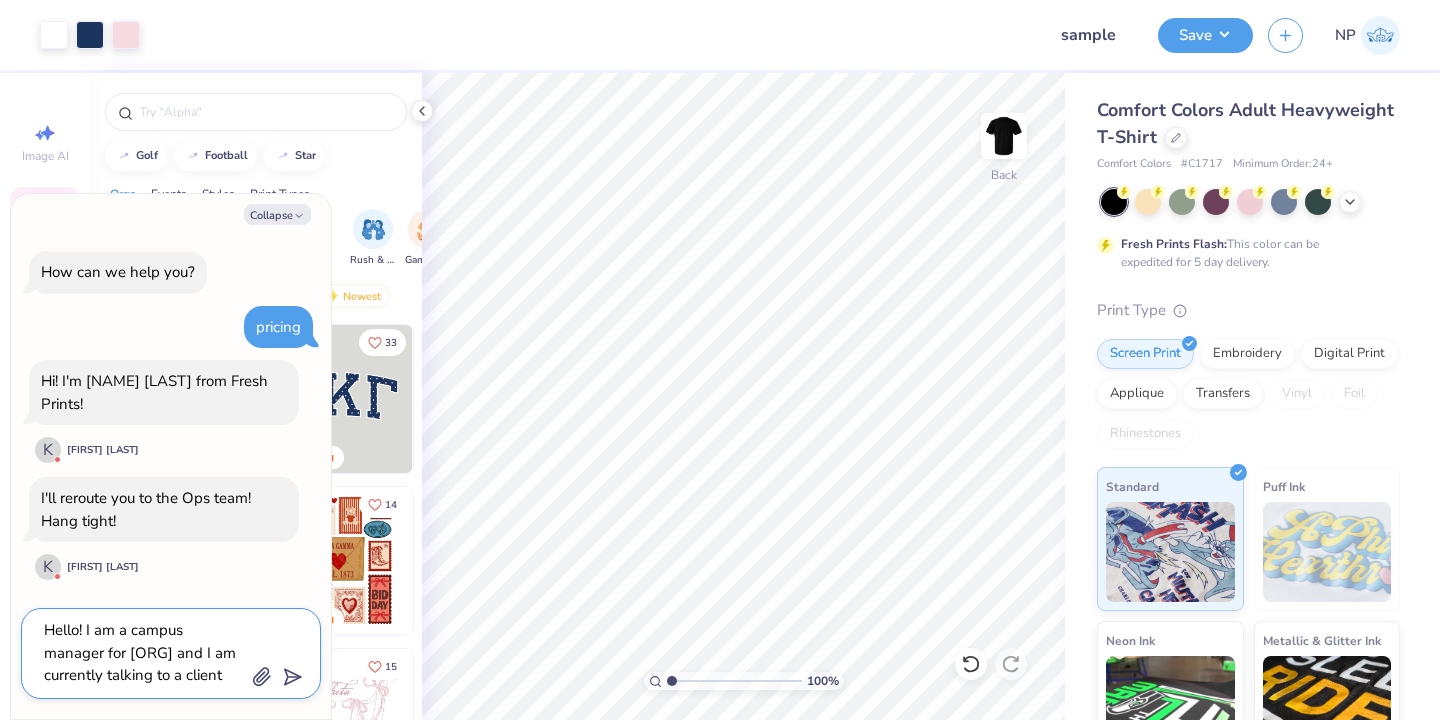 click on "Art colors Design Title sample Save NP Image AI Designs Add Text Upload Greek Clipart & logos Decorate golf football star Orgs Events Styles Print Types Fraternity Sorority Club Sports Rush & Bid Game Day Parent's Weekend PR & General Big Little Reveal Philanthropy Date Parties & Socials Retreat Spring Break Holidays Greek Week Formal & Semi Graduation Founder’s Day Classic Minimalist Varsity Y2K Typography Handdrawn Cartoons Grunge 80s & 90s 60s & 70s Embroidery Screen Print Patches Vinyl Digital Print Applique Transfers Trending Most Favorited Newest Trending 33 Trending 11 [FIRST] [LAST] Sigma Alpha Epsilon, University of Colorado Boulder 14 Trending Trending 15 Trending Trending 18 Trending Trending 19 Trending 100 % Back Comfort Colors Adult Heavyweight T-Shirt Comfort Colors # C1717 Minimum Order: 24 + Fresh Prints Flash: This color can be expedited for 5 day delivery. Print Type Screen Print Embroidery Digital Print Applique Transfers Vinyl Foil Rhinestones Standard Puff Ink Neon Ink" at bounding box center [720, 360] 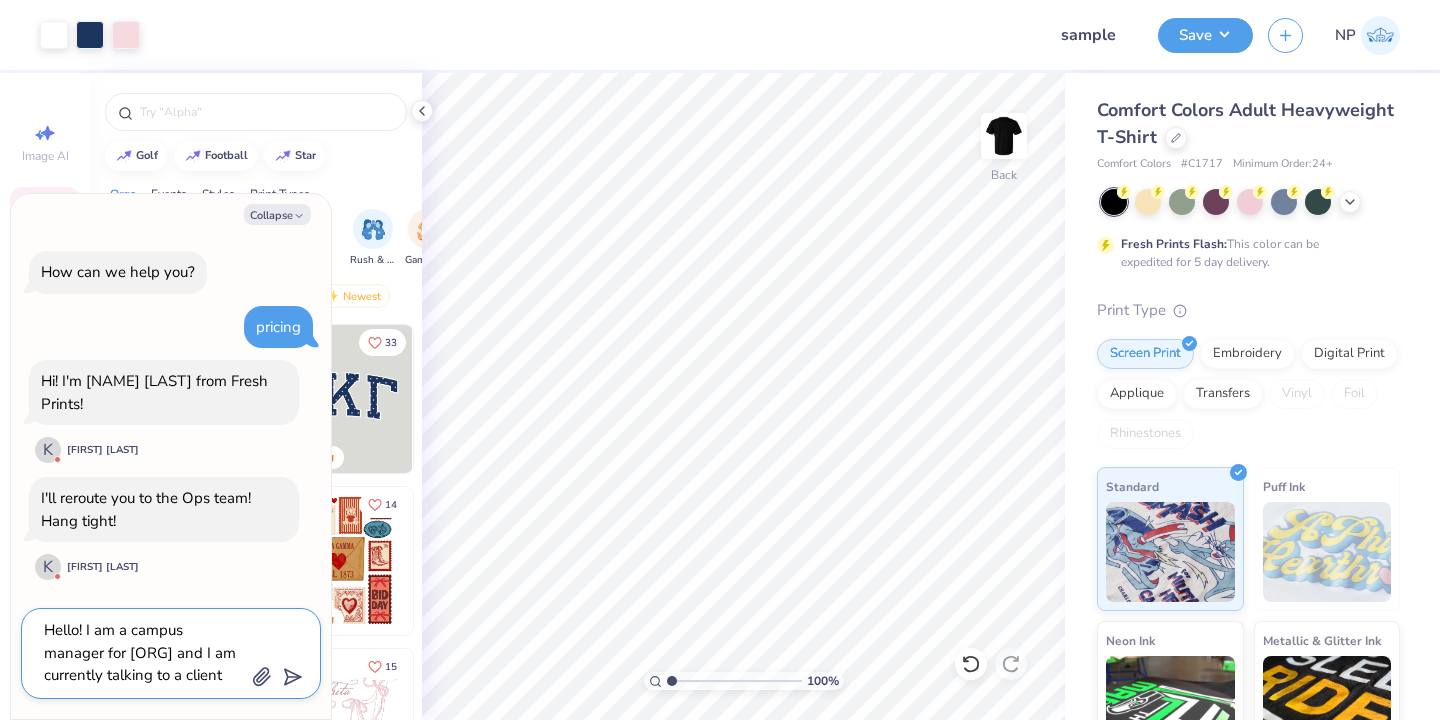 click on "Hello! I am a campus manager for [ORG] and I am currently talking to a client right now. They are looking for around 150 t-shirts. They asked how much does screen printing cost (cost per color and amount of design.) And also how much would shipping fee be." at bounding box center [143, 653] 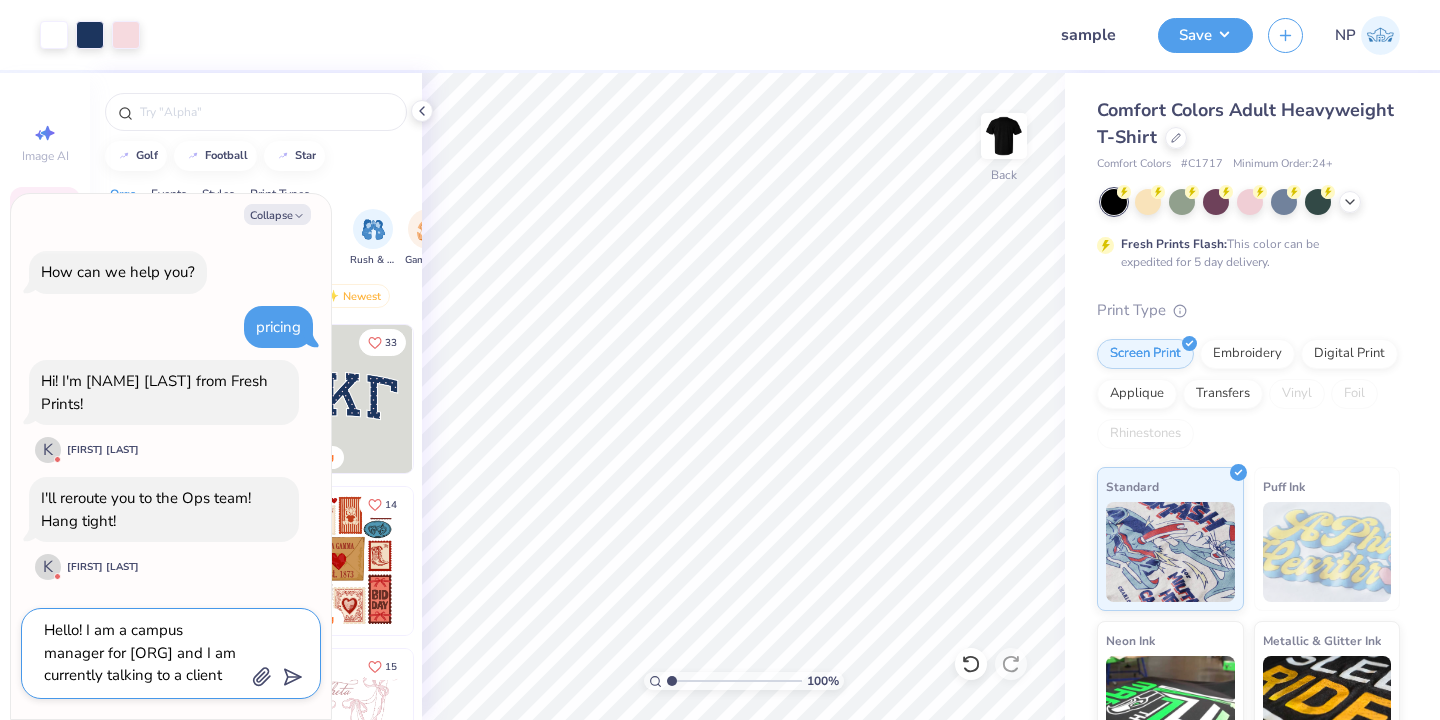 click 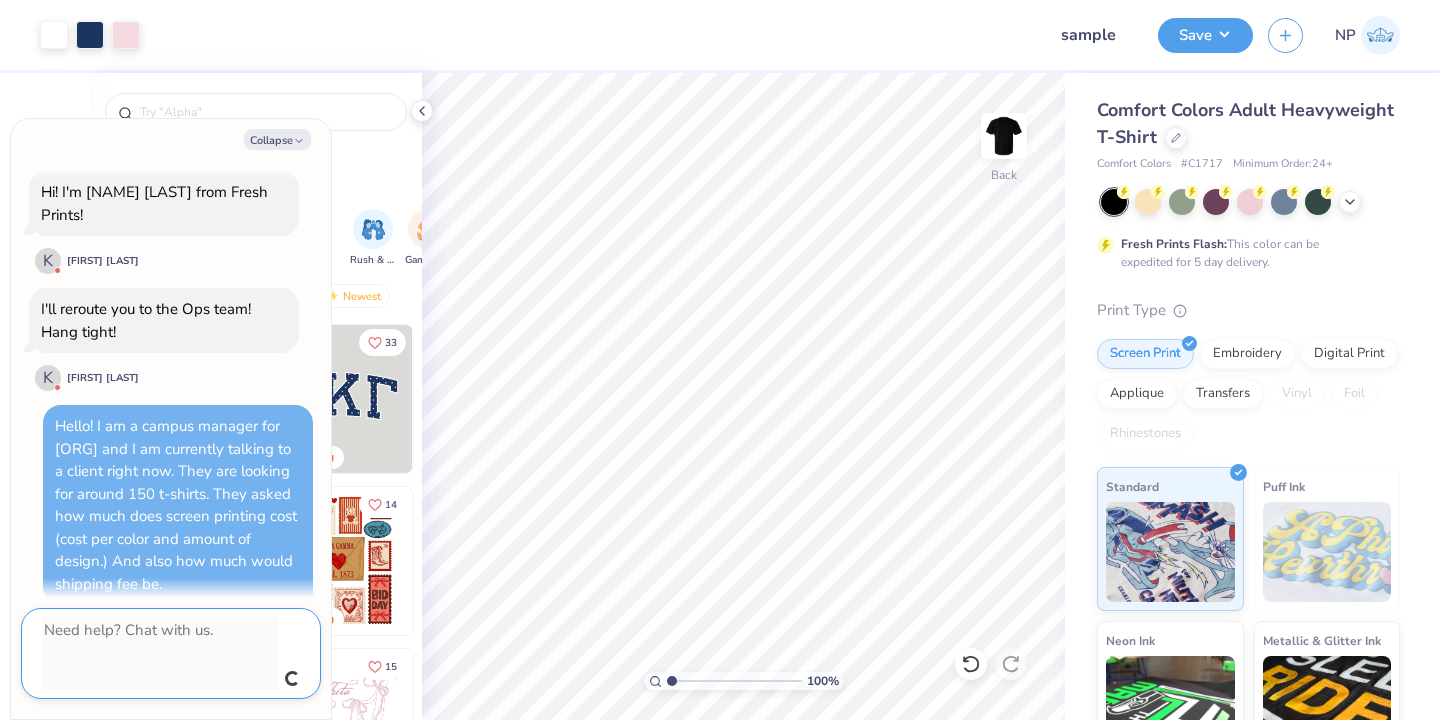 scroll, scrollTop: 68, scrollLeft: 0, axis: vertical 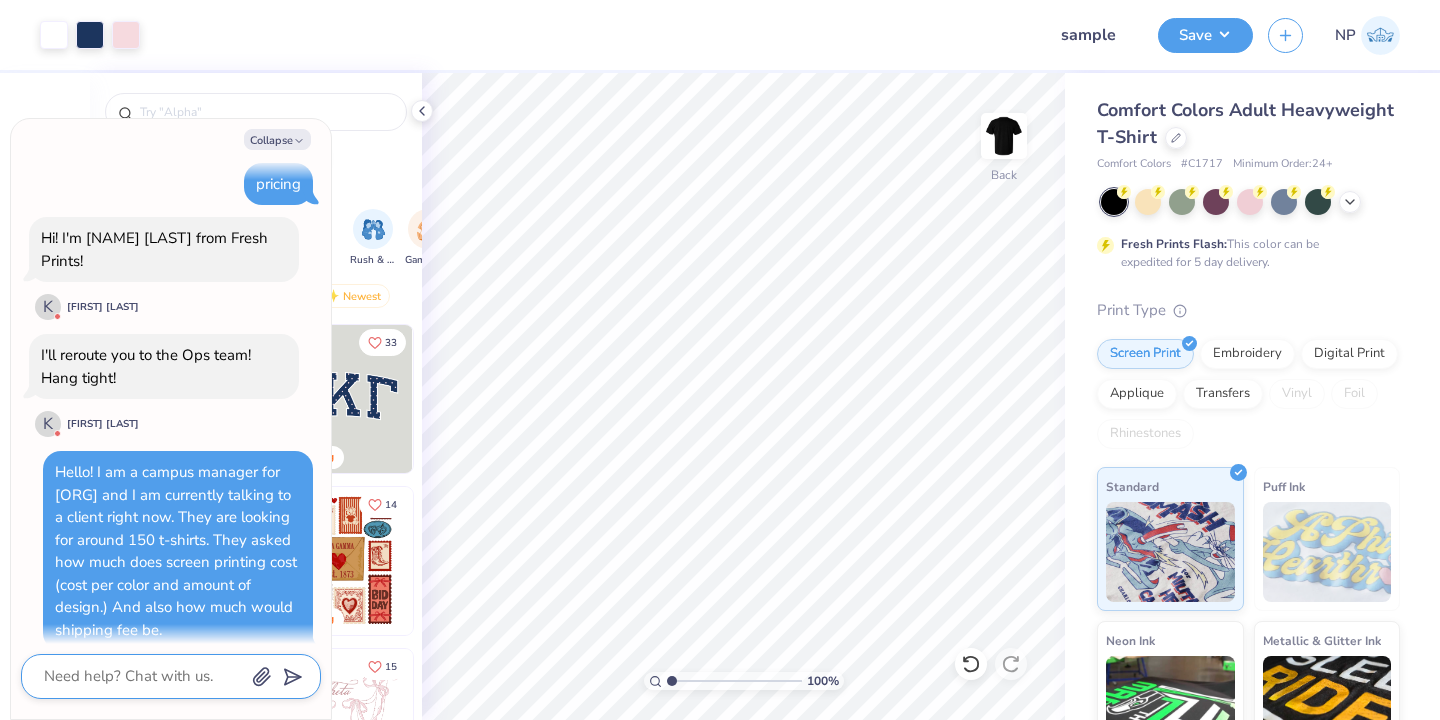 click on "Hello! I am a campus manager for [ORG] and I am currently talking to a client right now. They are looking for around 150 t-shirts. They asked how much does screen printing cost (cost per color and amount of design.) And also how much would shipping fee be." at bounding box center (178, 551) 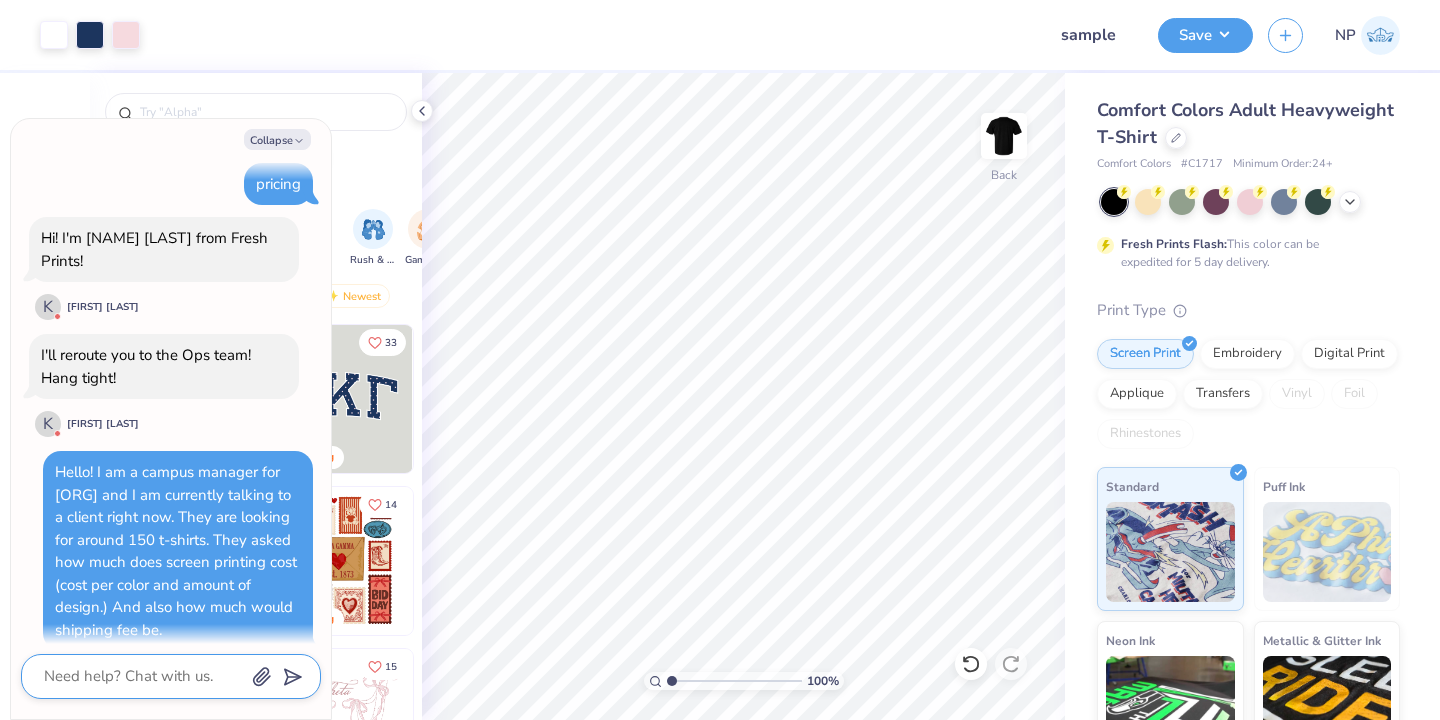 click on "Hello! I am a campus manager for [ORG] and I am currently talking to a client right now. They are looking for around 150 t-shirts. They asked how much does screen printing cost (cost per color and amount of design.) And also how much would shipping fee be." at bounding box center (176, 551) 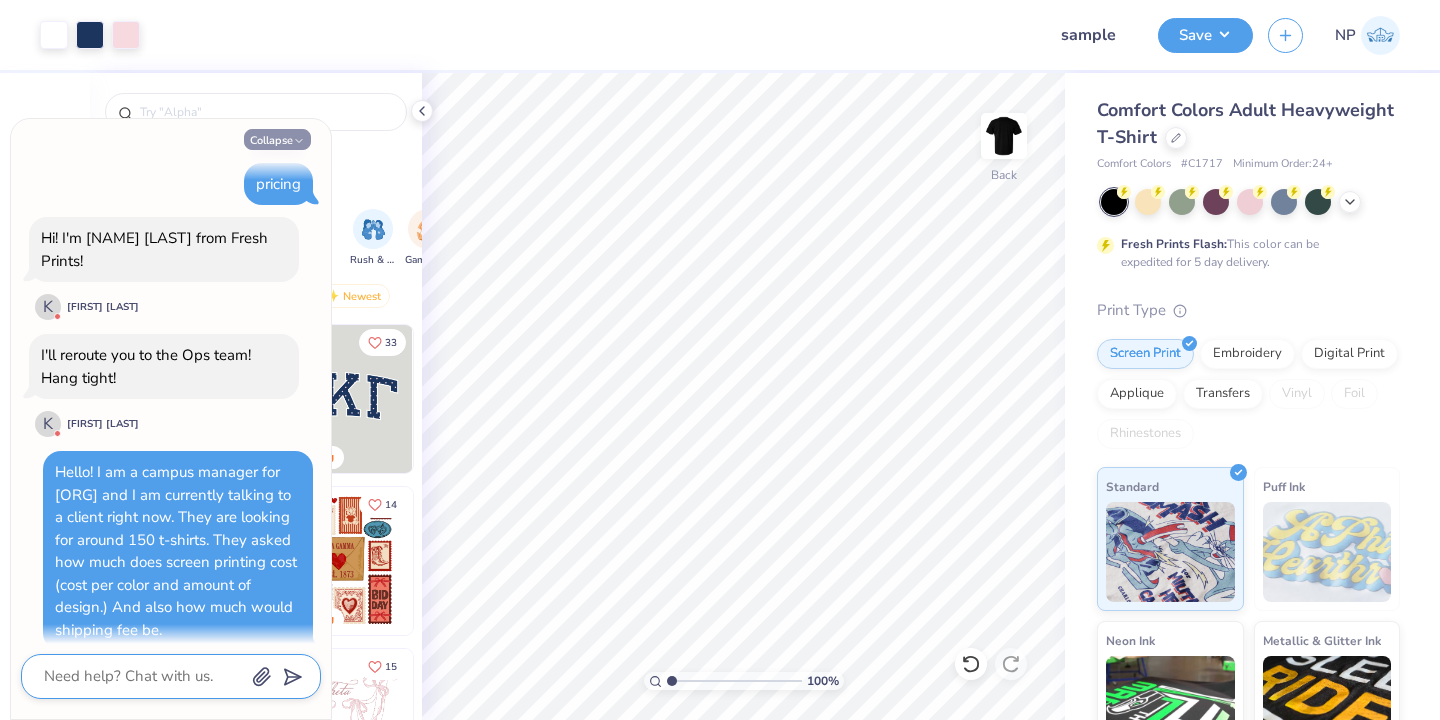 click 